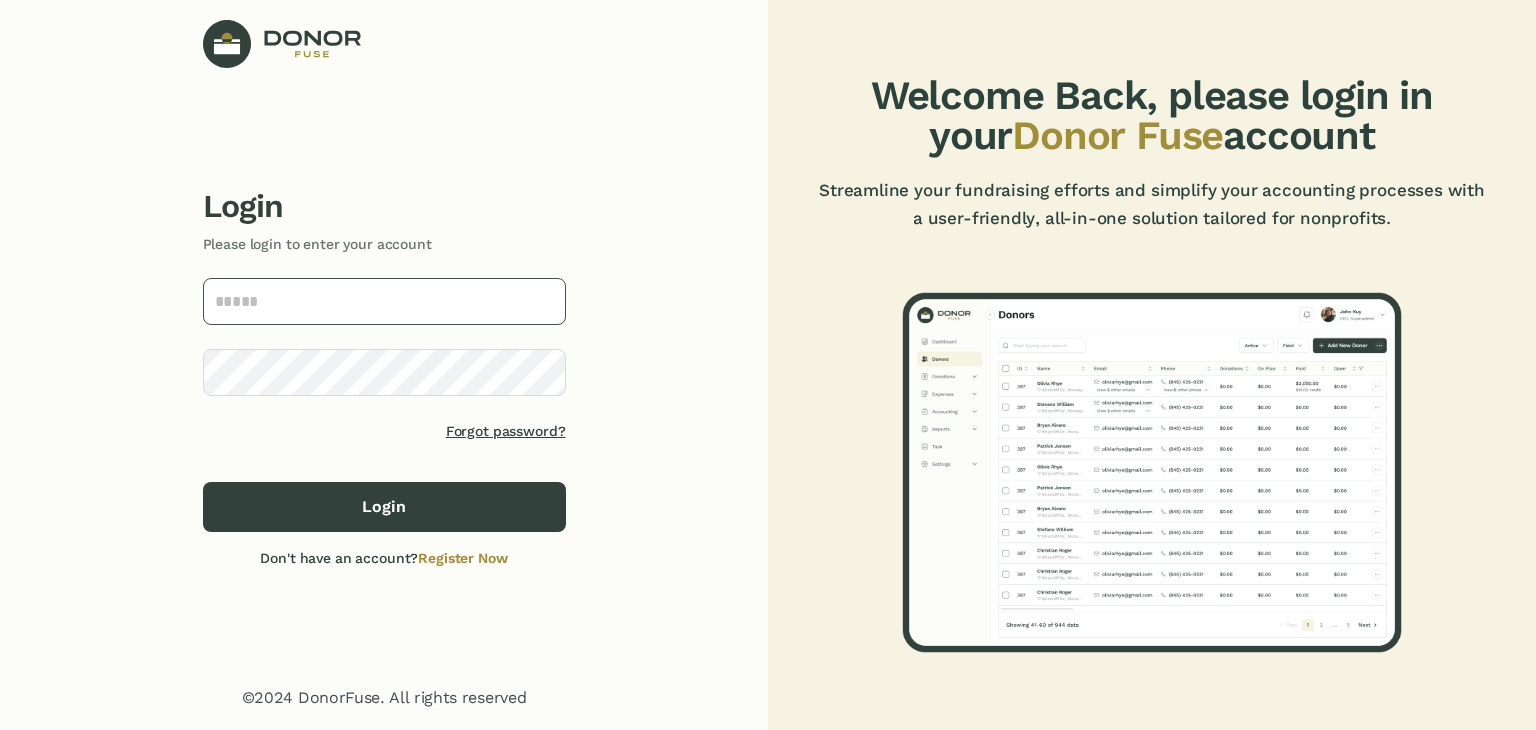 scroll, scrollTop: 0, scrollLeft: 0, axis: both 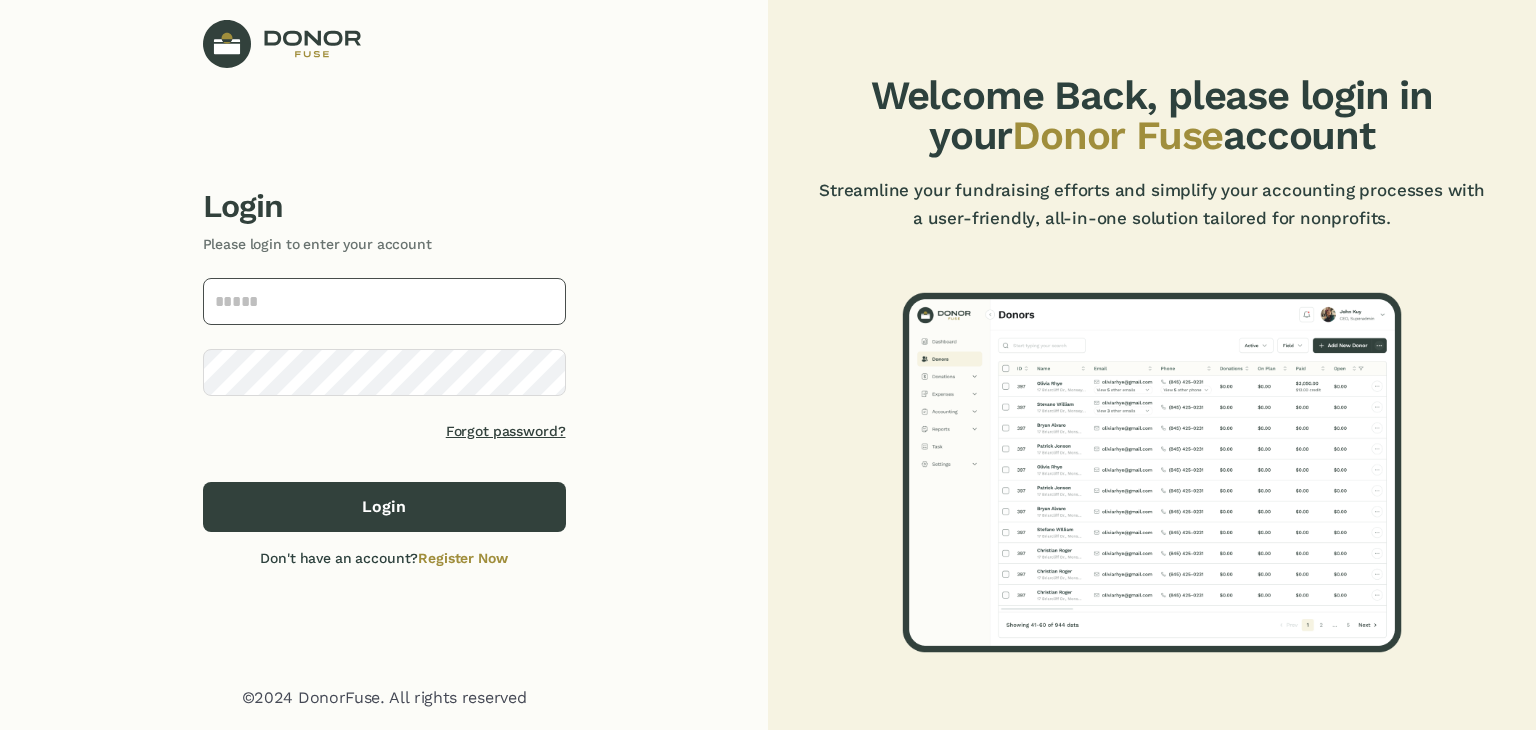 type on "**********" 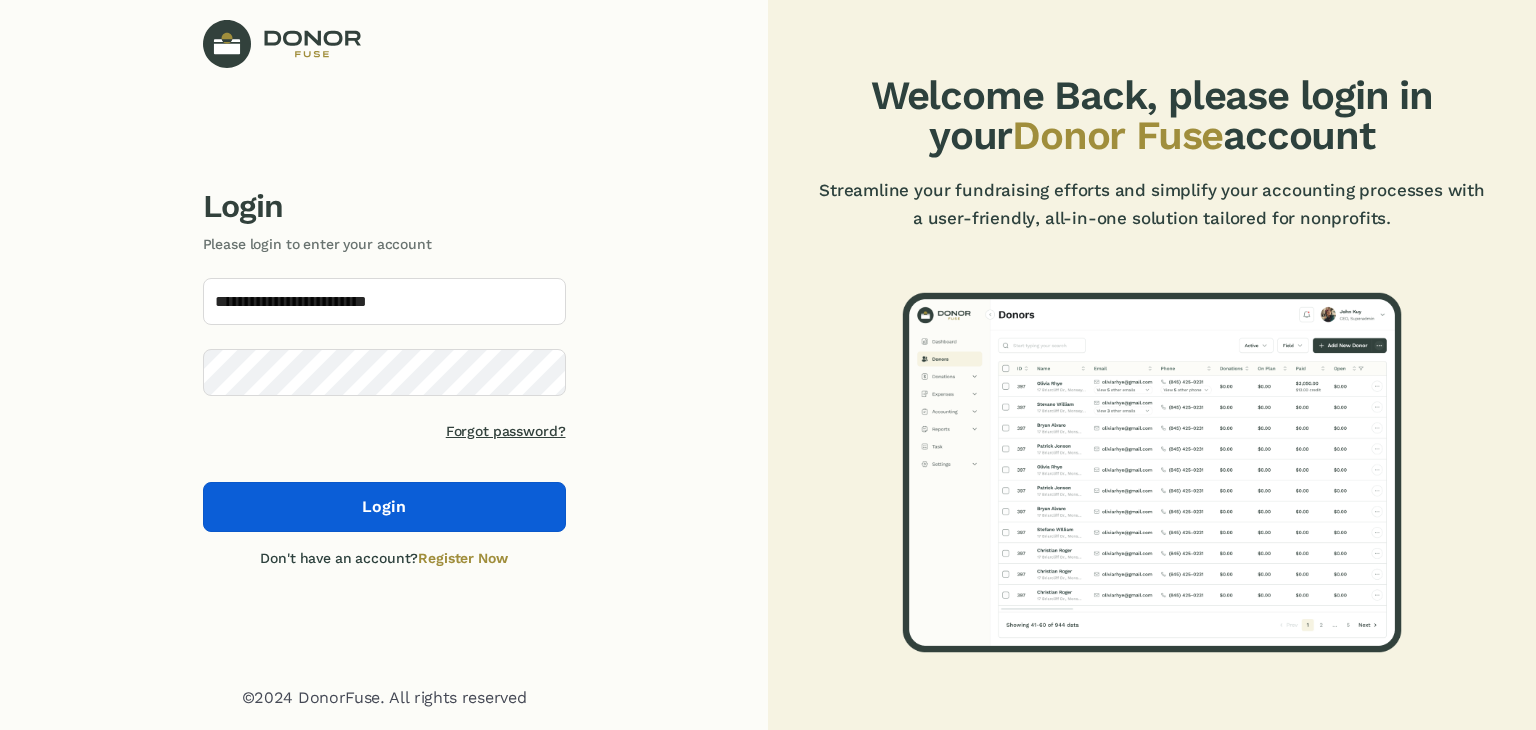 click on "Login" 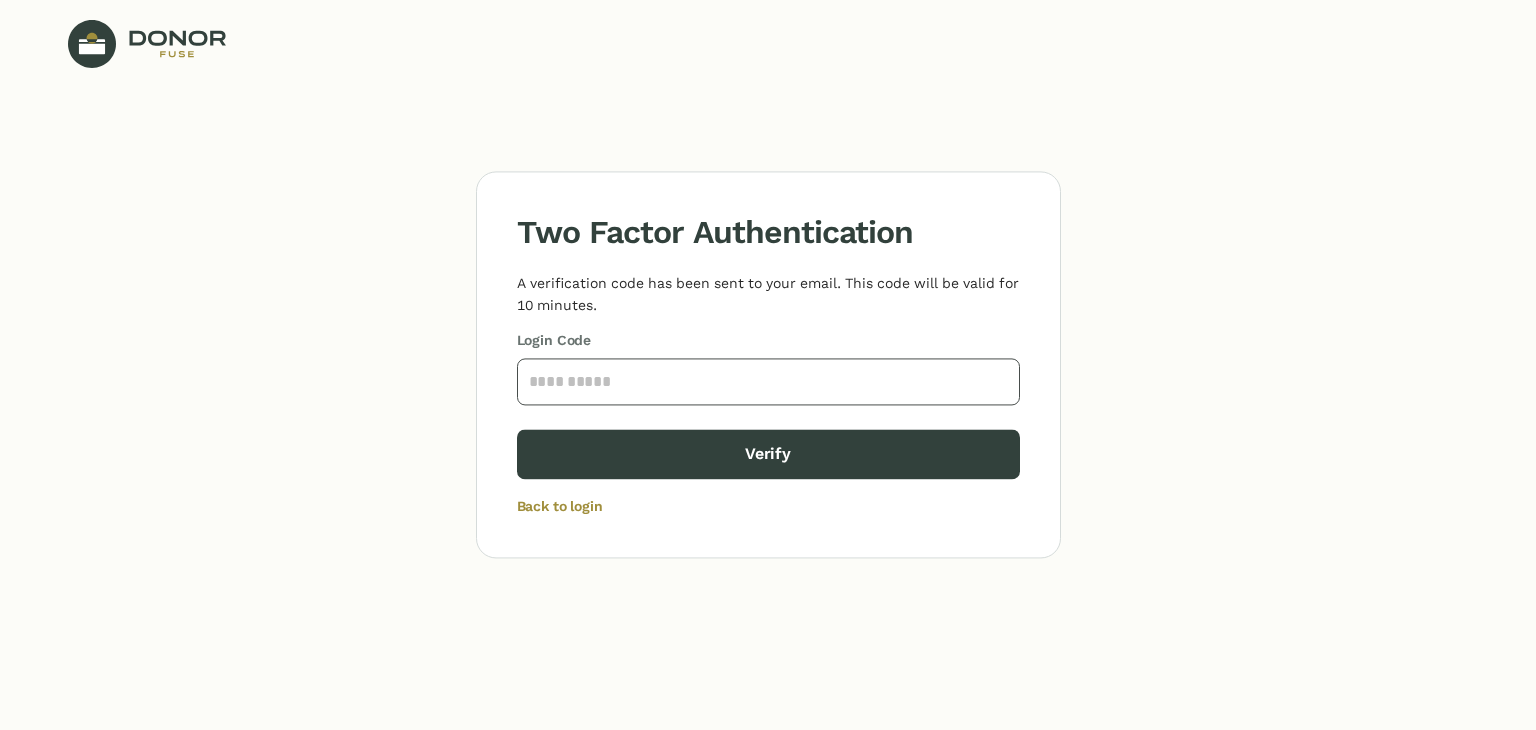paste on "****" 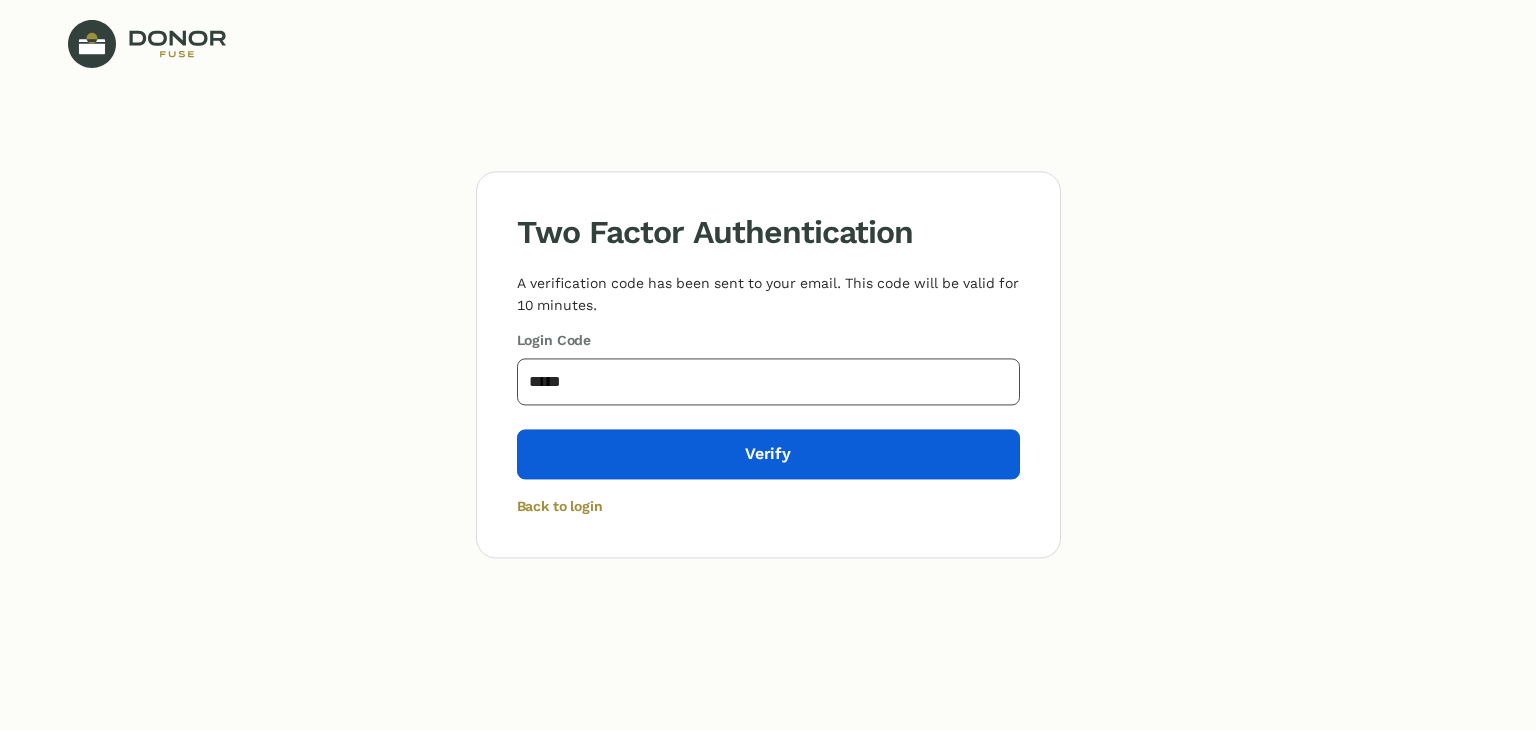 type on "****" 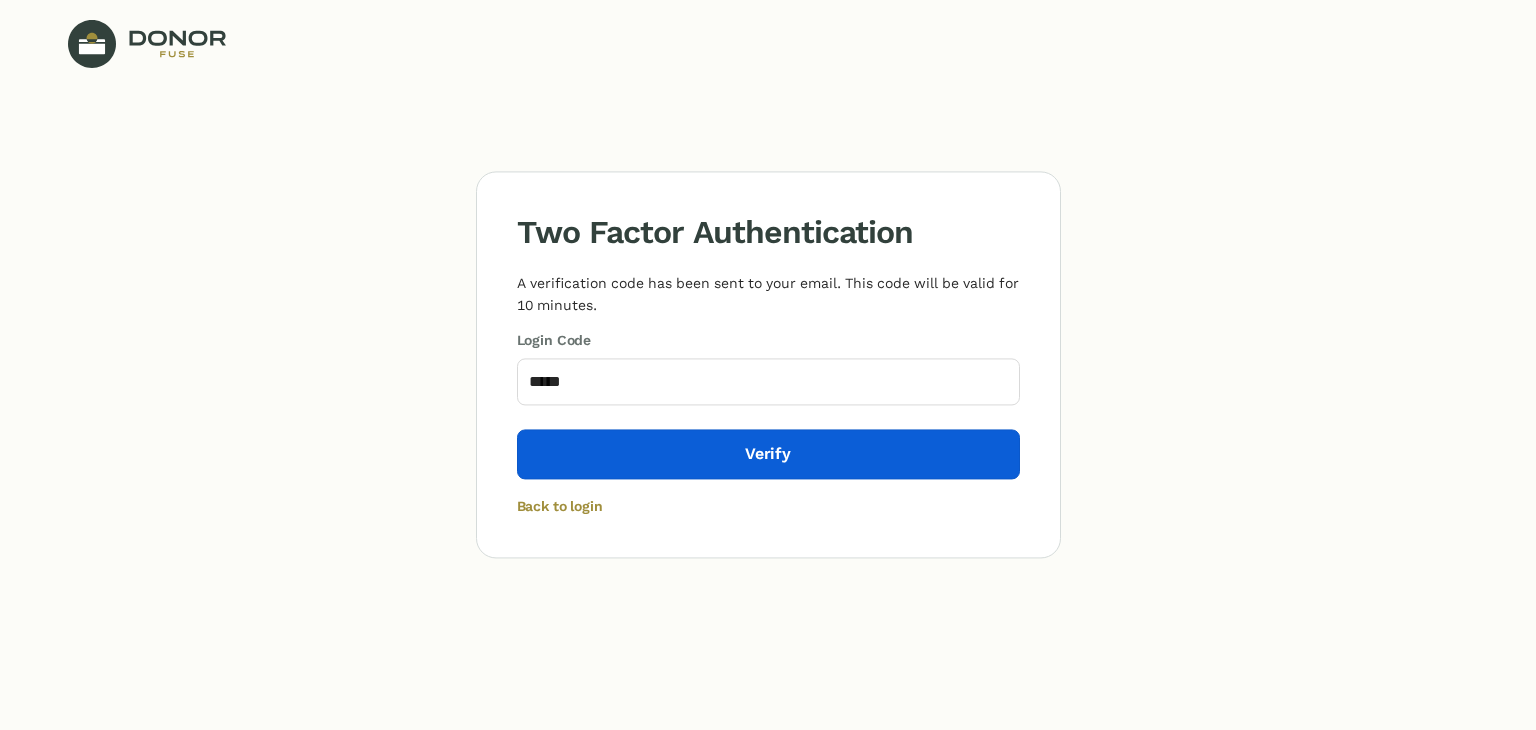 click on "Verify" 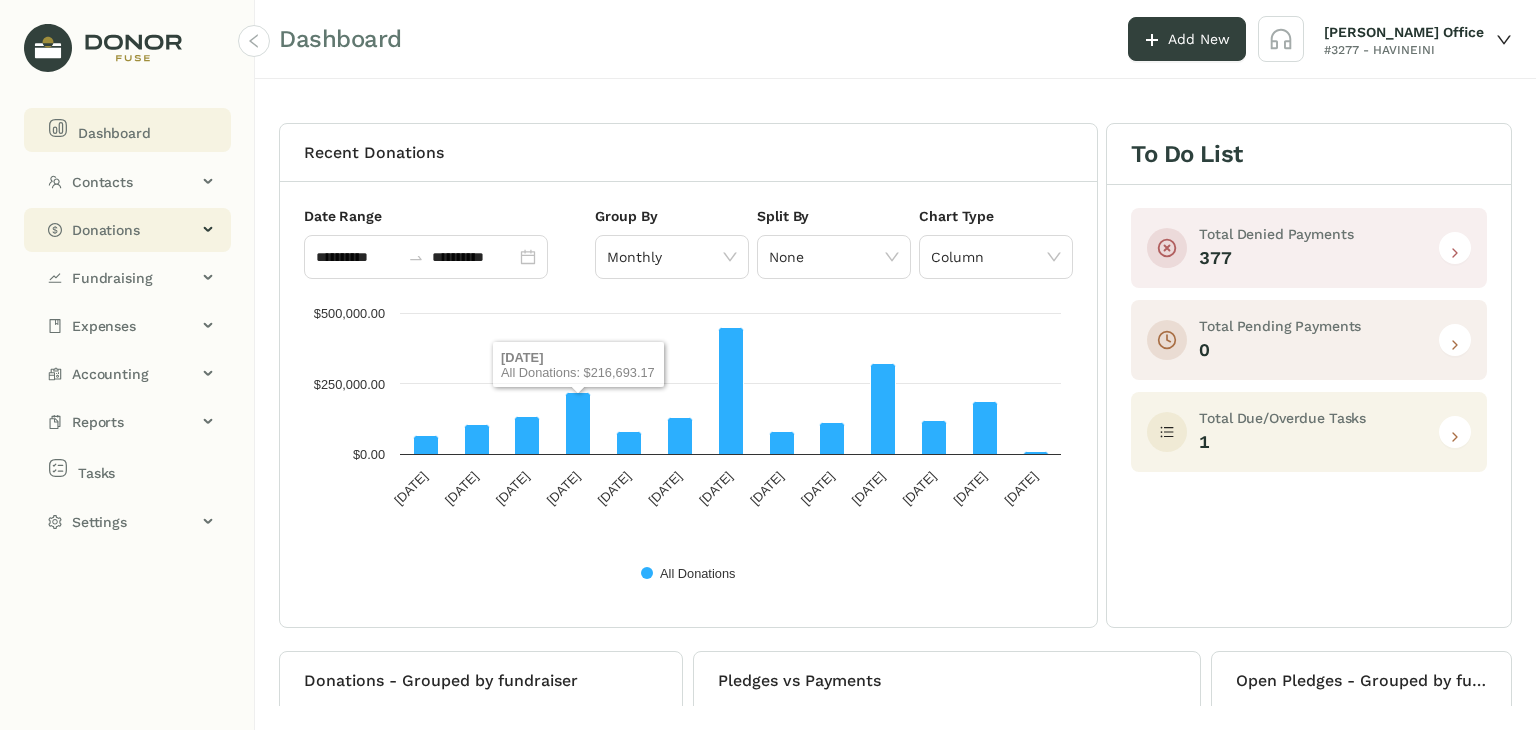 click on "Donations" 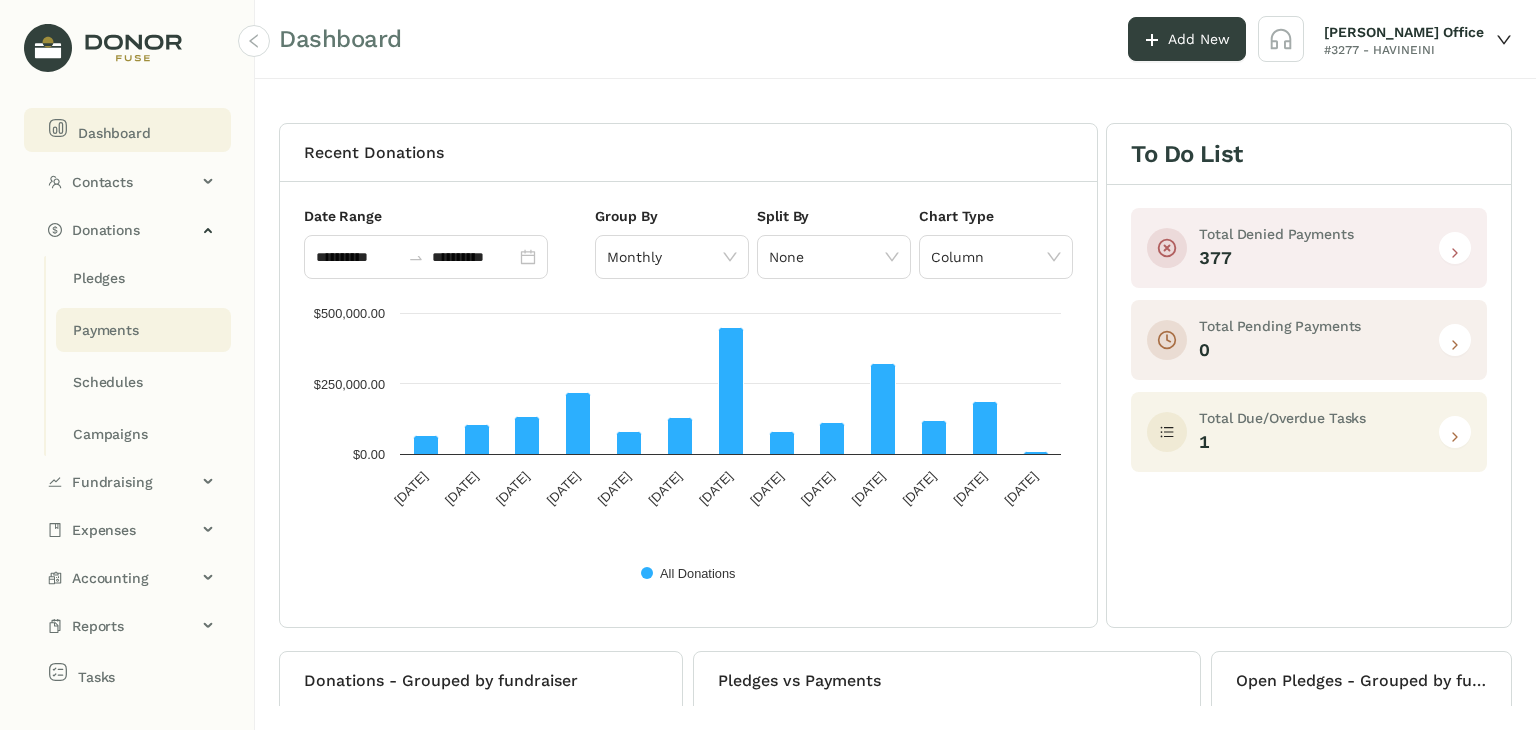 click on "Payments" 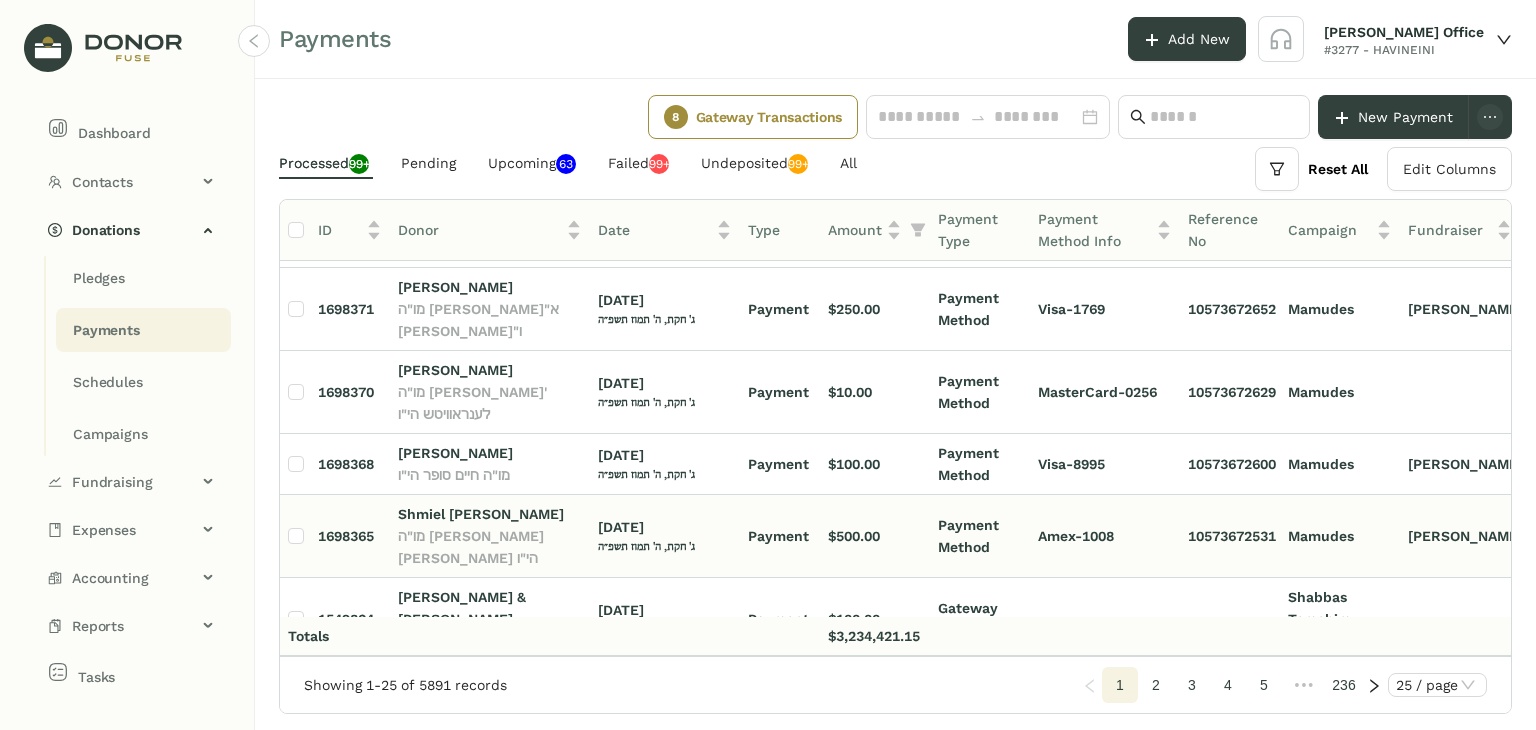 scroll, scrollTop: 640, scrollLeft: 0, axis: vertical 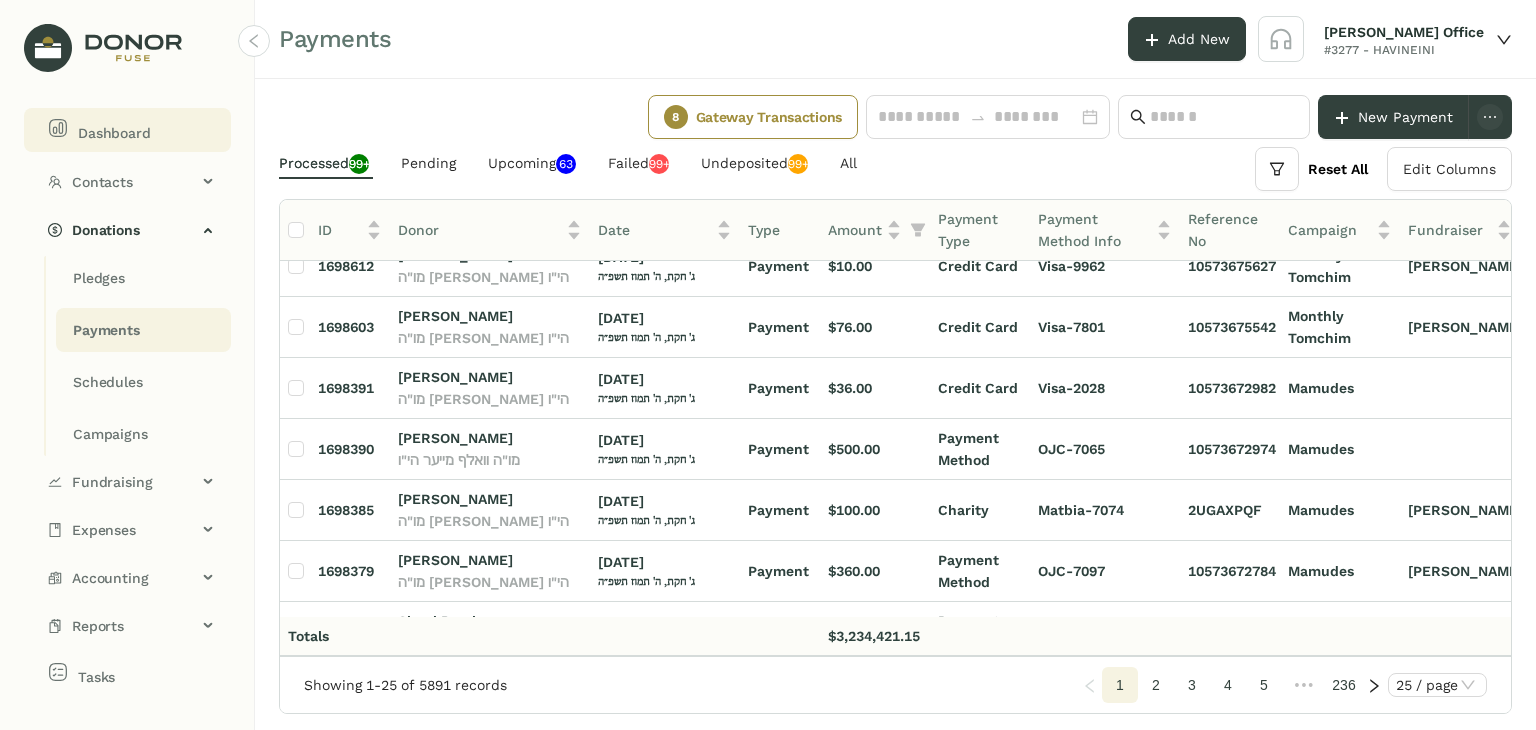 click on "Dashboard" 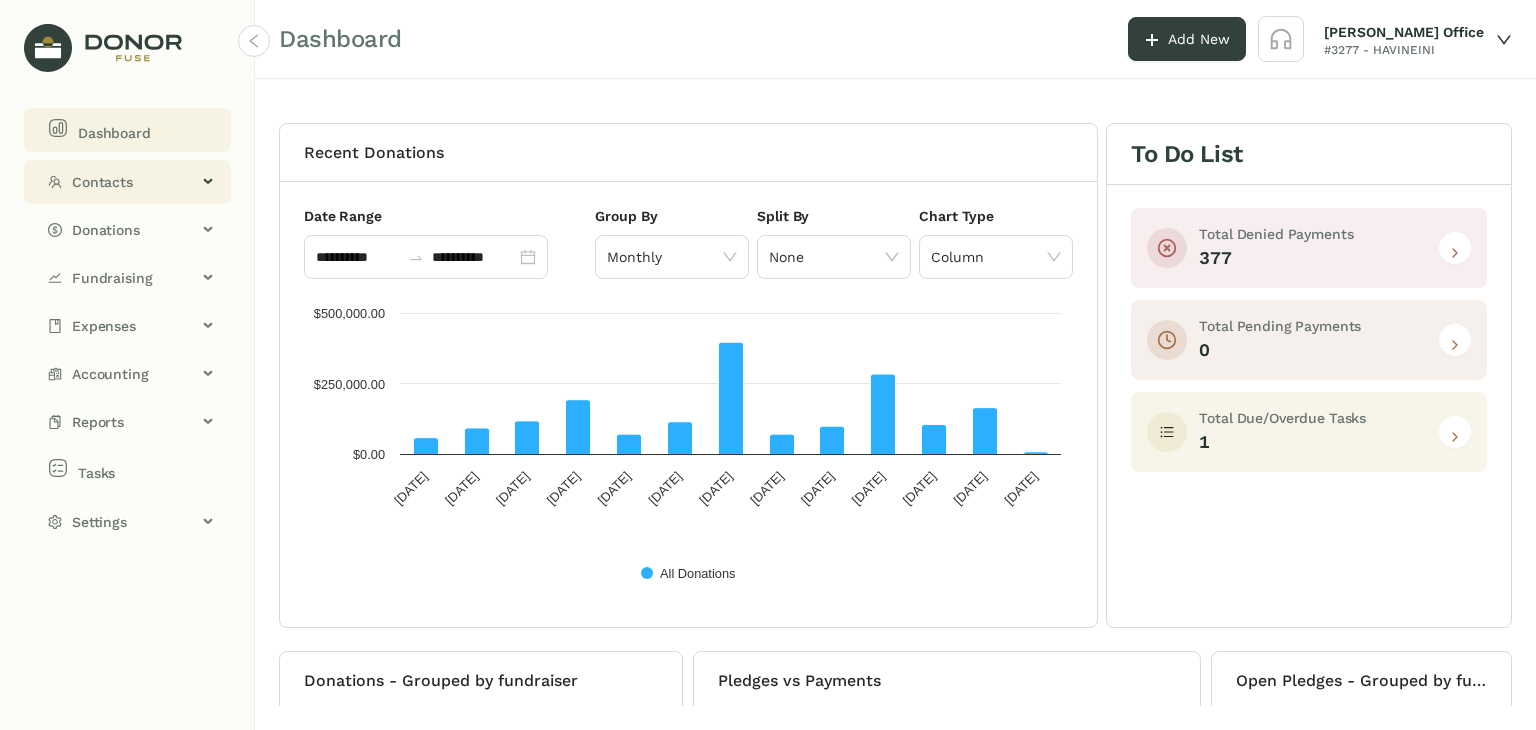click on "Contacts" 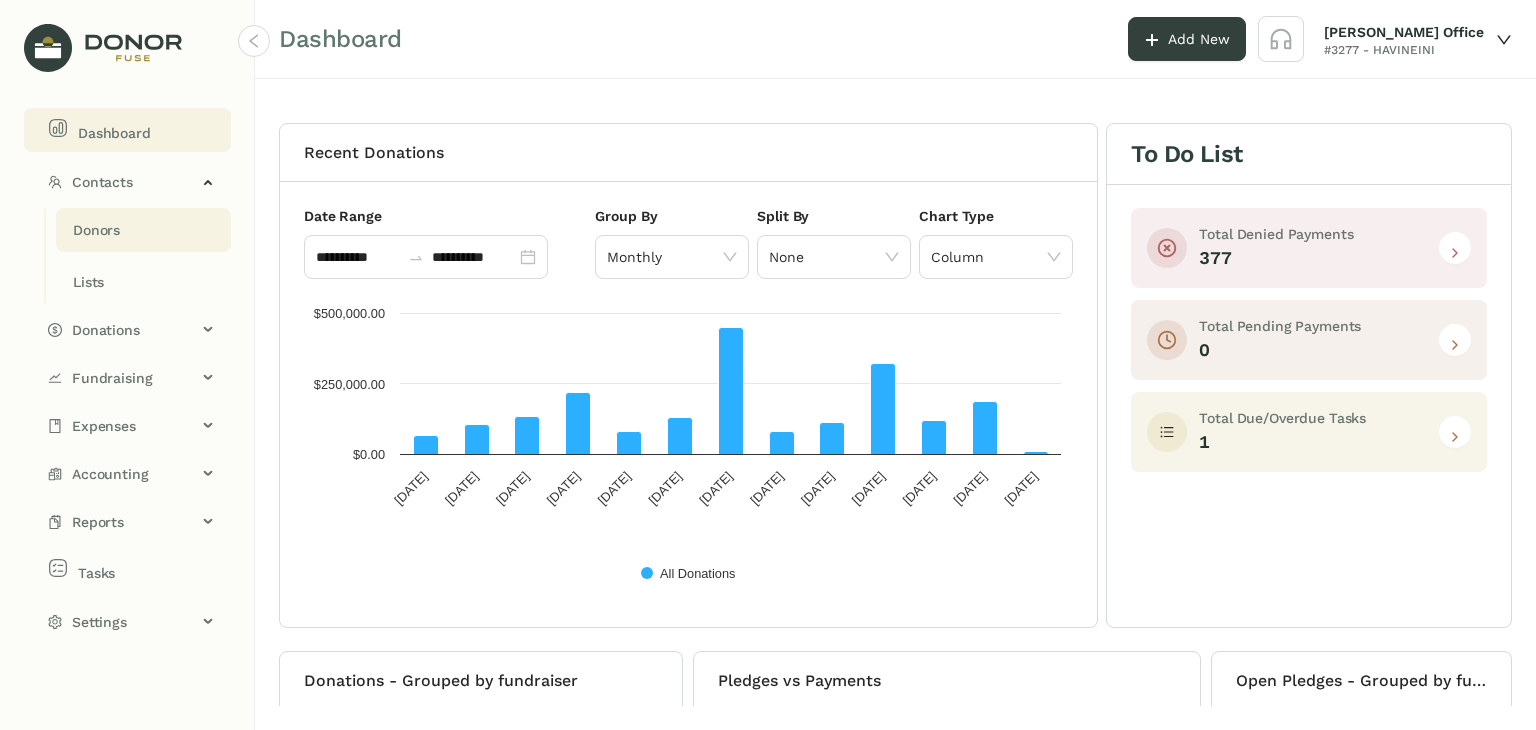 click on "Donors" 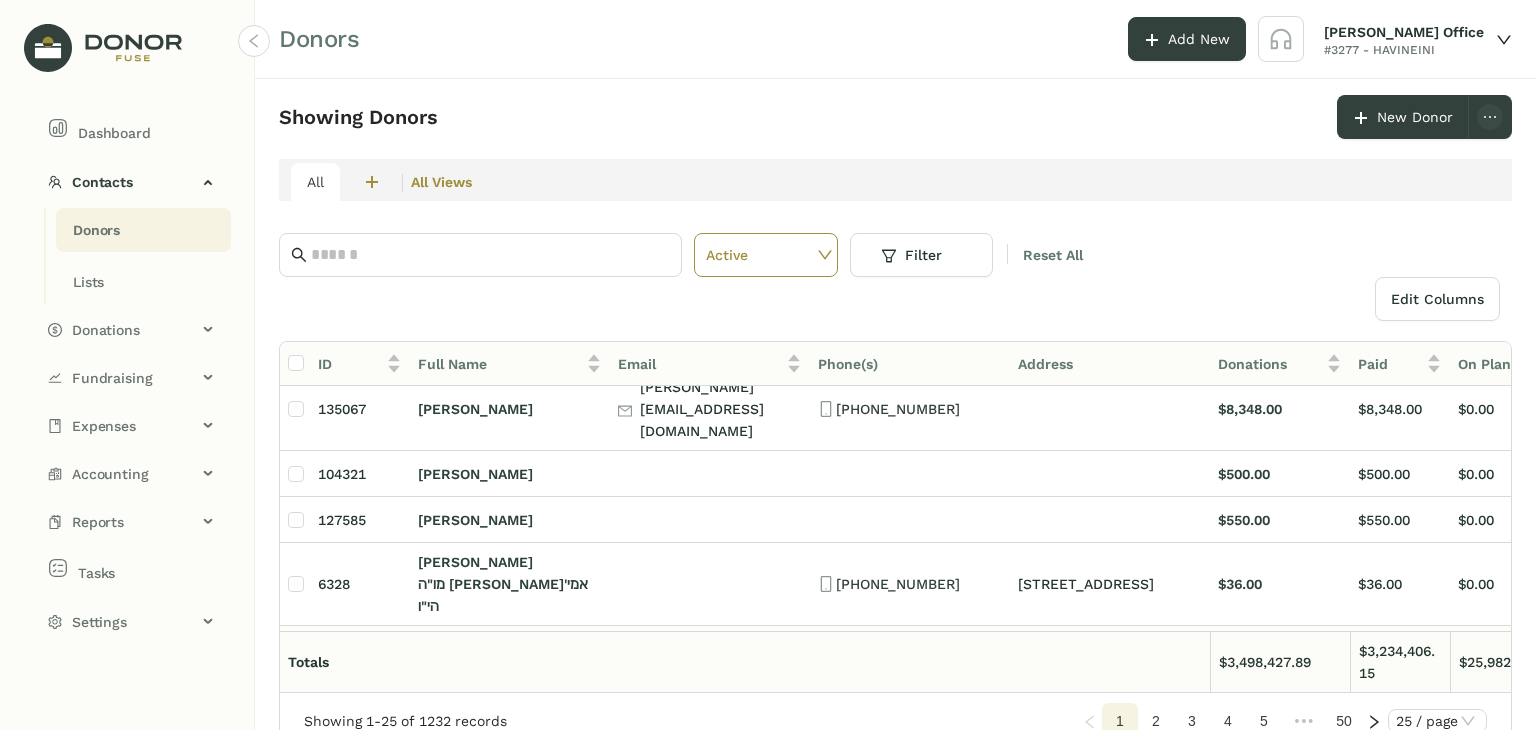 scroll, scrollTop: 400, scrollLeft: 0, axis: vertical 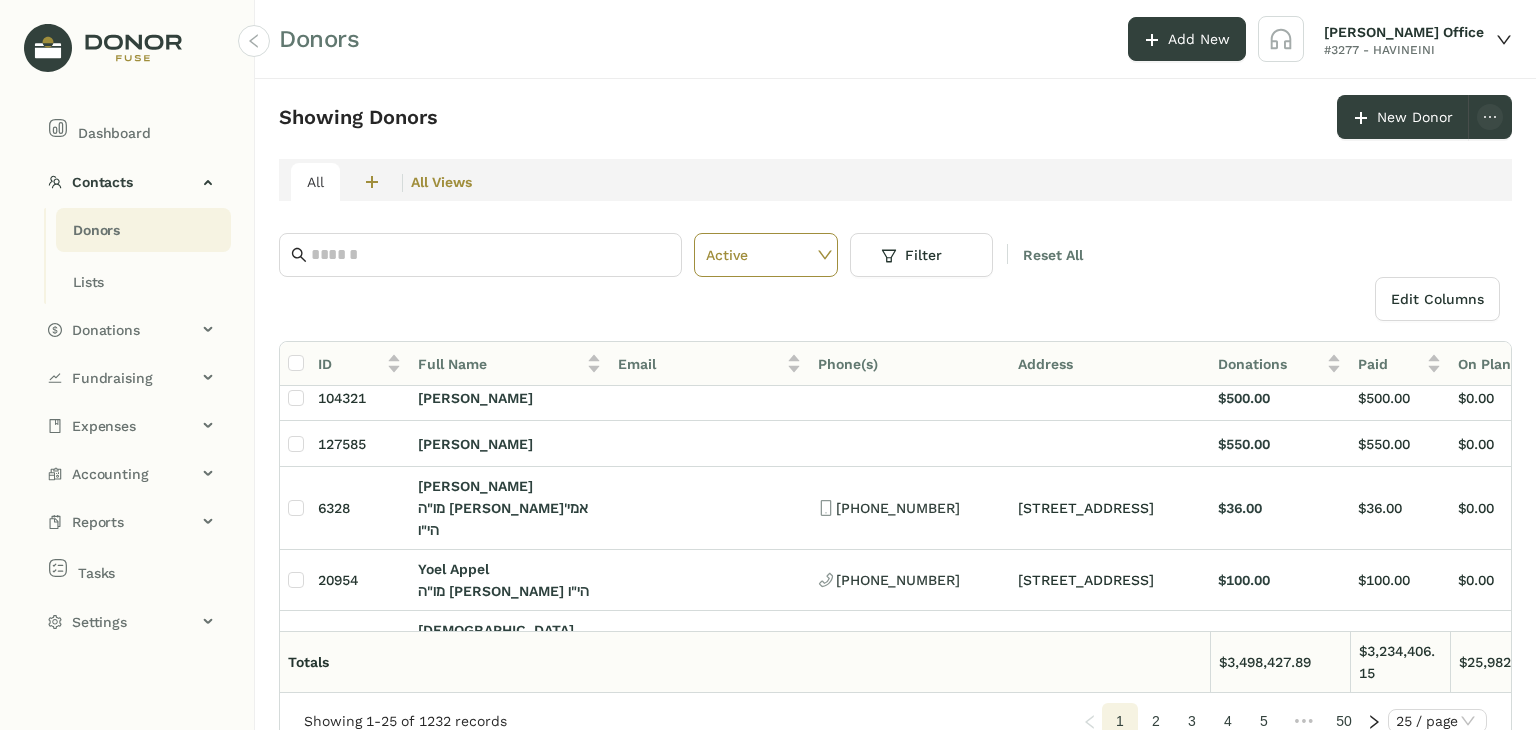 click on "5" 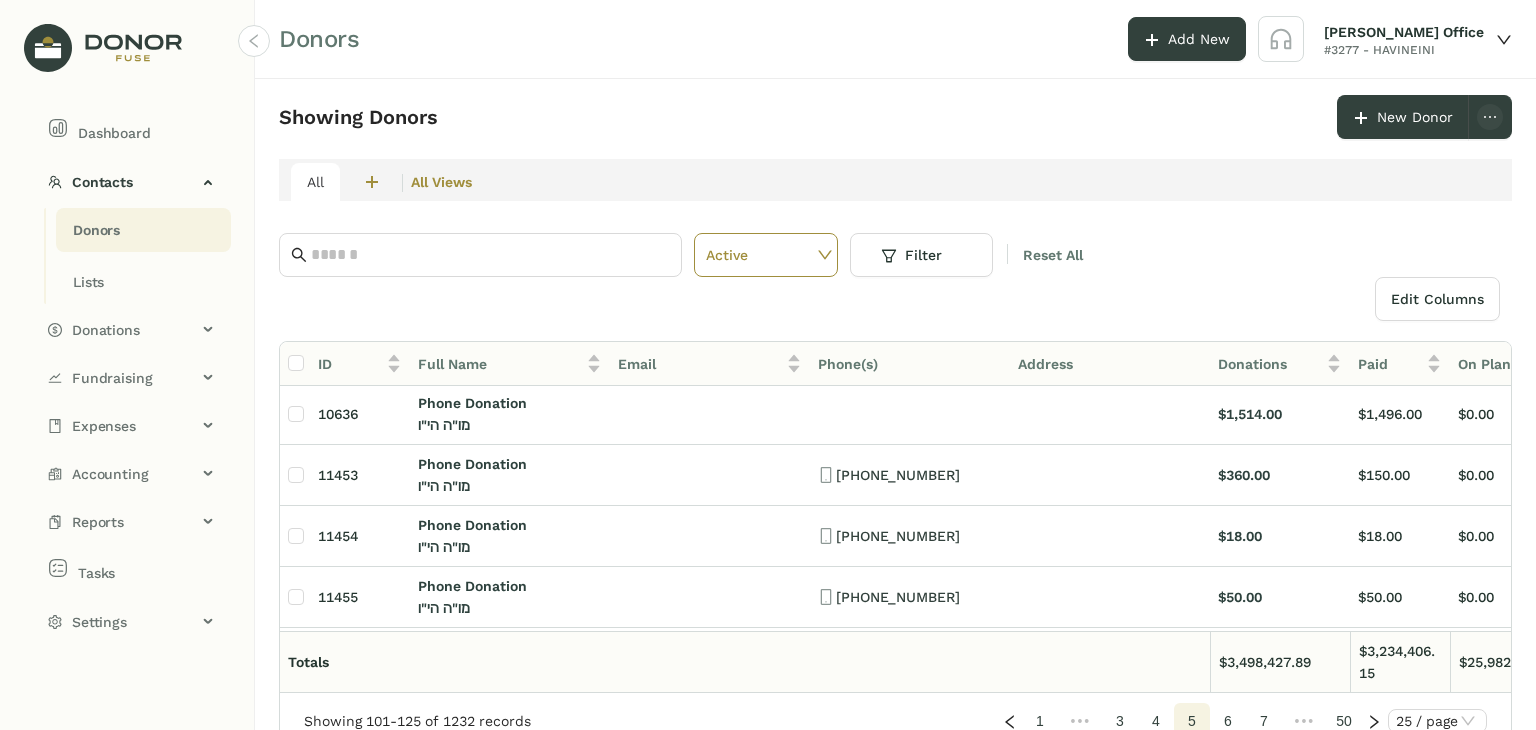 click on "7" 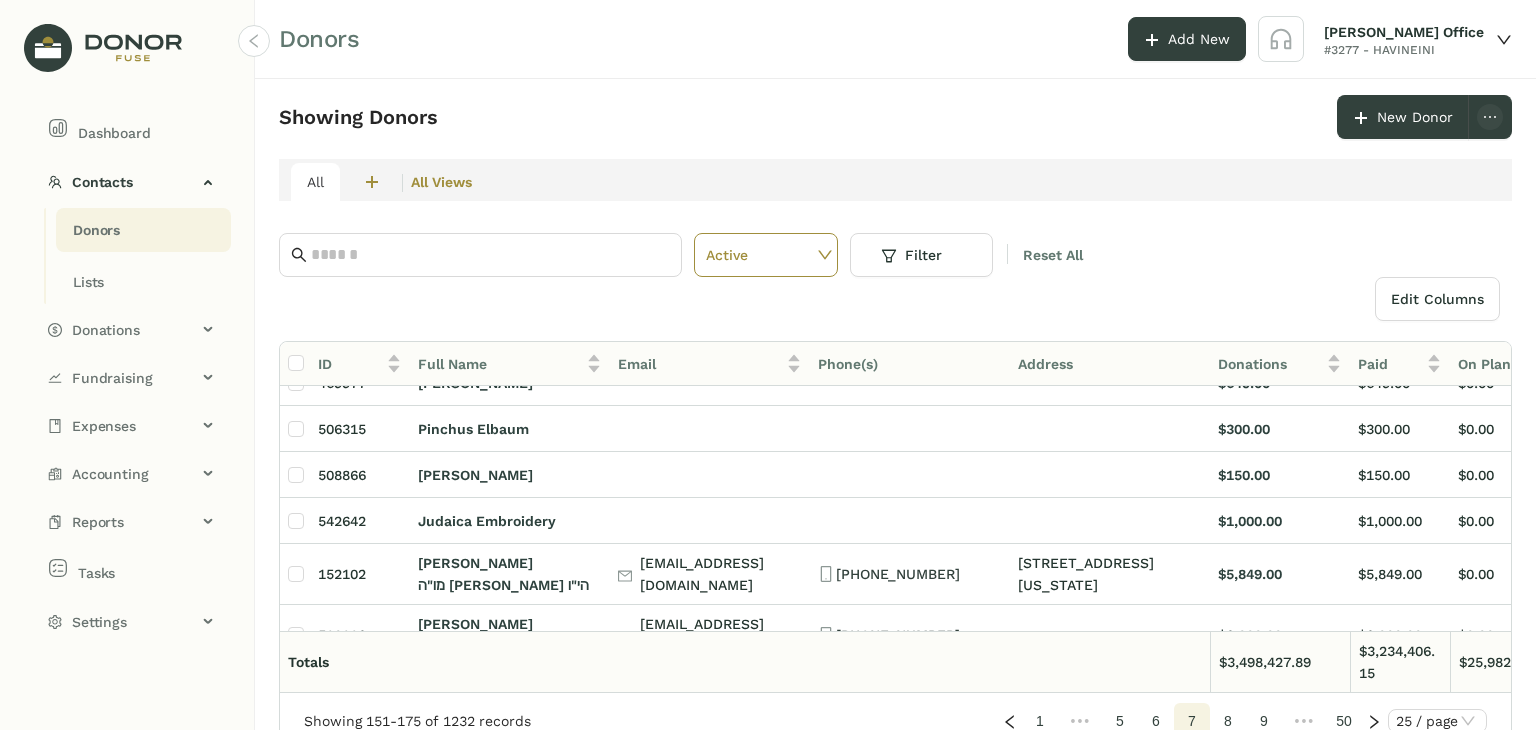 click on "9" 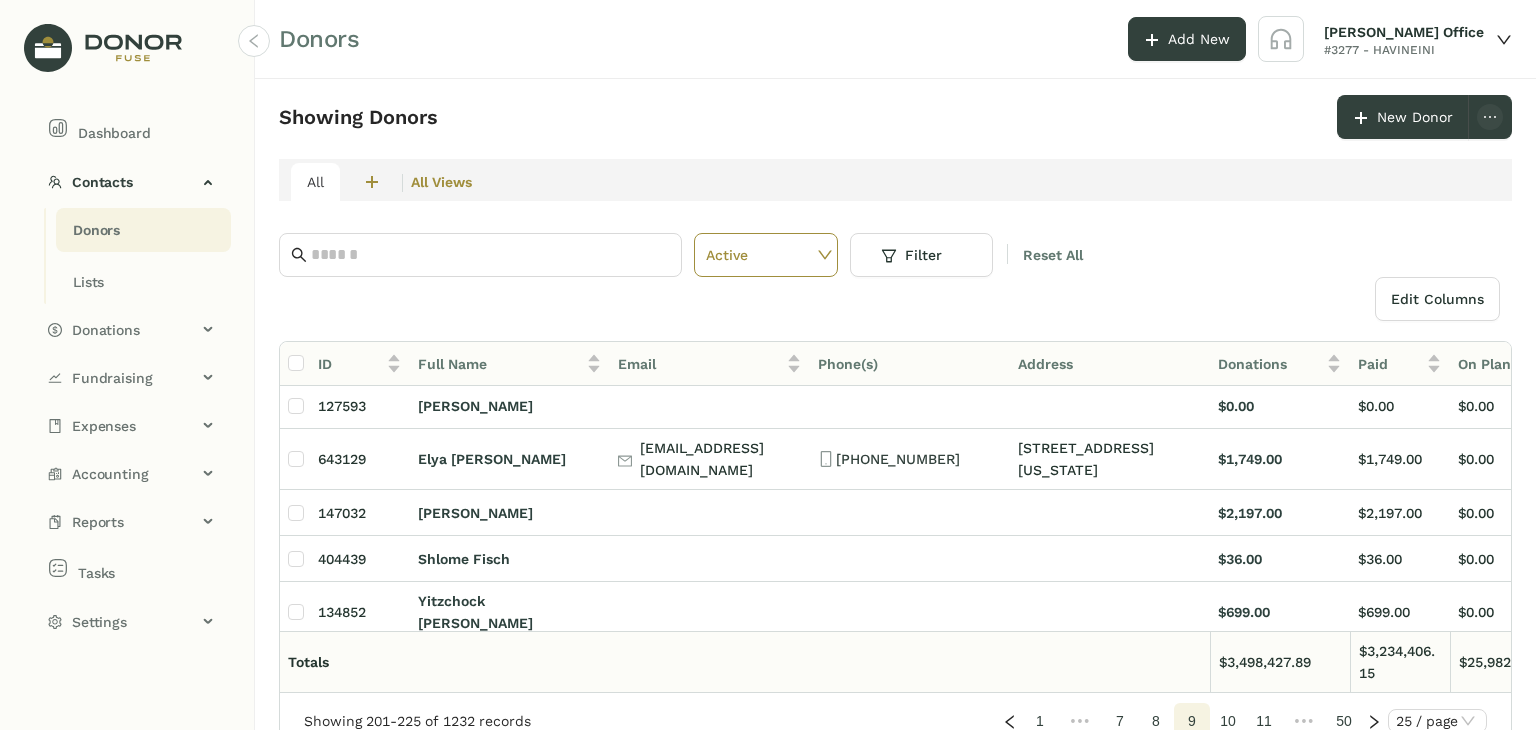 click on "11" 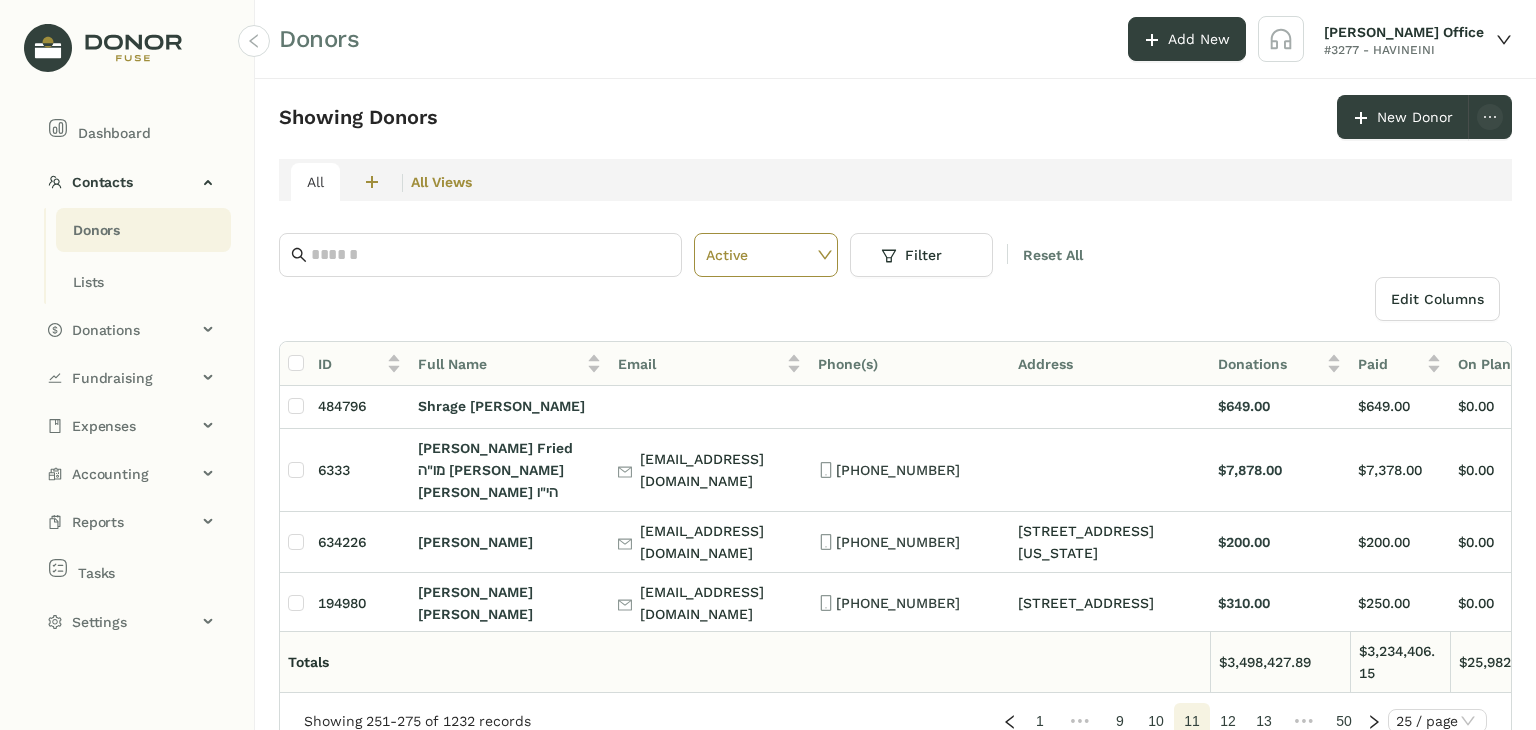 click on "13" 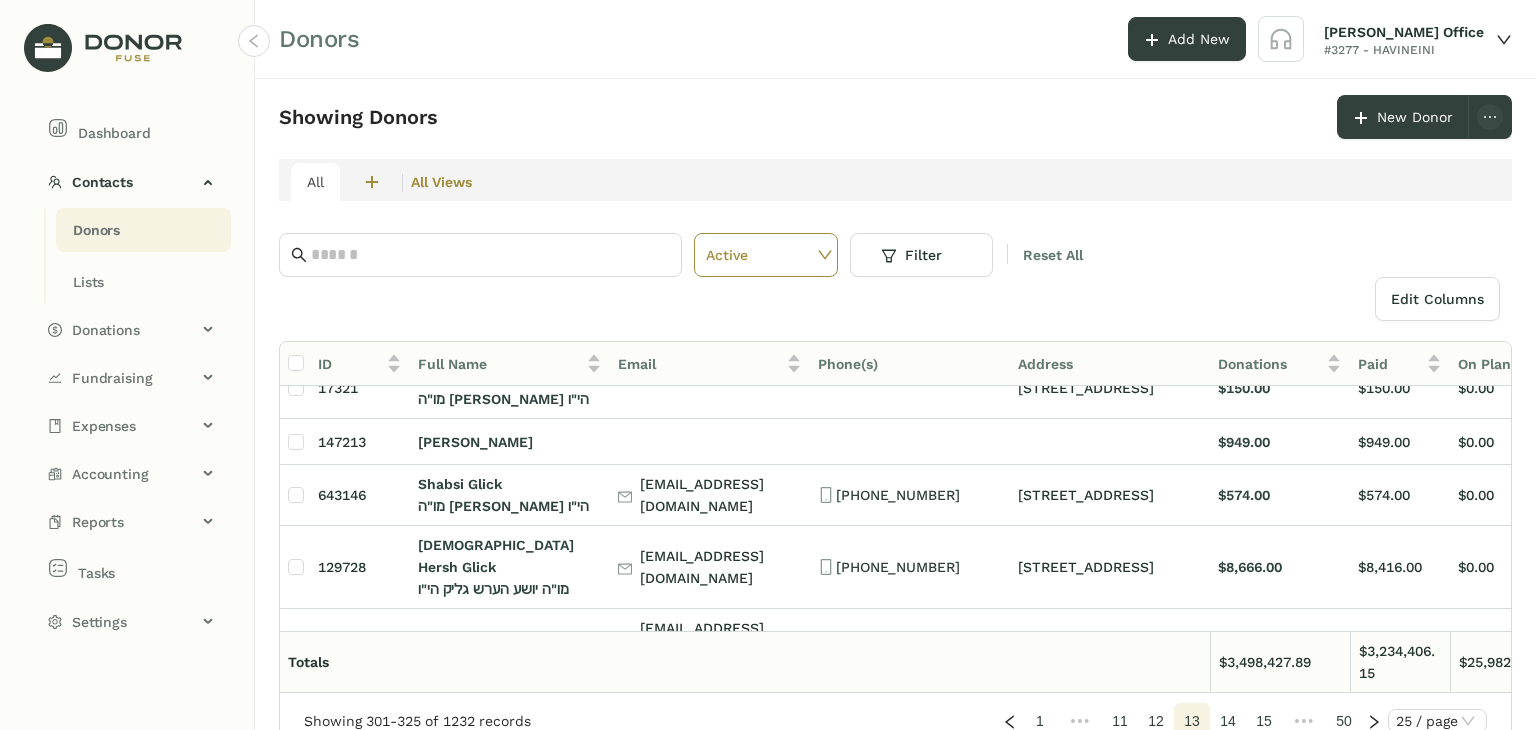 scroll, scrollTop: 0, scrollLeft: 0, axis: both 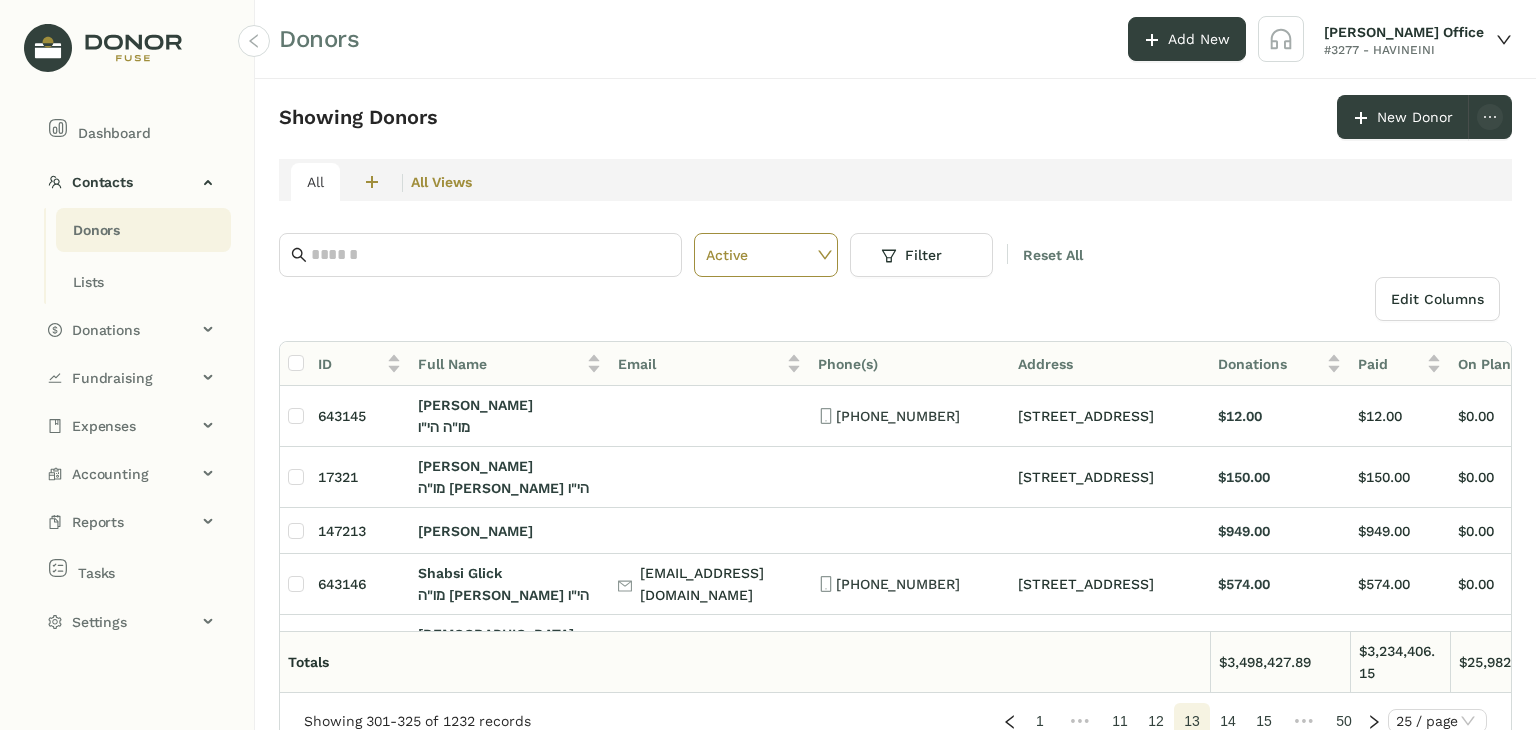click on "12" 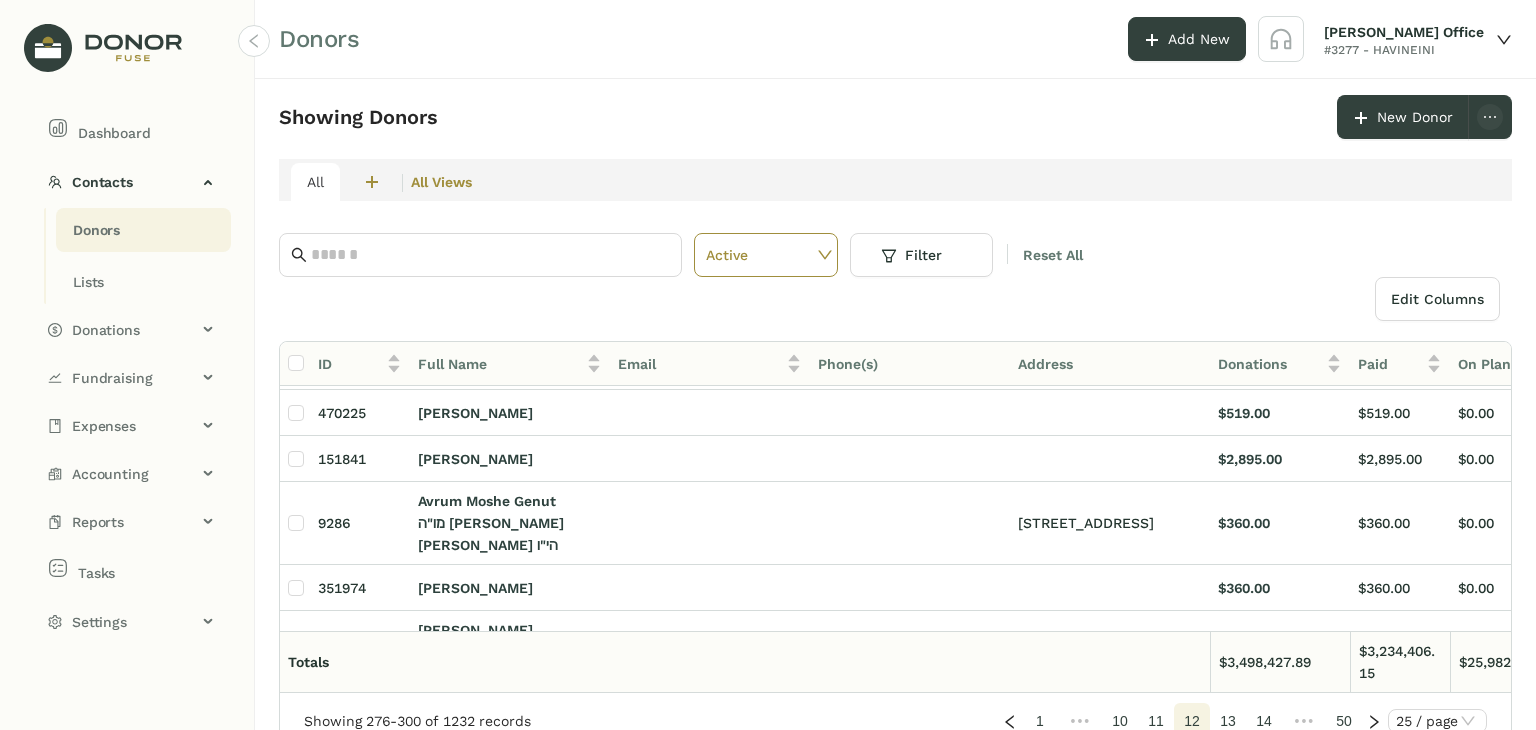 scroll, scrollTop: 1239, scrollLeft: 0, axis: vertical 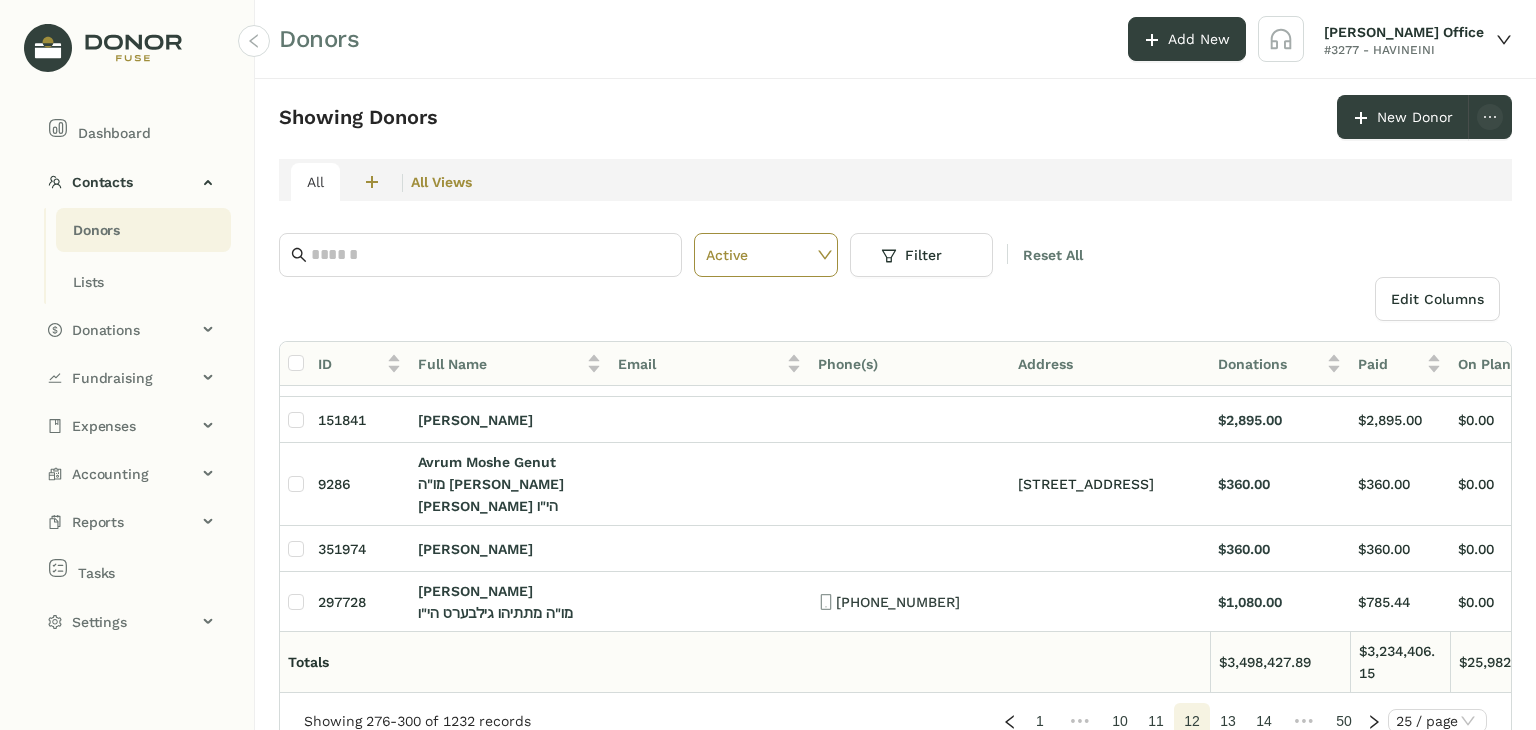 click on "13" 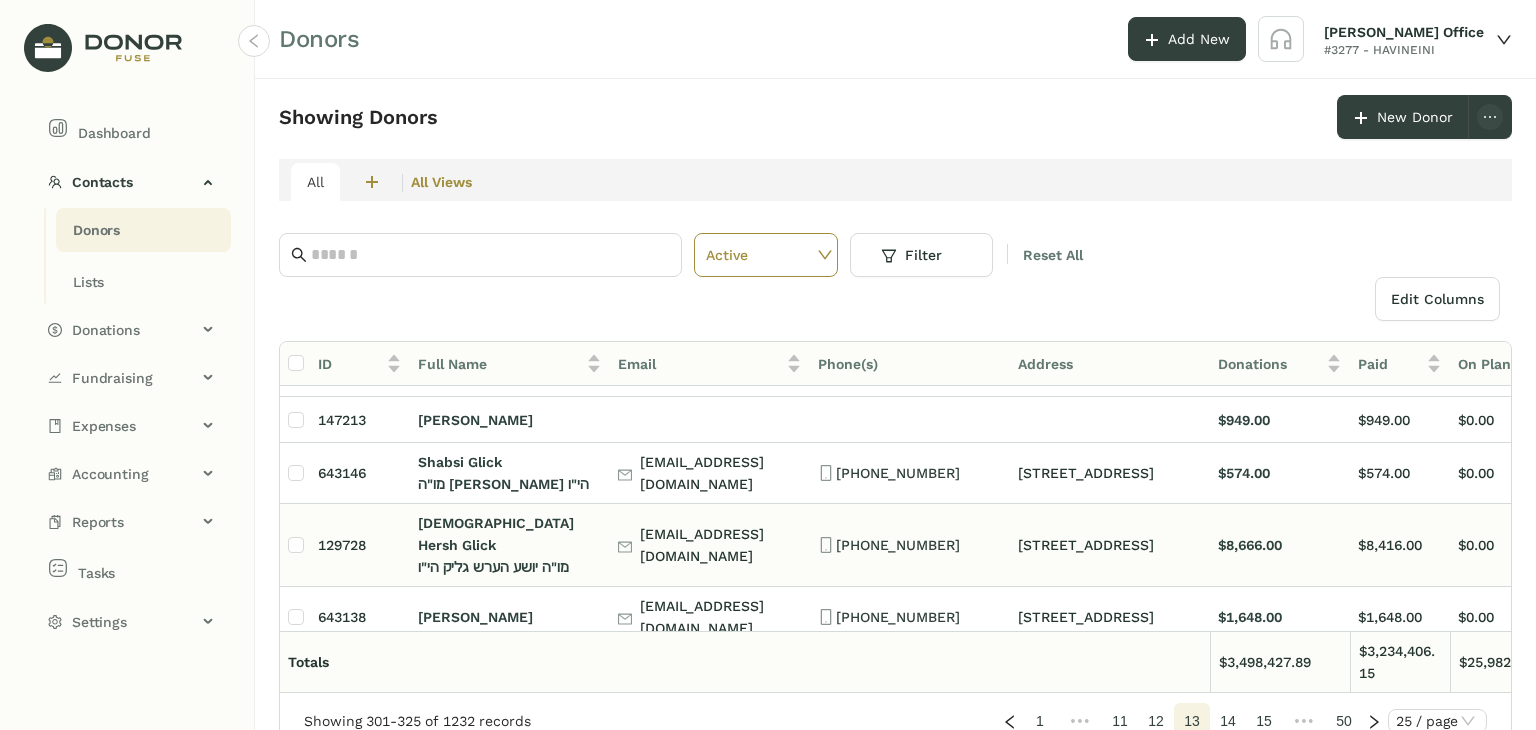 scroll, scrollTop: 100, scrollLeft: 0, axis: vertical 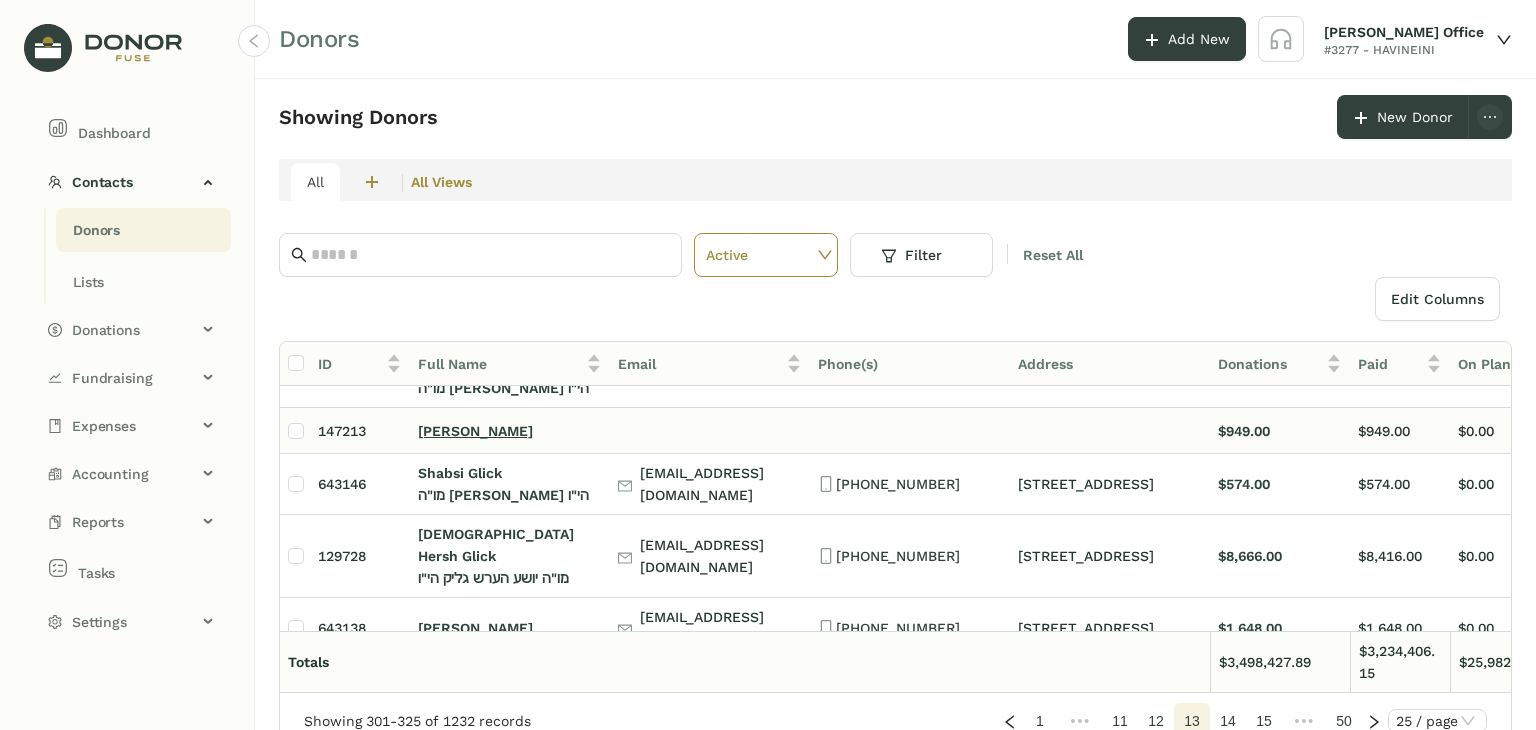 click on "[PERSON_NAME]" 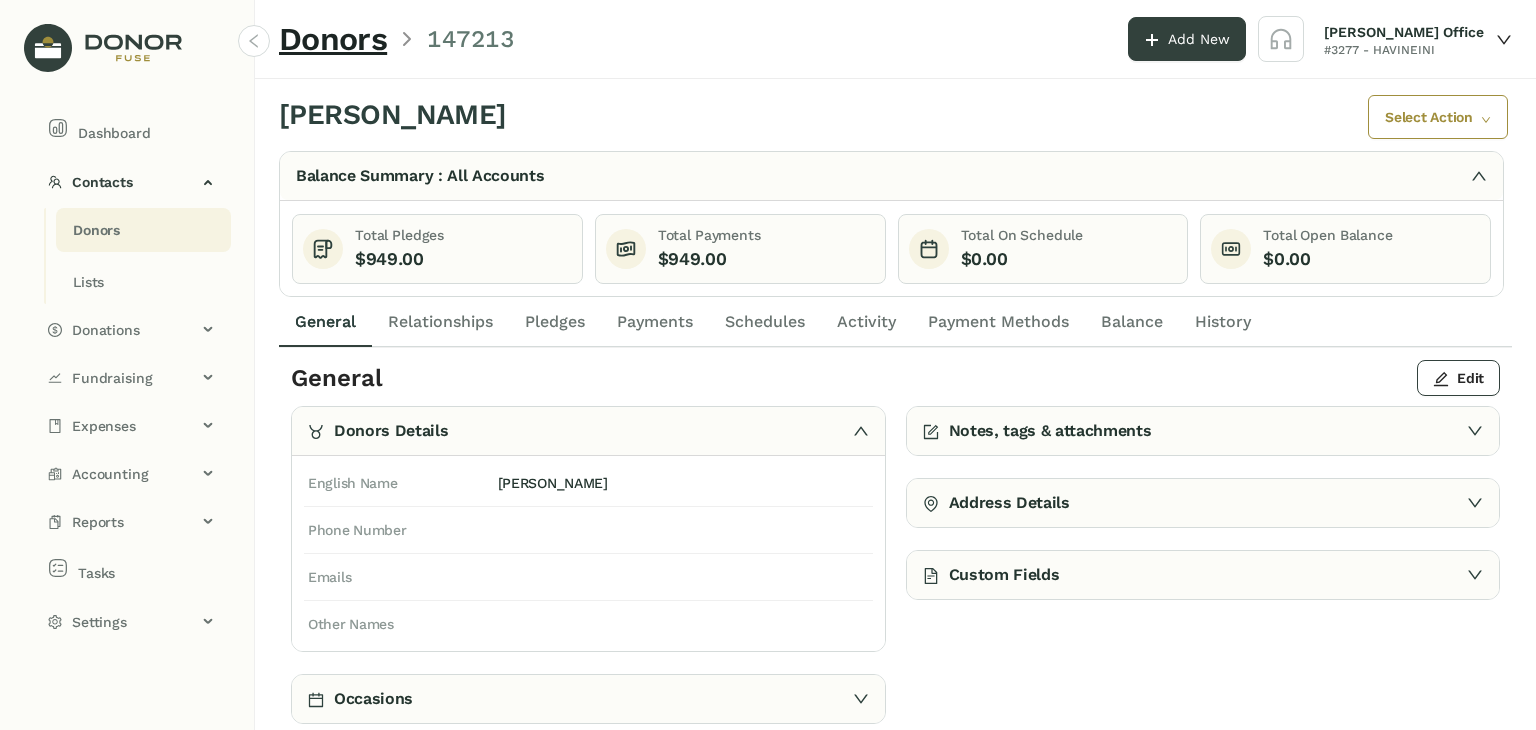 click on "Payments" 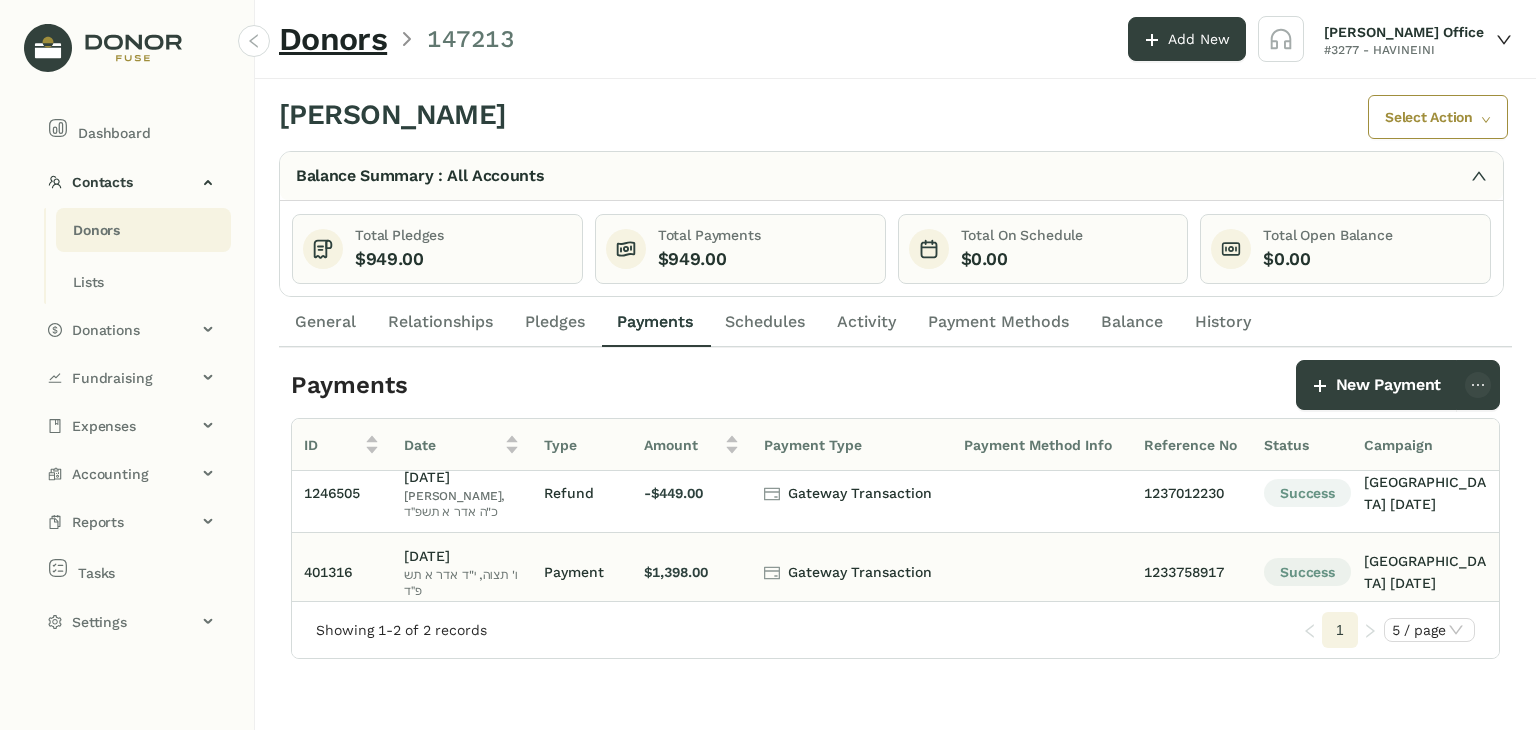 scroll, scrollTop: 0, scrollLeft: 0, axis: both 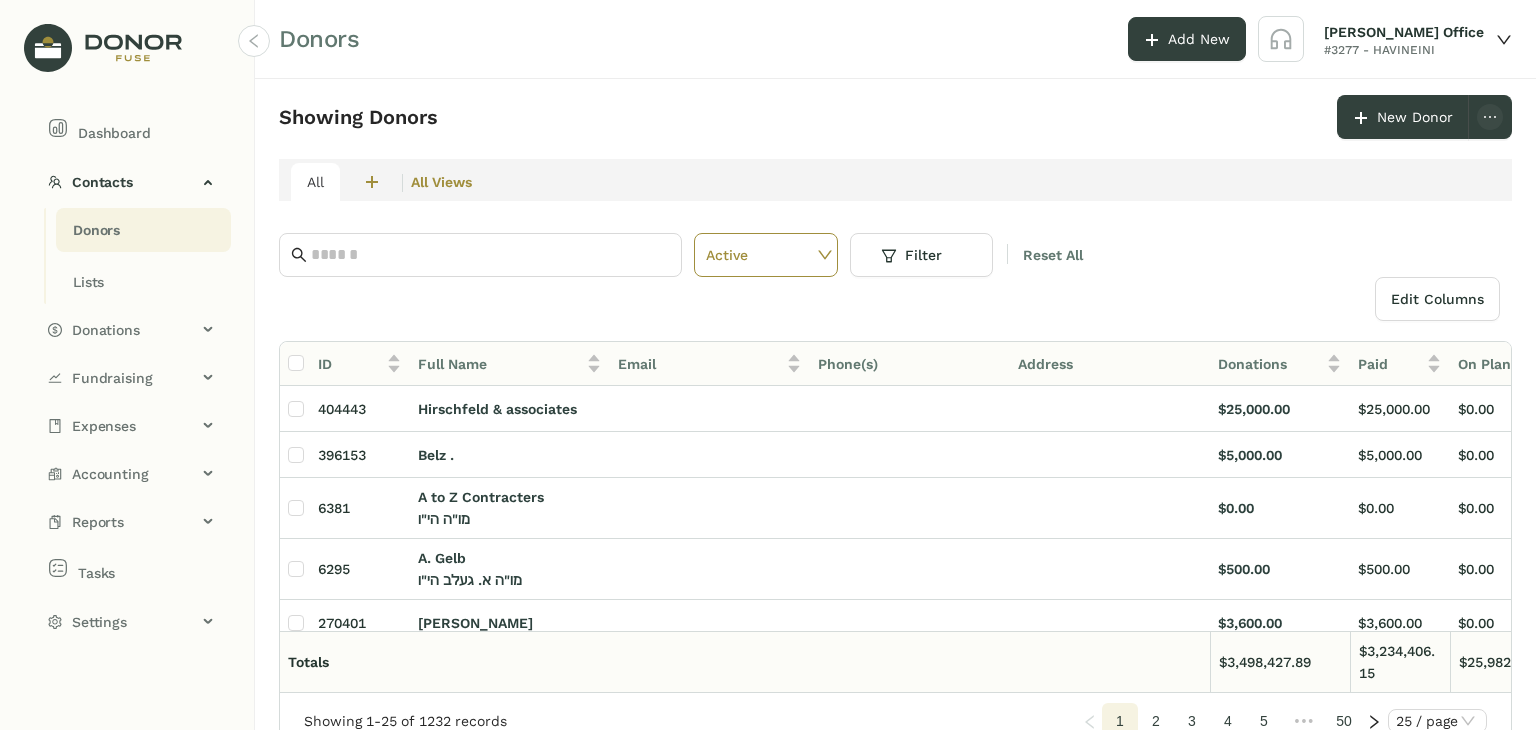 click on "5" 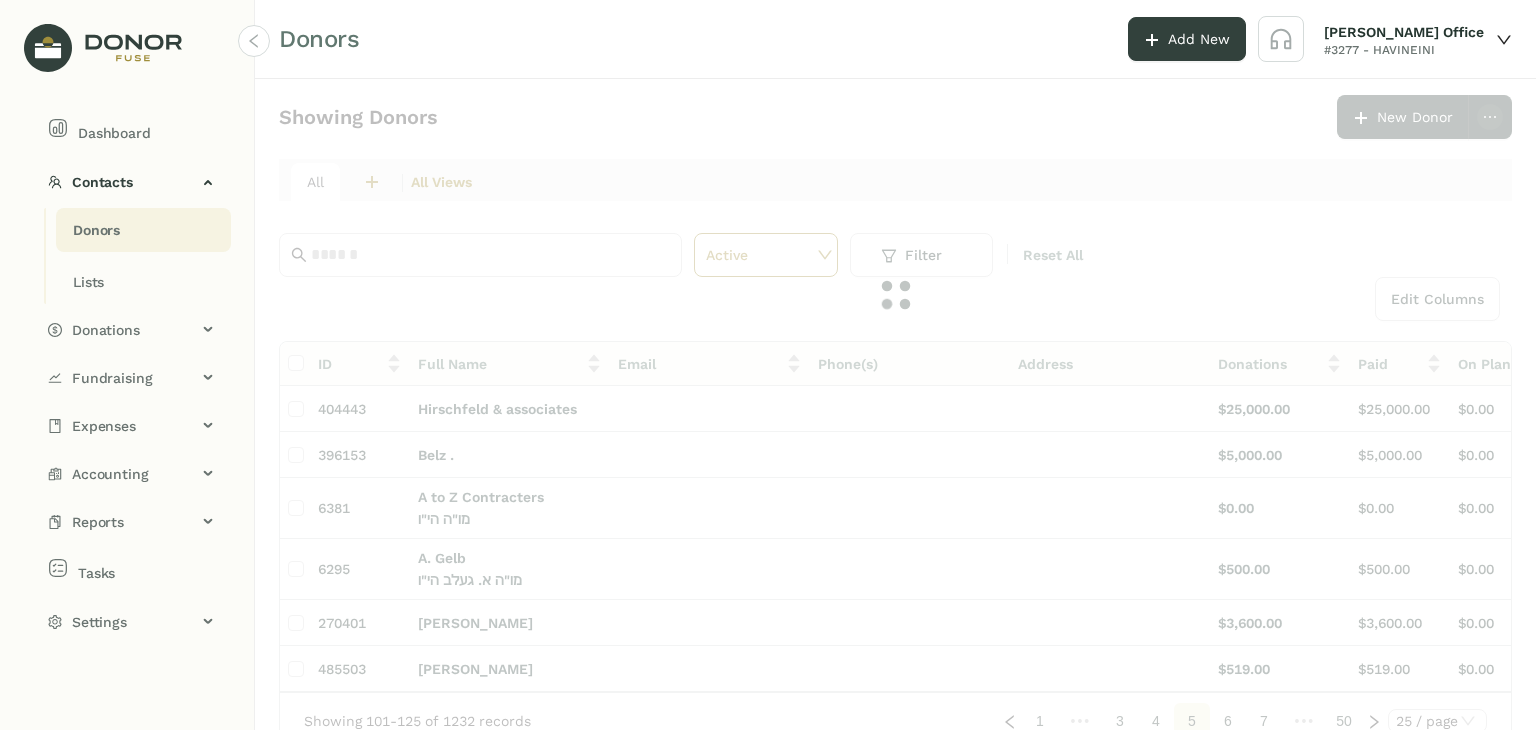 click on "7" 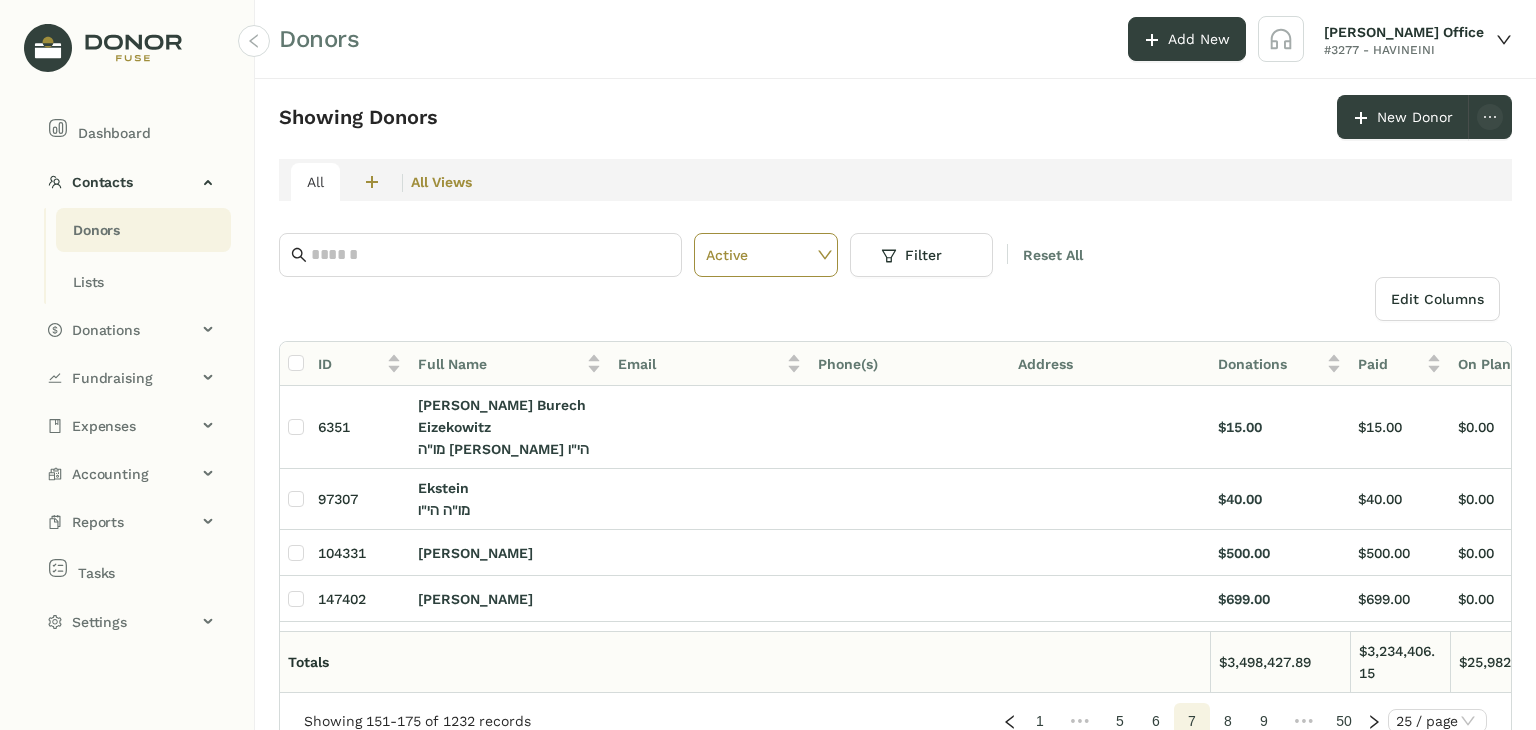 click on "9" 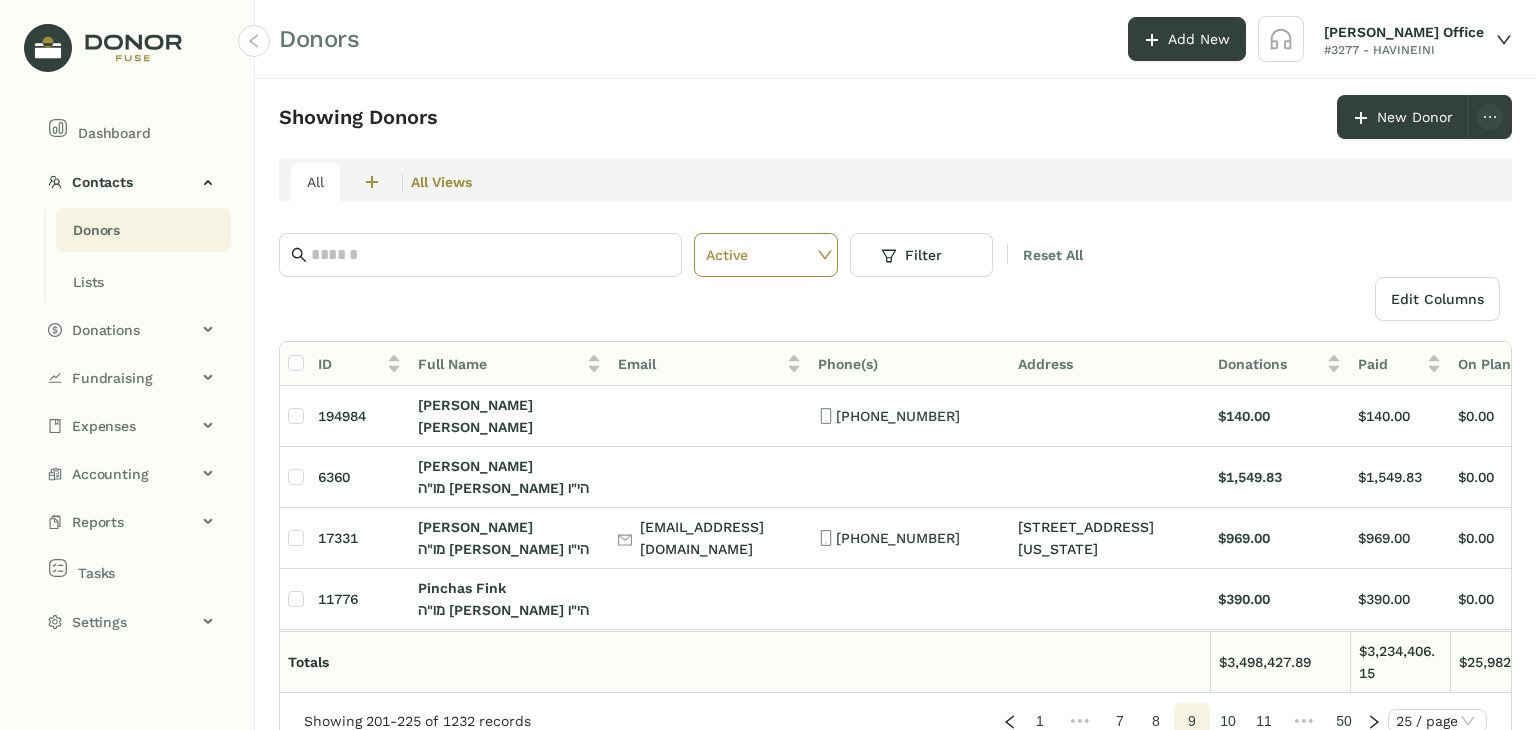 click on "11" 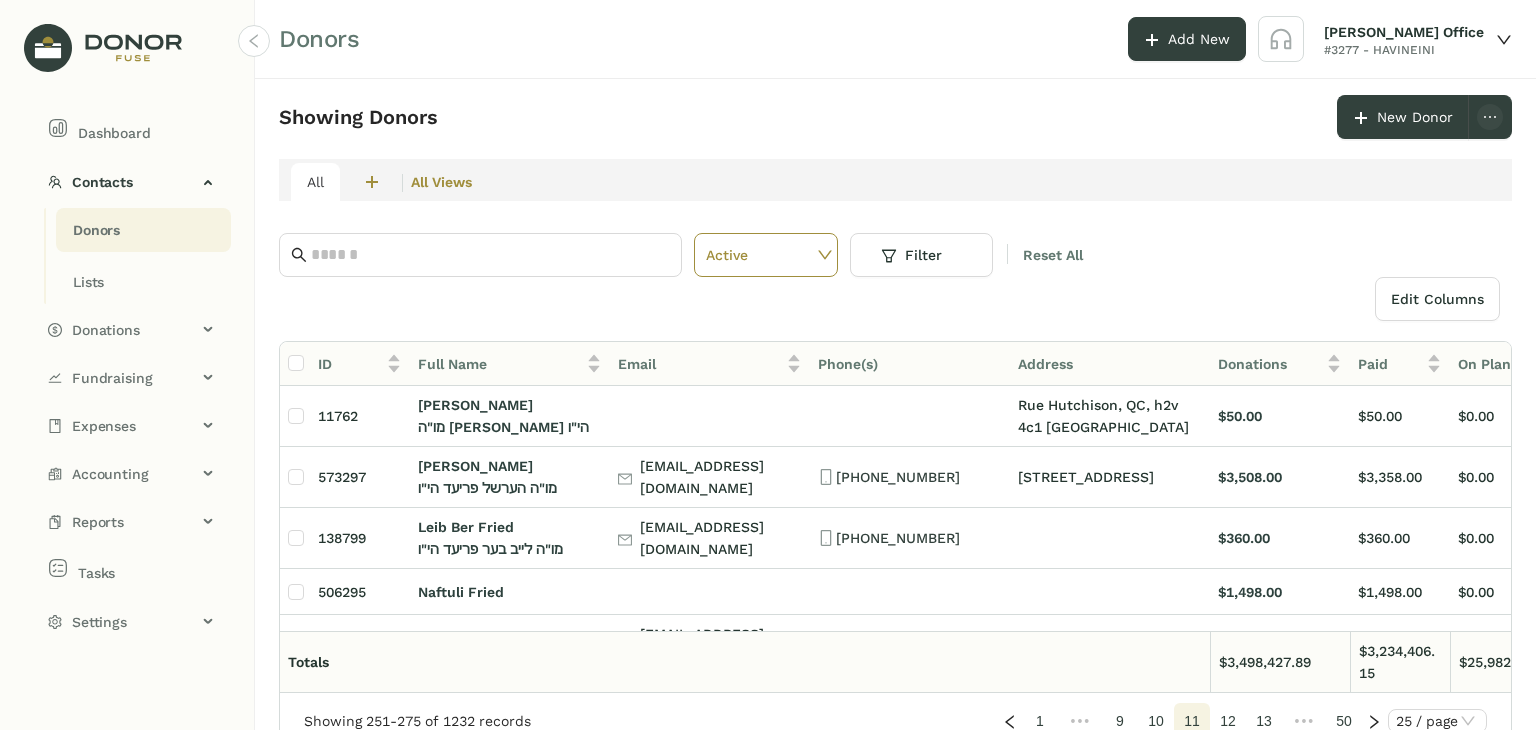 click on "12" 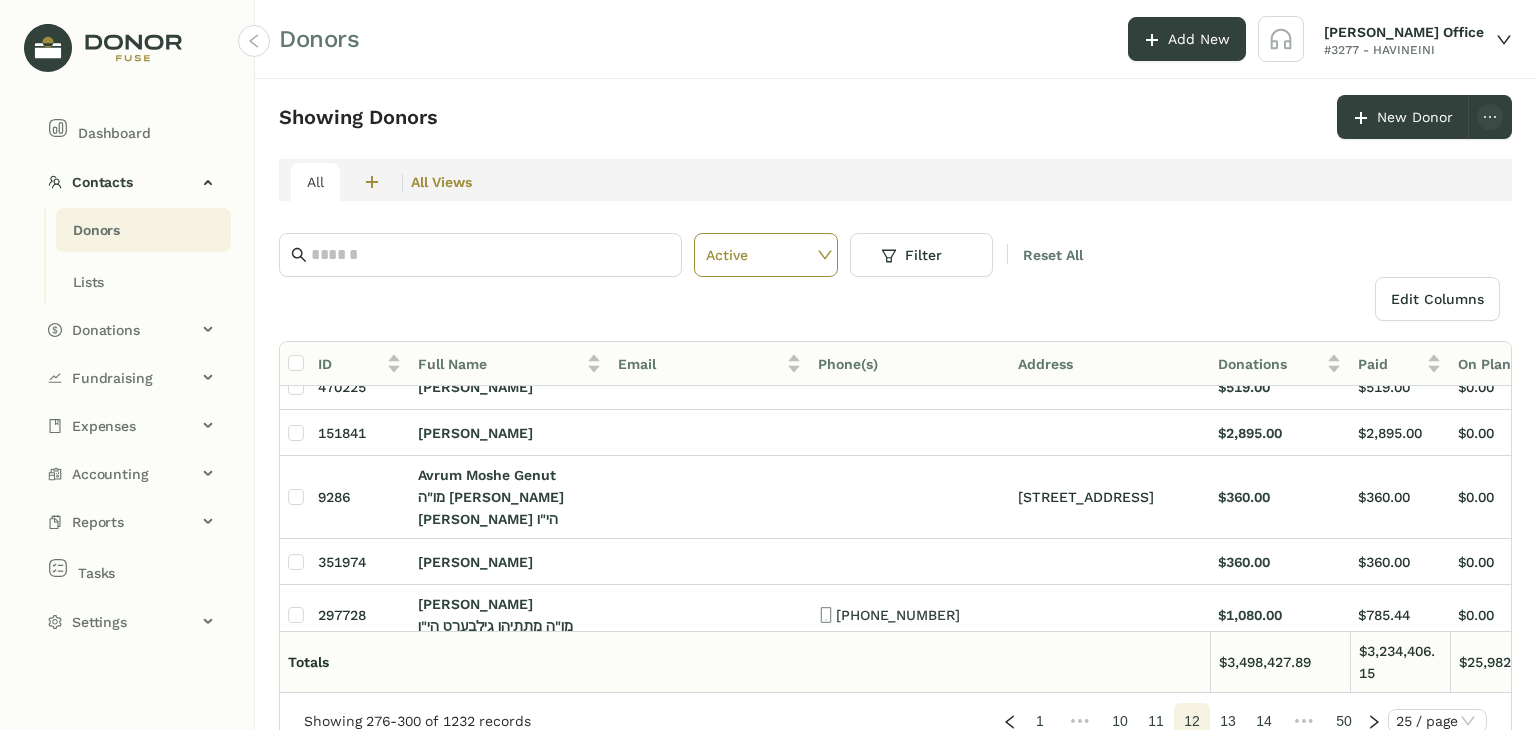 scroll, scrollTop: 1239, scrollLeft: 0, axis: vertical 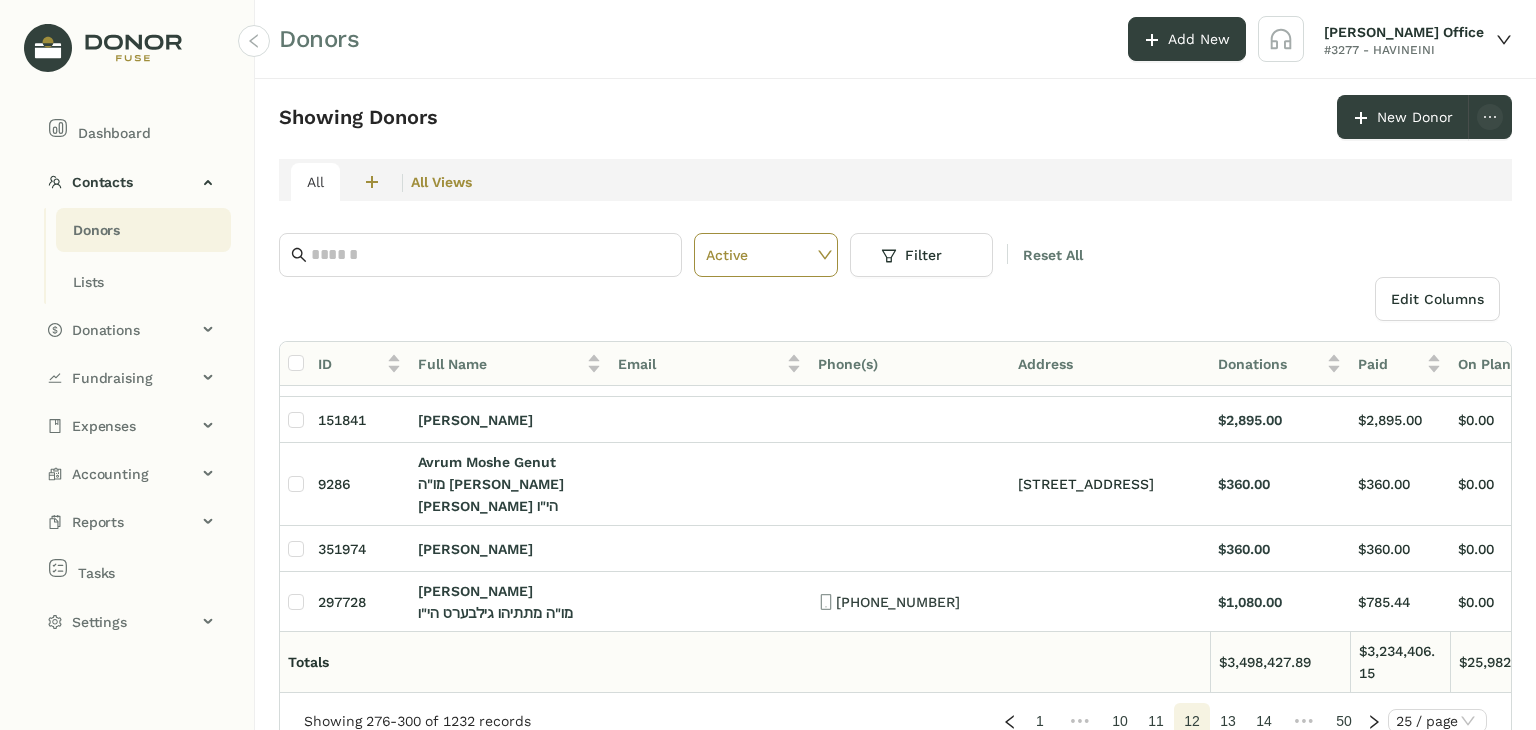 click on "13" 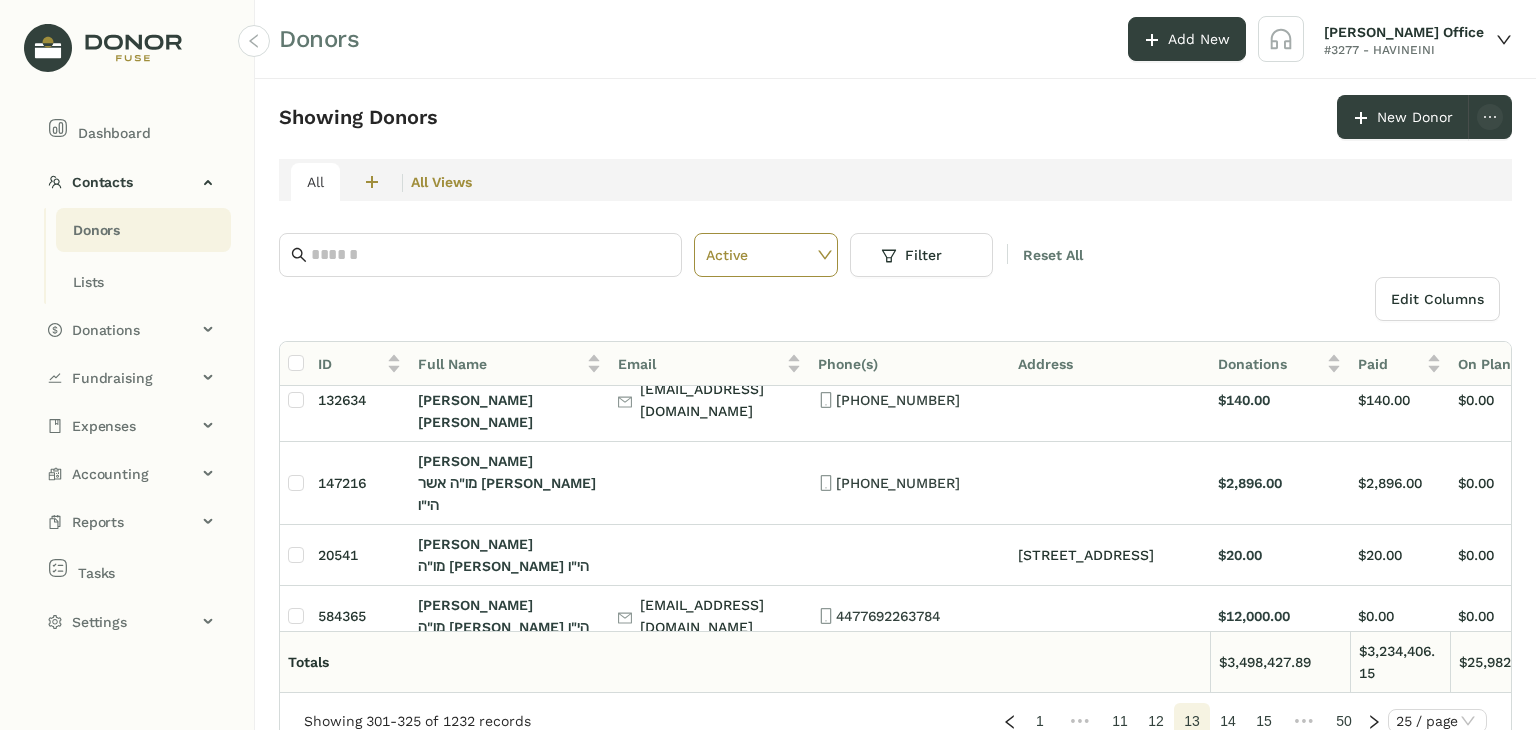scroll, scrollTop: 600, scrollLeft: 0, axis: vertical 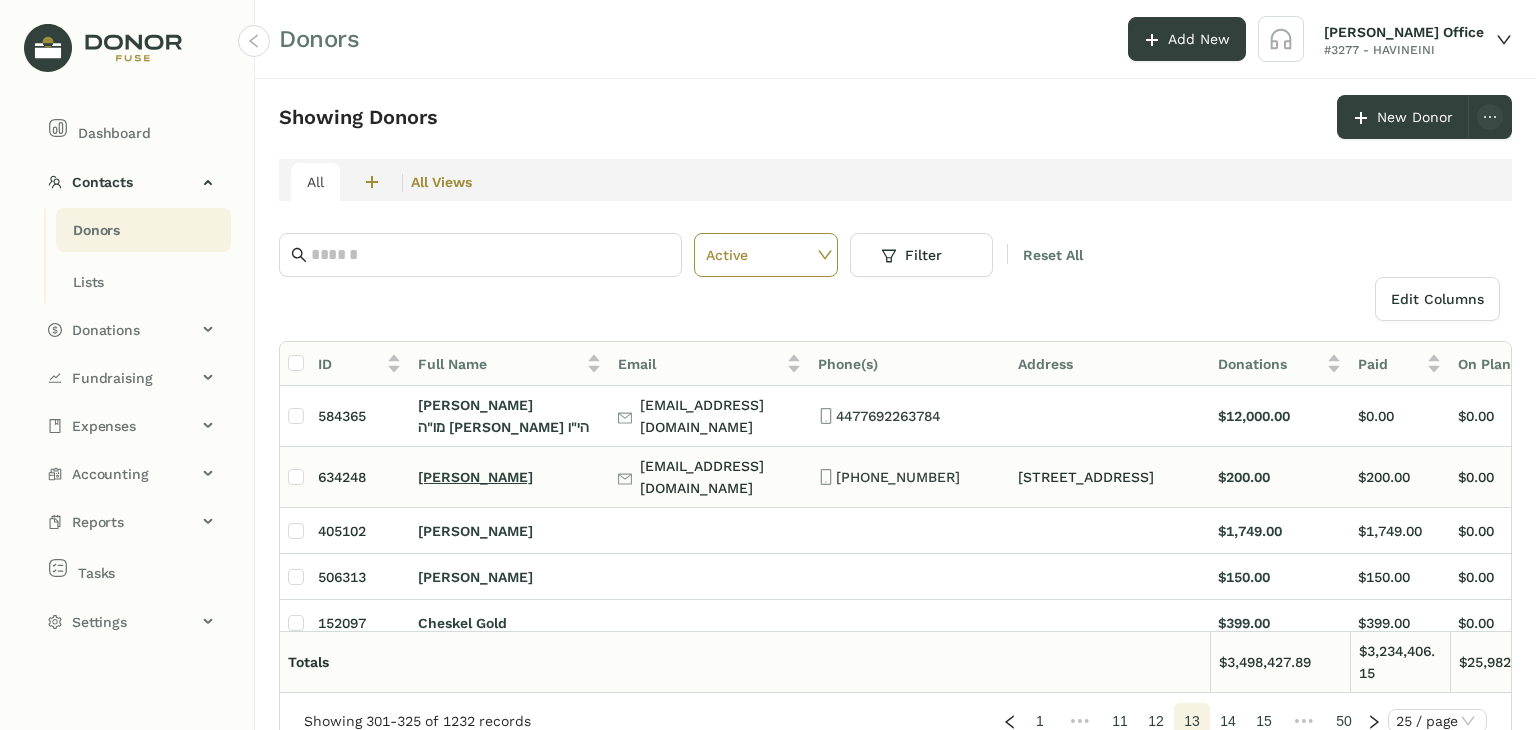 click on "[PERSON_NAME]" 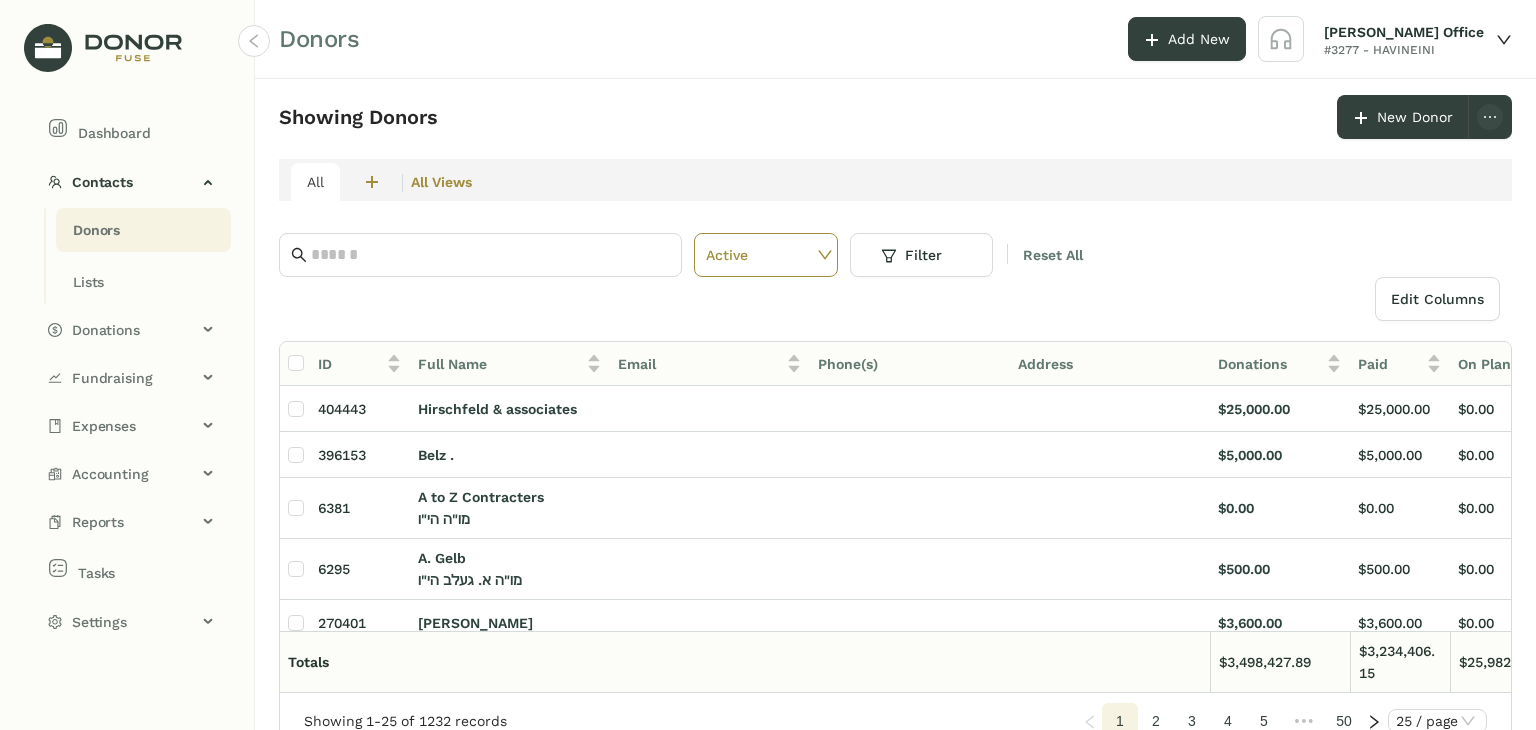 click on "5" 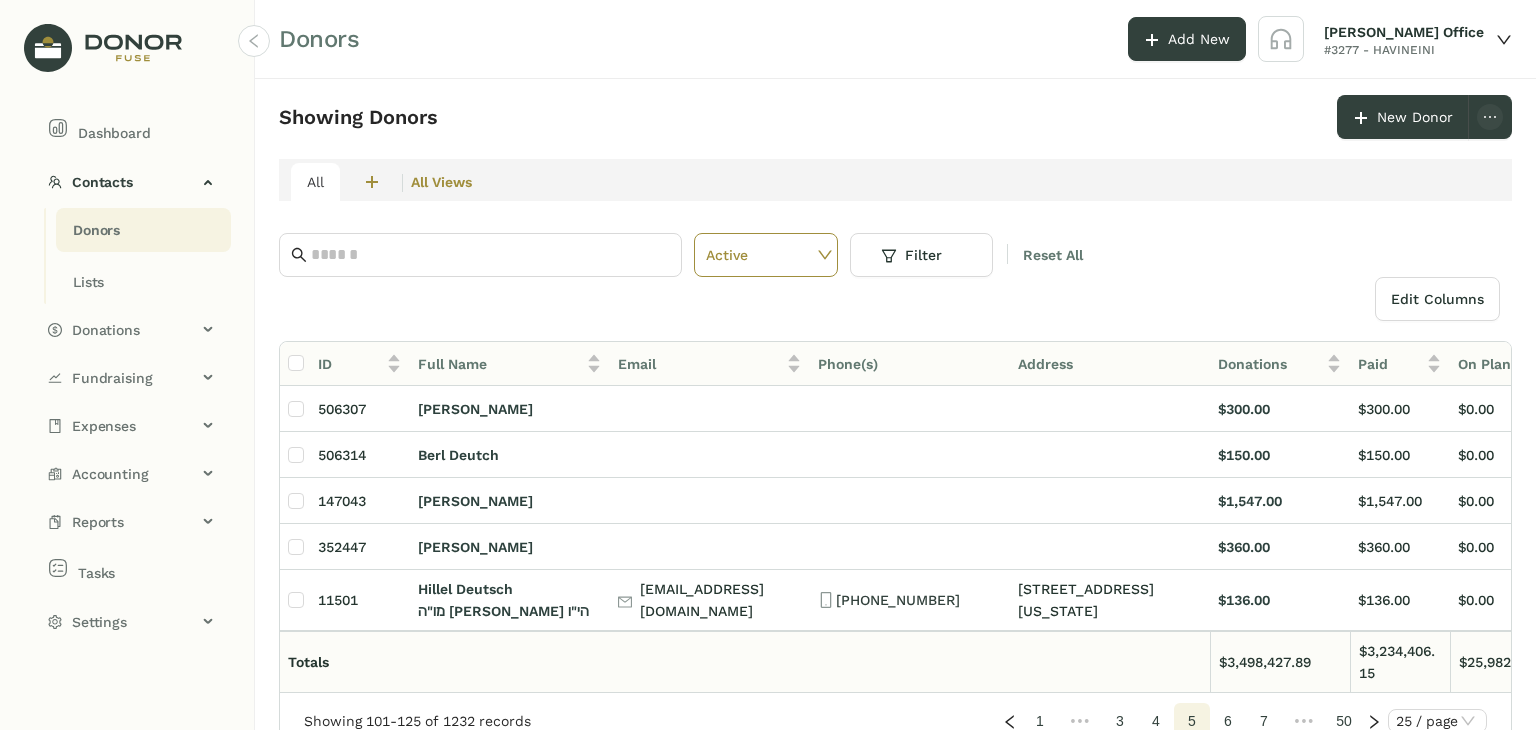 click on "7" 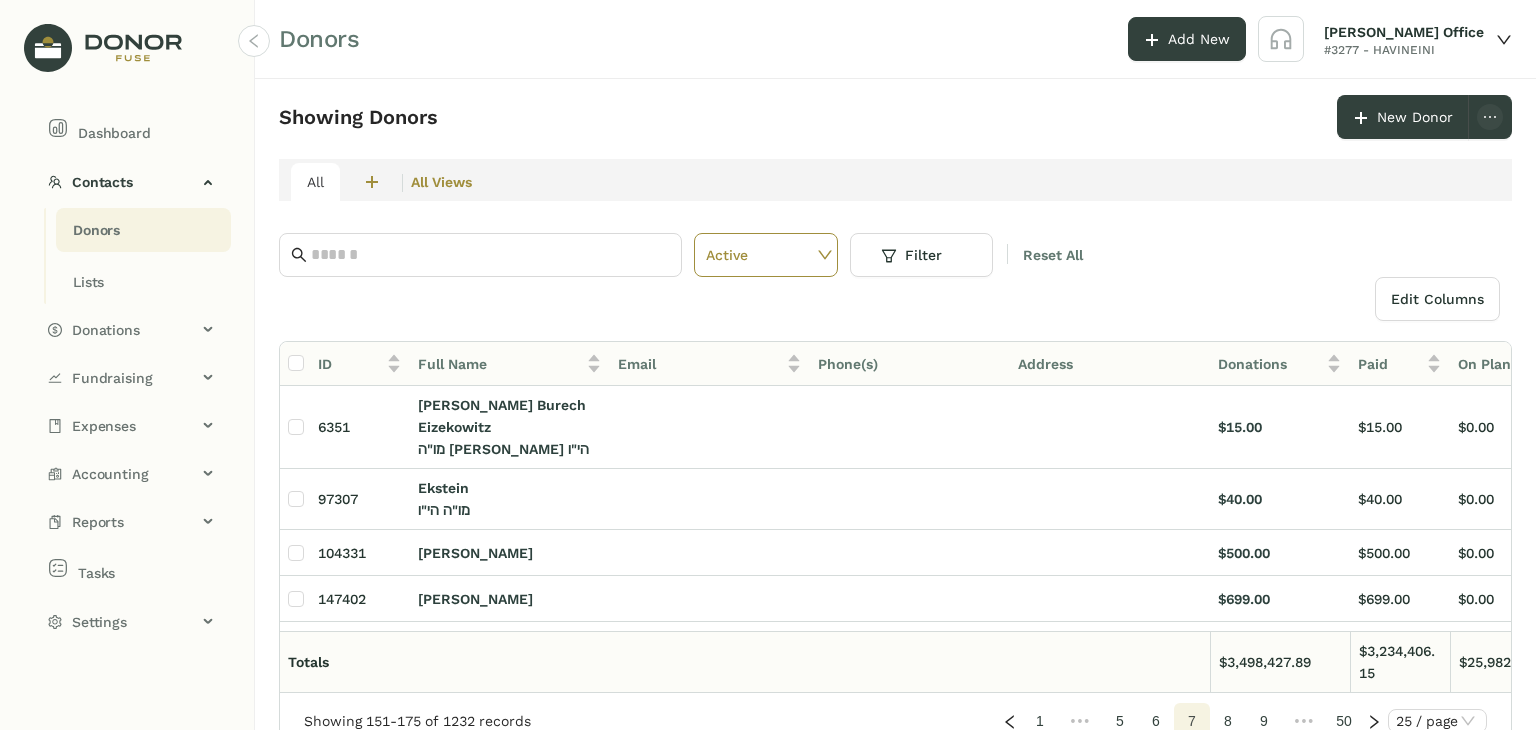 click on "9" 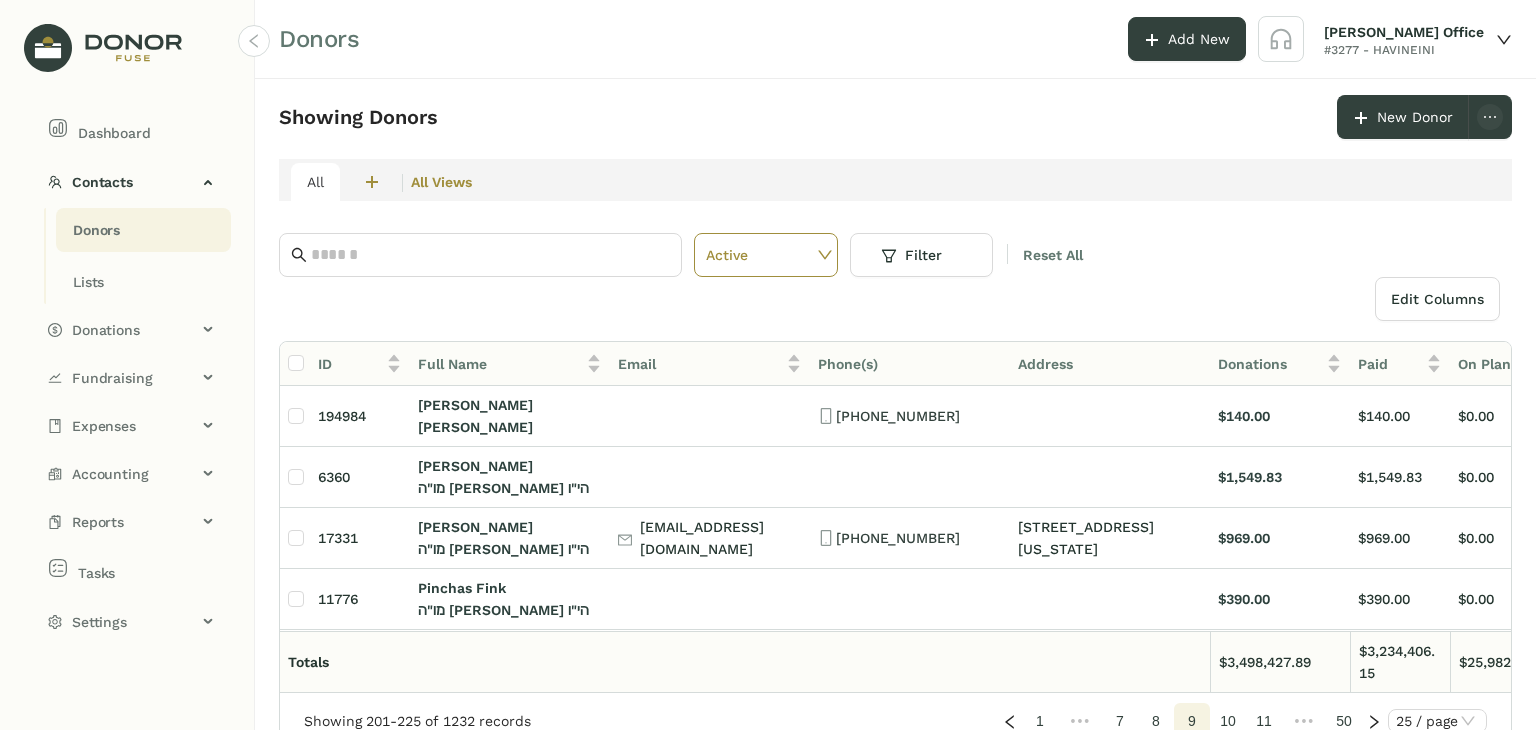 click on "11" 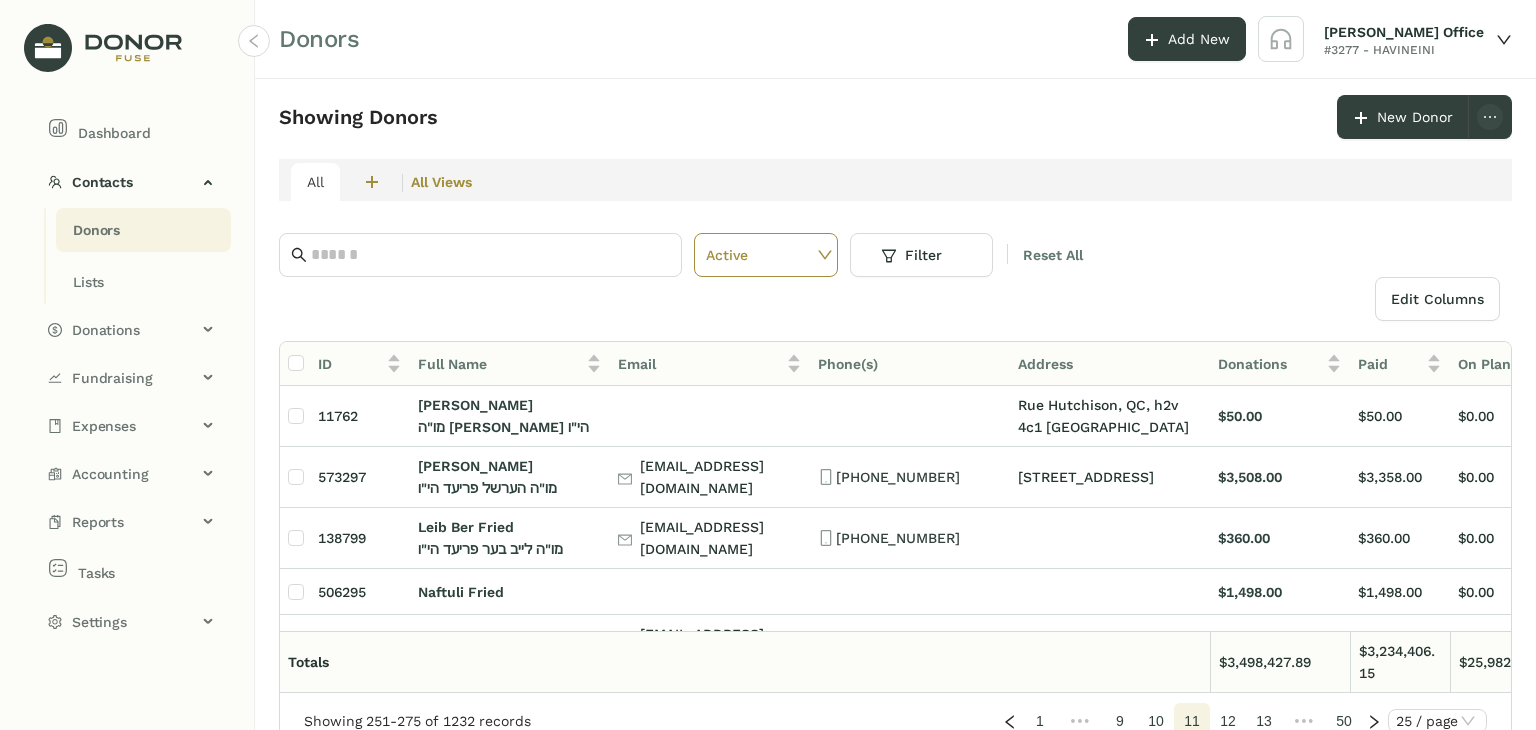 click on "13" 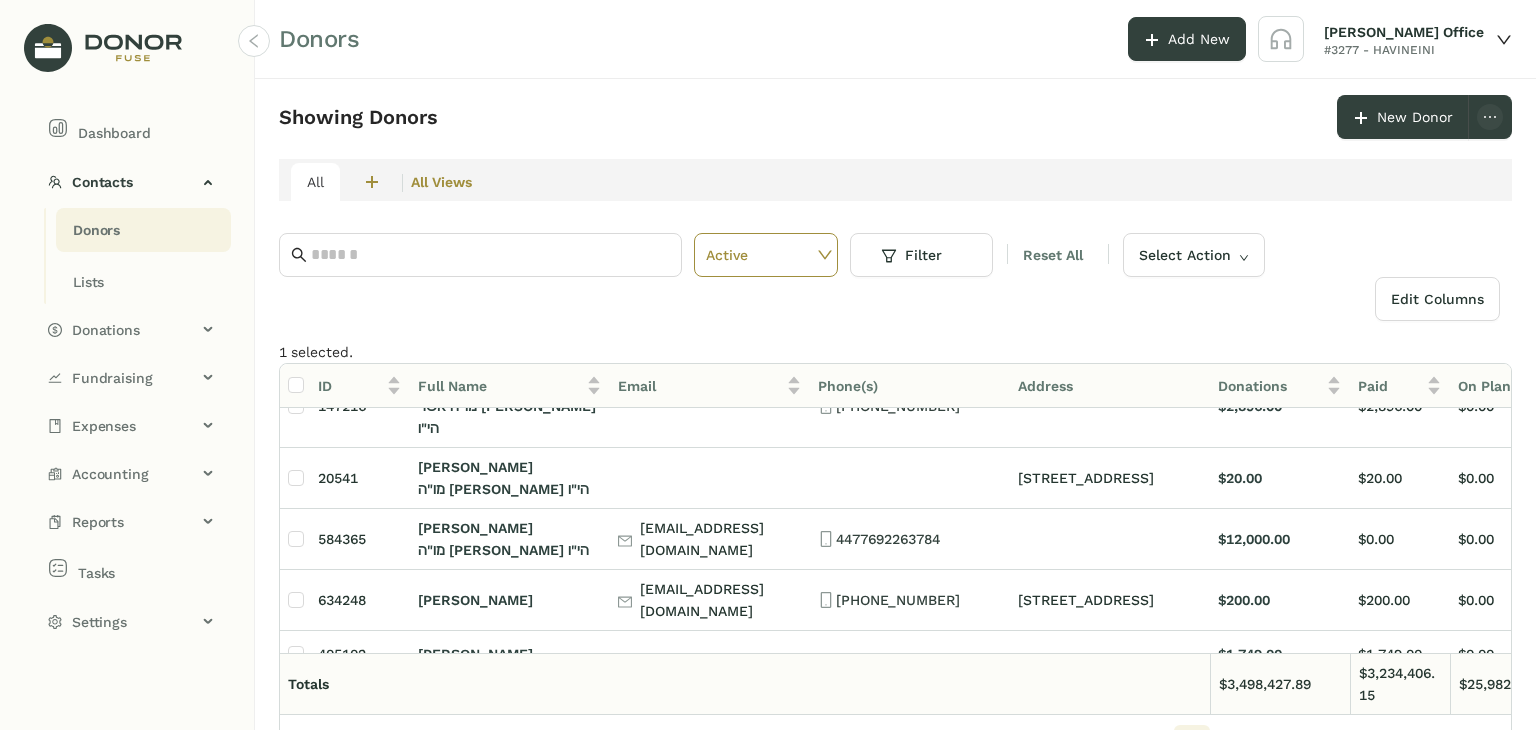 scroll, scrollTop: 500, scrollLeft: 0, axis: vertical 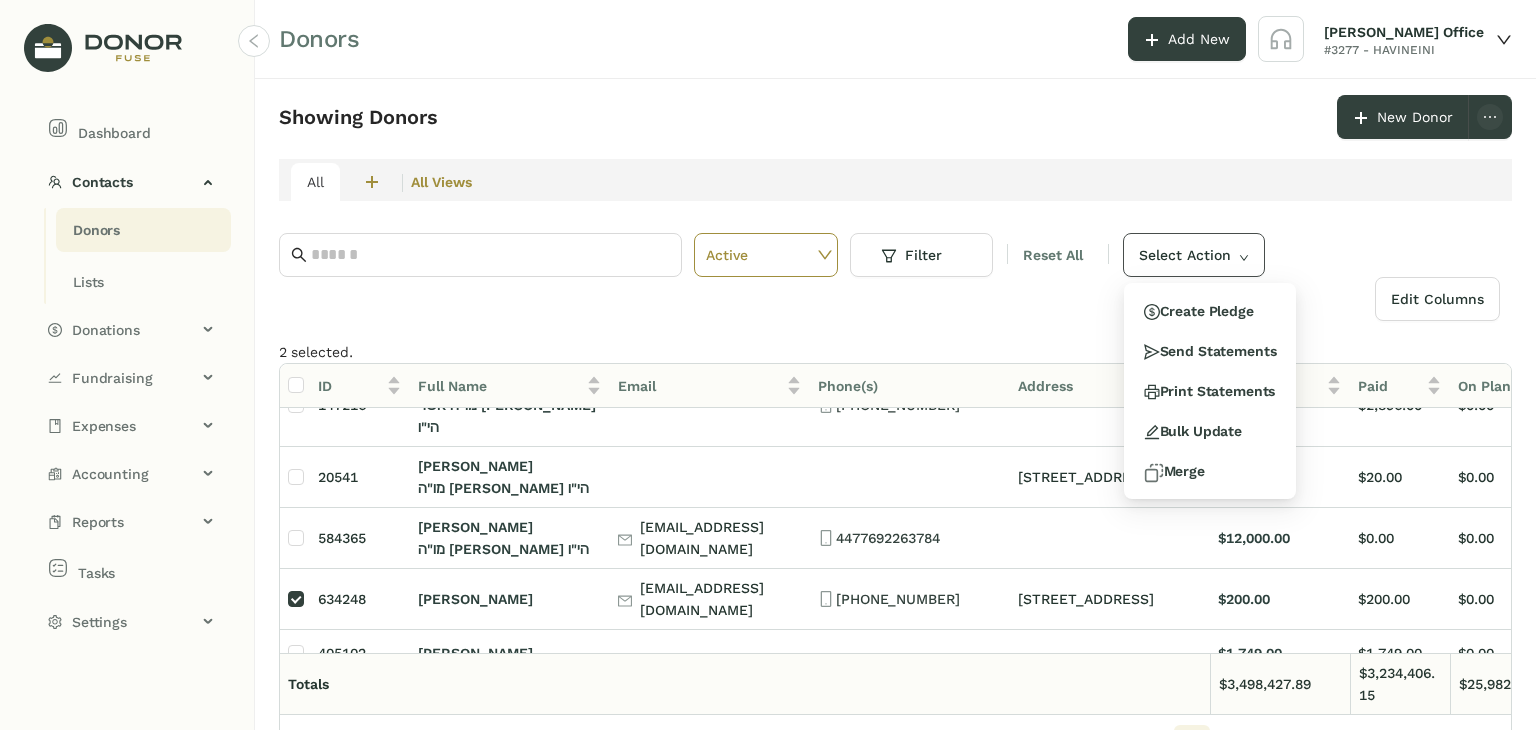 click on "Select Action" 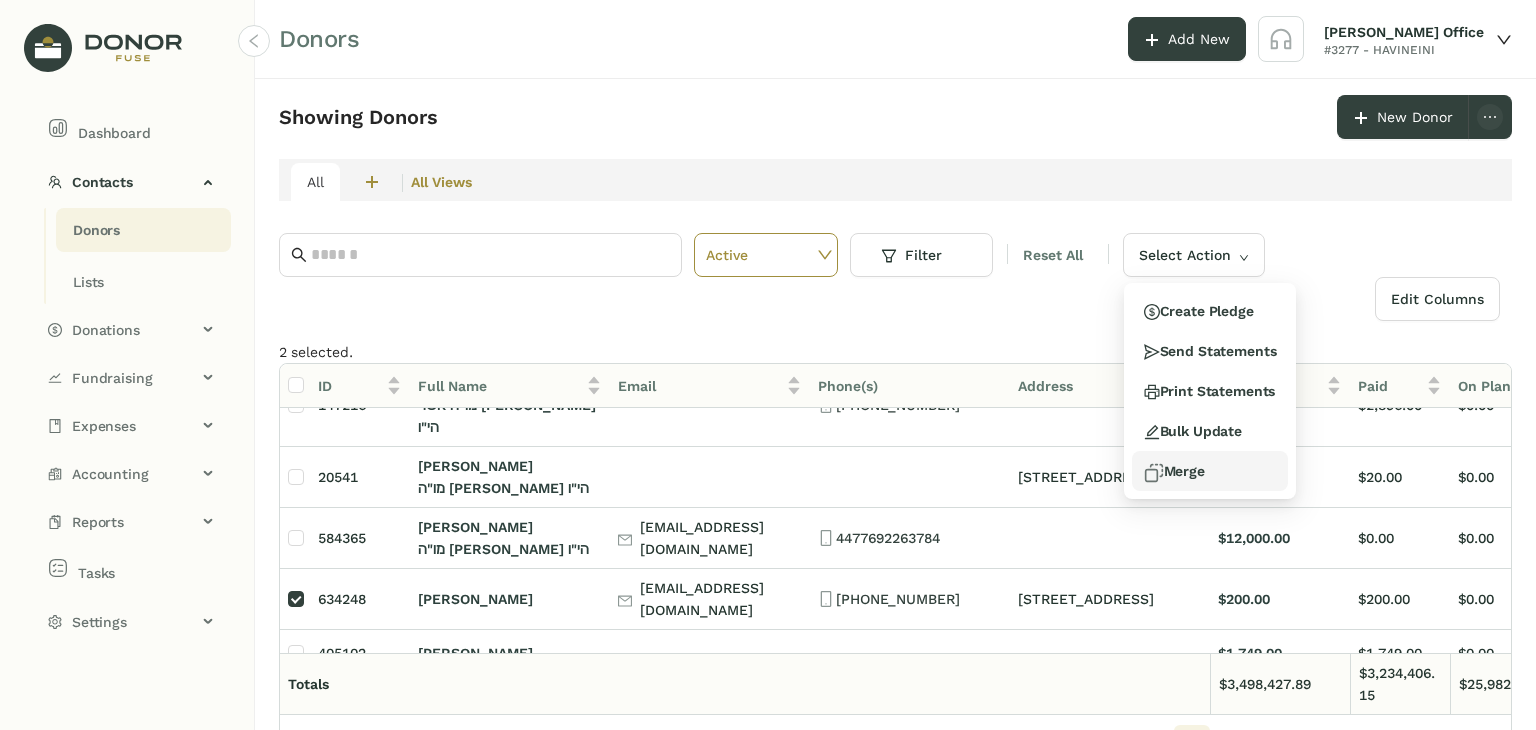 click on "Merge" at bounding box center [1174, 471] 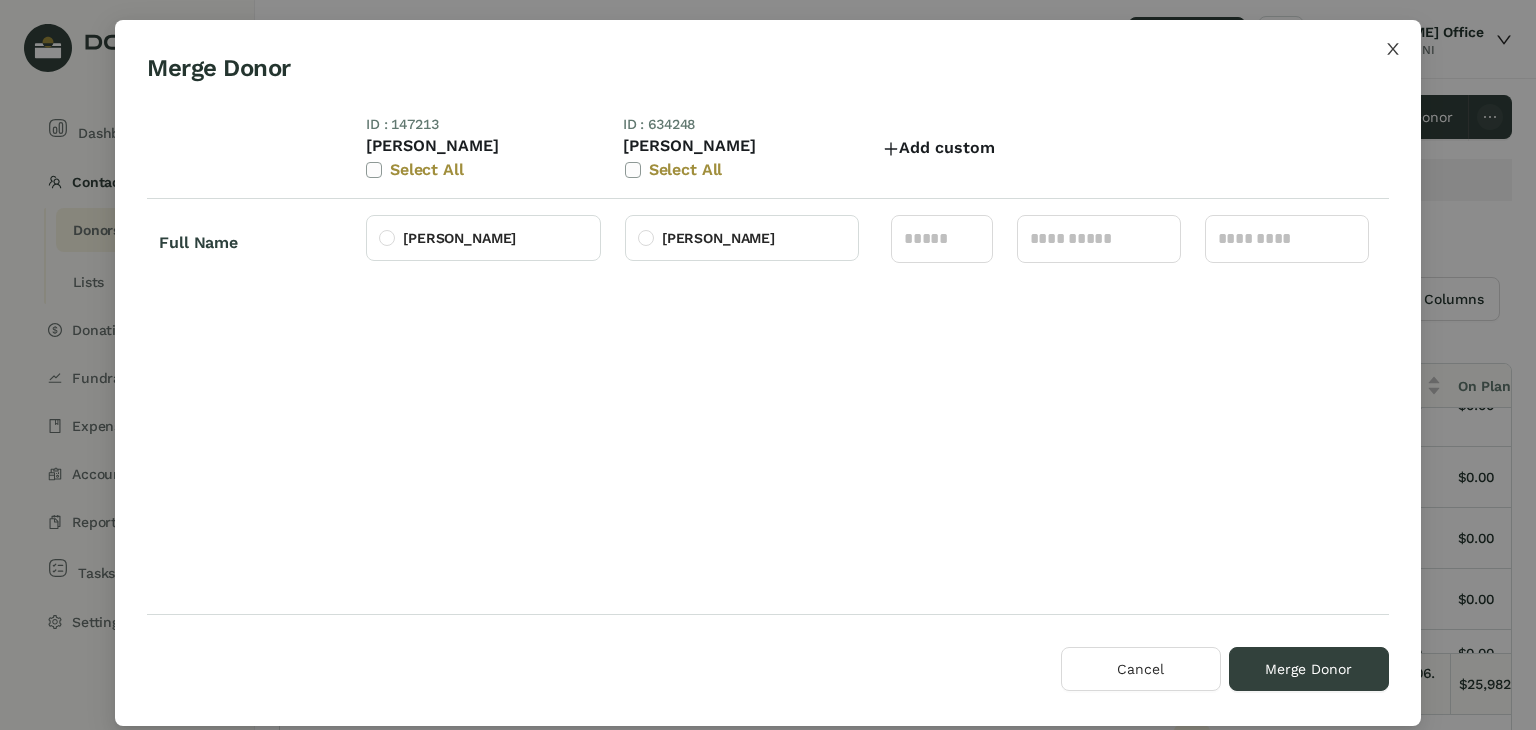 click 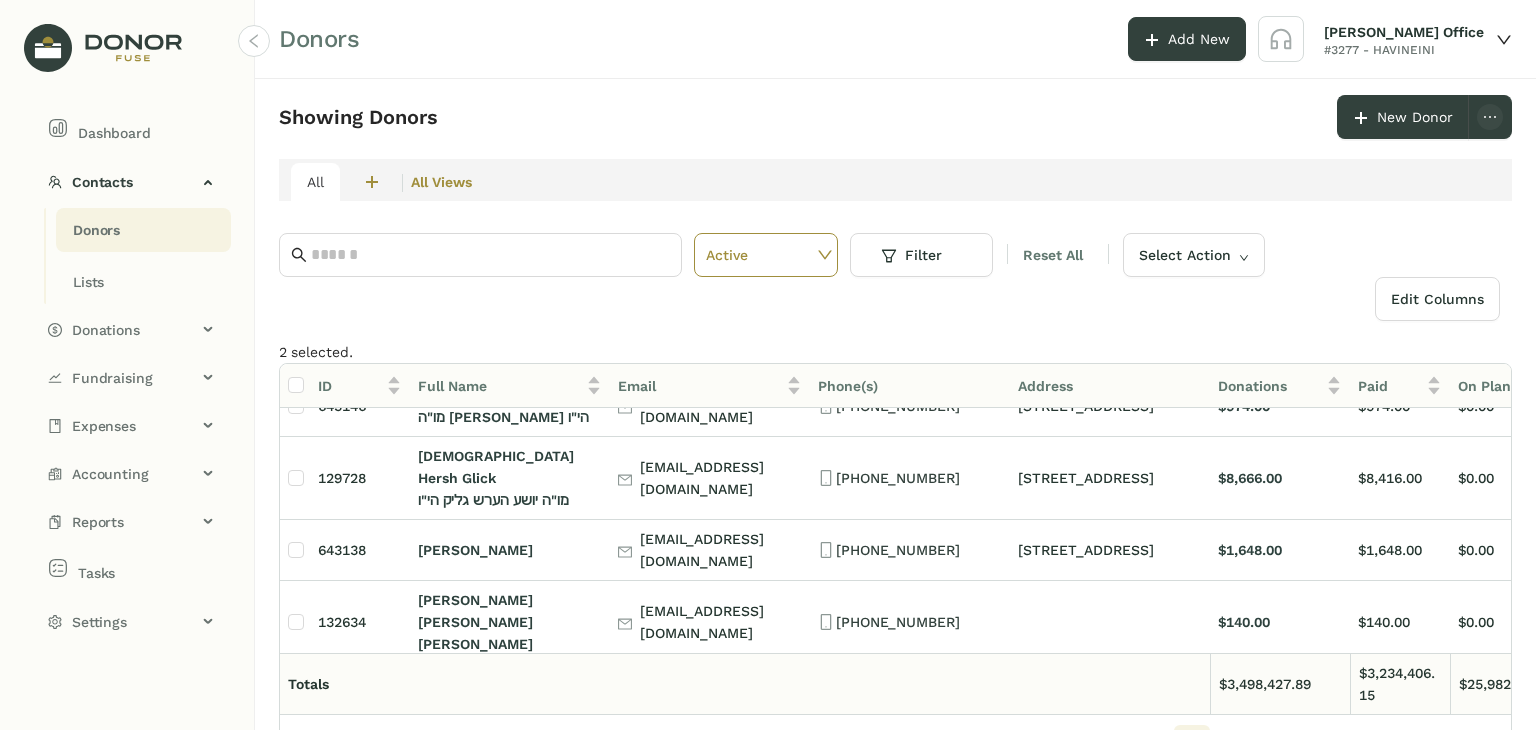 scroll, scrollTop: 100, scrollLeft: 0, axis: vertical 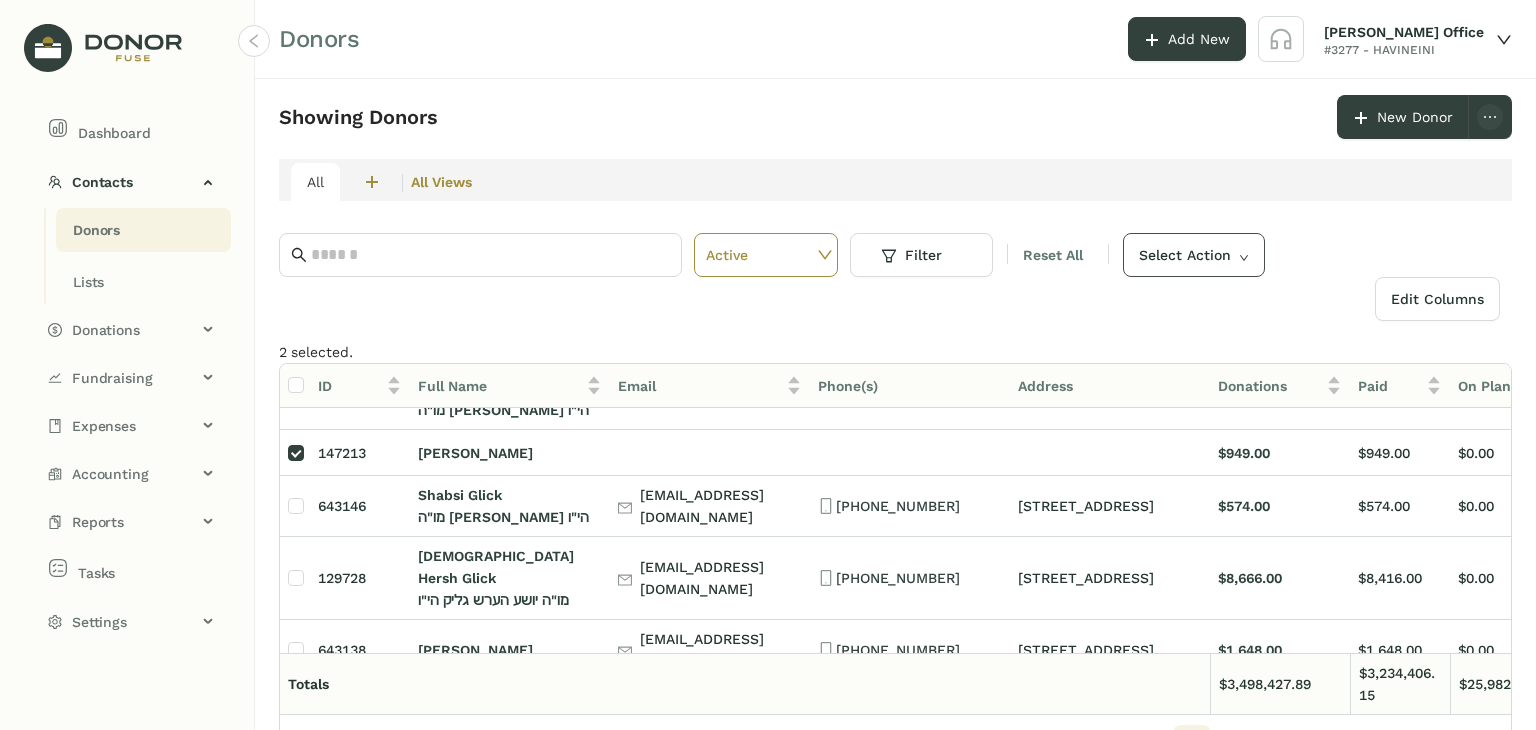 click on "Select Action" 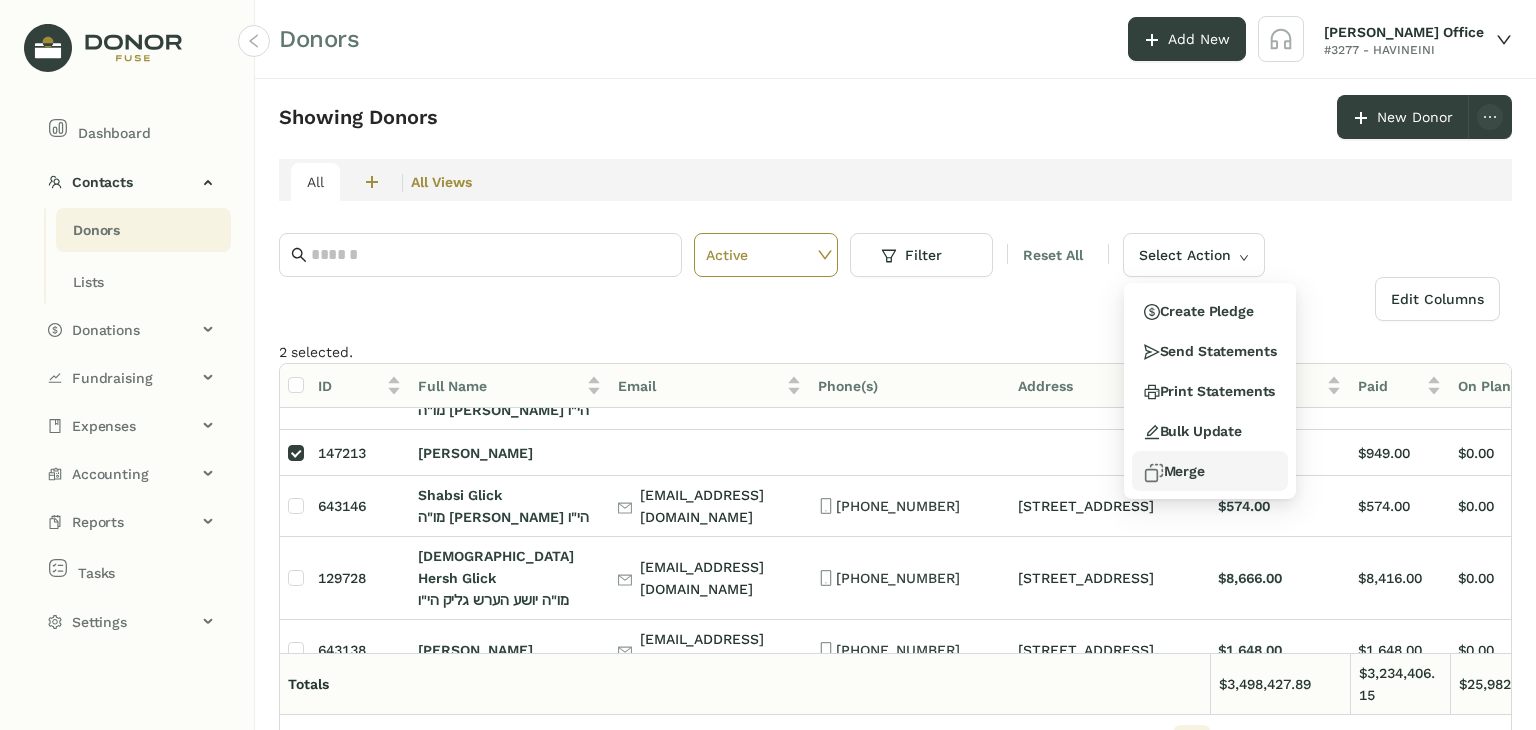 click on "Merge" at bounding box center [1174, 471] 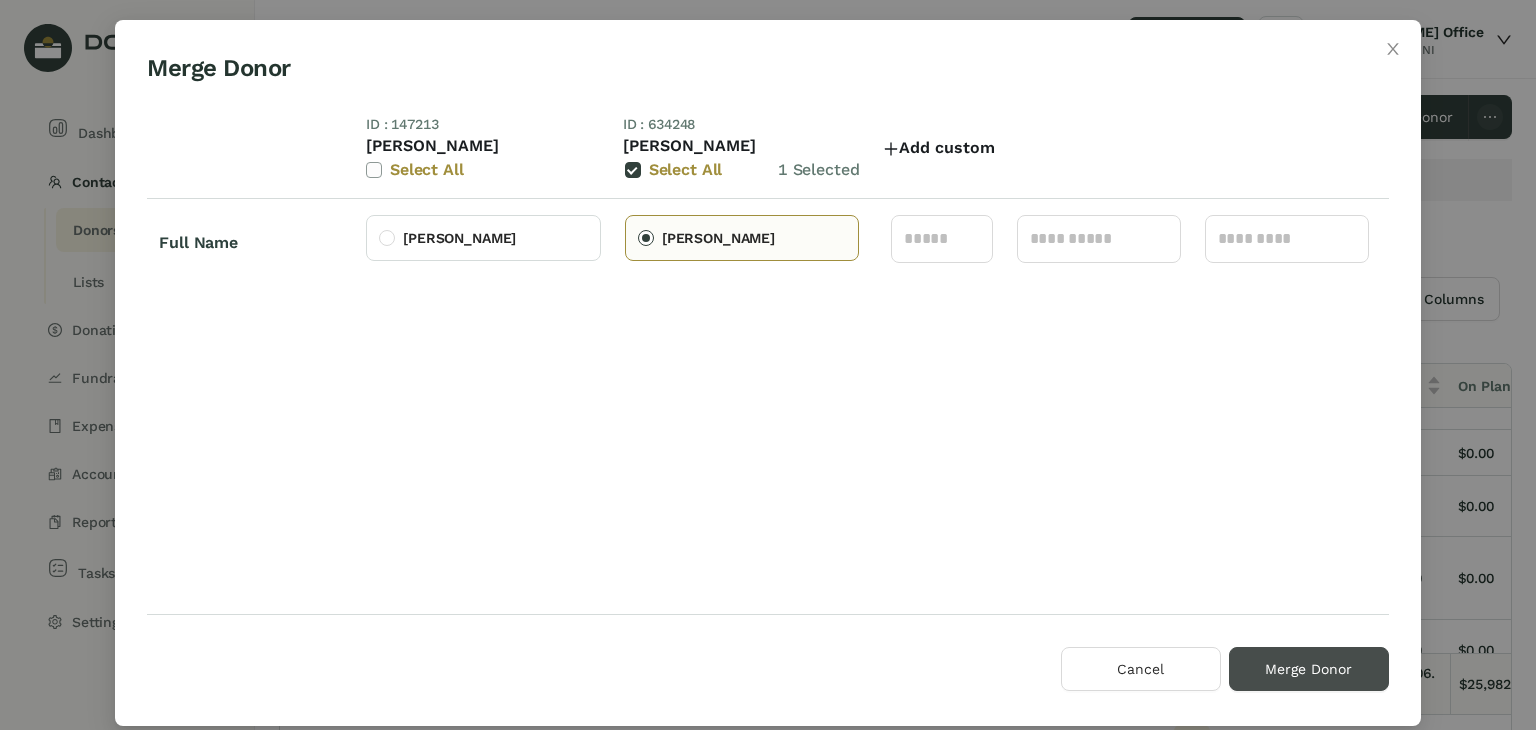 click on "Merge Donor" at bounding box center [1308, 669] 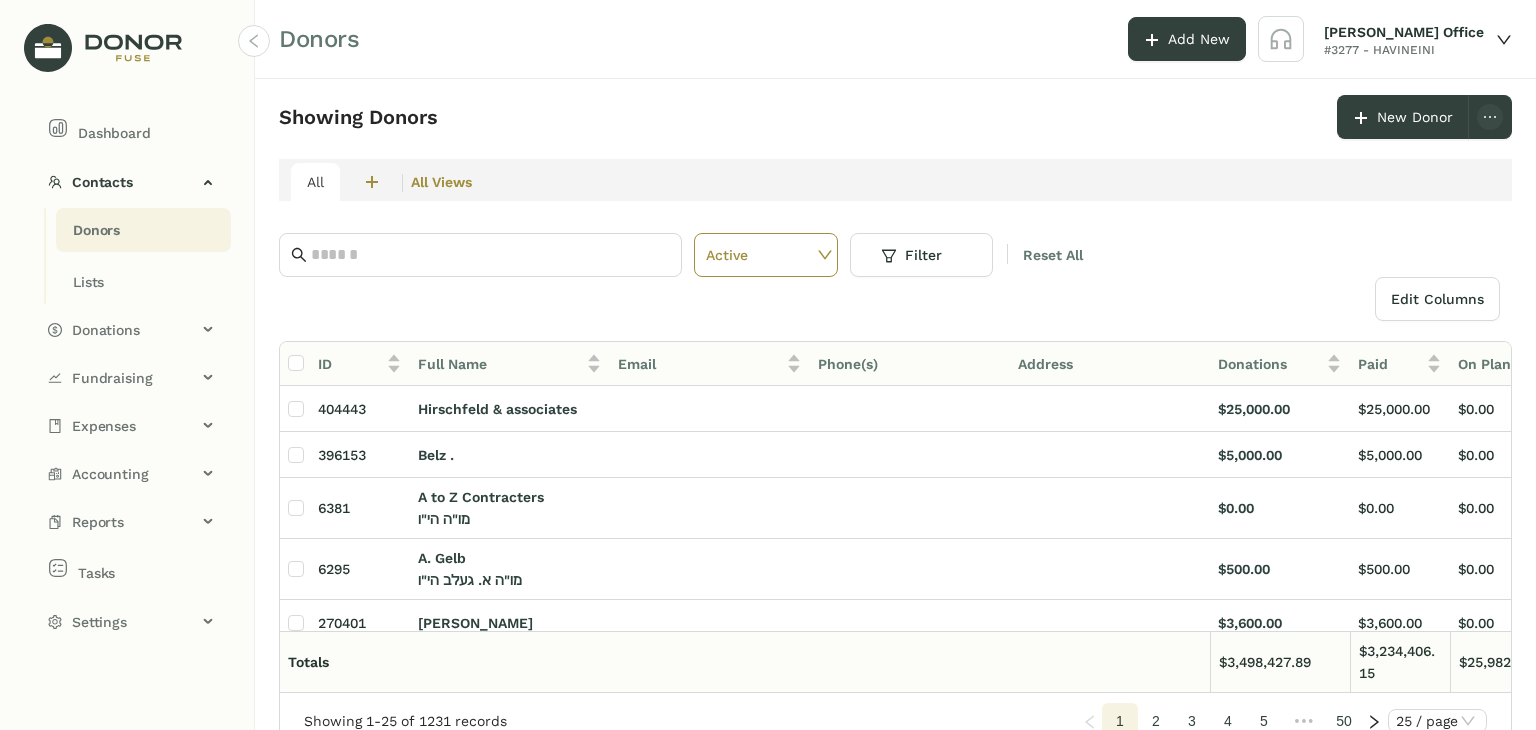 click on "5" 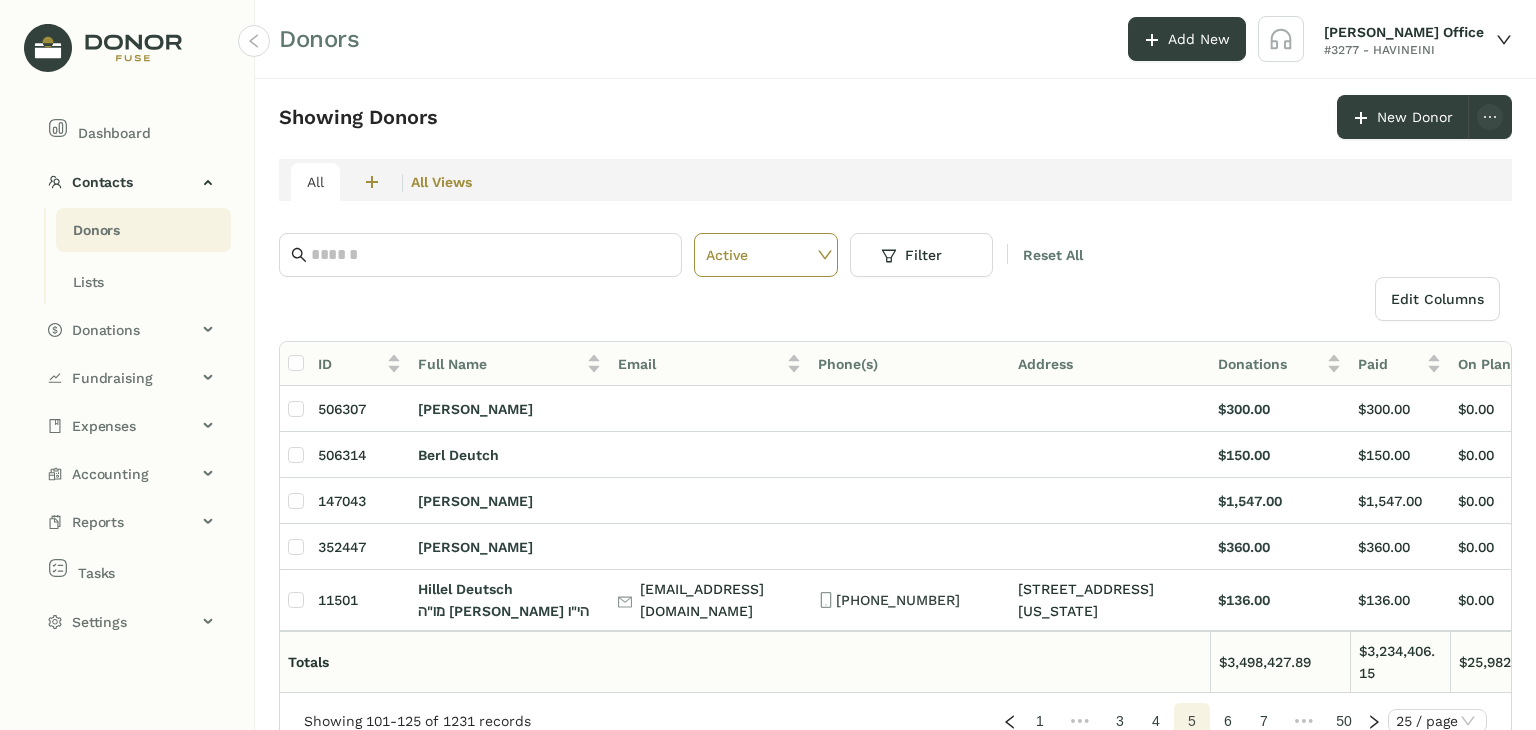 click on "7" 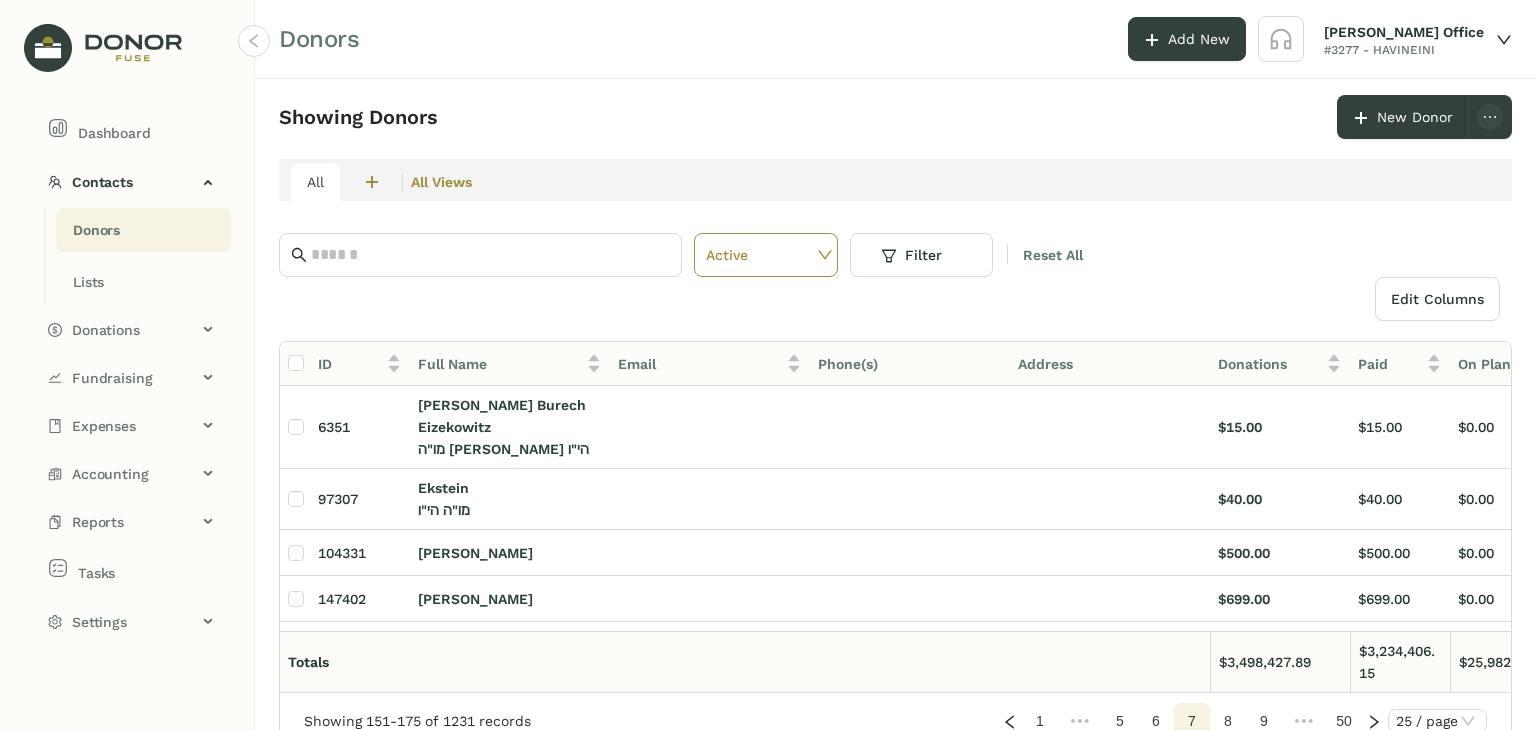 click on "9" 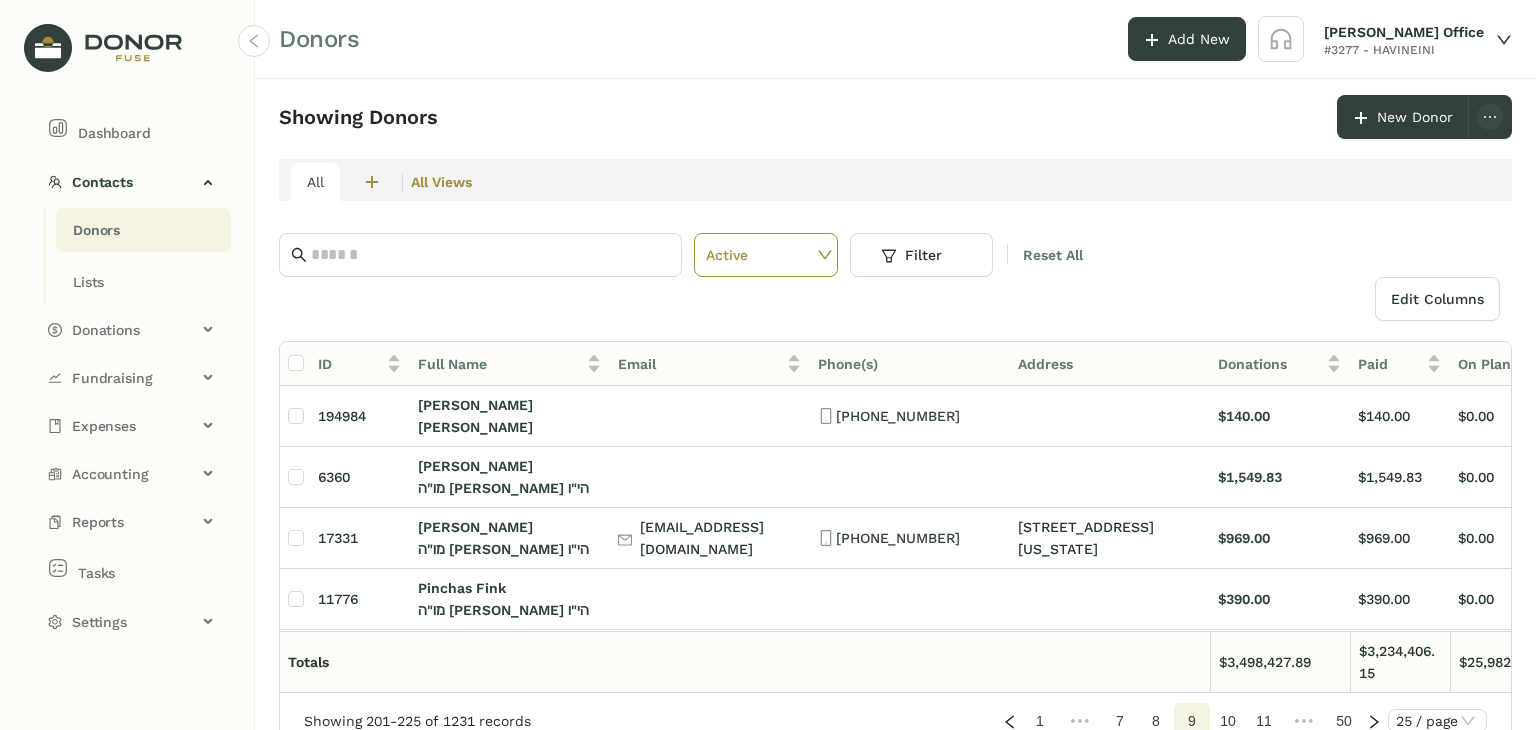 click on "11" 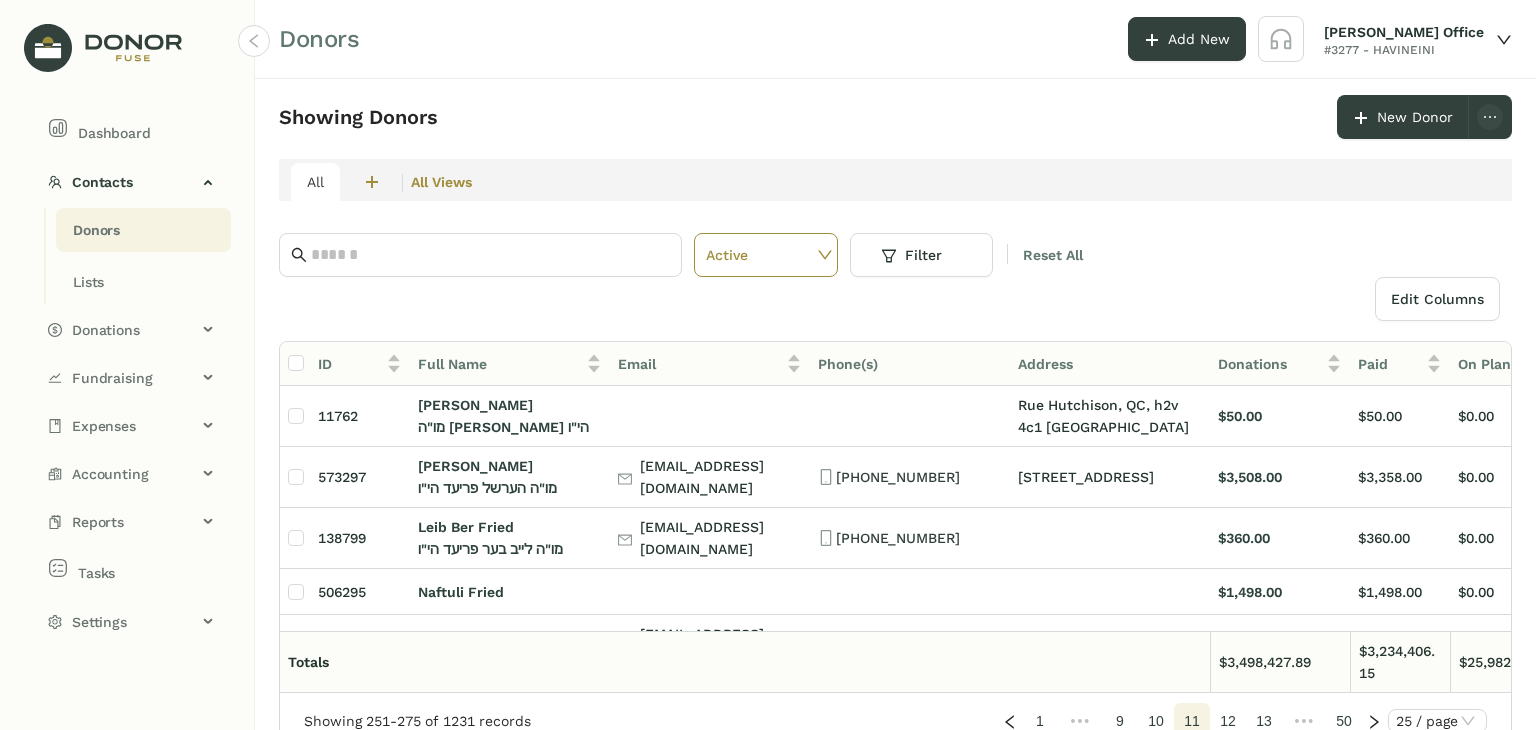 click on "13" 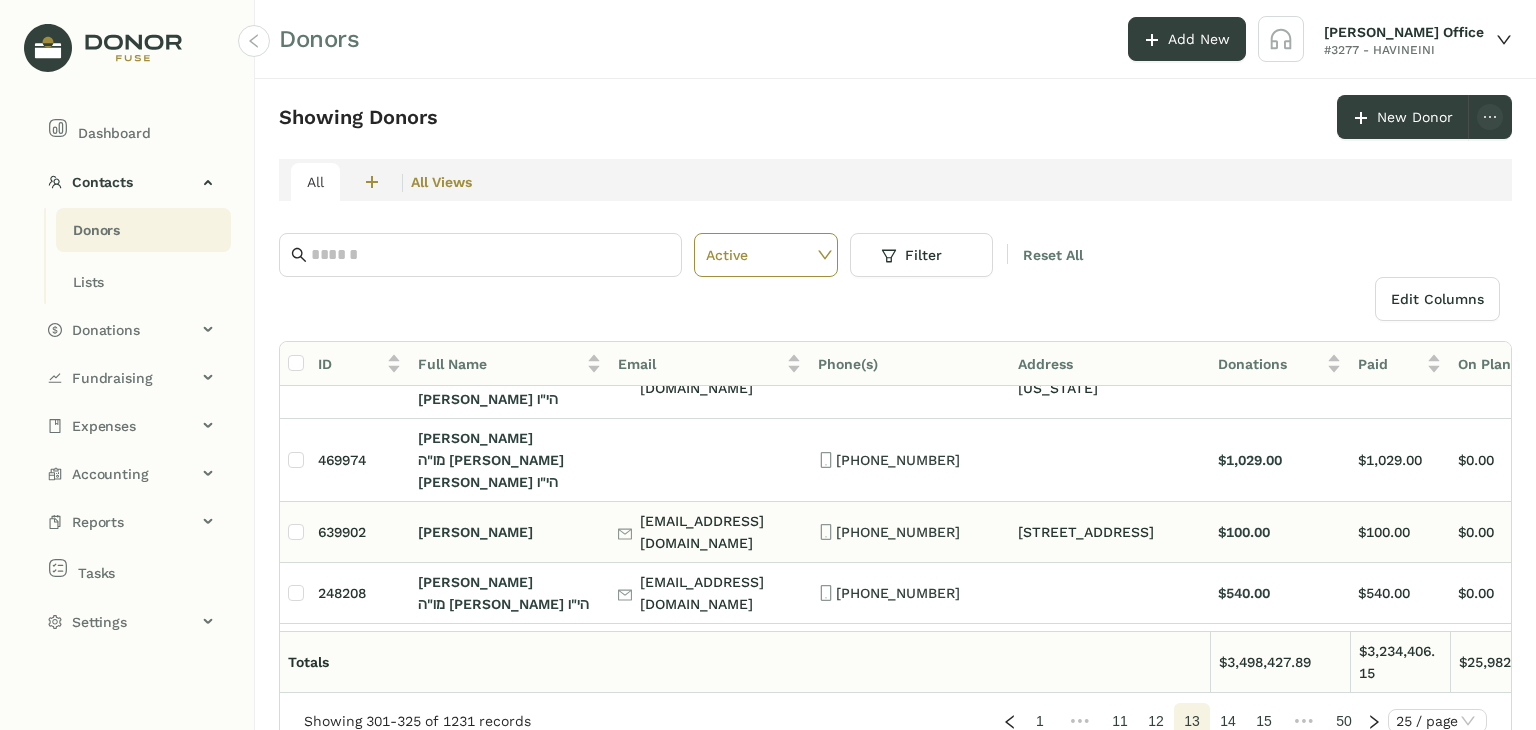 scroll, scrollTop: 1039, scrollLeft: 0, axis: vertical 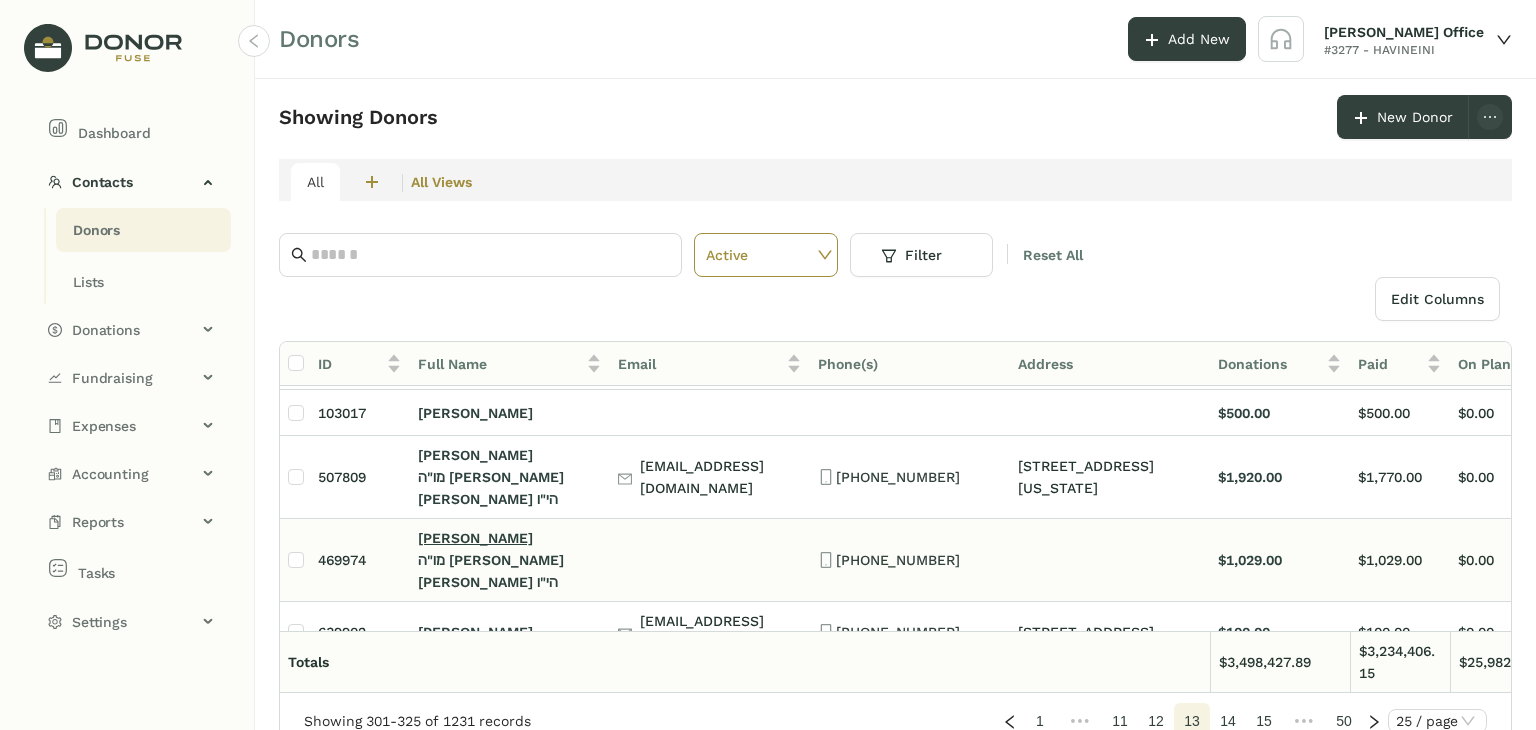 click on "[PERSON_NAME]" 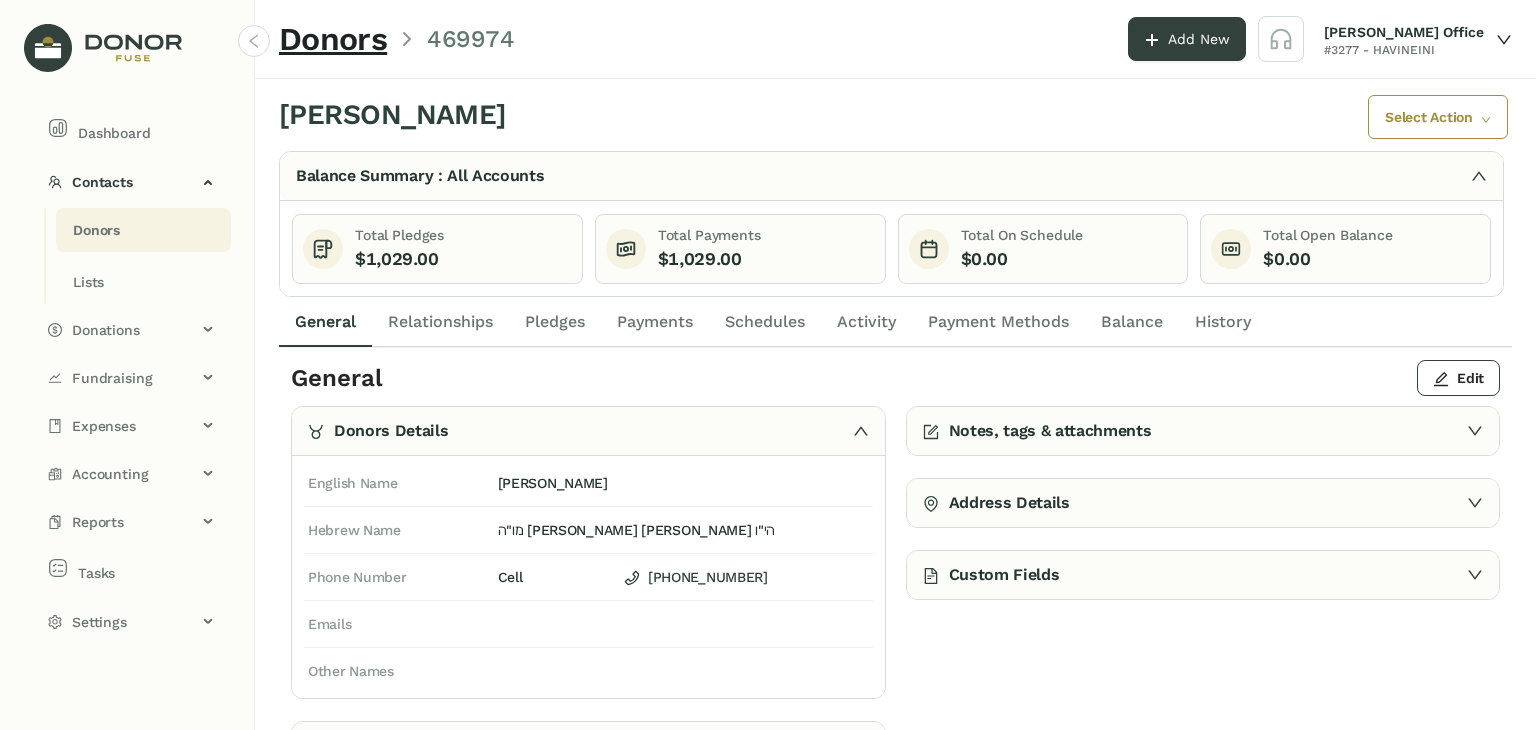 click on "Payments" 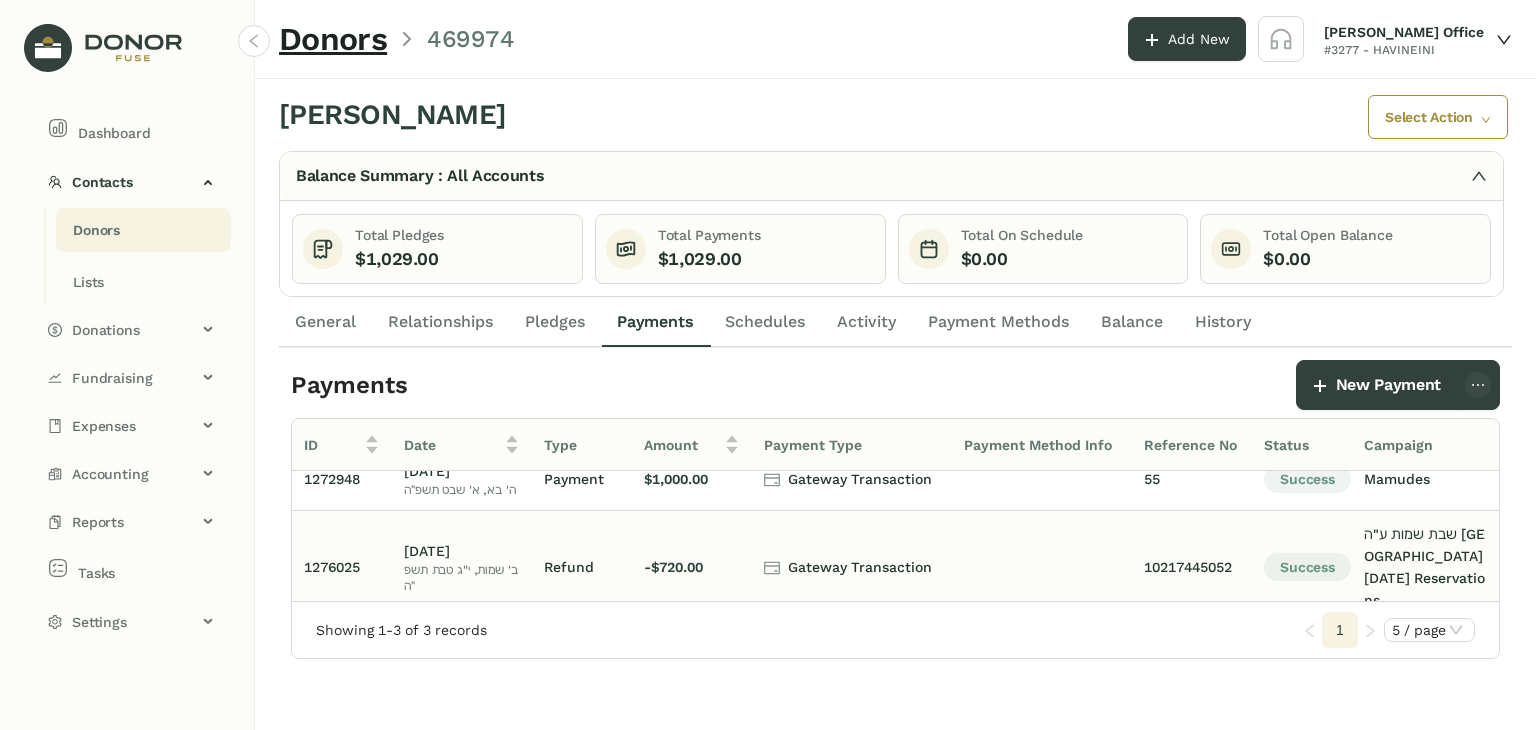 scroll, scrollTop: 0, scrollLeft: 0, axis: both 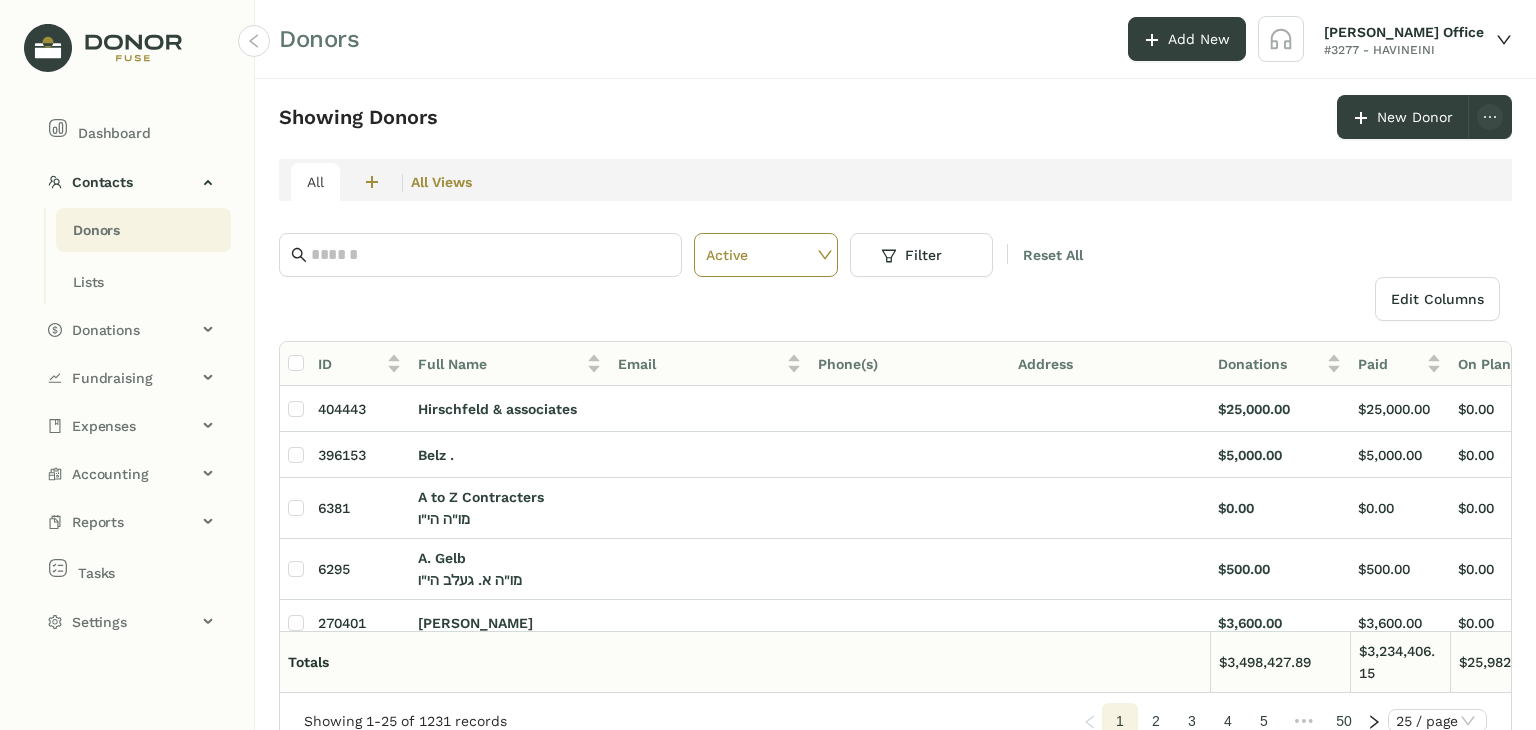 click on "5" 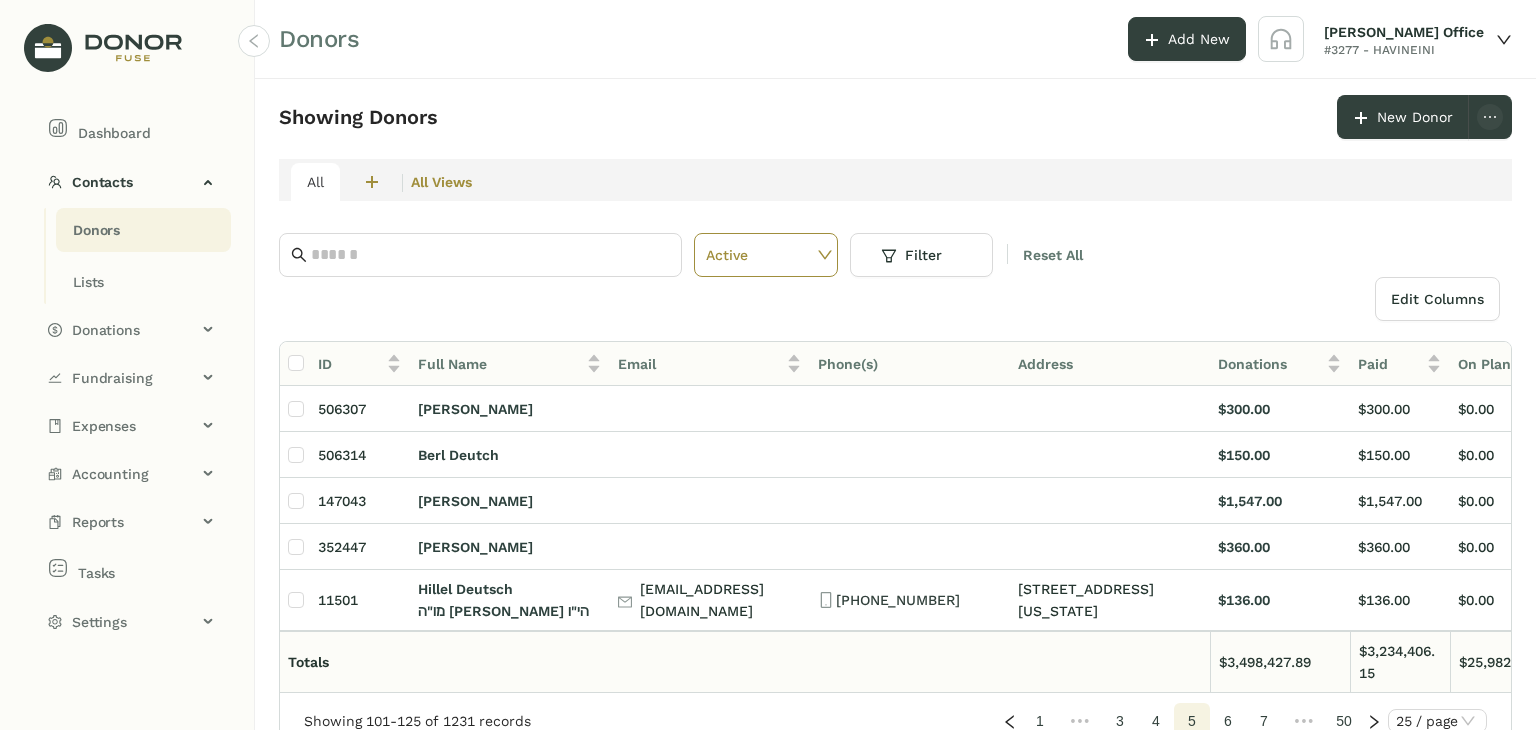 click on "7" 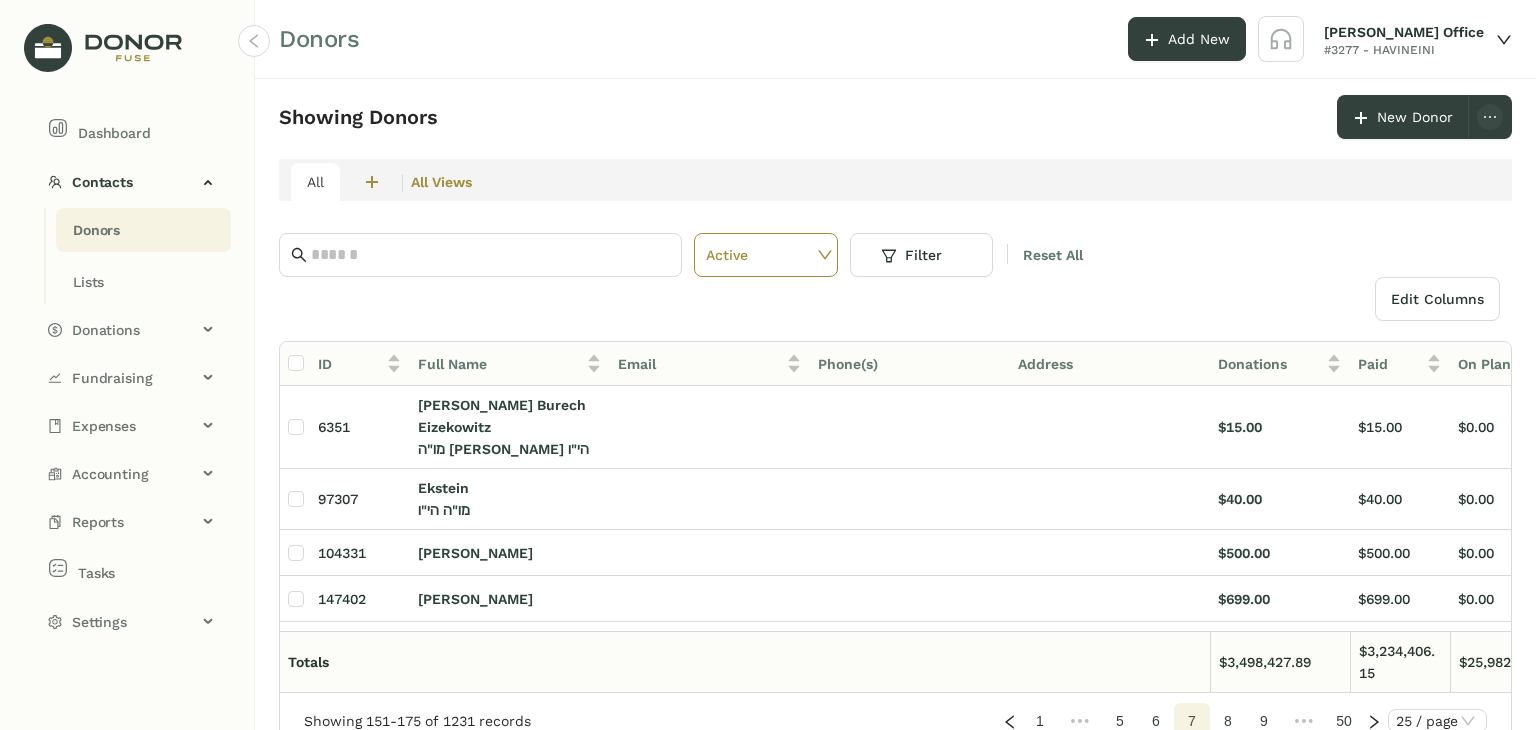 click on "9" 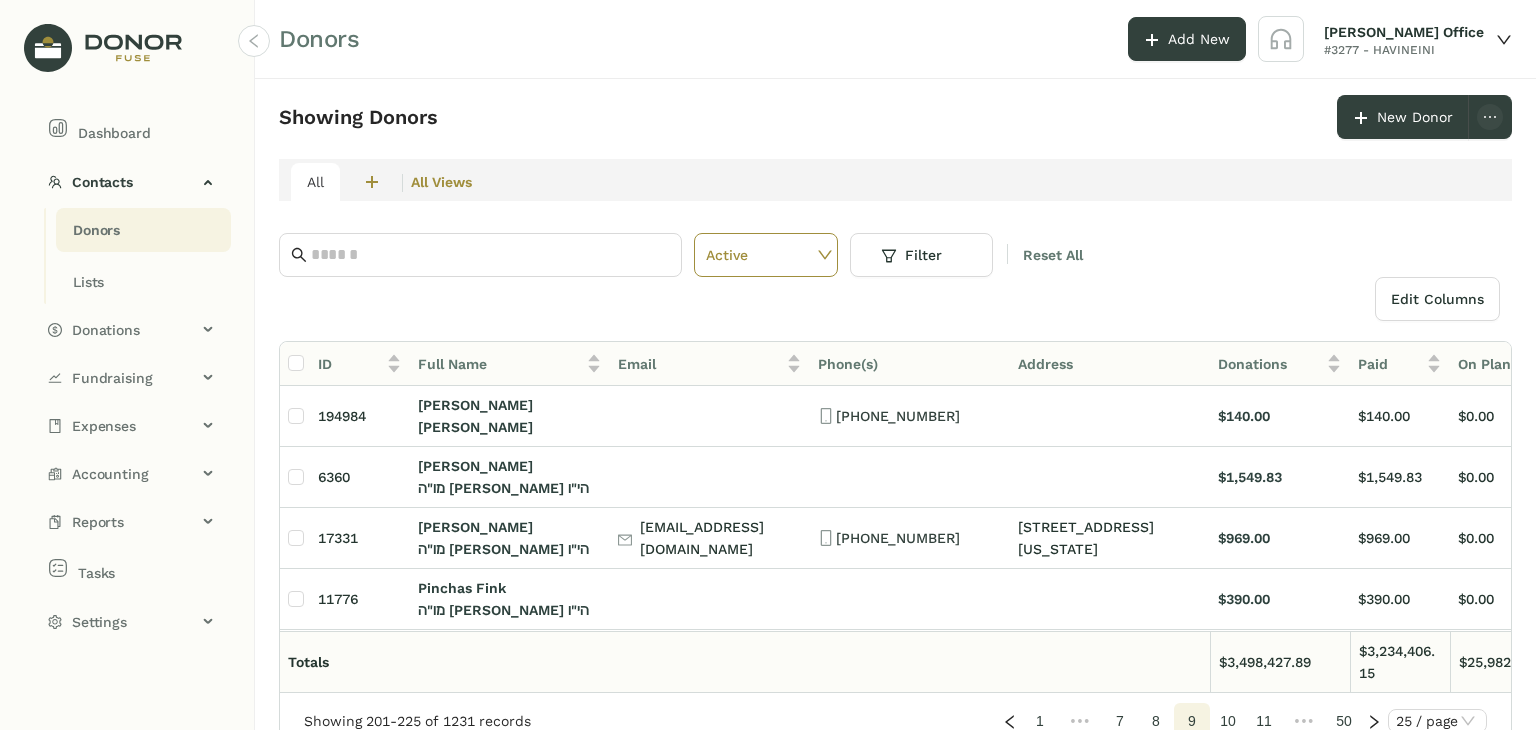 click on "11" 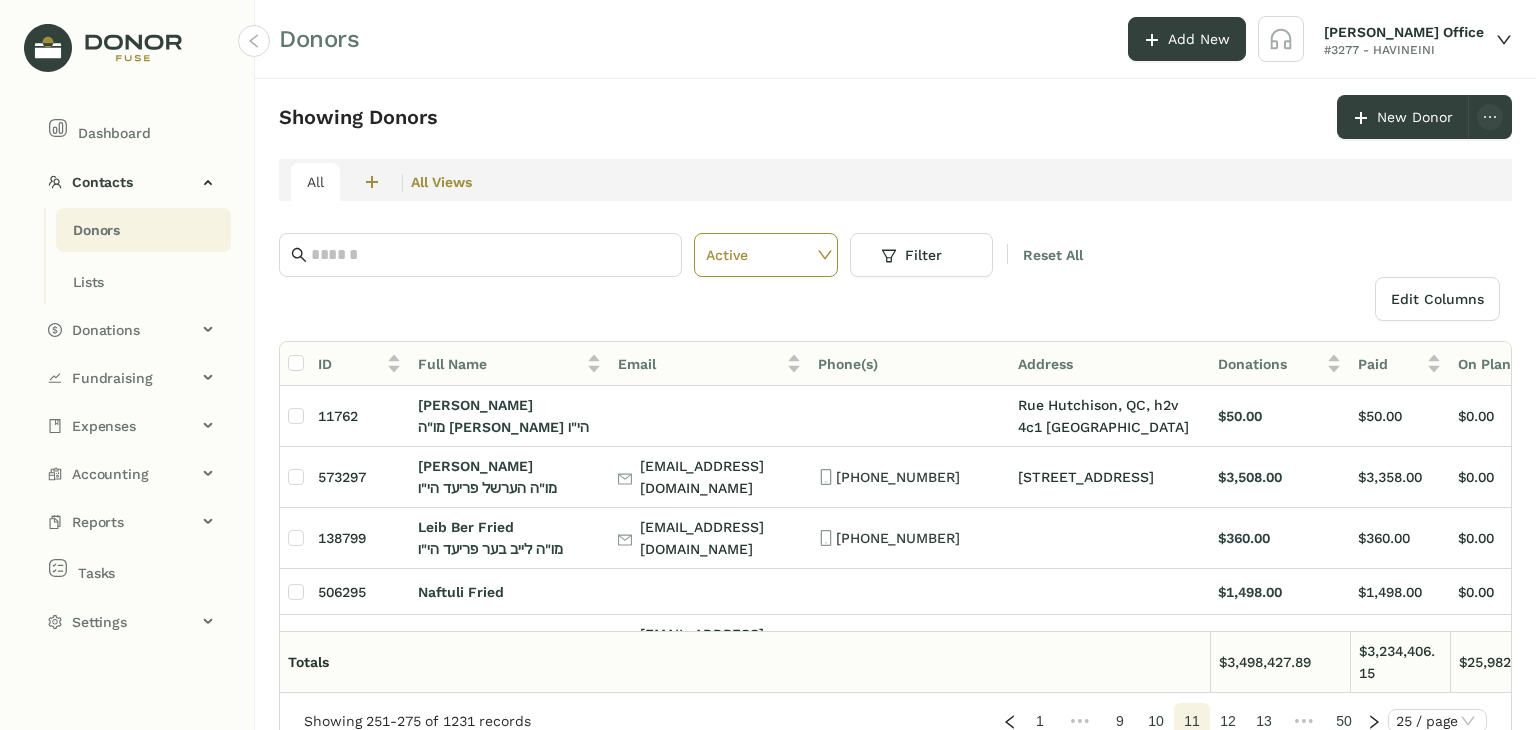 click on "13" 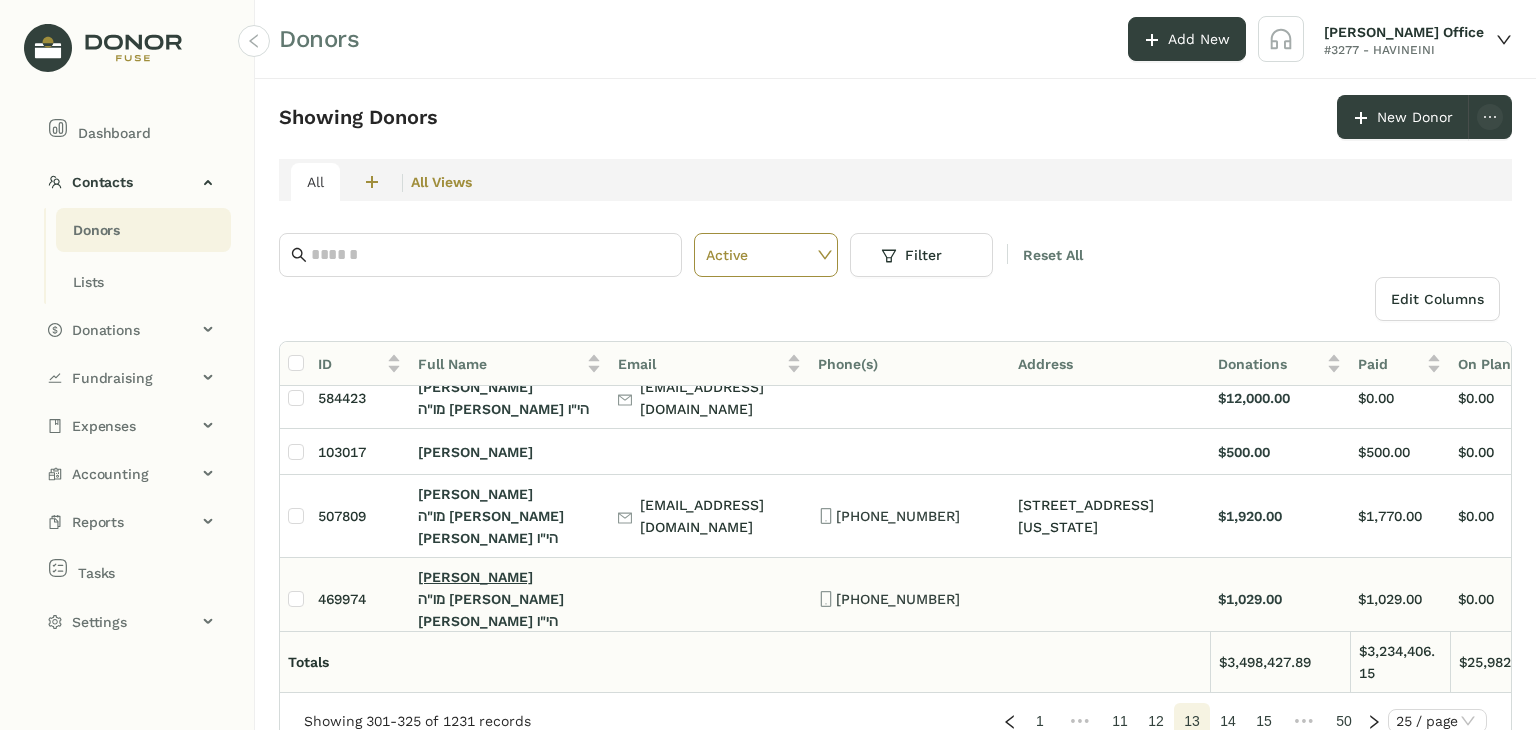 scroll, scrollTop: 1100, scrollLeft: 0, axis: vertical 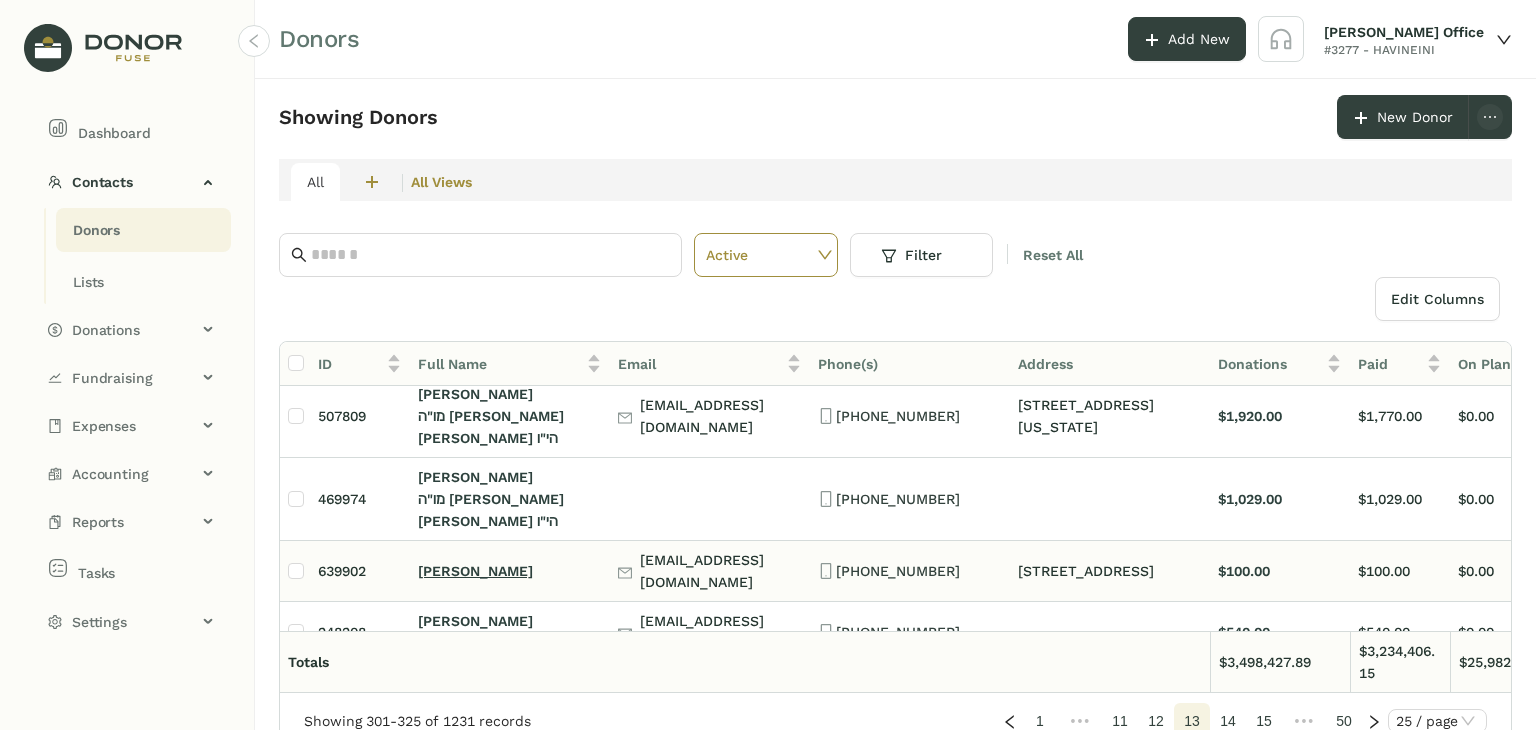 click on "[PERSON_NAME]" 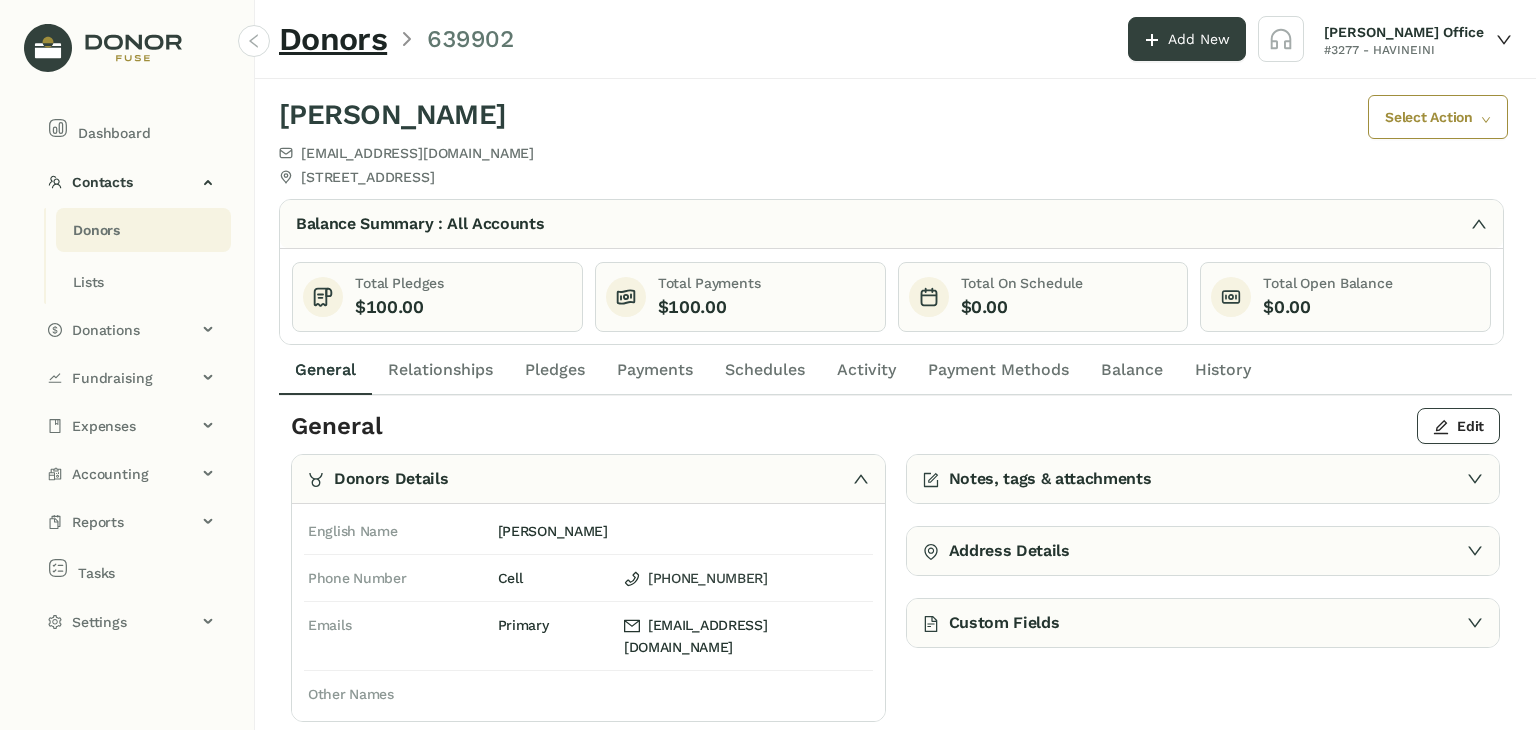 click on "Payments" 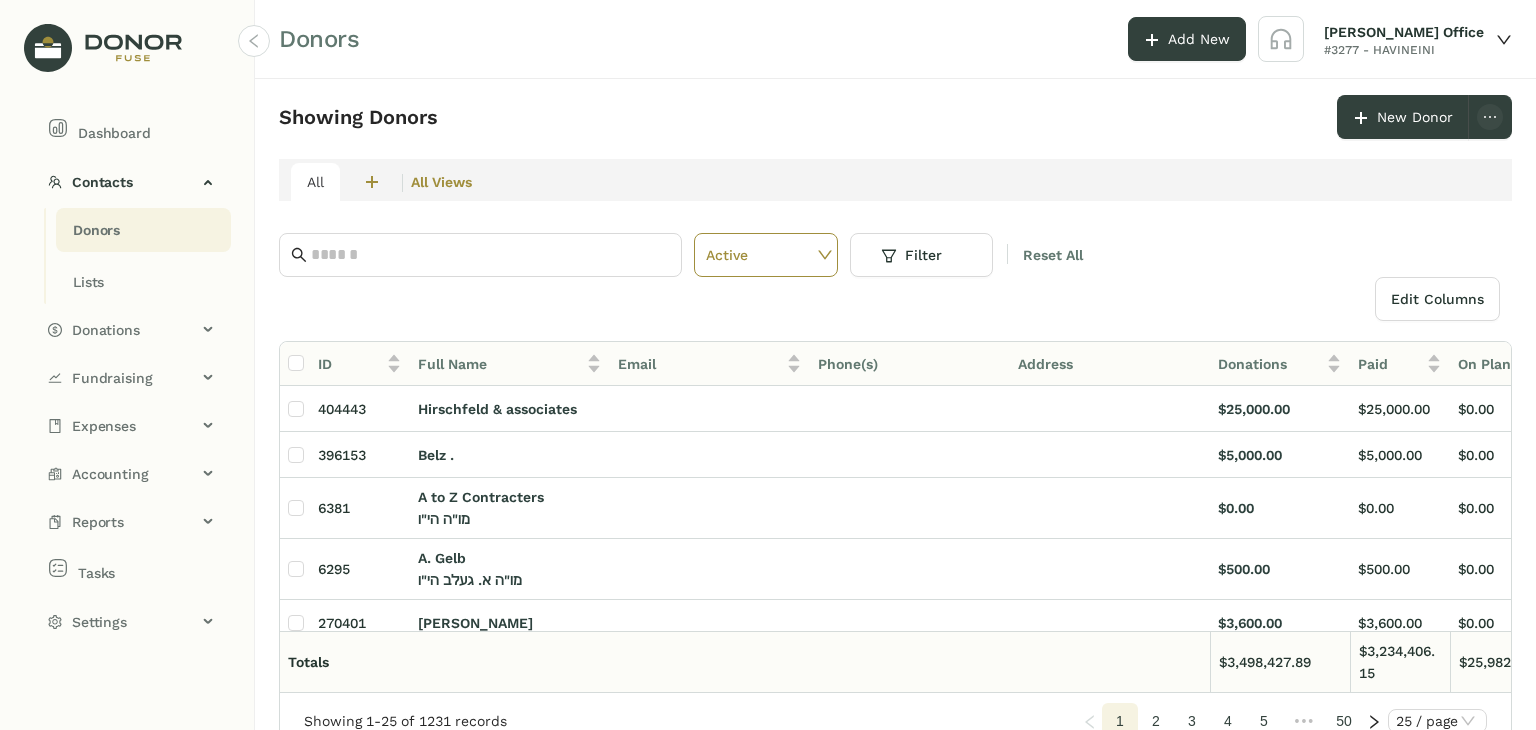 click on "5" 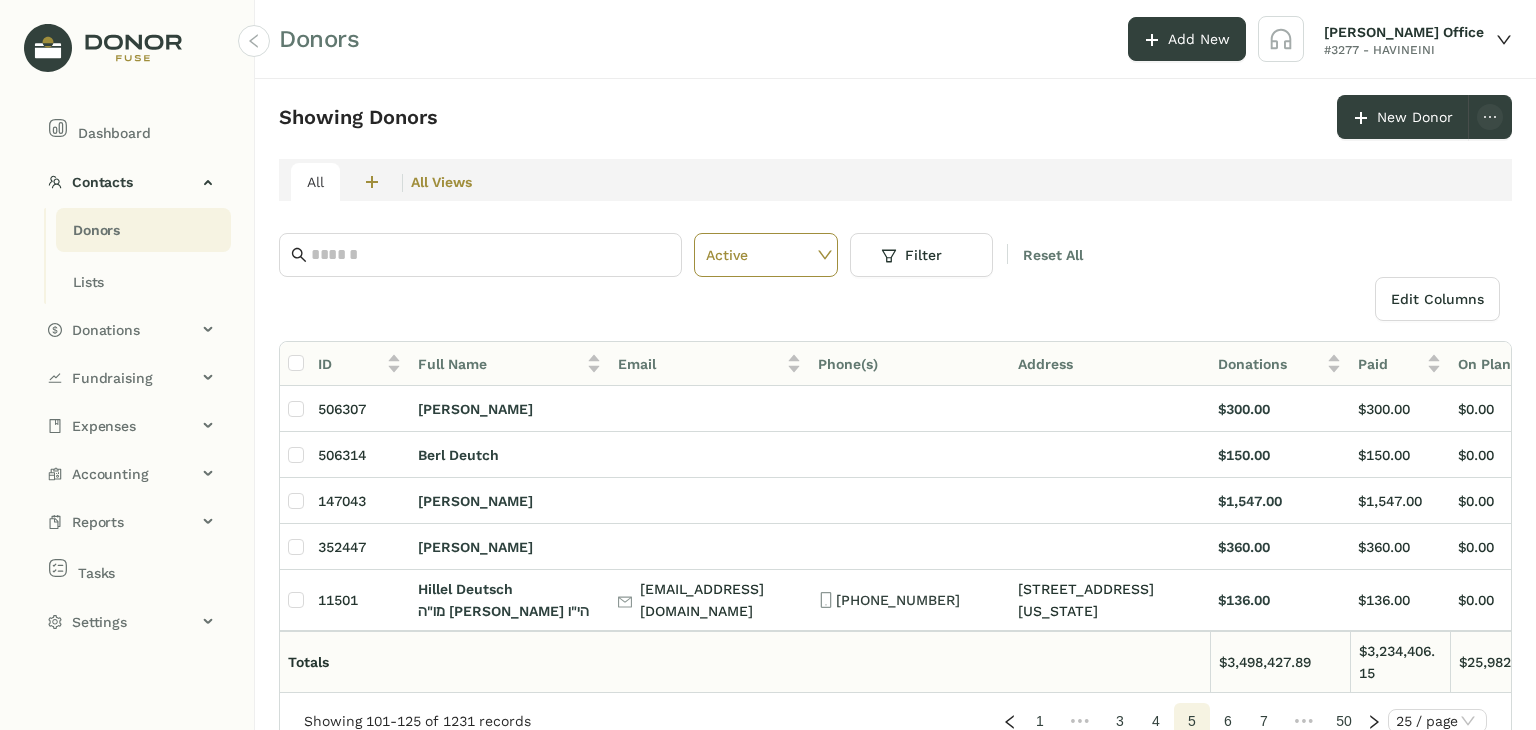 click on "7" 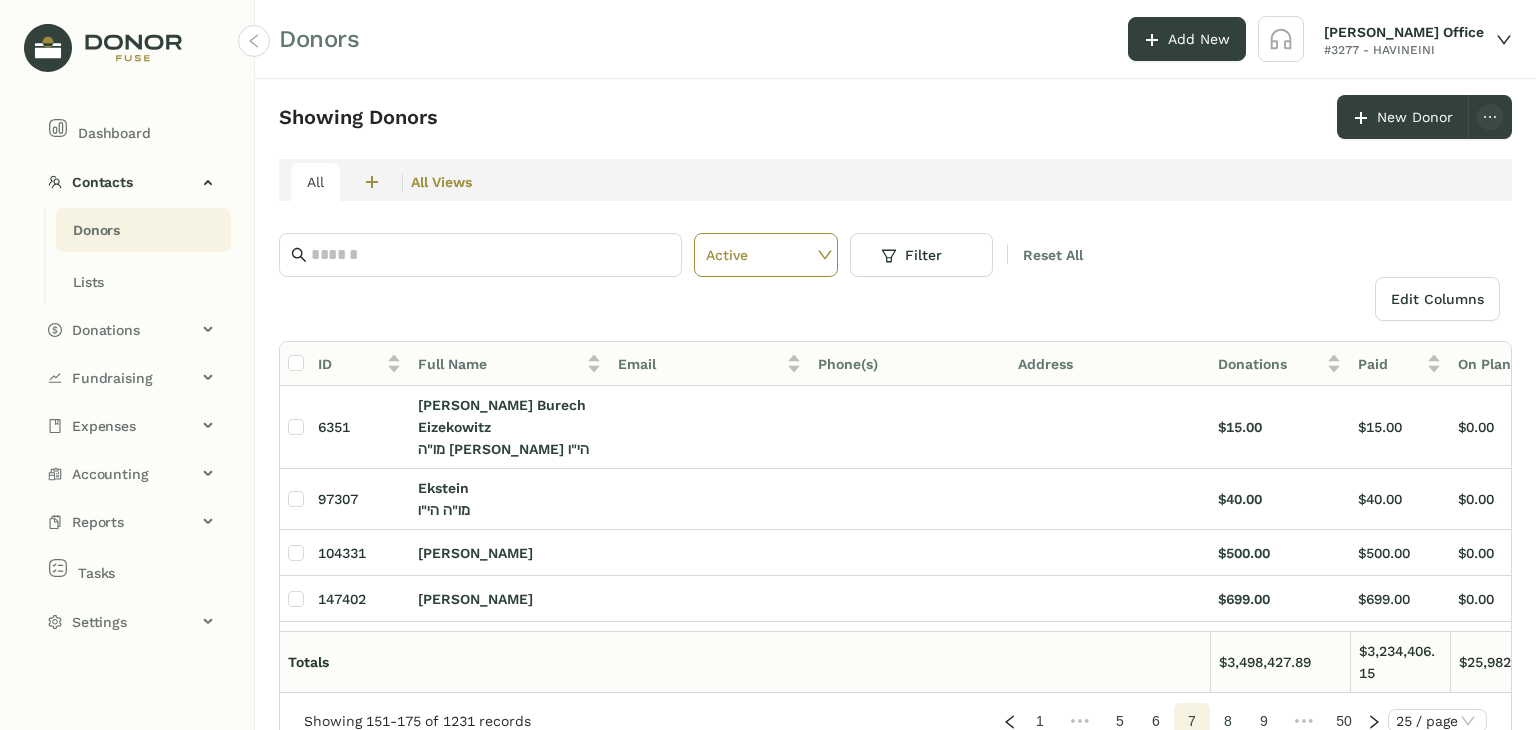 click on "9" 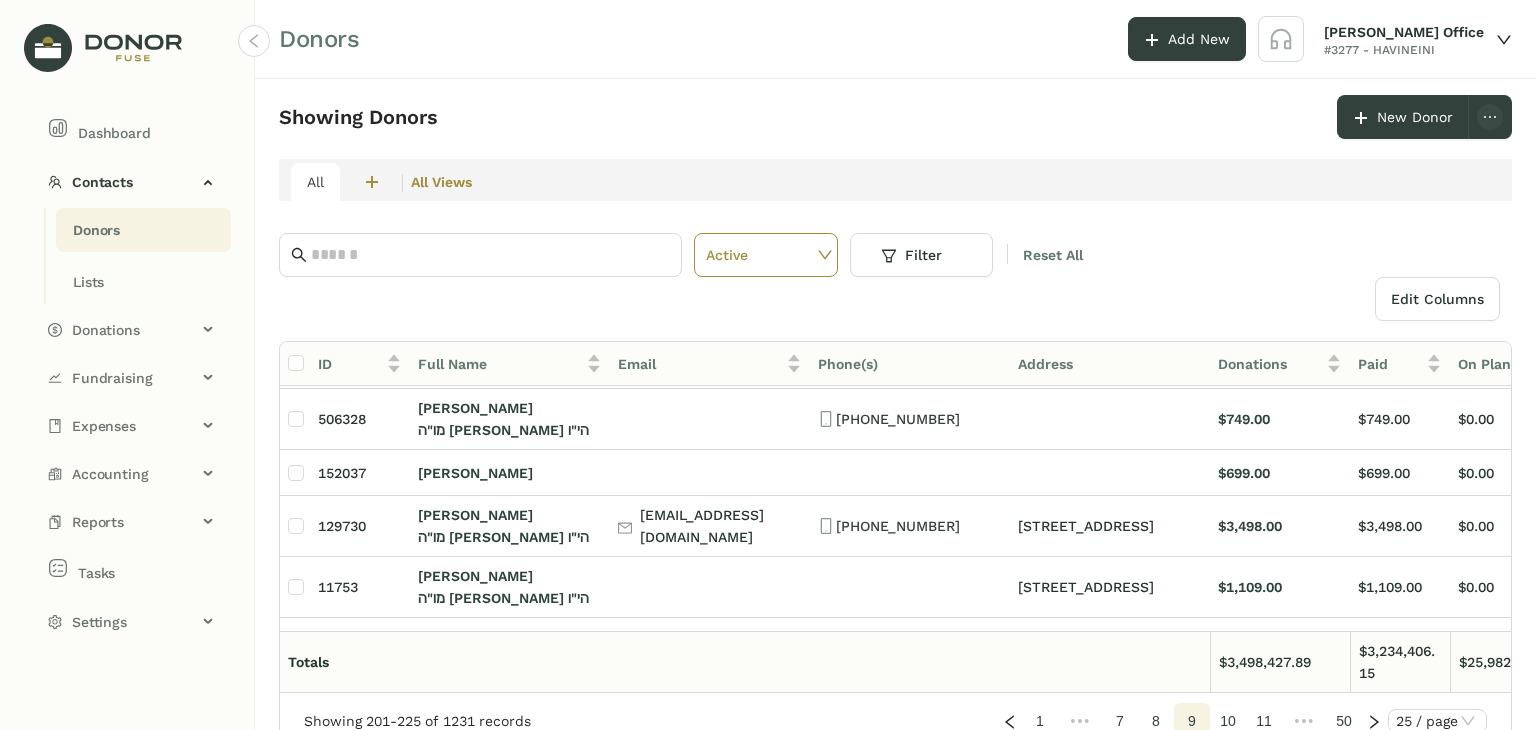 scroll, scrollTop: 1187, scrollLeft: 0, axis: vertical 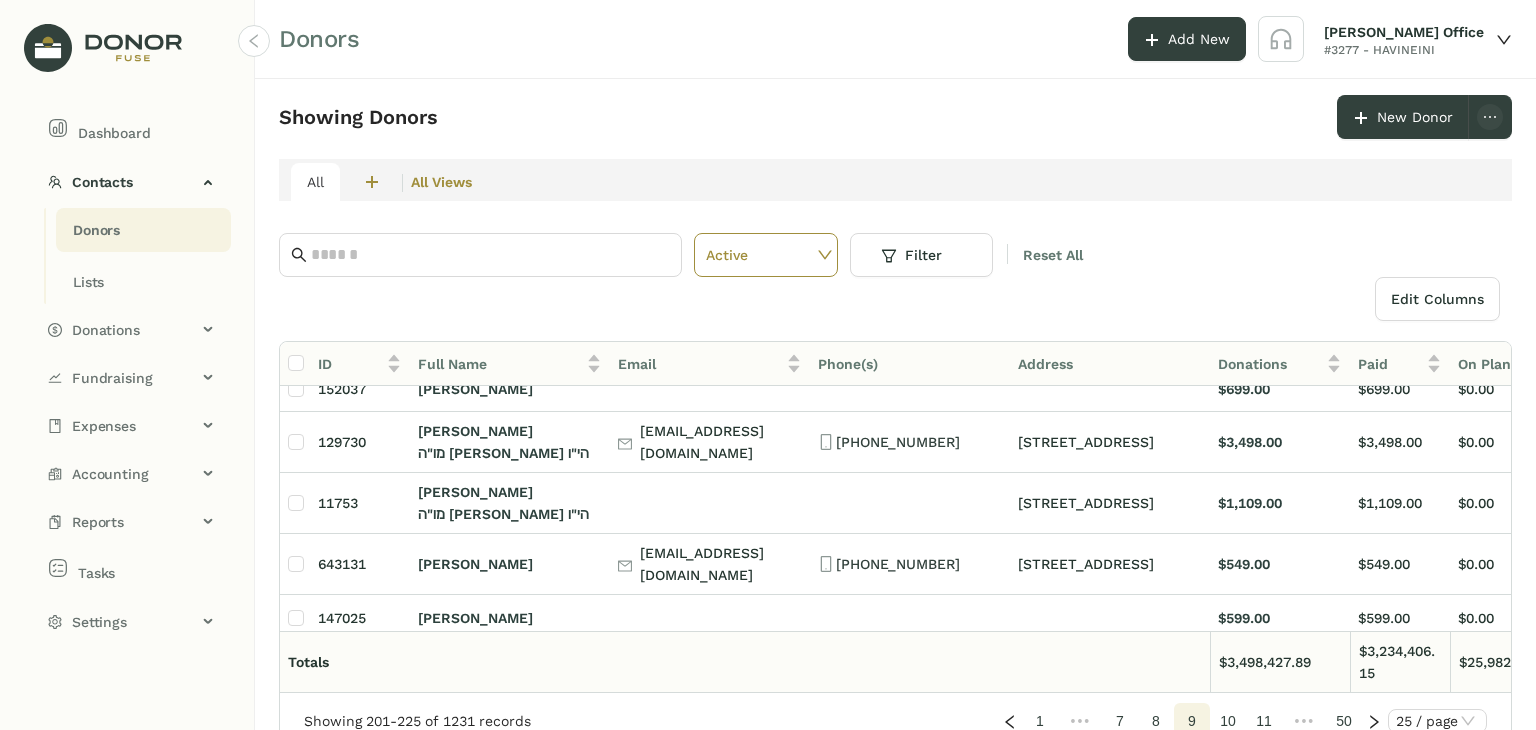 click on "11" 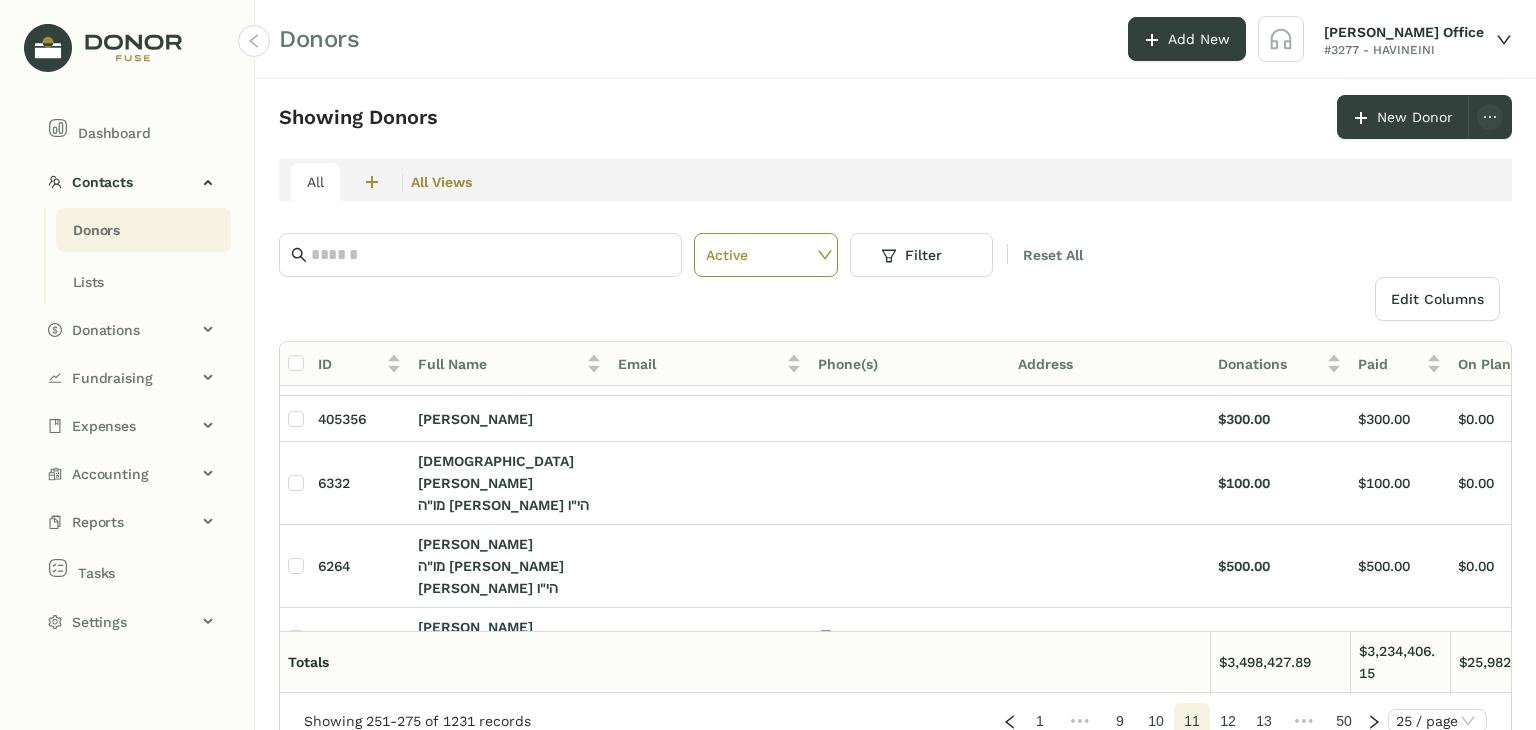 click on "13" 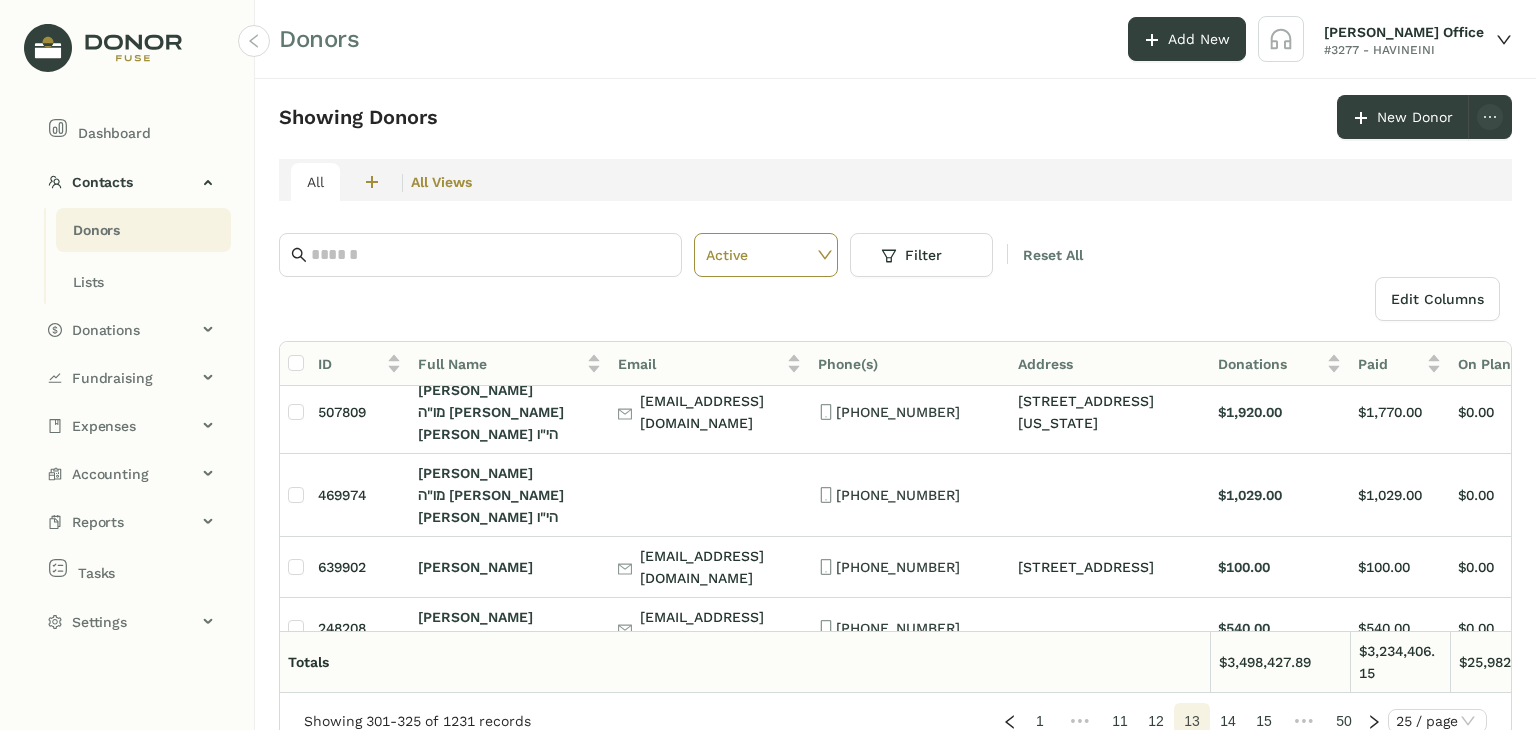 scroll, scrollTop: 1187, scrollLeft: 0, axis: vertical 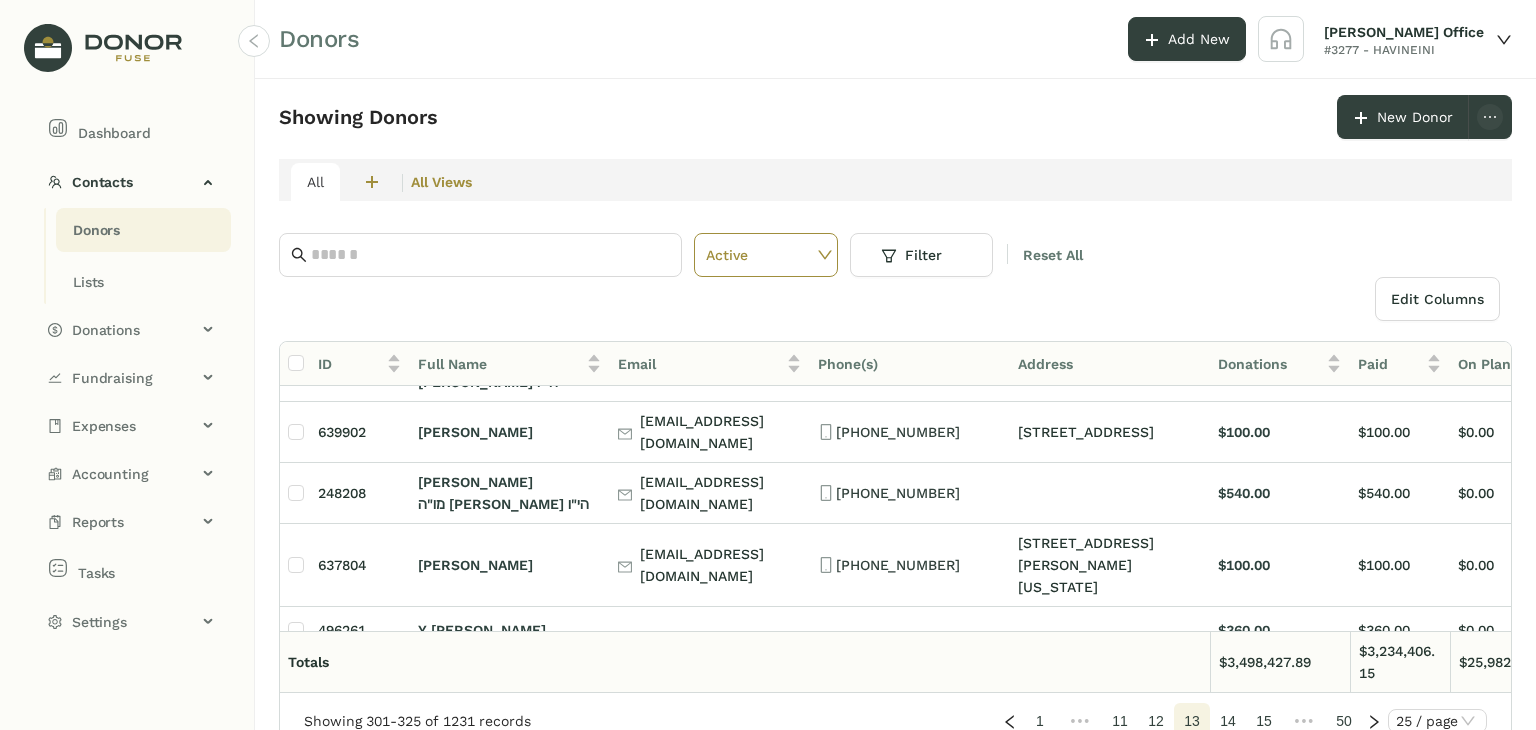 click on "14" 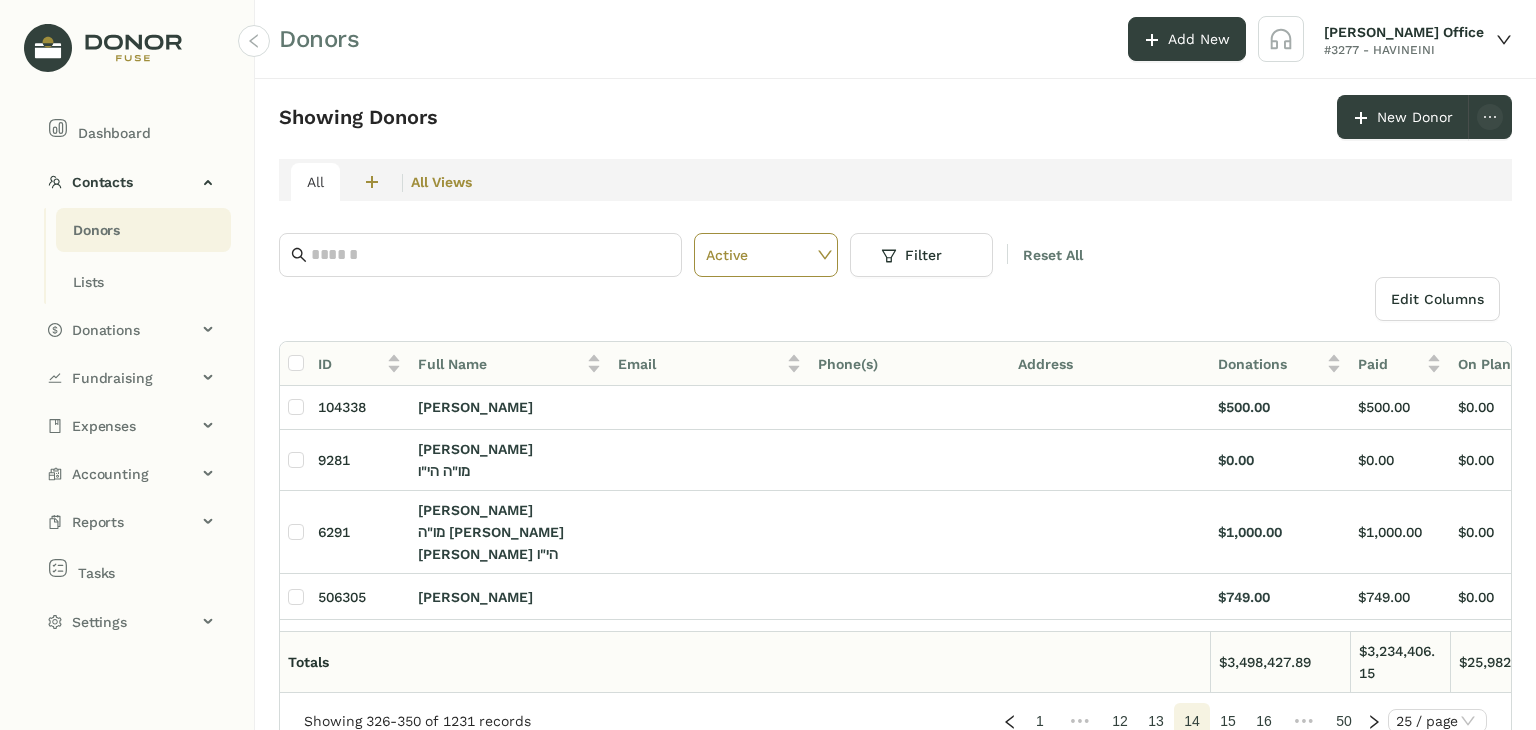 scroll, scrollTop: 1100, scrollLeft: 0, axis: vertical 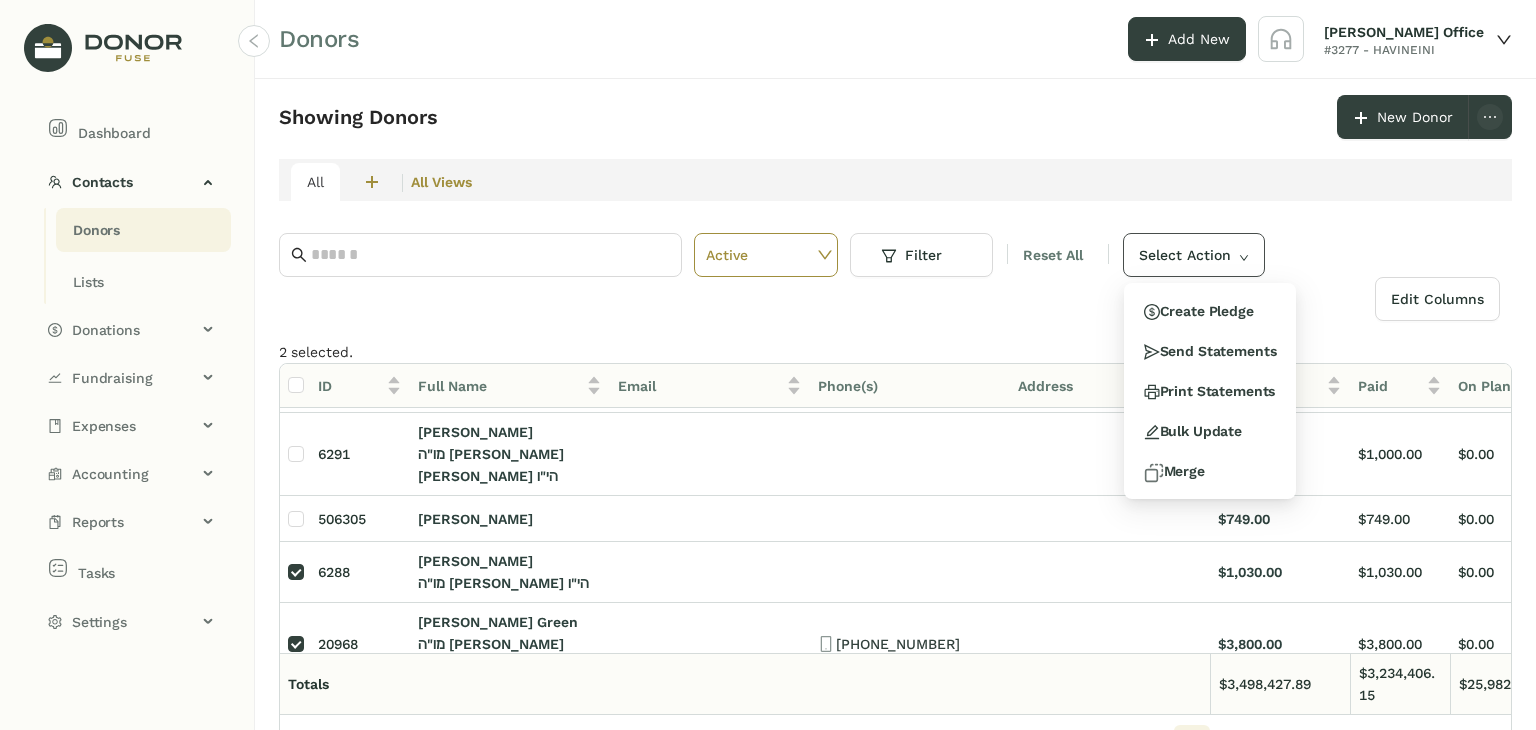 click on "Select Action" 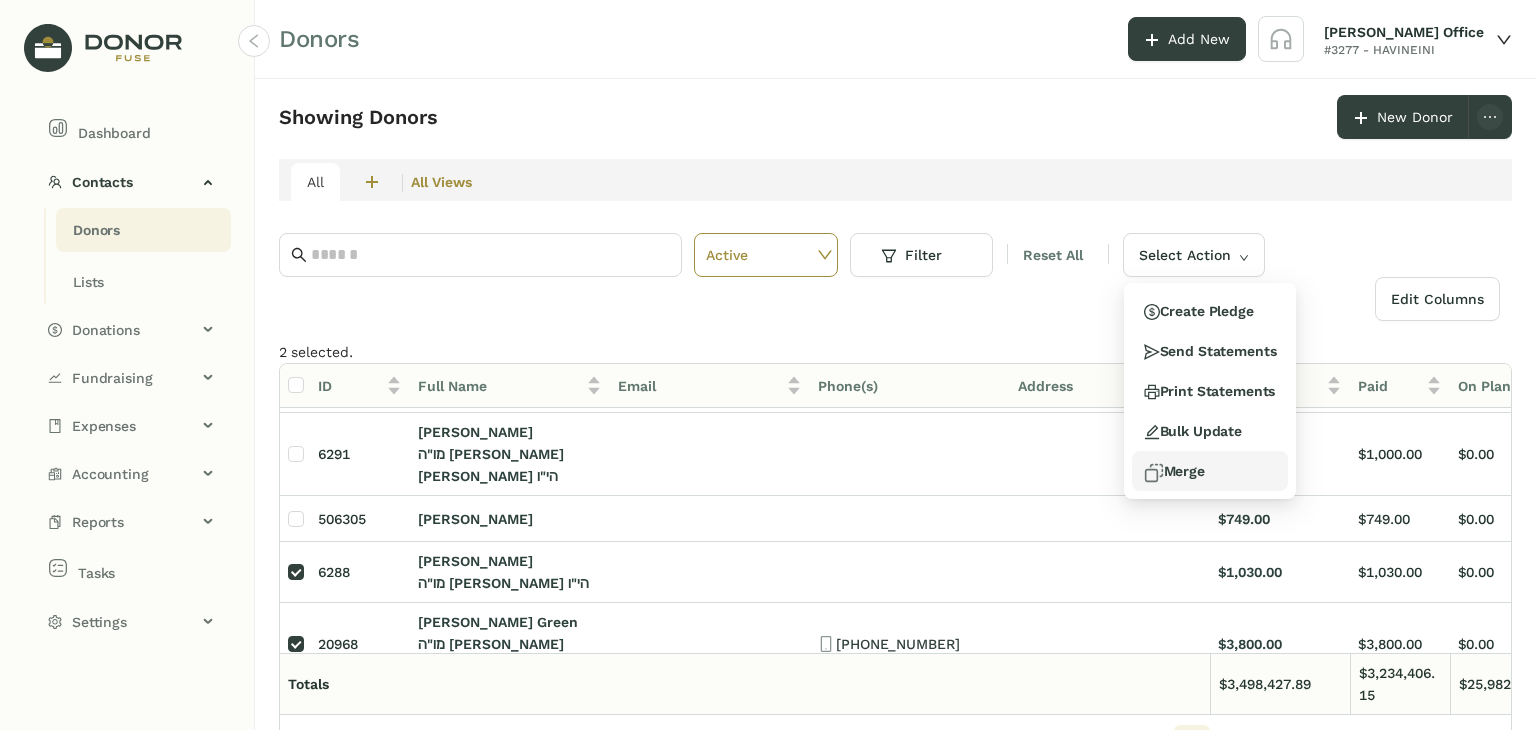 click on "Merge" at bounding box center (1210, 471) 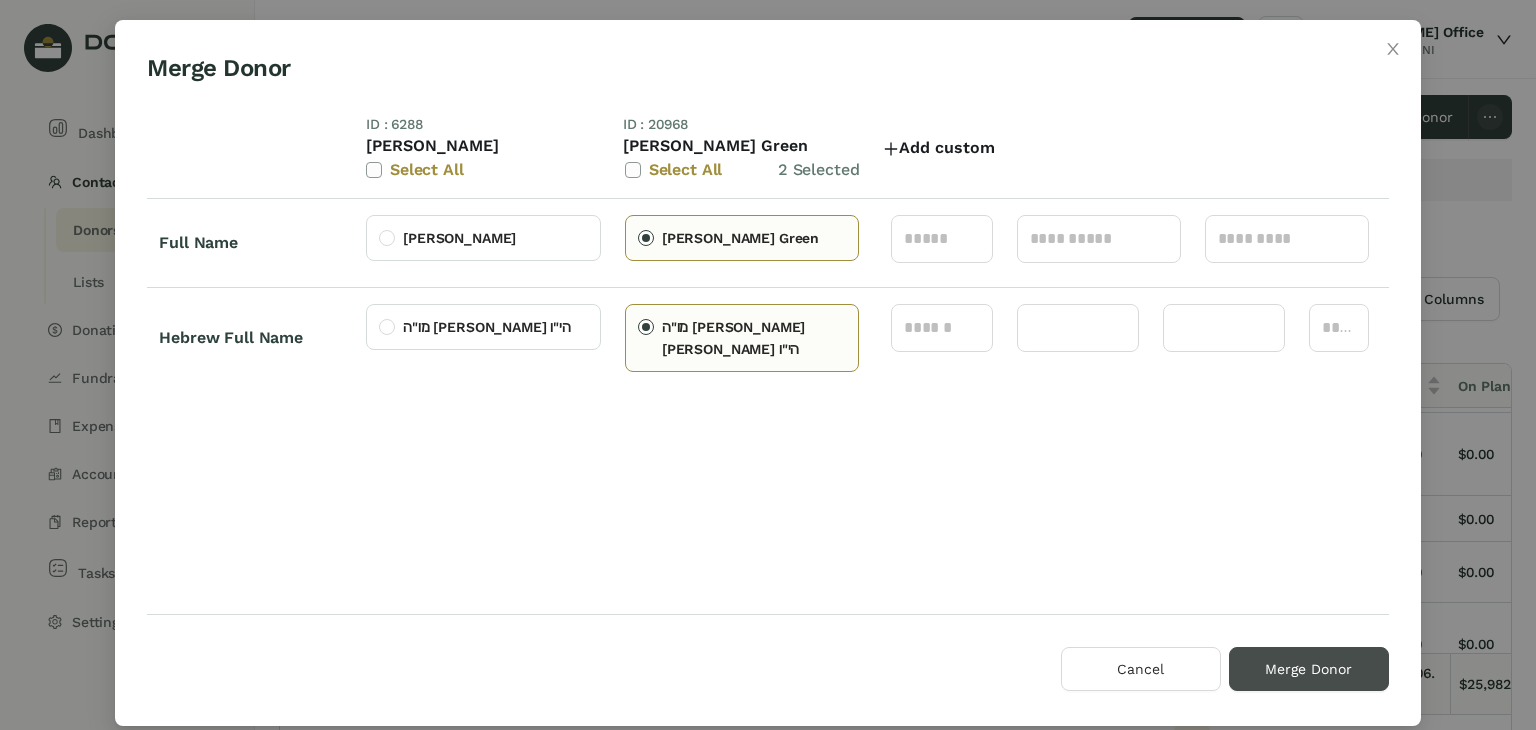 click on "Merge Donor" at bounding box center [1308, 669] 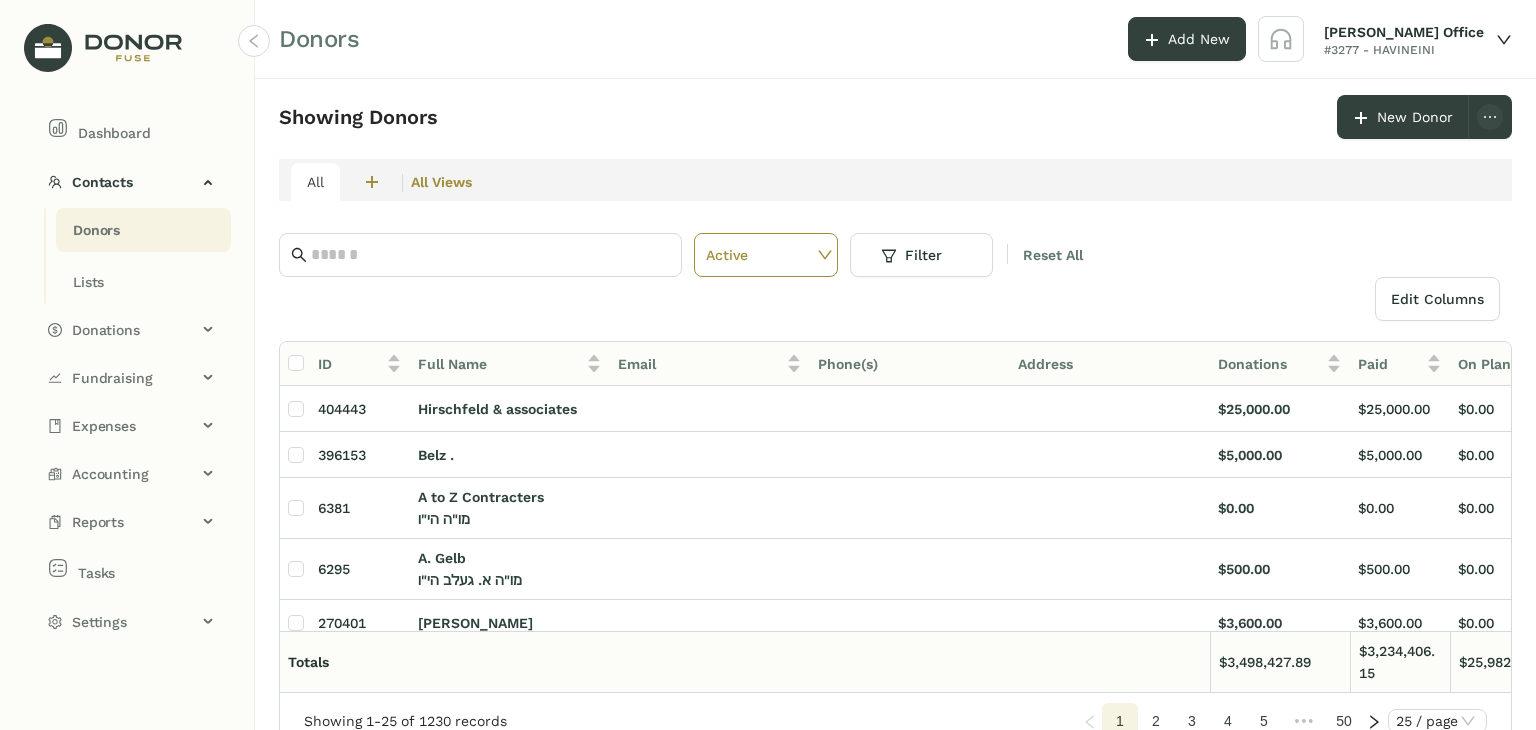 click on "5" 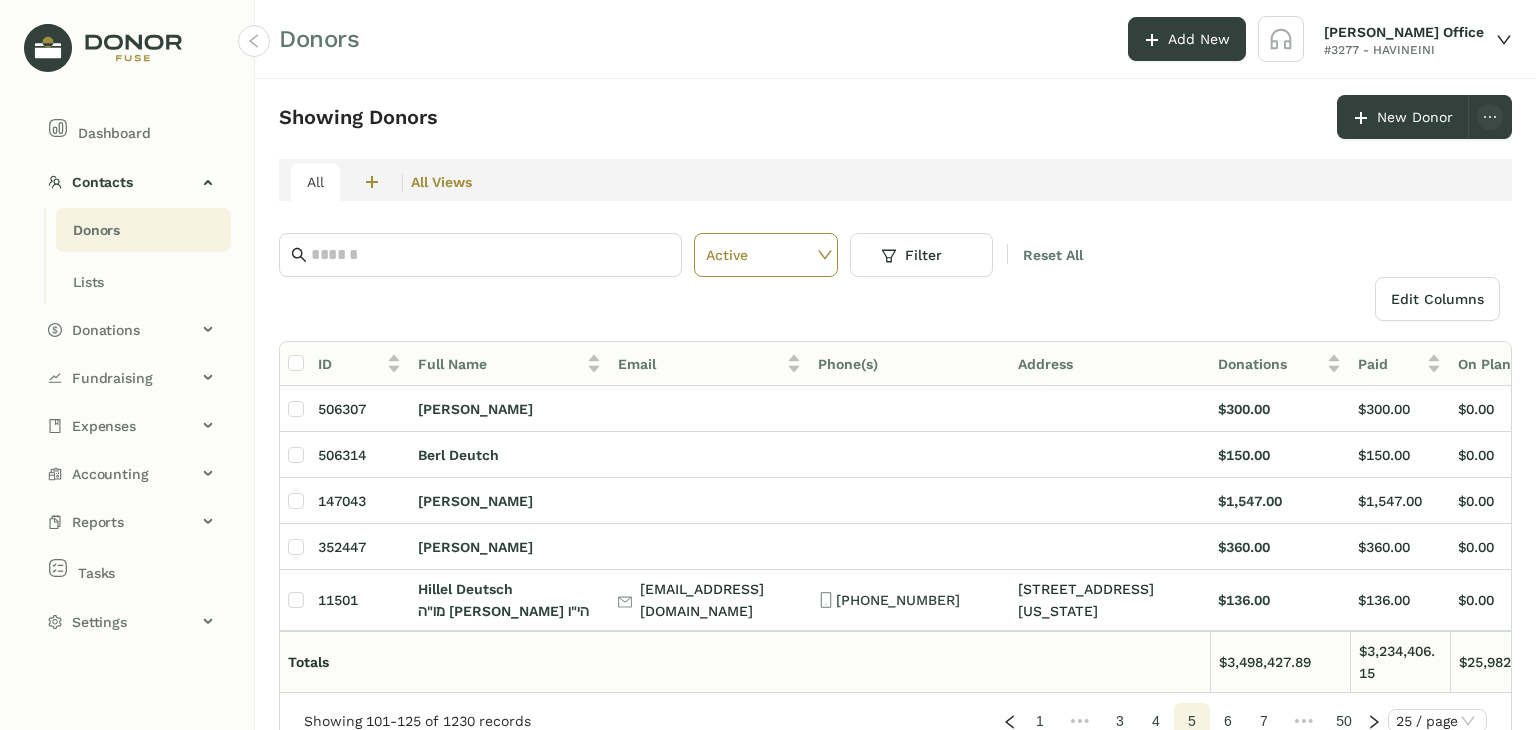 click on "7" 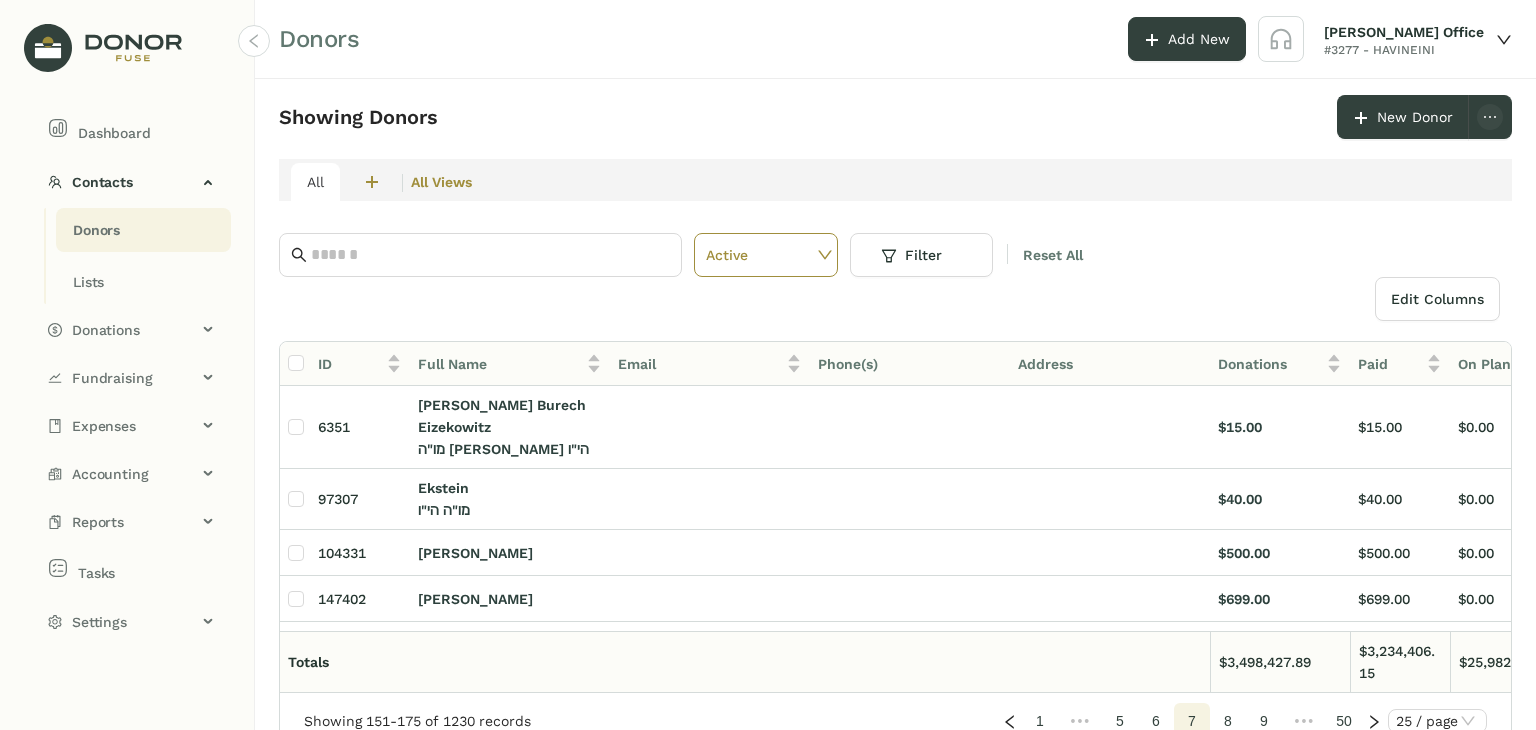 click on "9" 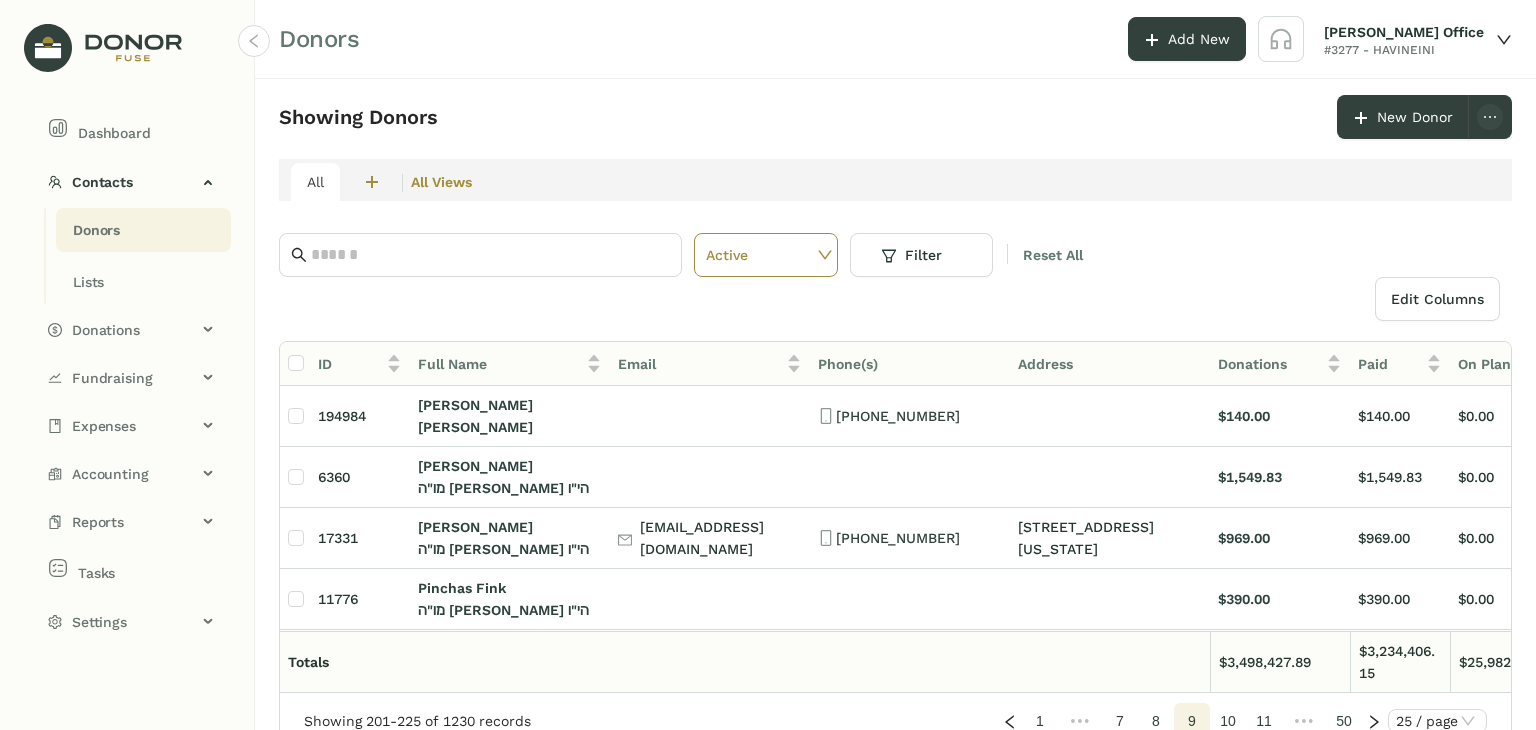 click on "11" 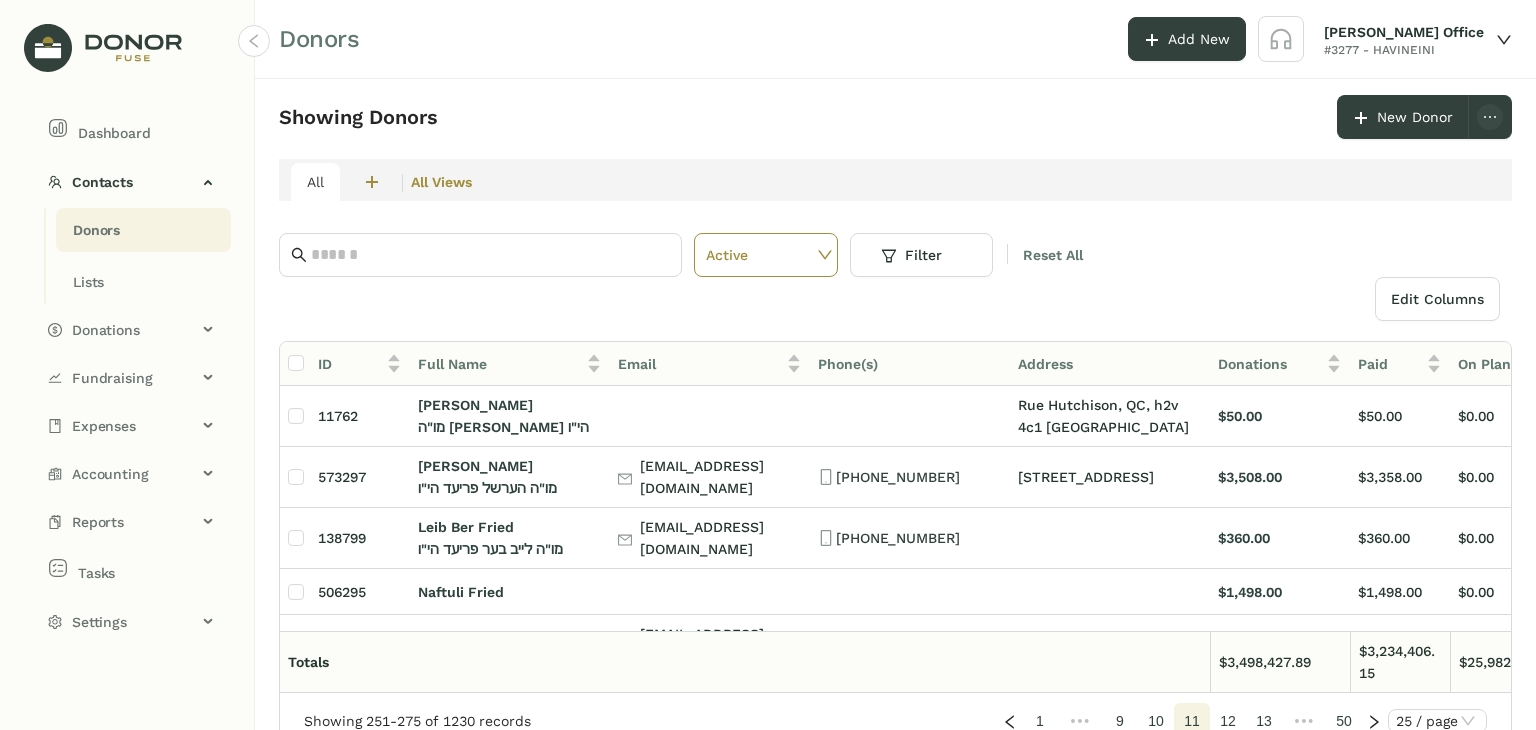 click on "13" 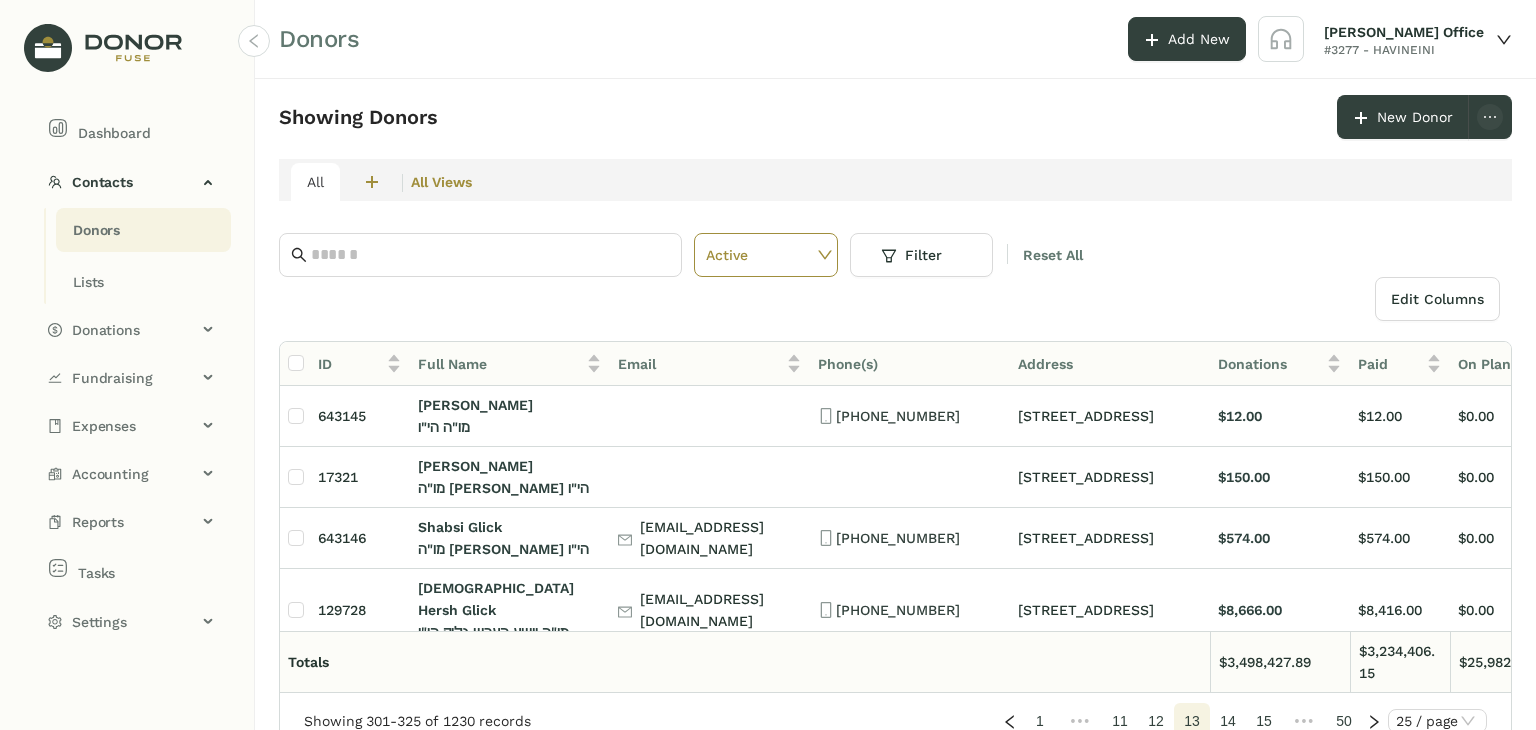 click on "14" 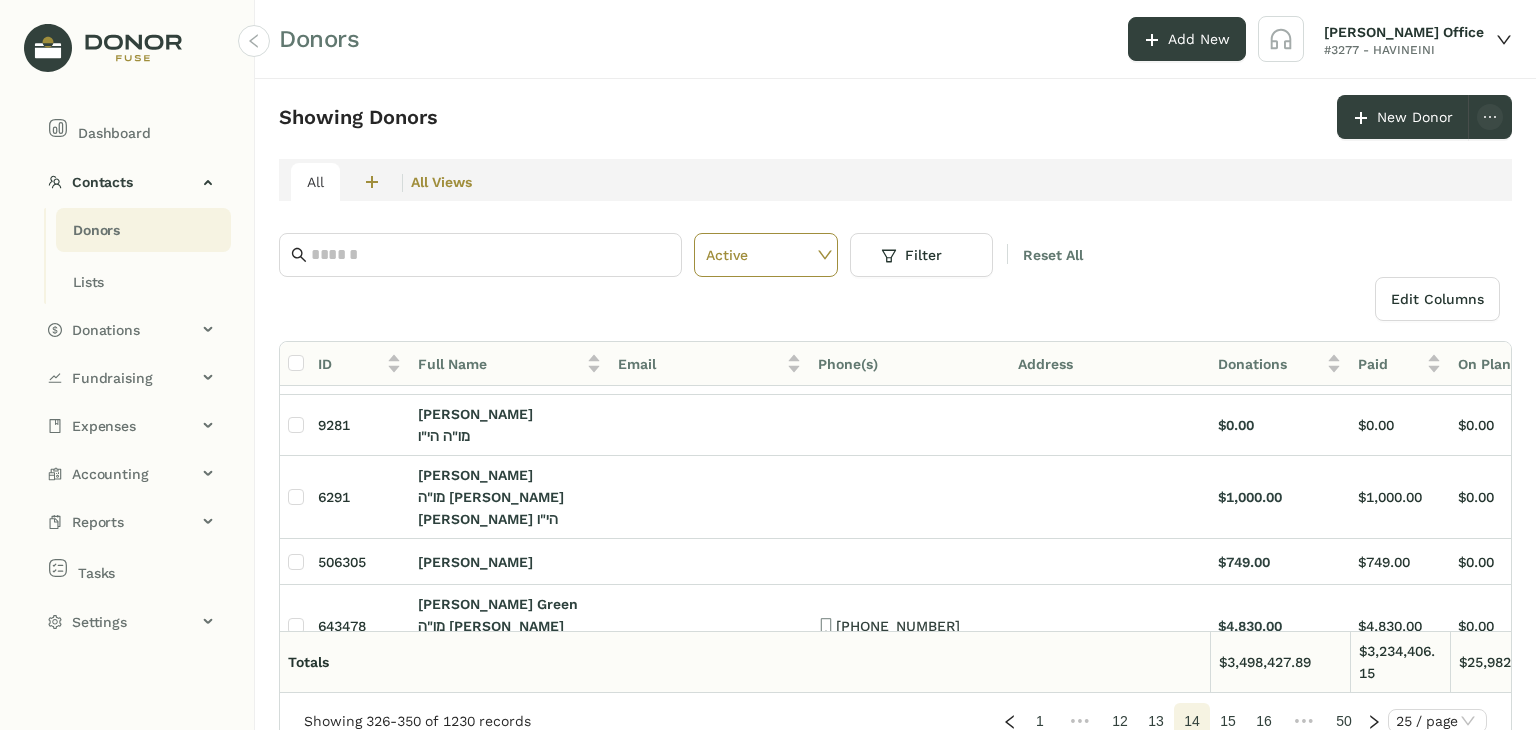 scroll, scrollTop: 1135, scrollLeft: 0, axis: vertical 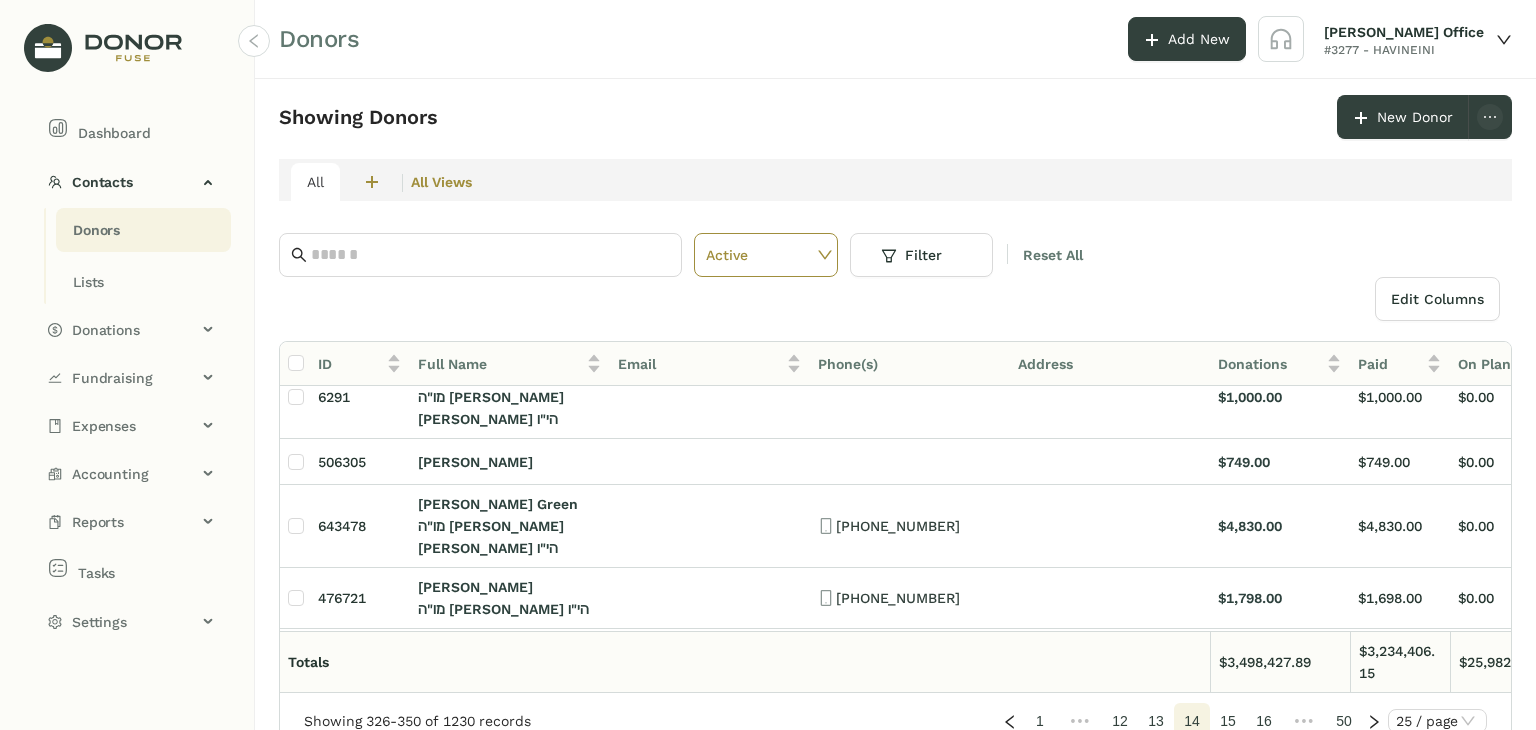 click on "15" 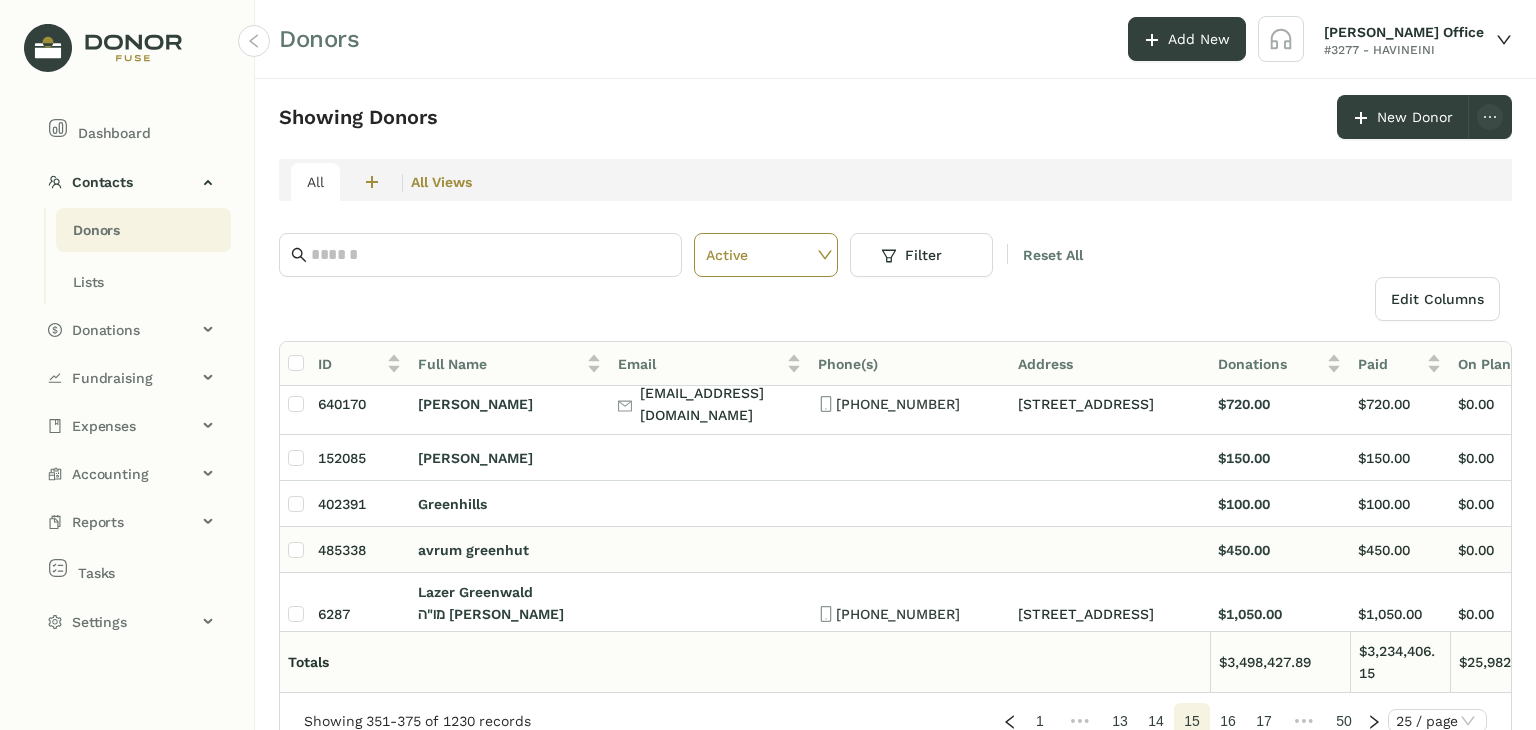 scroll, scrollTop: 800, scrollLeft: 0, axis: vertical 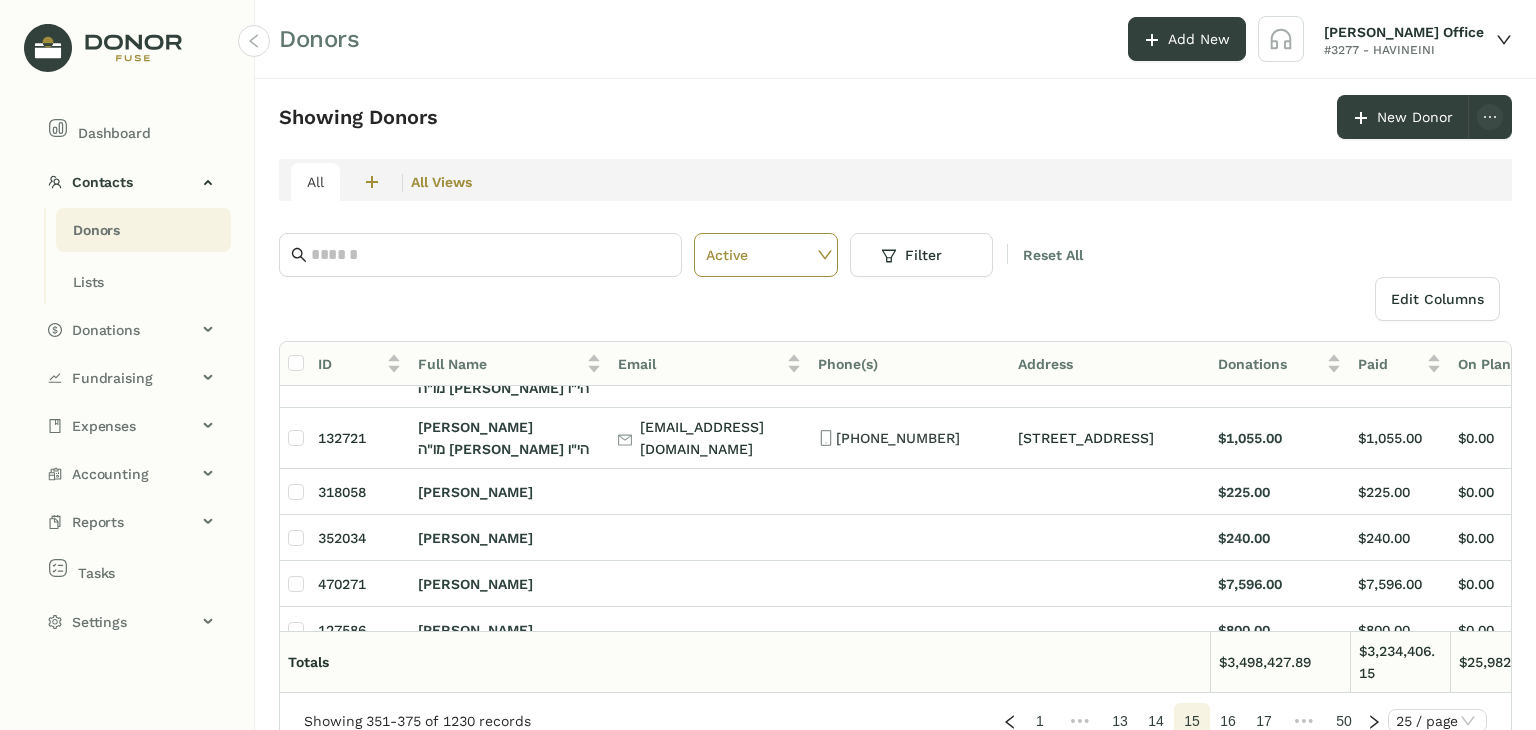 click on "16" 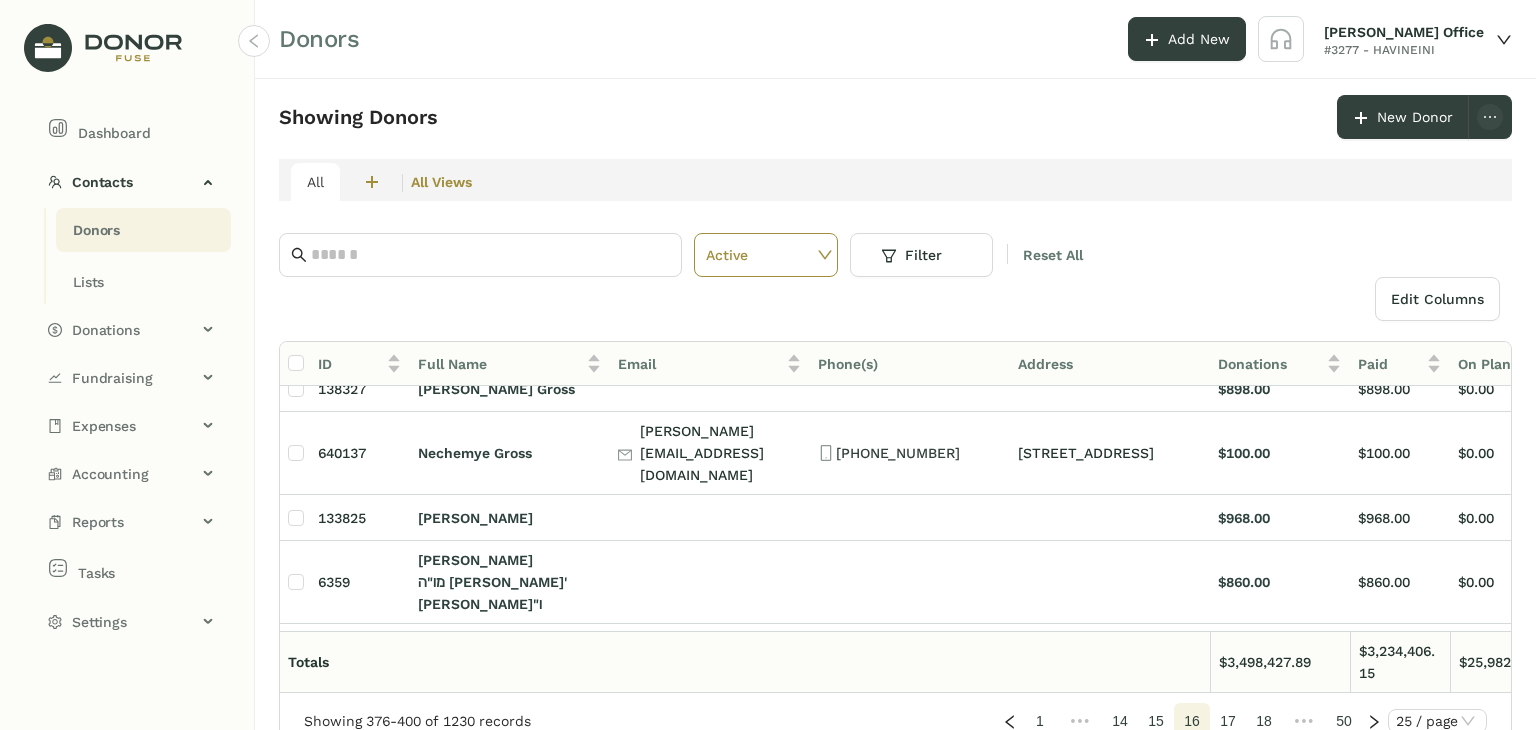scroll, scrollTop: 0, scrollLeft: 0, axis: both 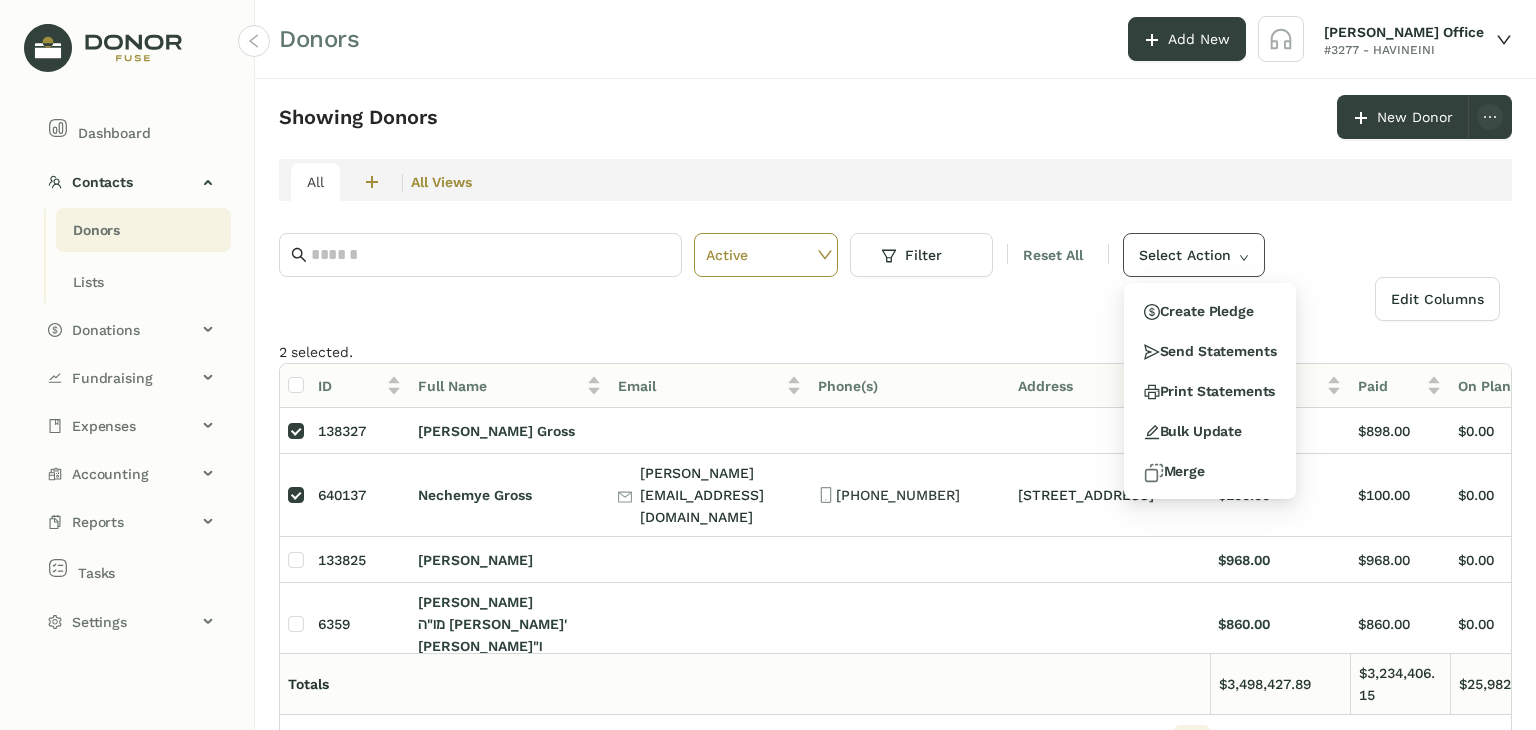 click on "Select Action" 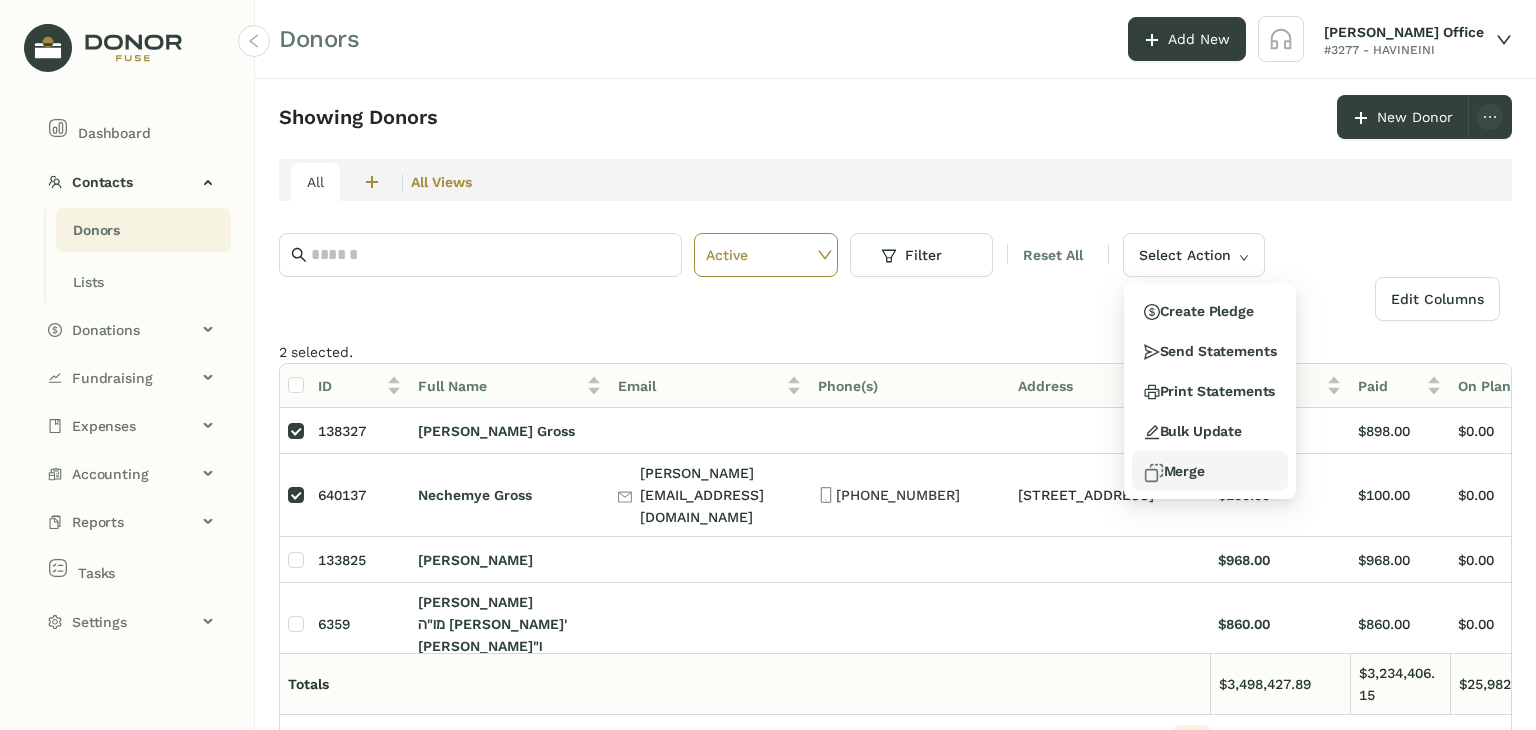 click at bounding box center (1154, 473) 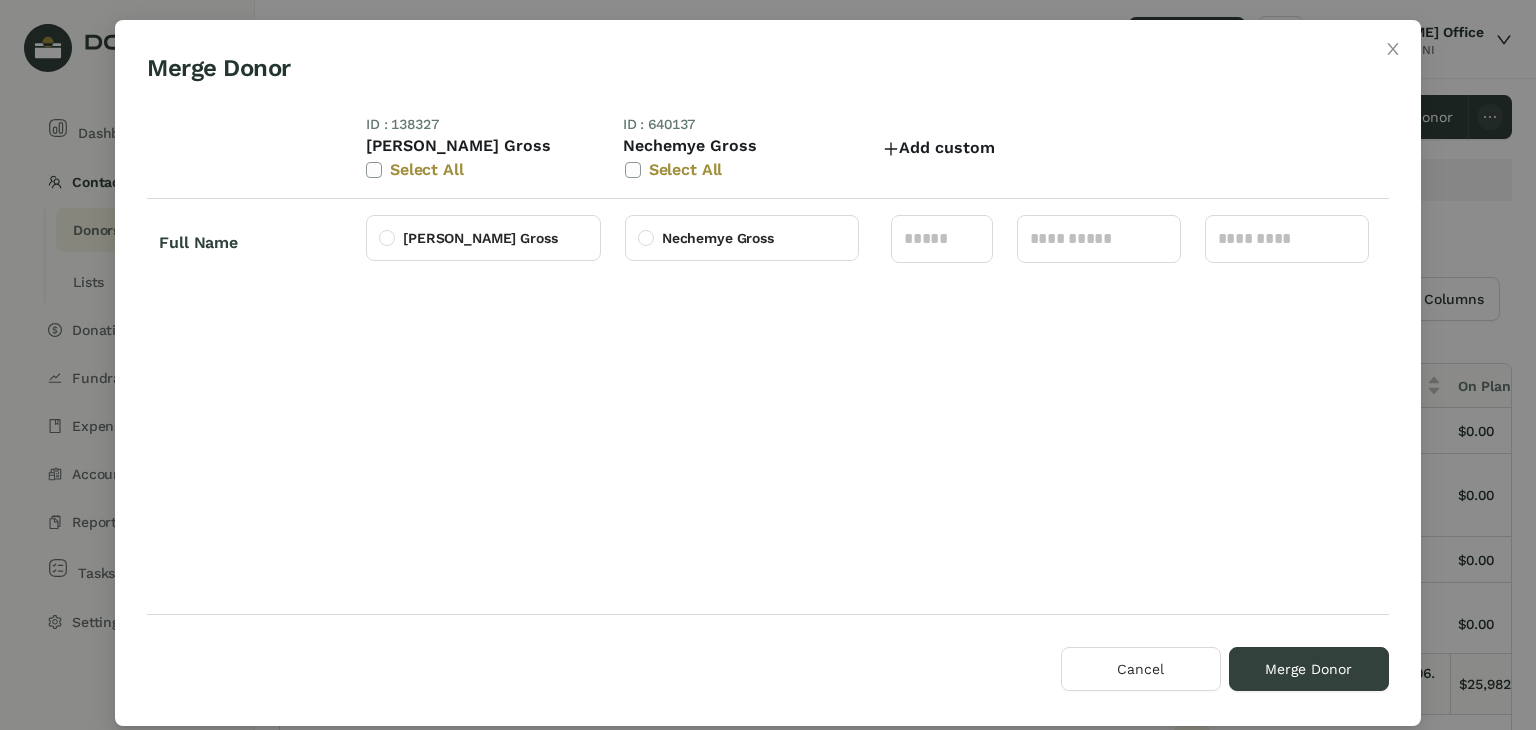click on "Select All" at bounding box center [685, 170] 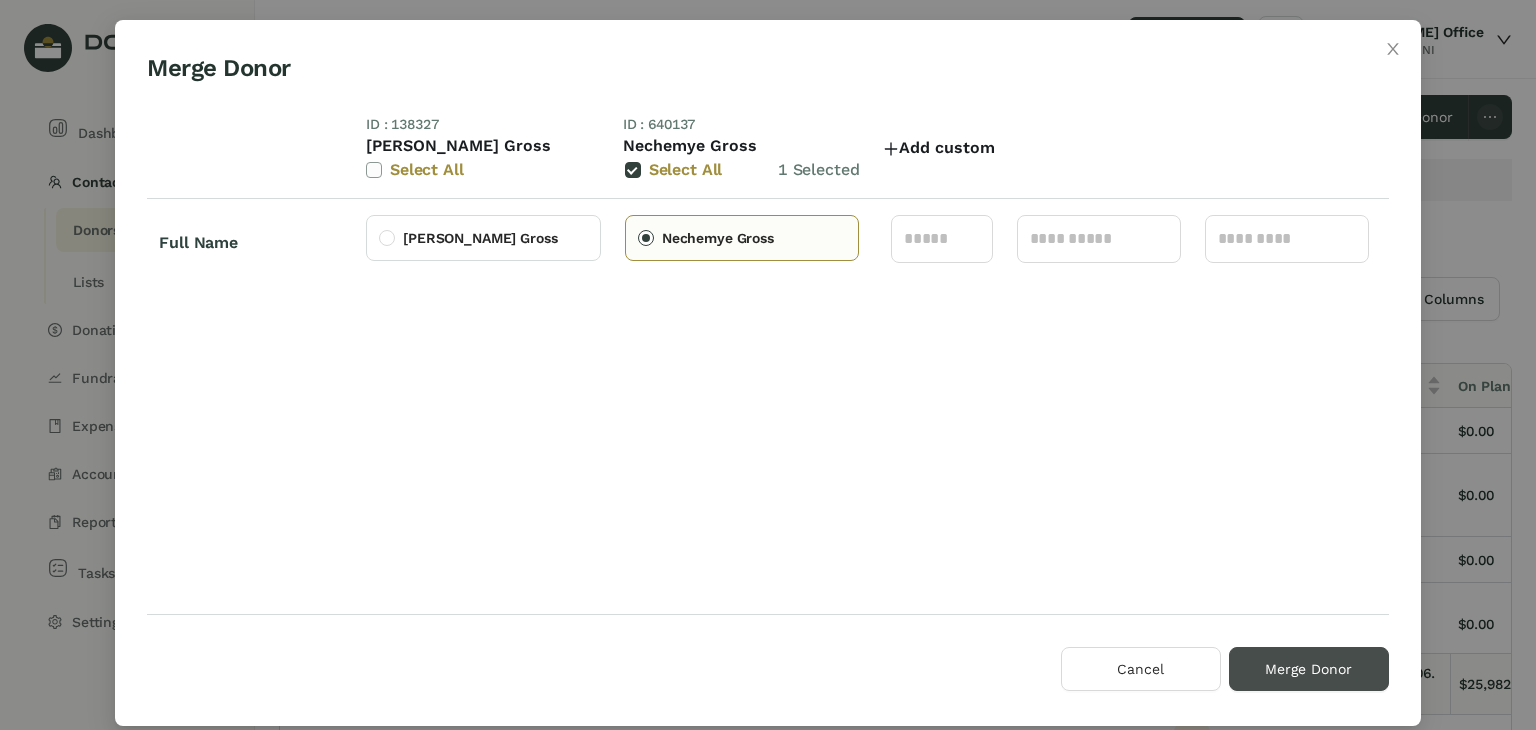 click on "Merge Donor" at bounding box center [1308, 669] 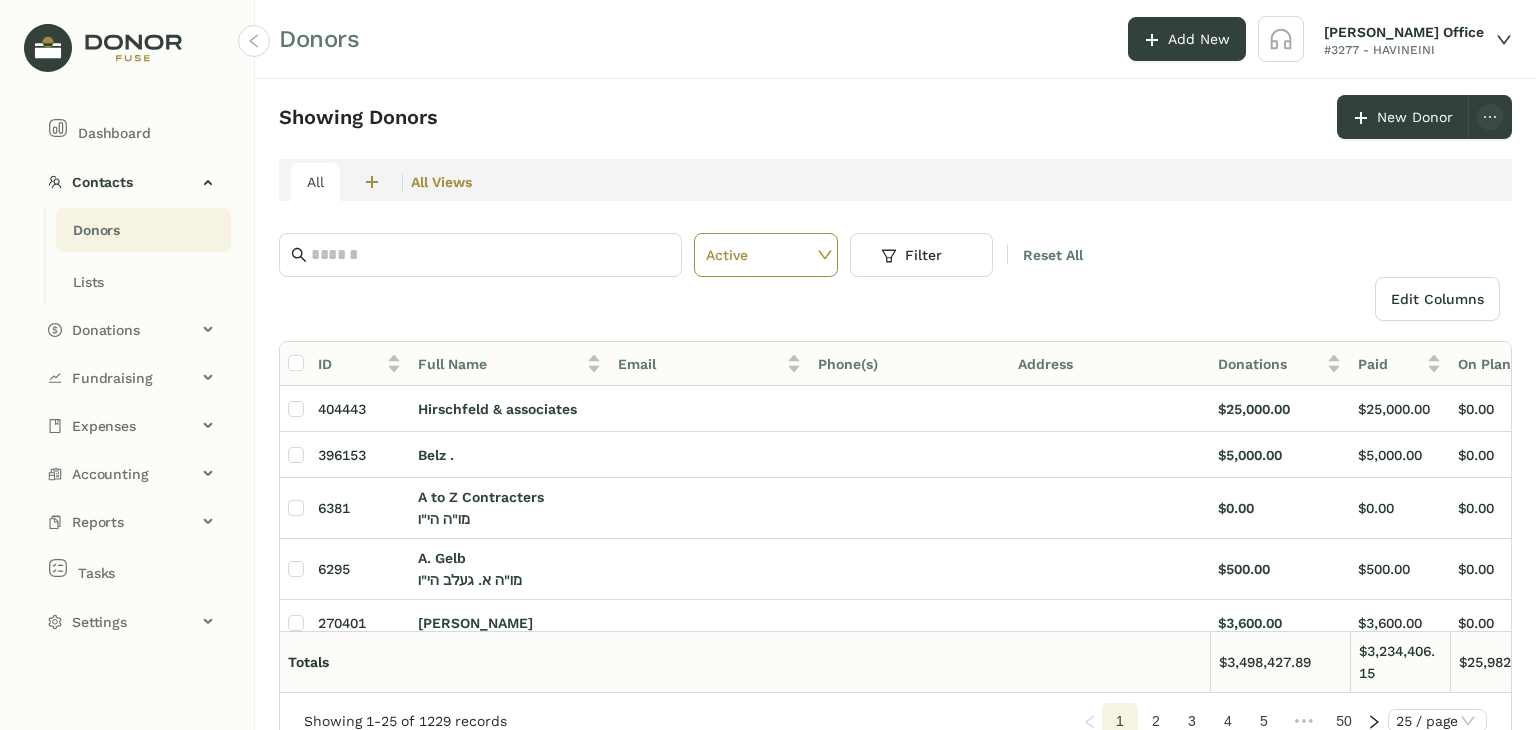 click on "5" 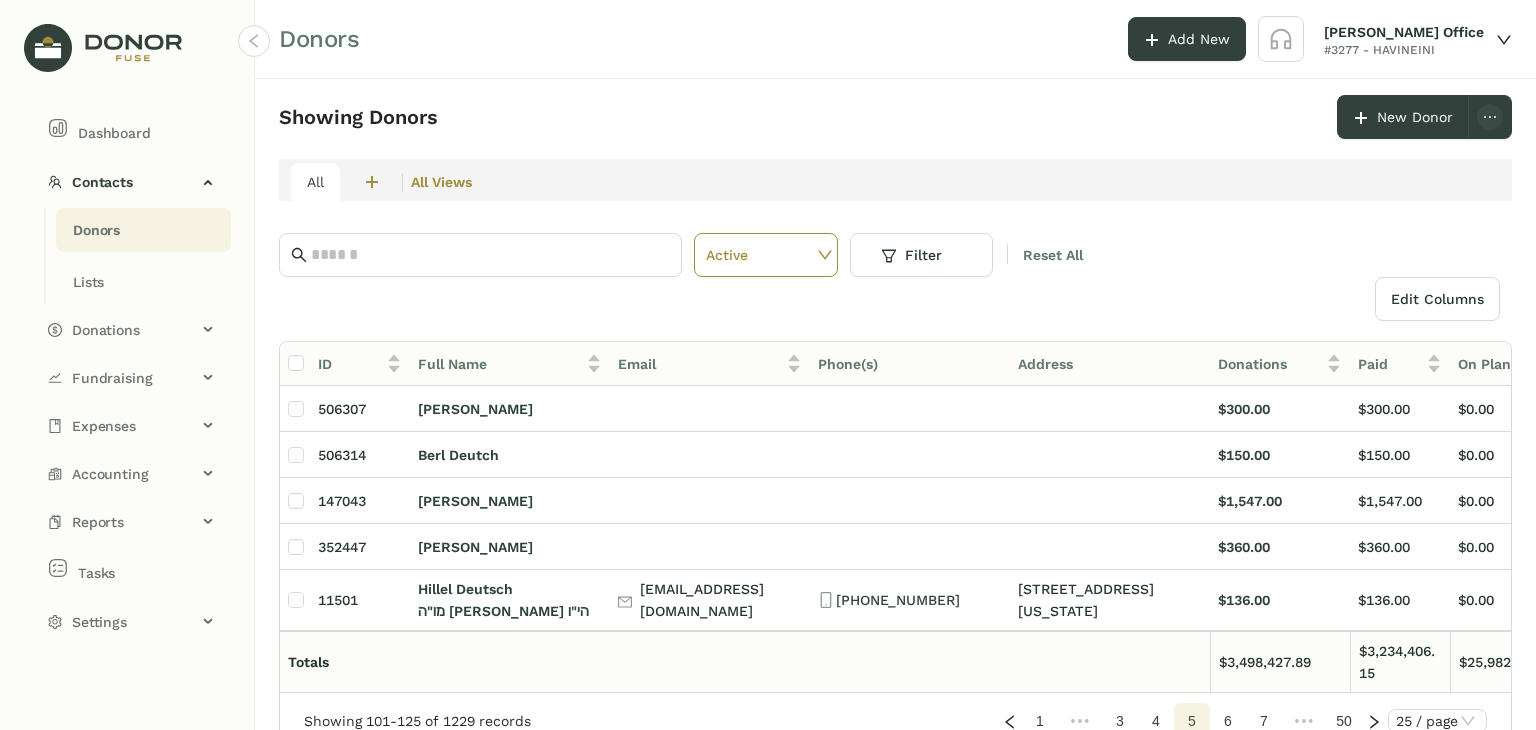 click on "7" 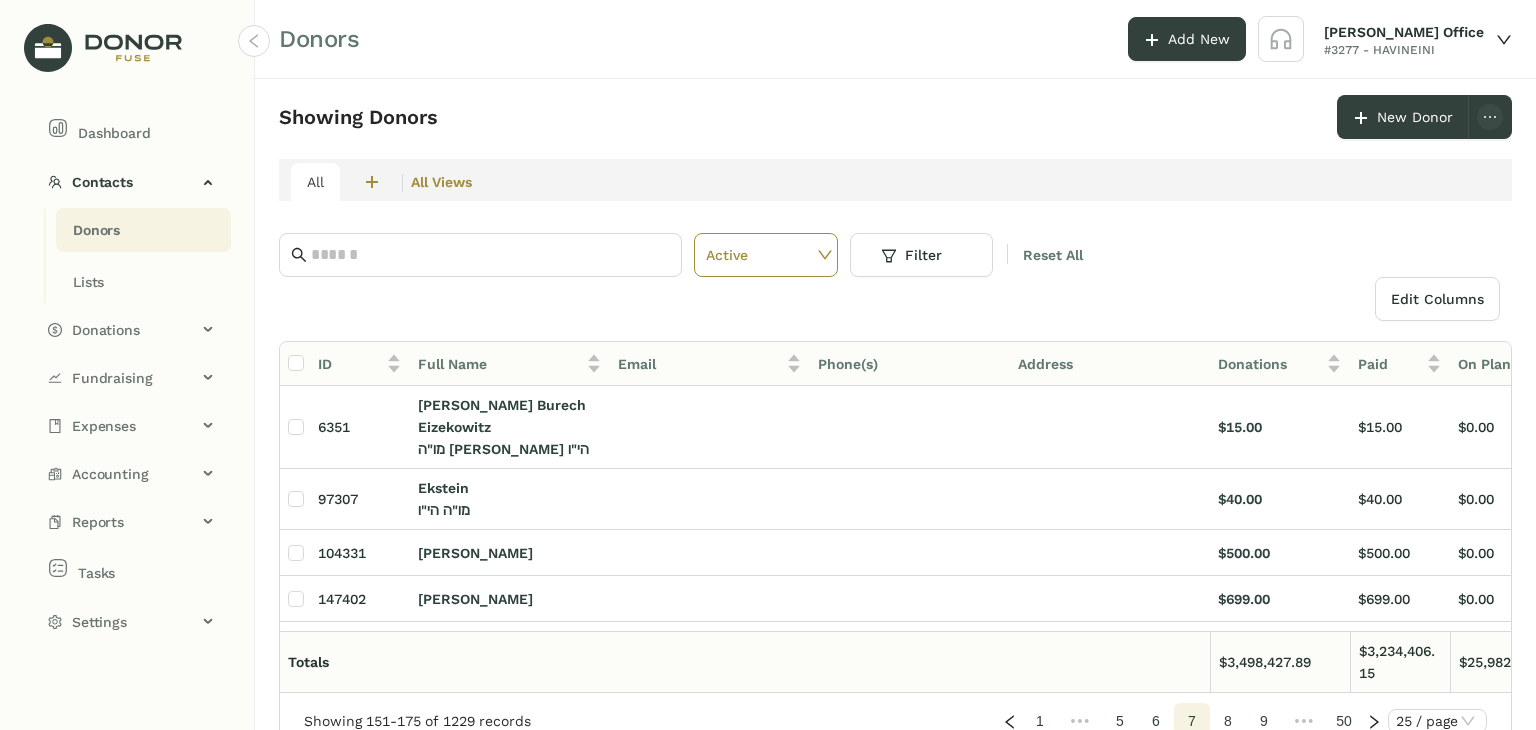 click on "9" 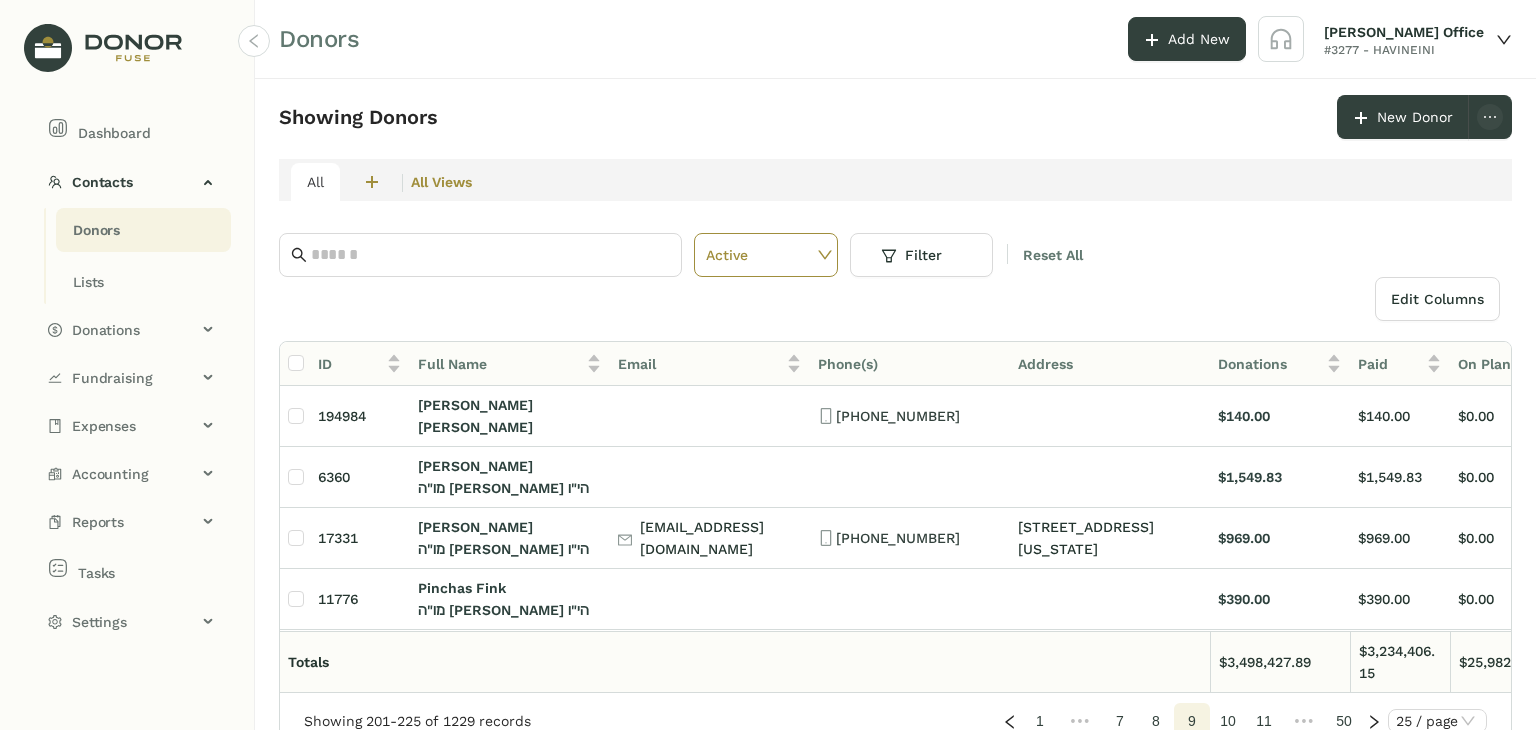click on "11" 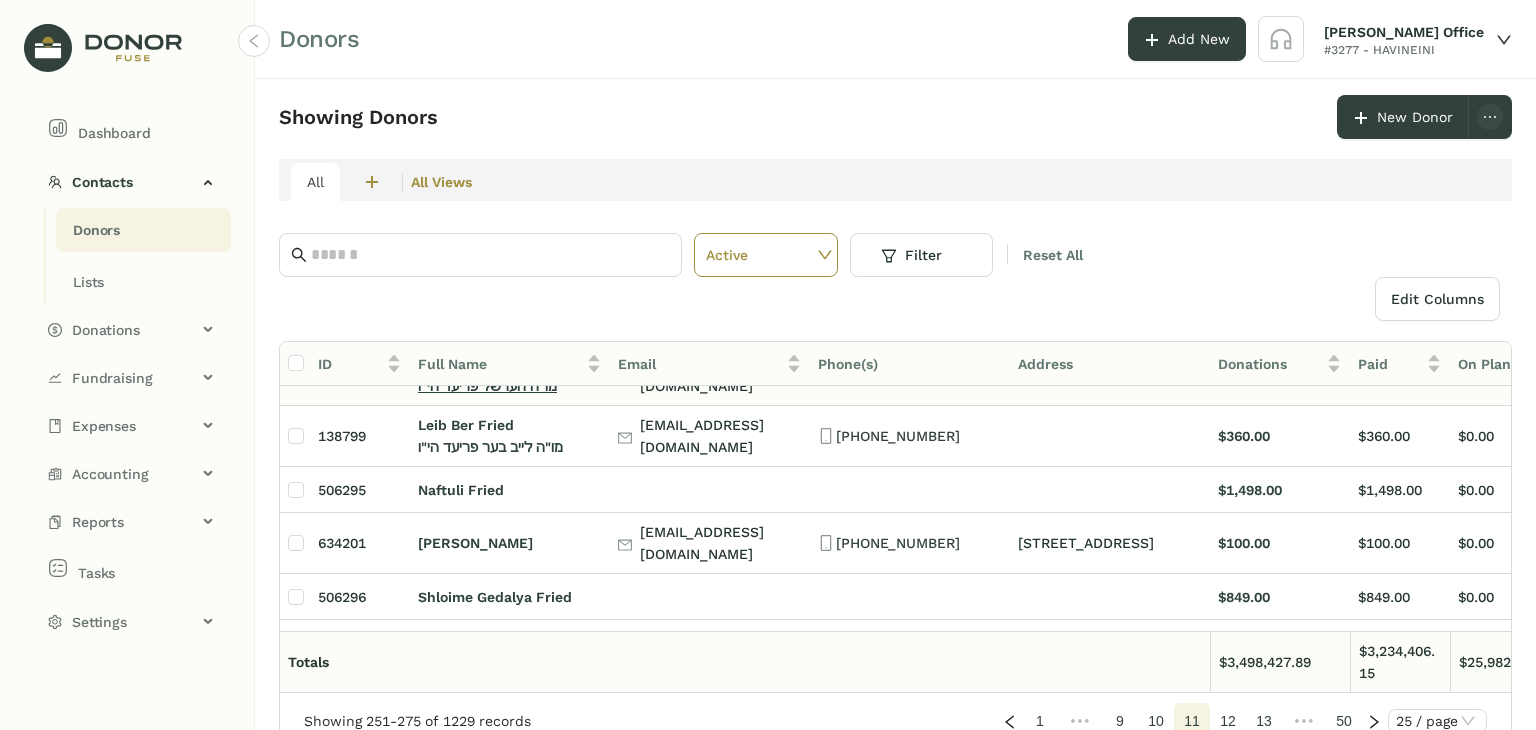 scroll, scrollTop: 200, scrollLeft: 0, axis: vertical 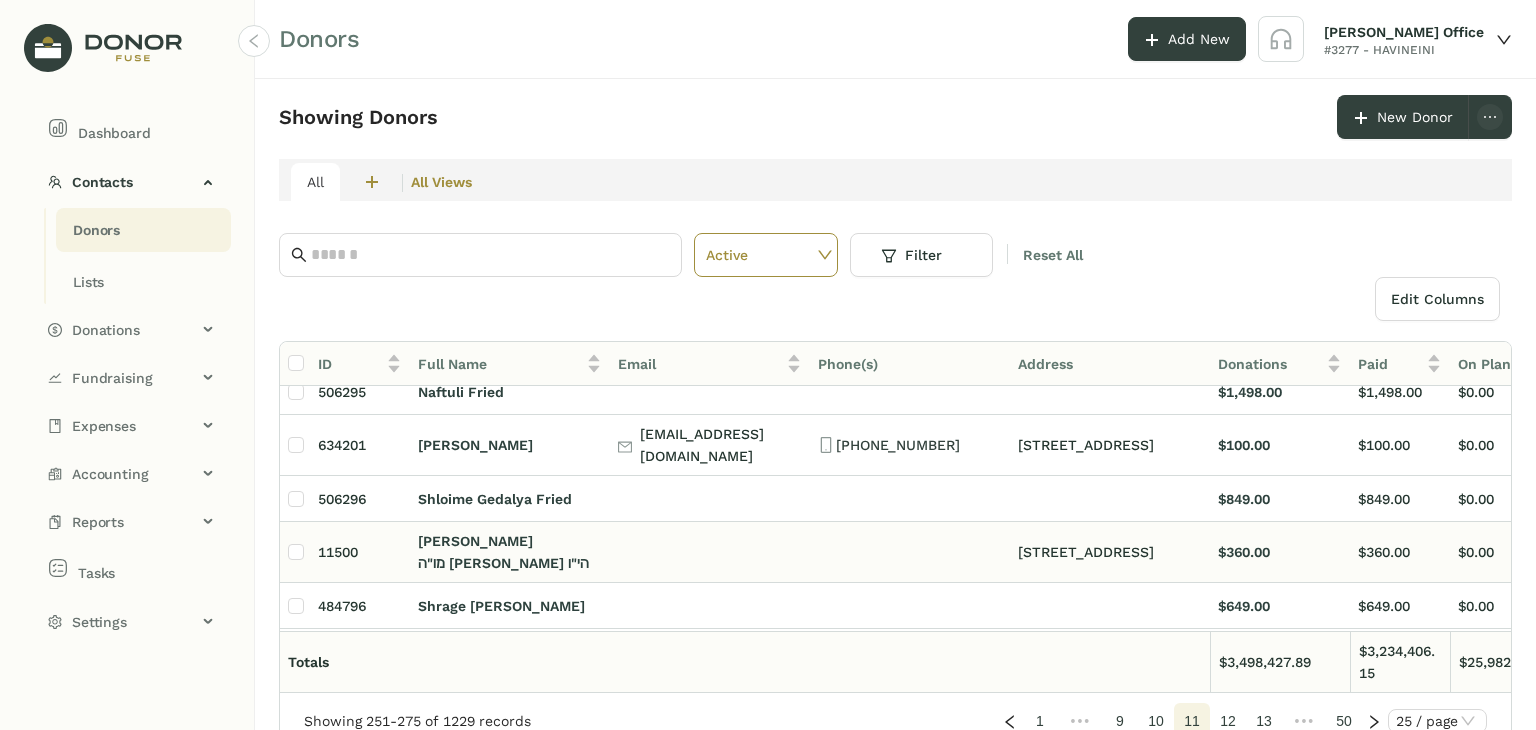 click 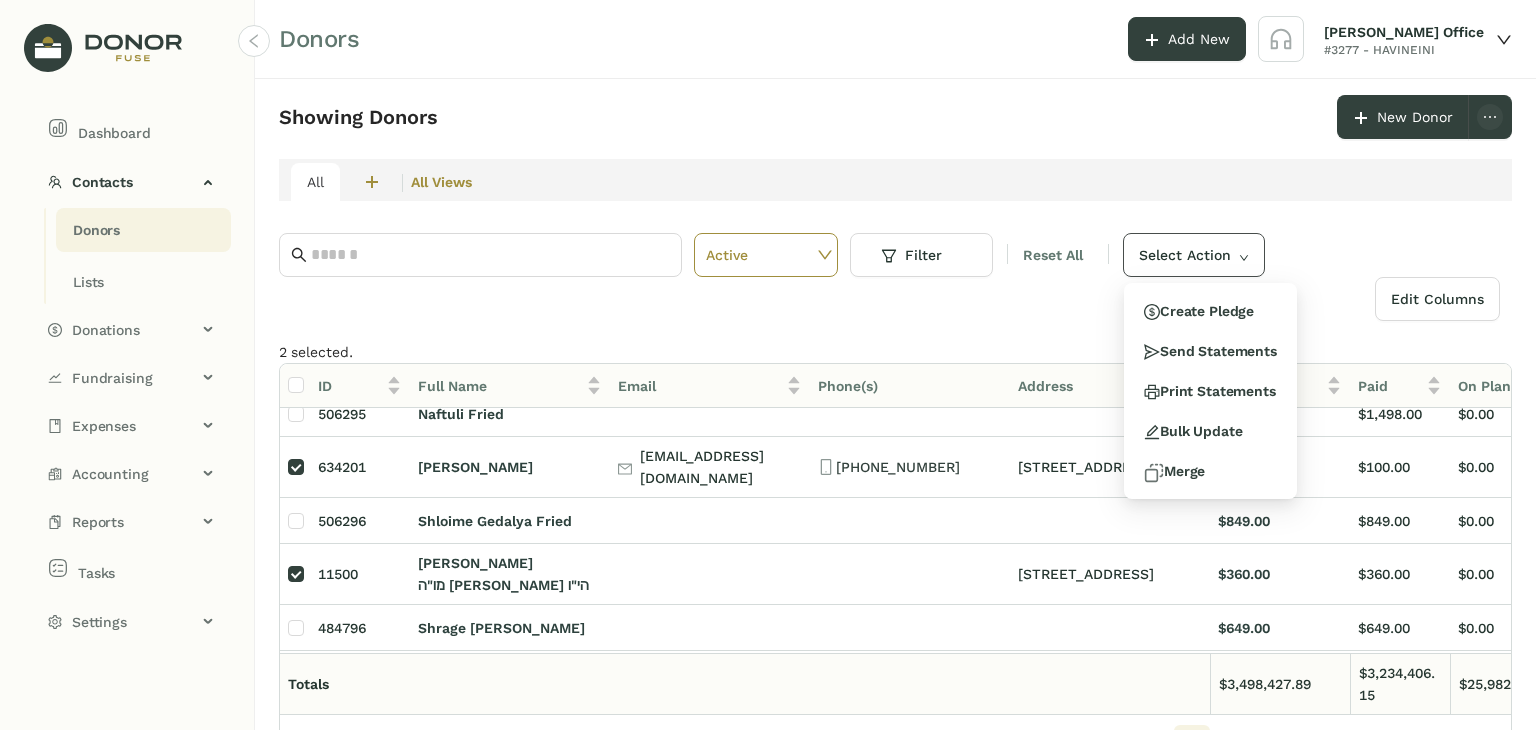 click on "Select Action" 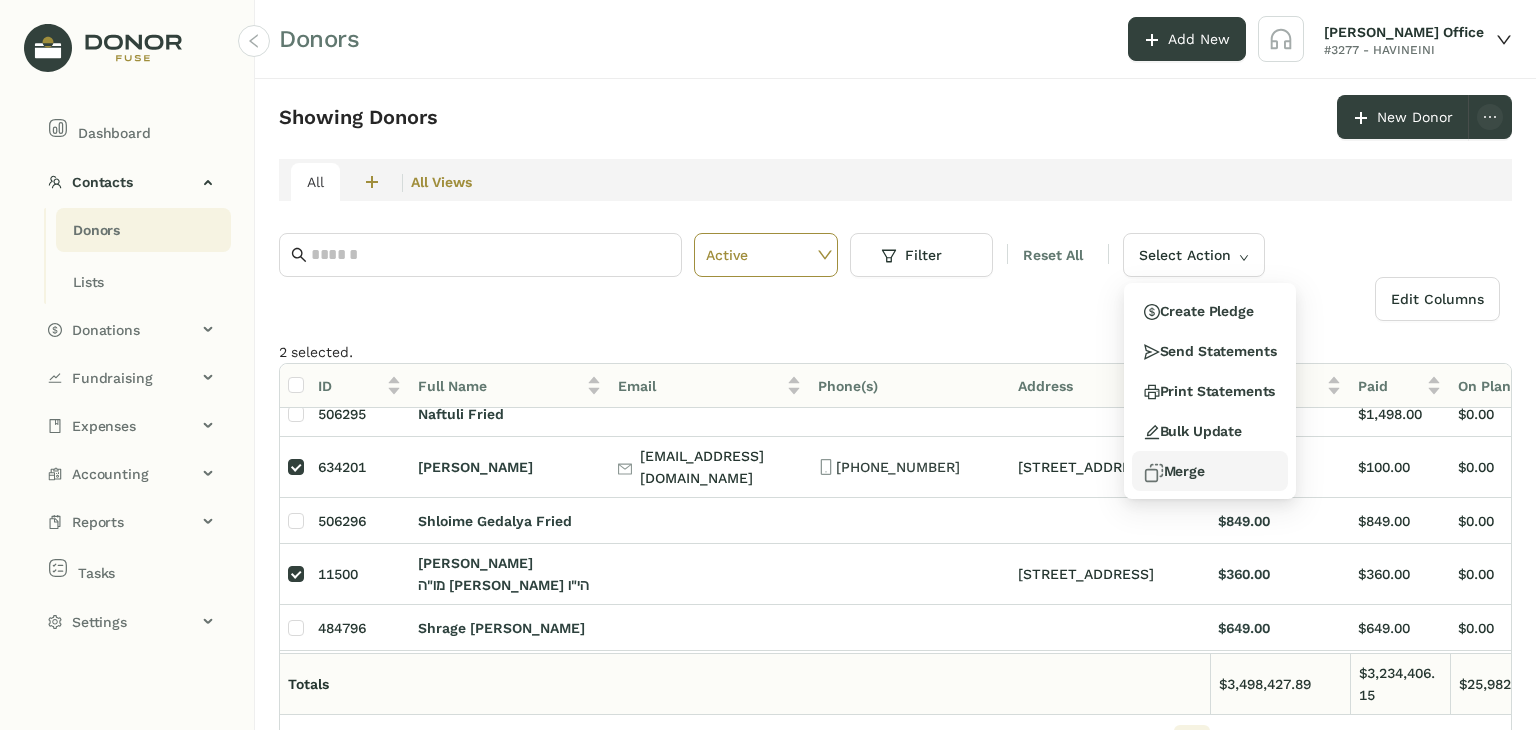 click on "Merge" at bounding box center (1174, 471) 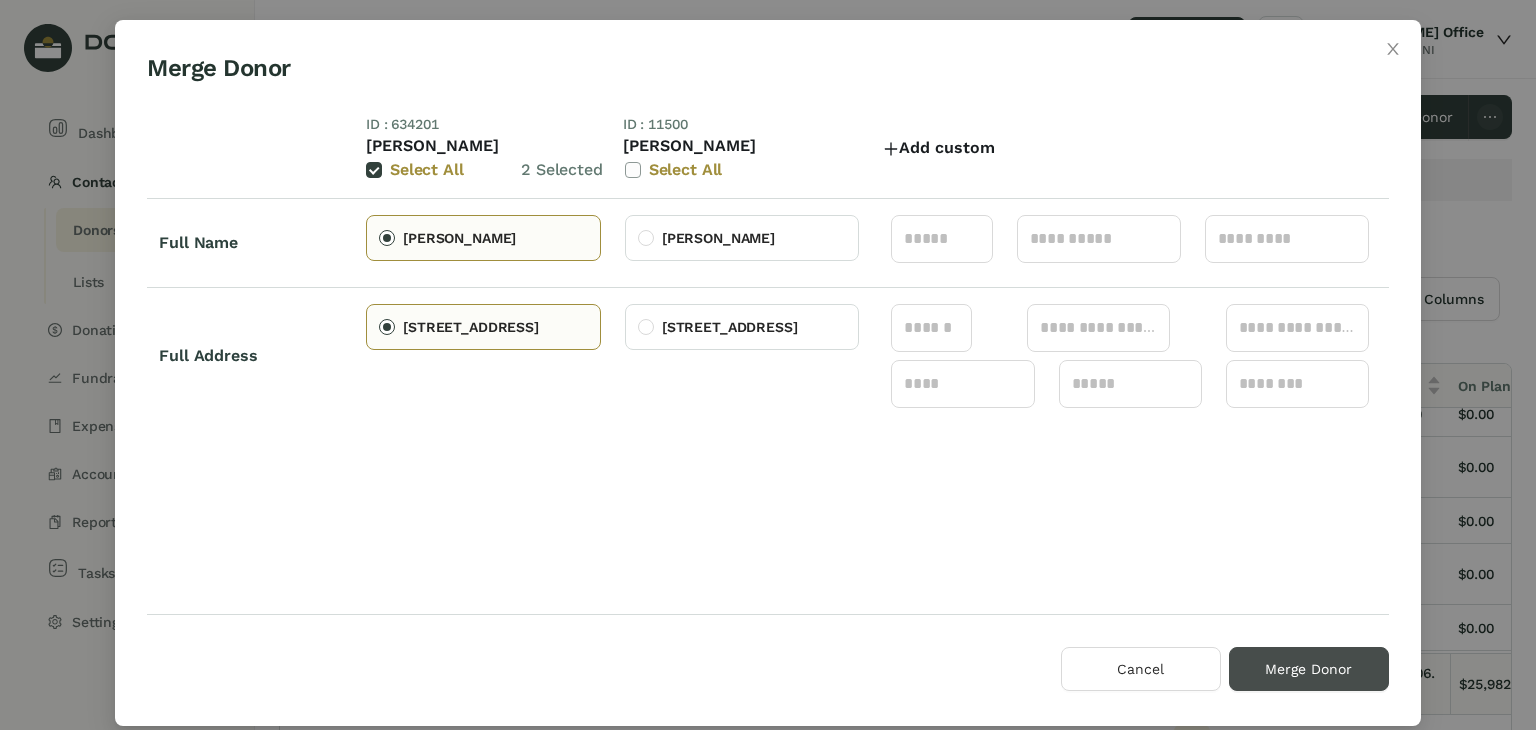 click on "Merge Donor" at bounding box center (1308, 669) 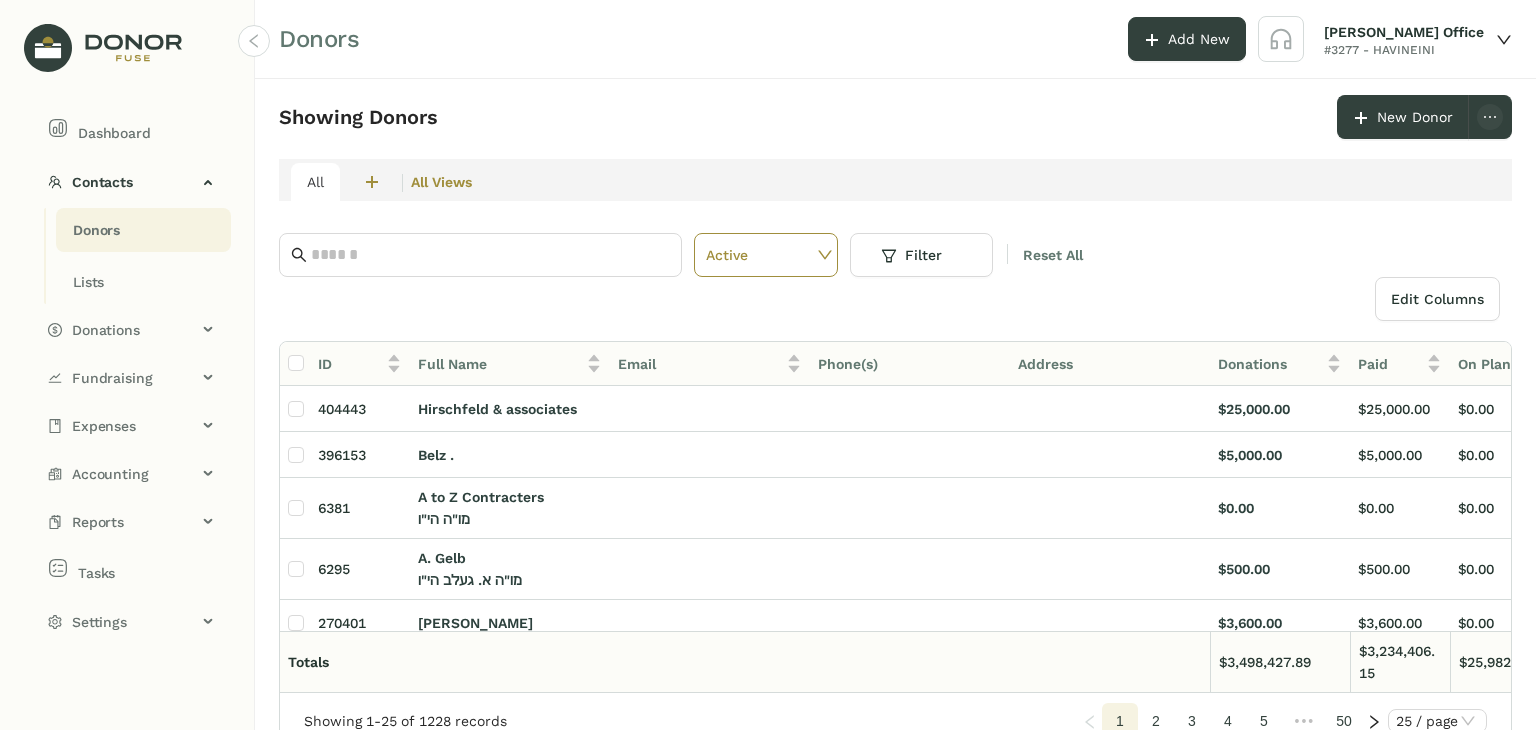 click on "5" 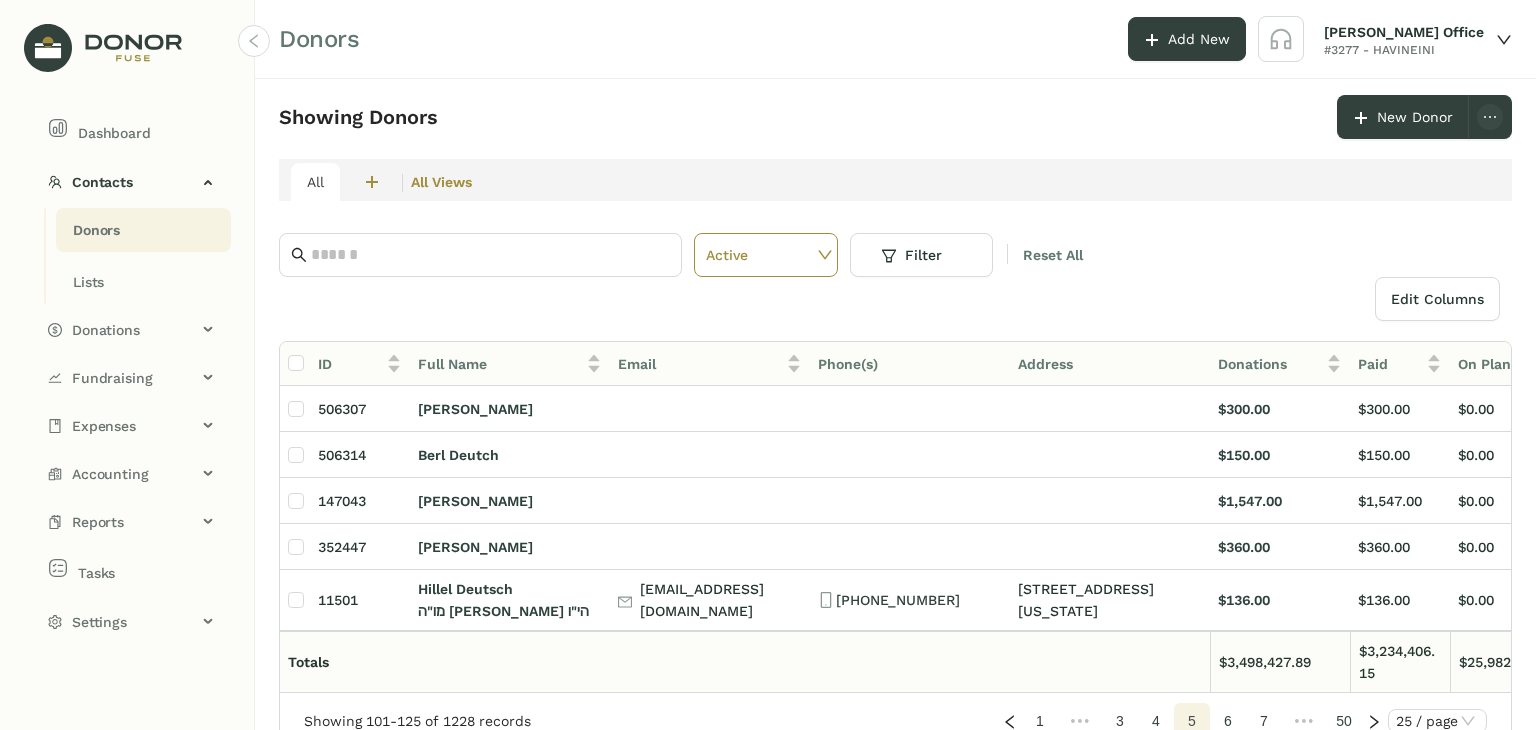 click on "7" 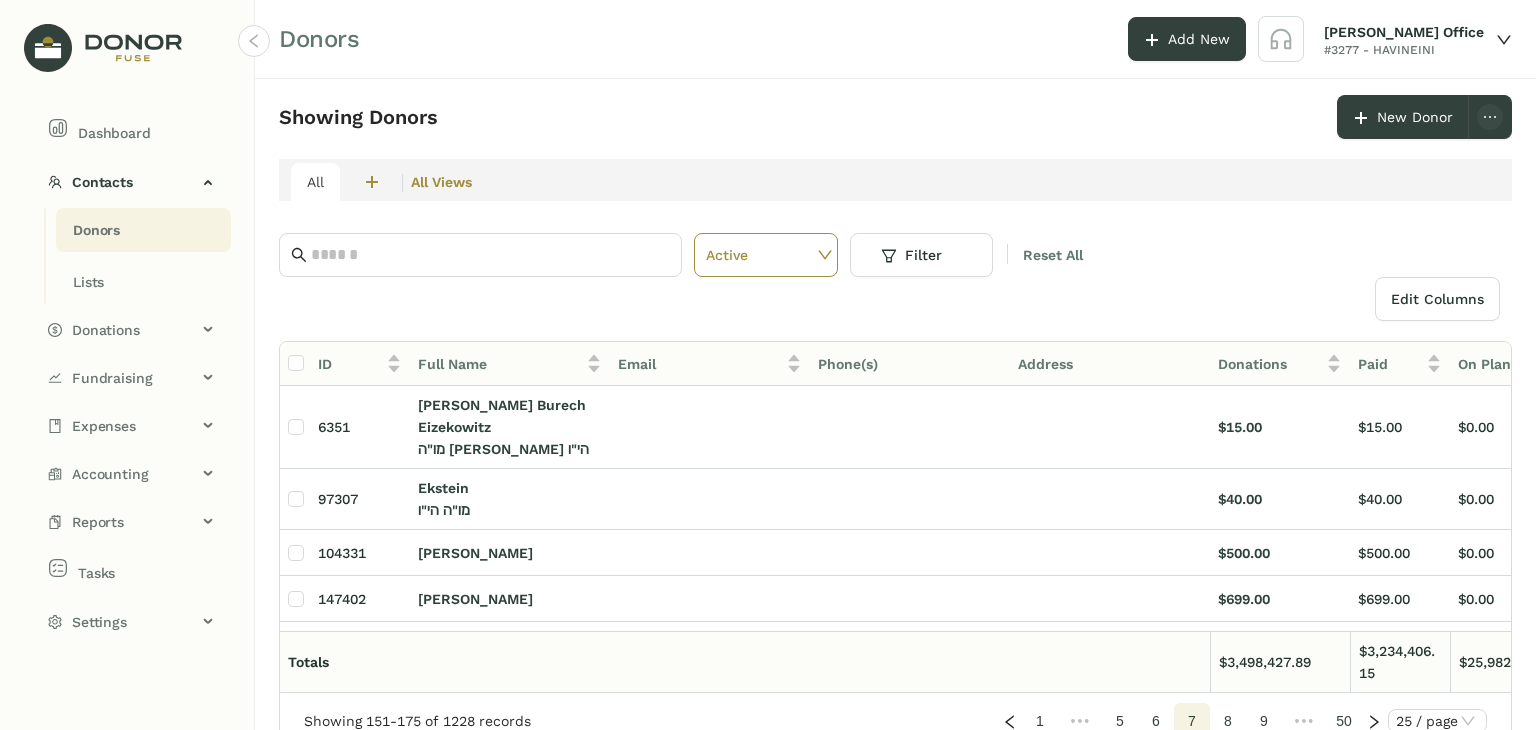 click on "9" 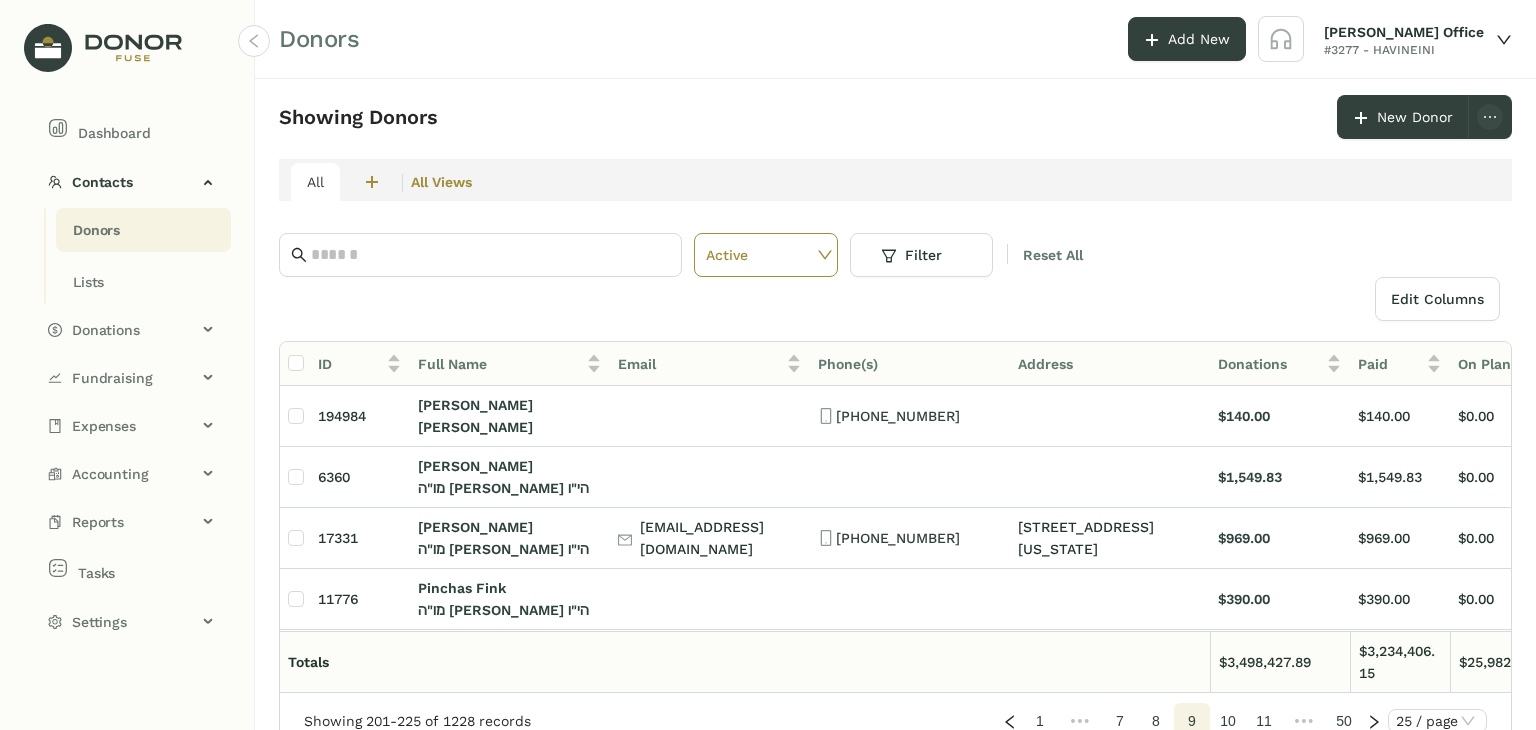 click on "11" 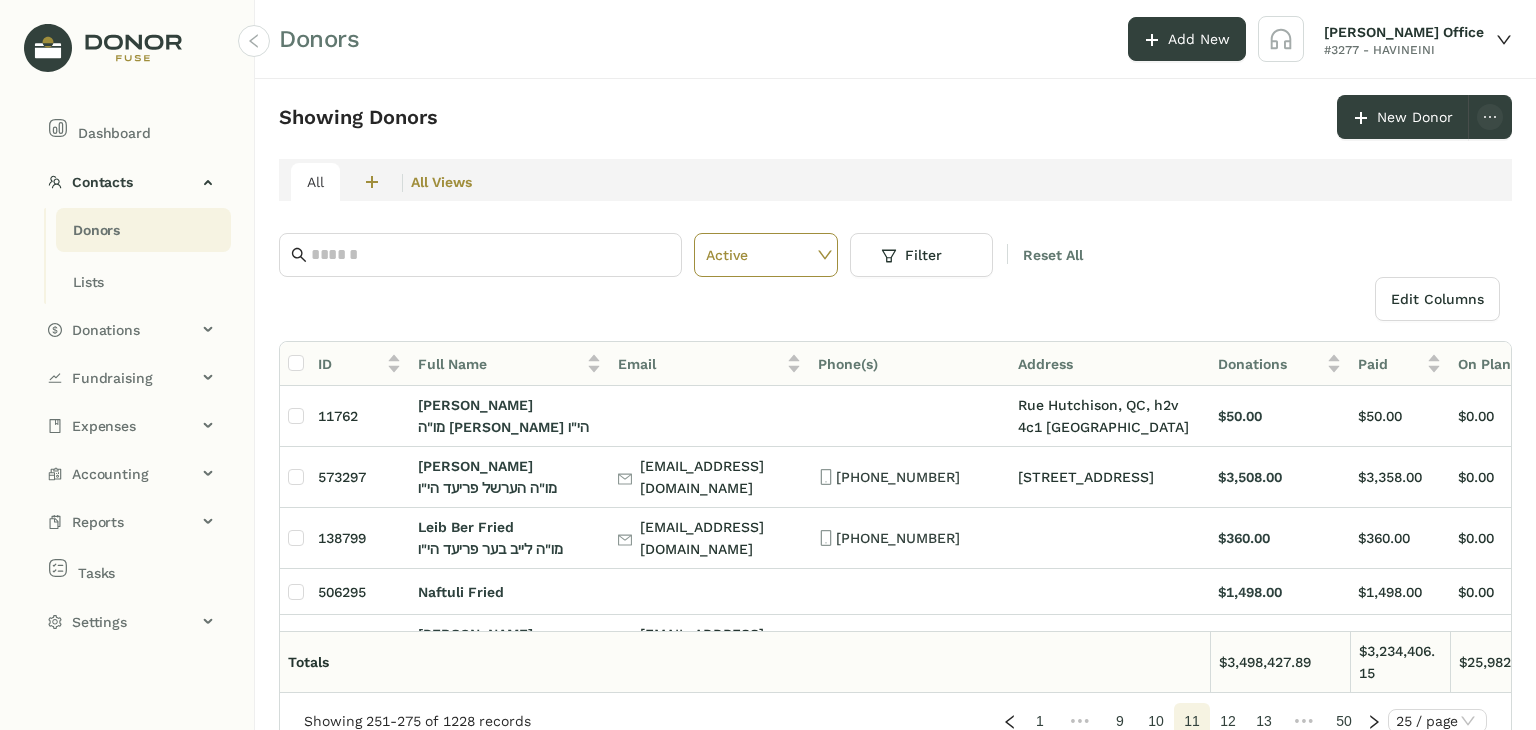 click on "13" 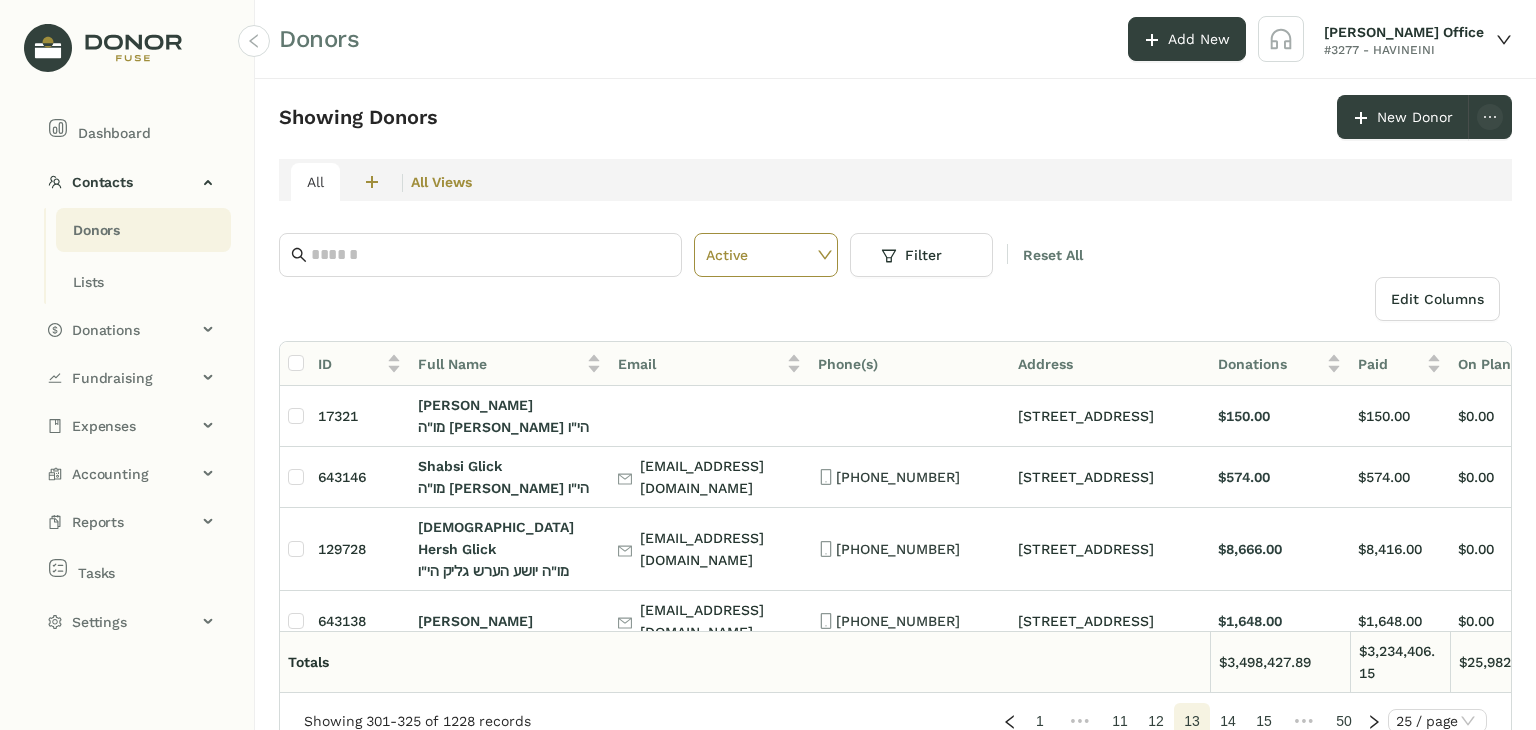 click on "15" 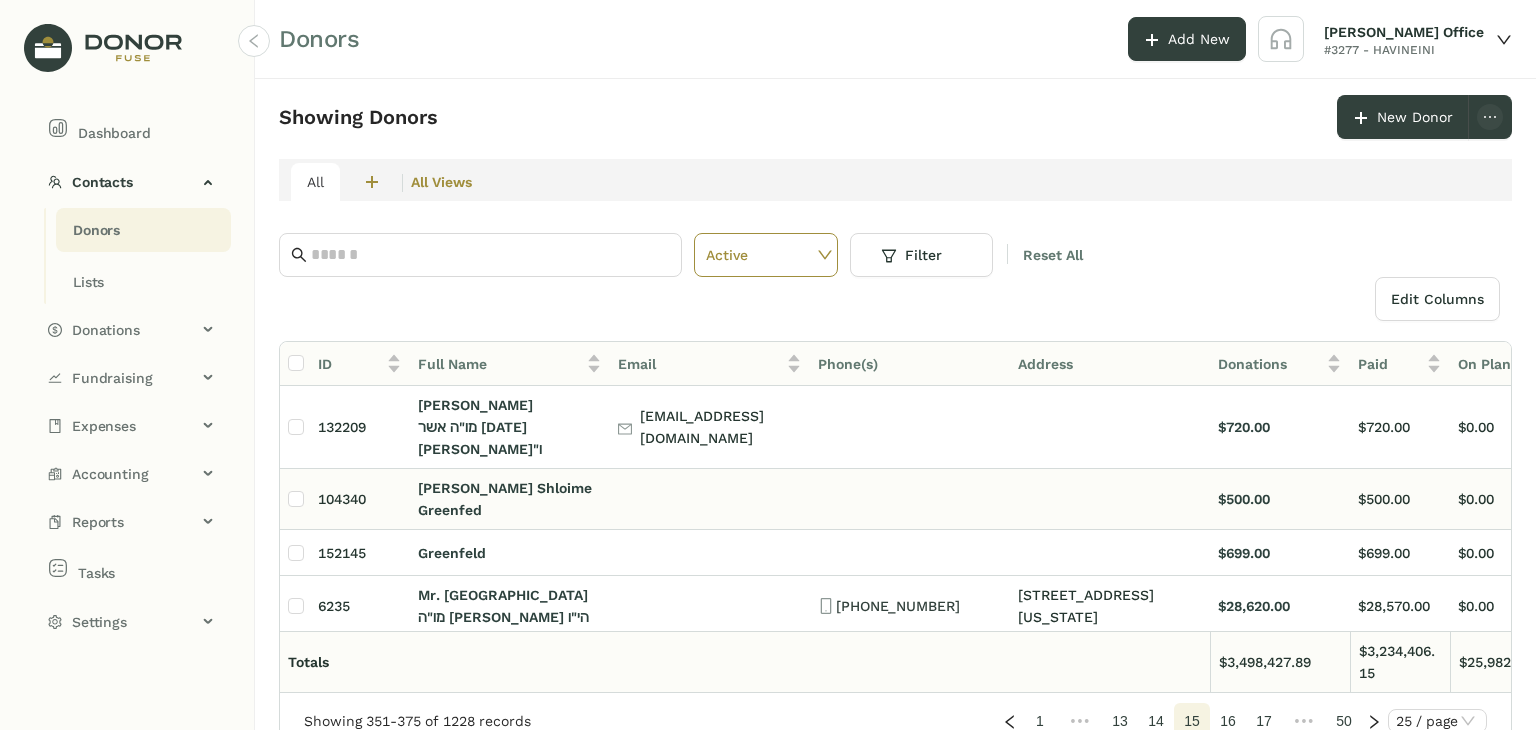 scroll, scrollTop: 600, scrollLeft: 0, axis: vertical 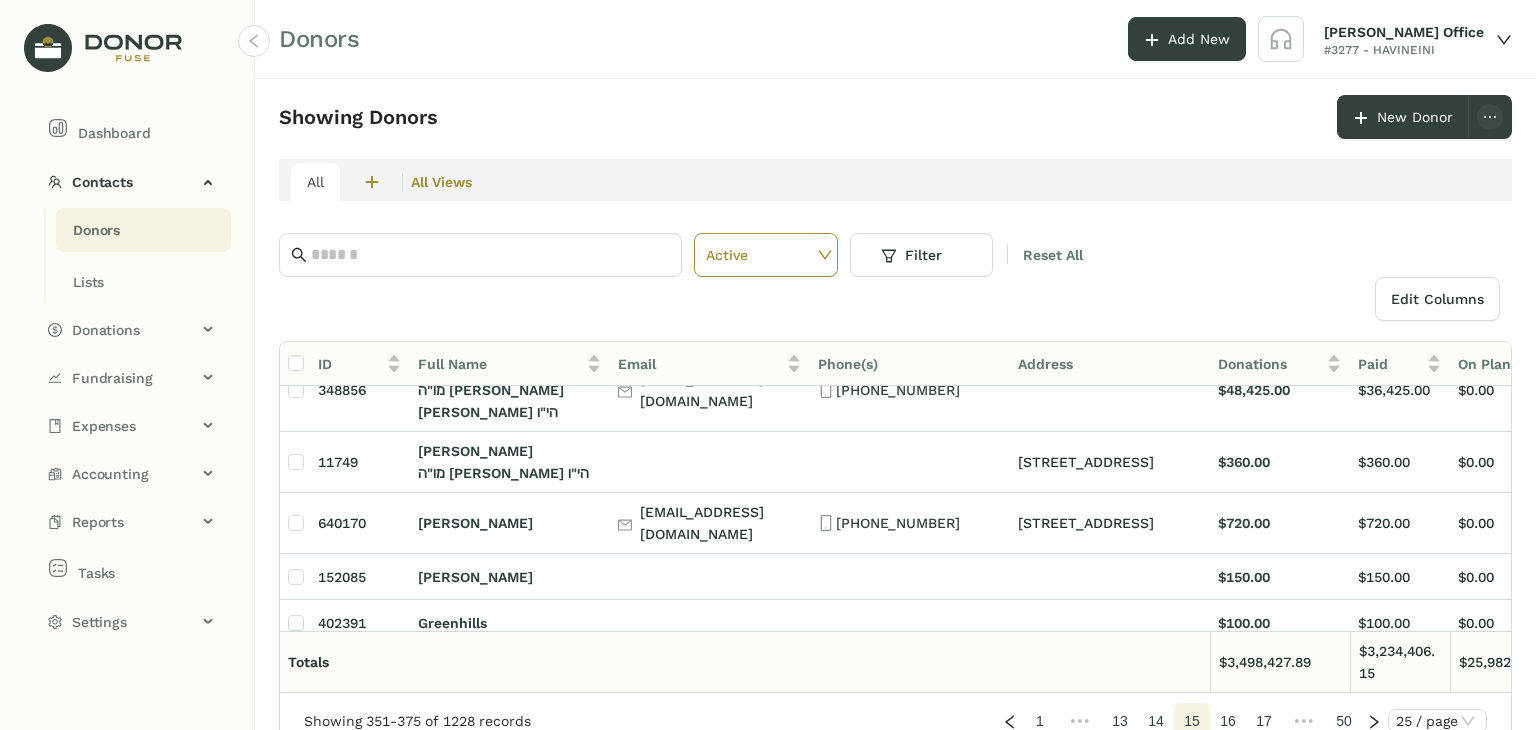 click on "17" 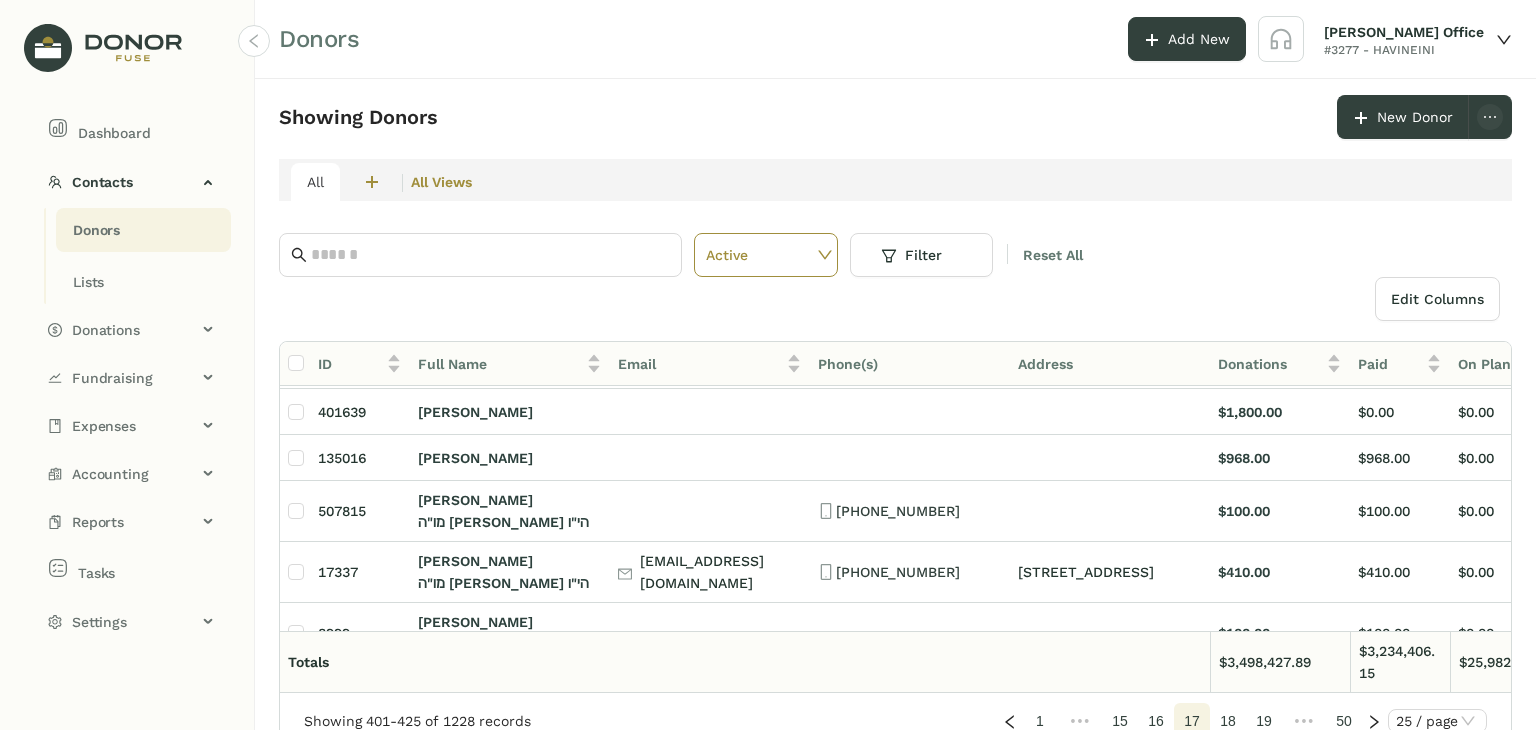 click on "16" 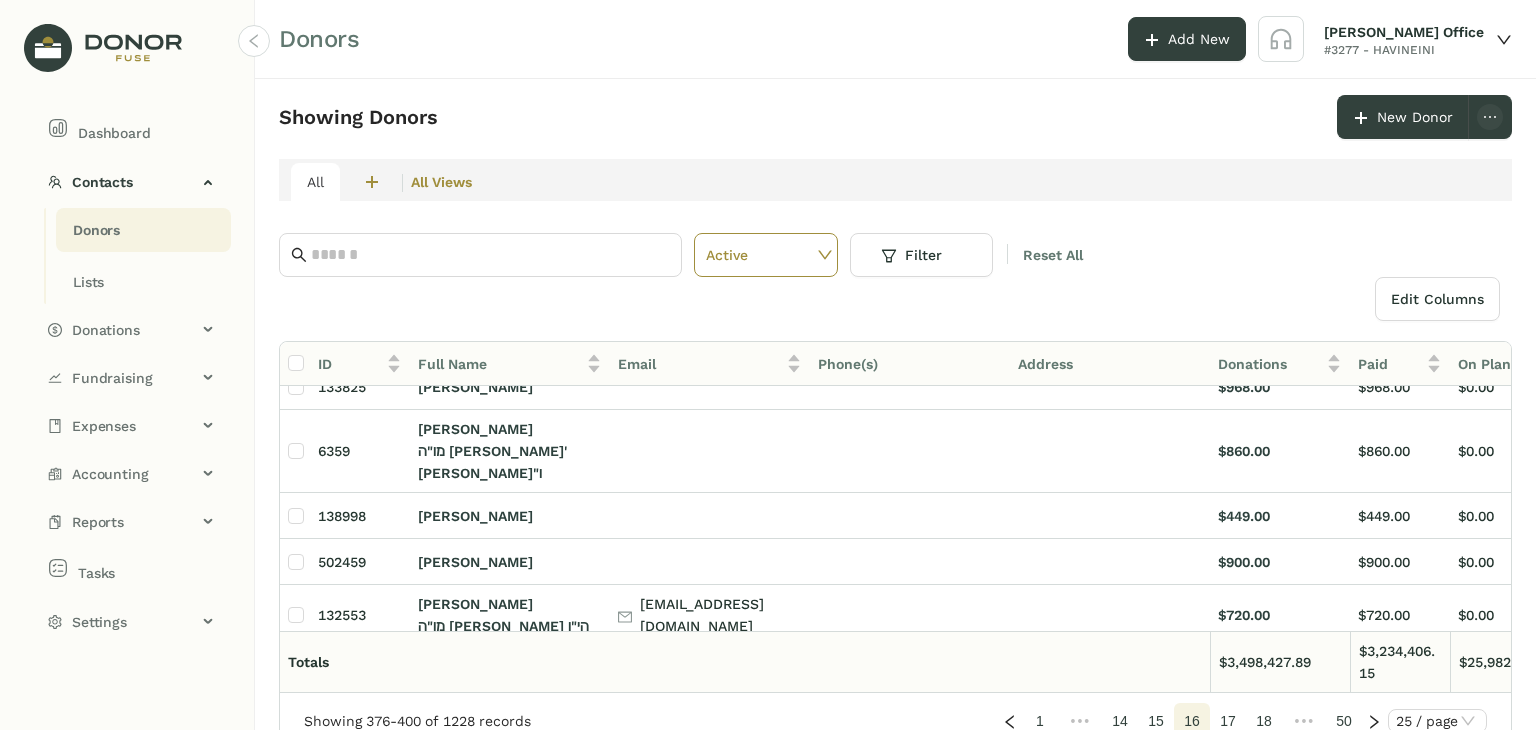 scroll, scrollTop: 0, scrollLeft: 0, axis: both 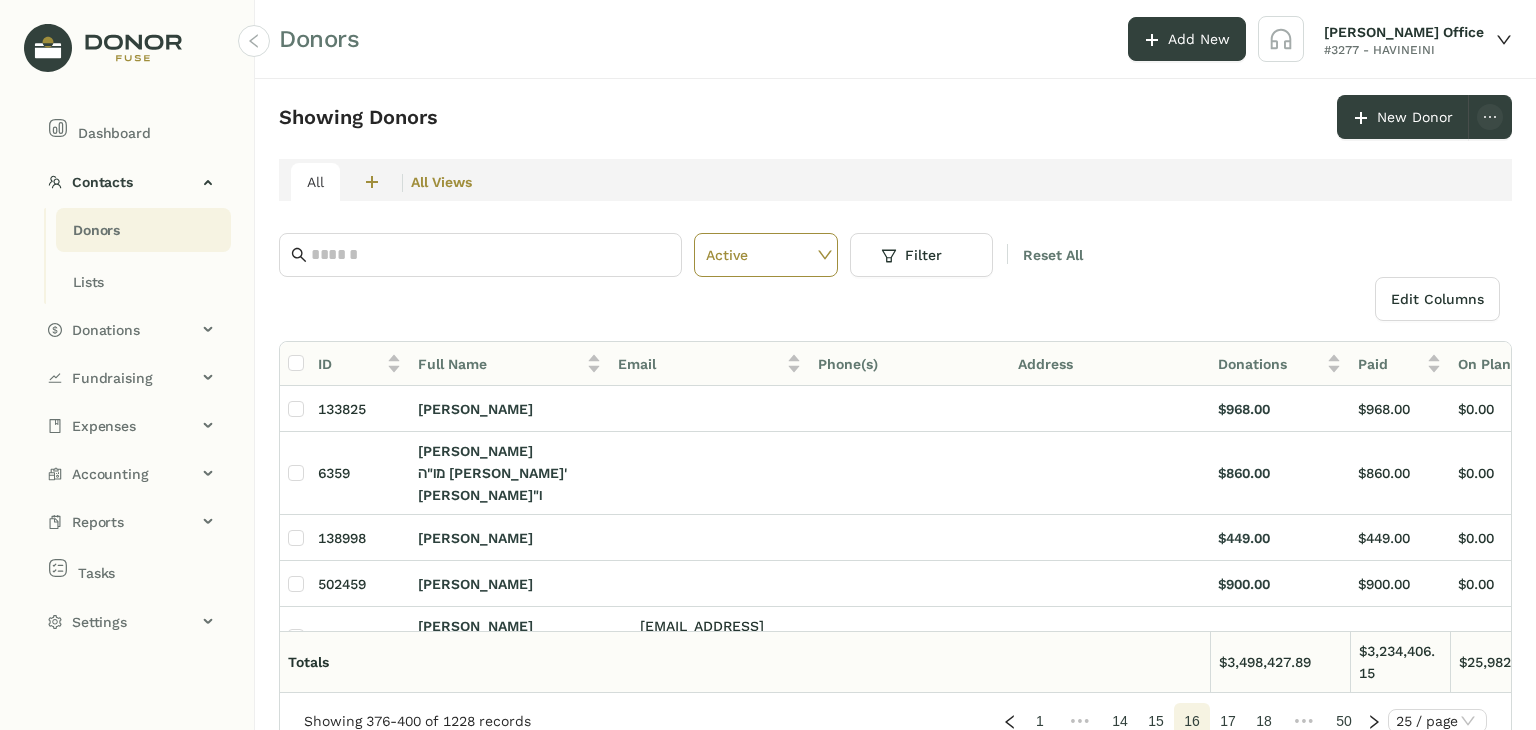 click on "15" 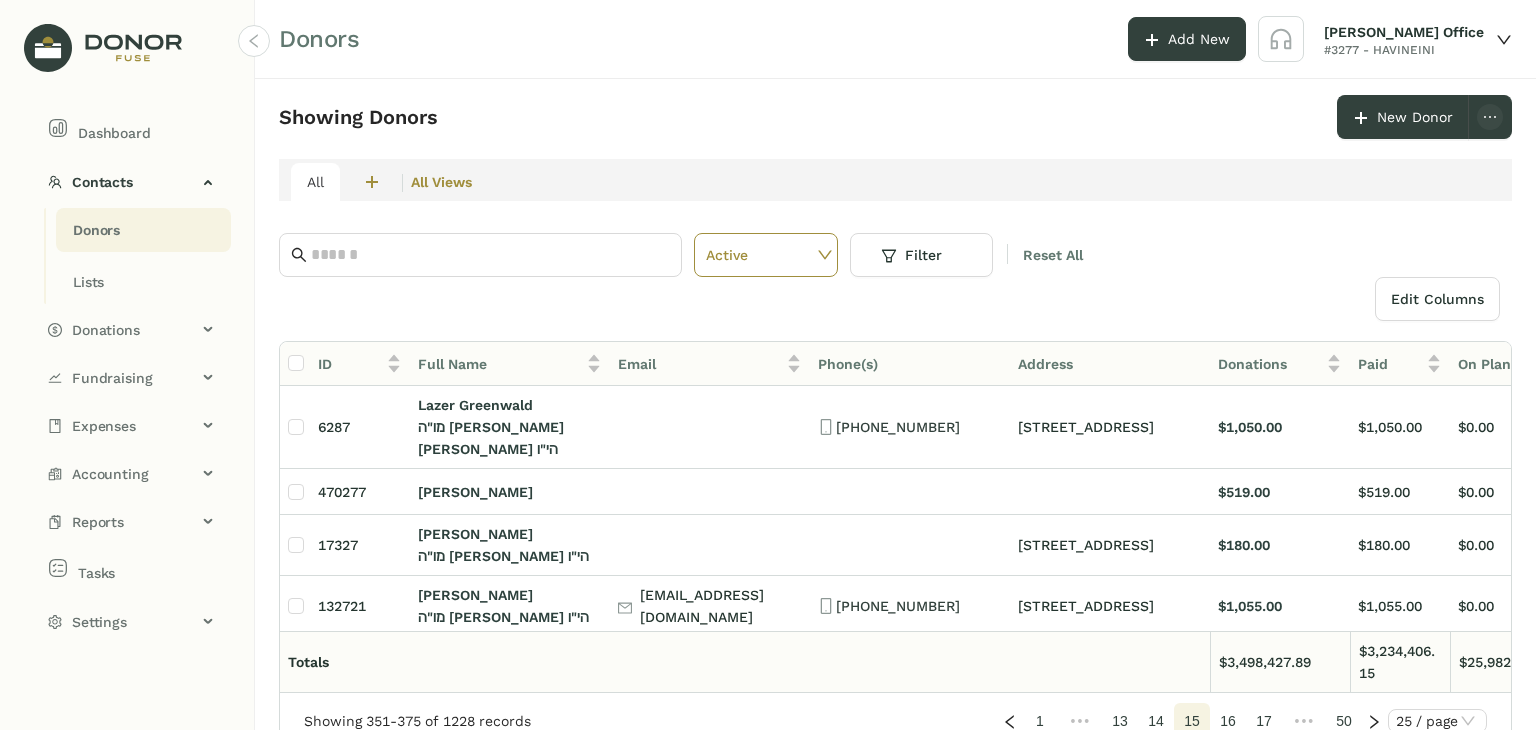 scroll, scrollTop: 1135, scrollLeft: 0, axis: vertical 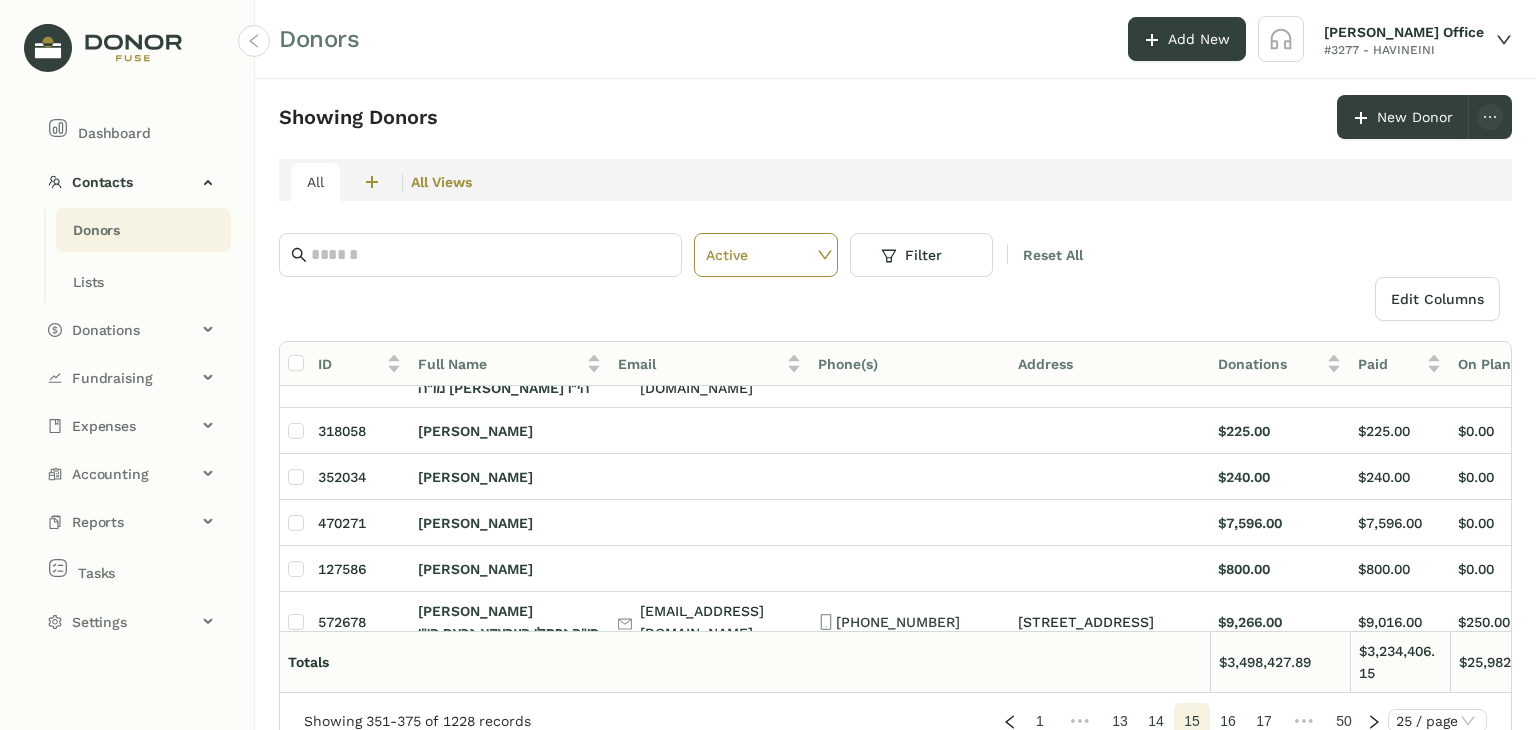 click on "16" 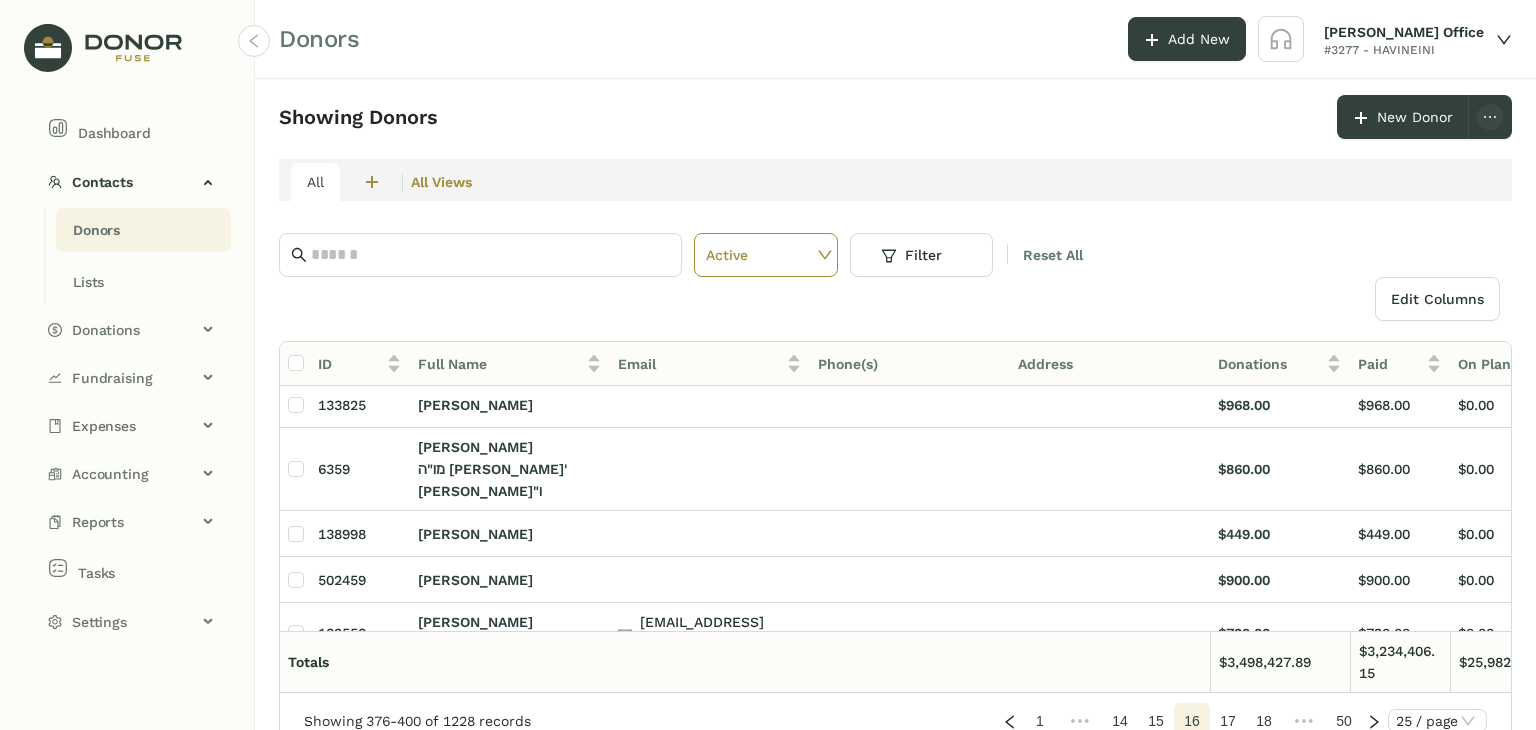 scroll, scrollTop: 0, scrollLeft: 0, axis: both 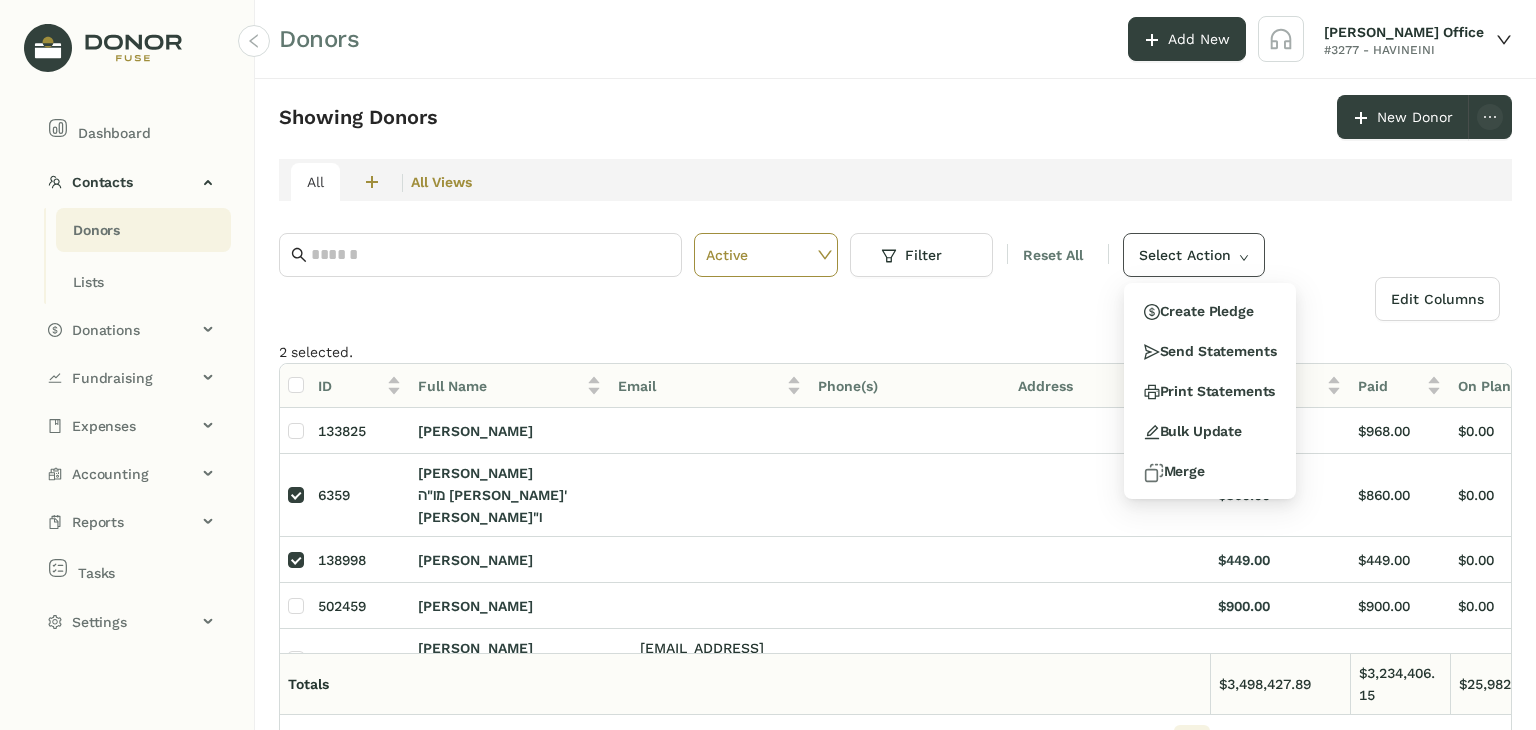 click on "Select Action" 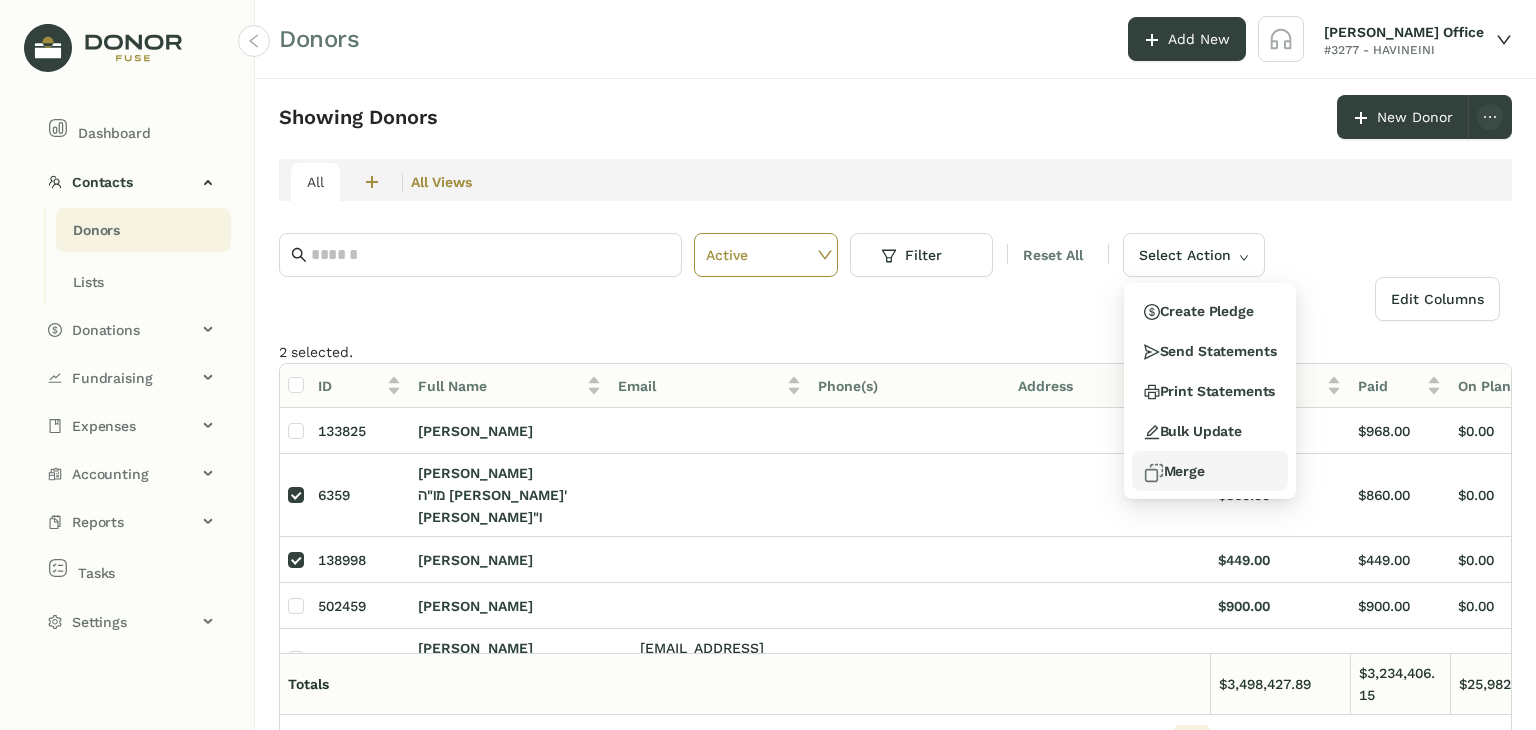 click on "Merge" at bounding box center [1210, 471] 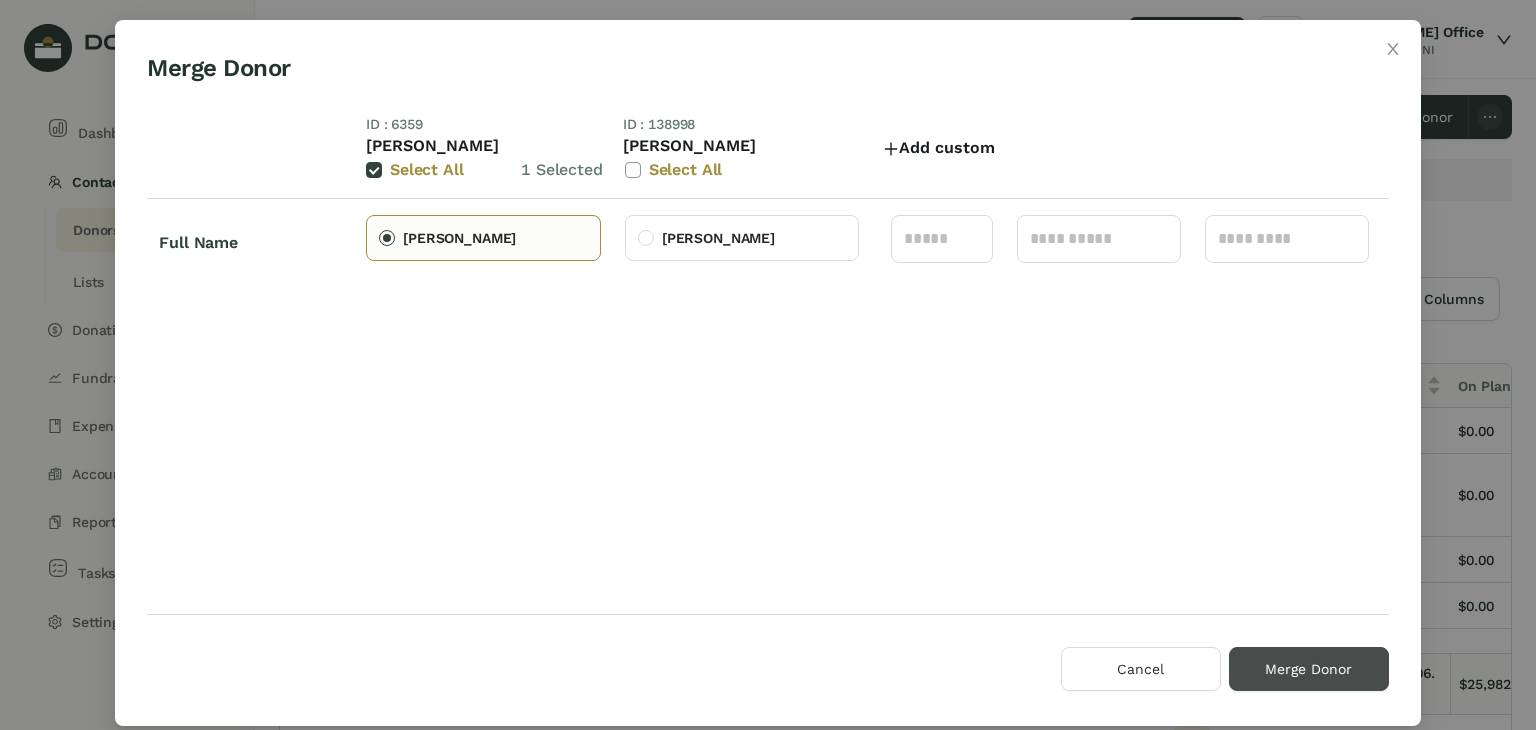 click on "Merge Donor" at bounding box center (1308, 669) 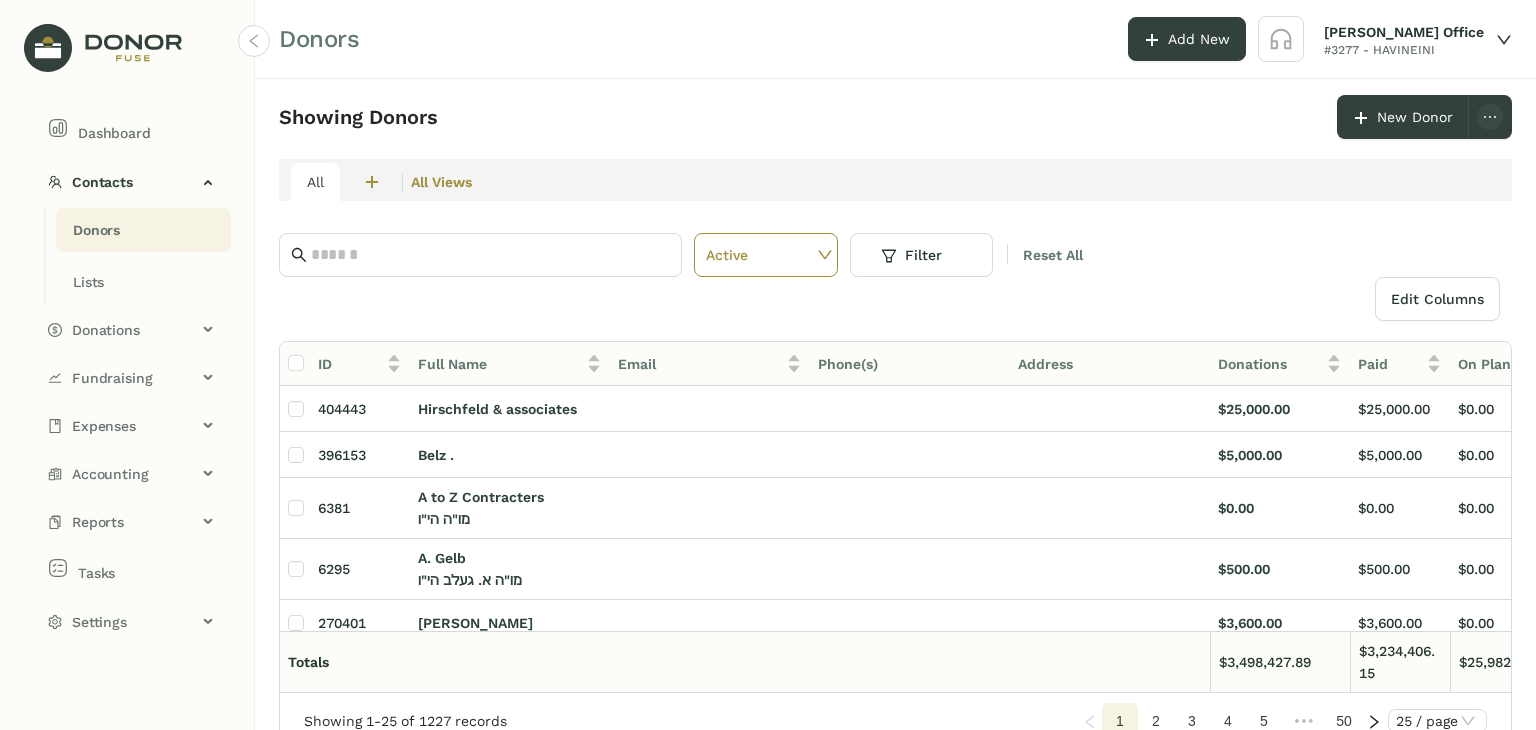 click on "5" 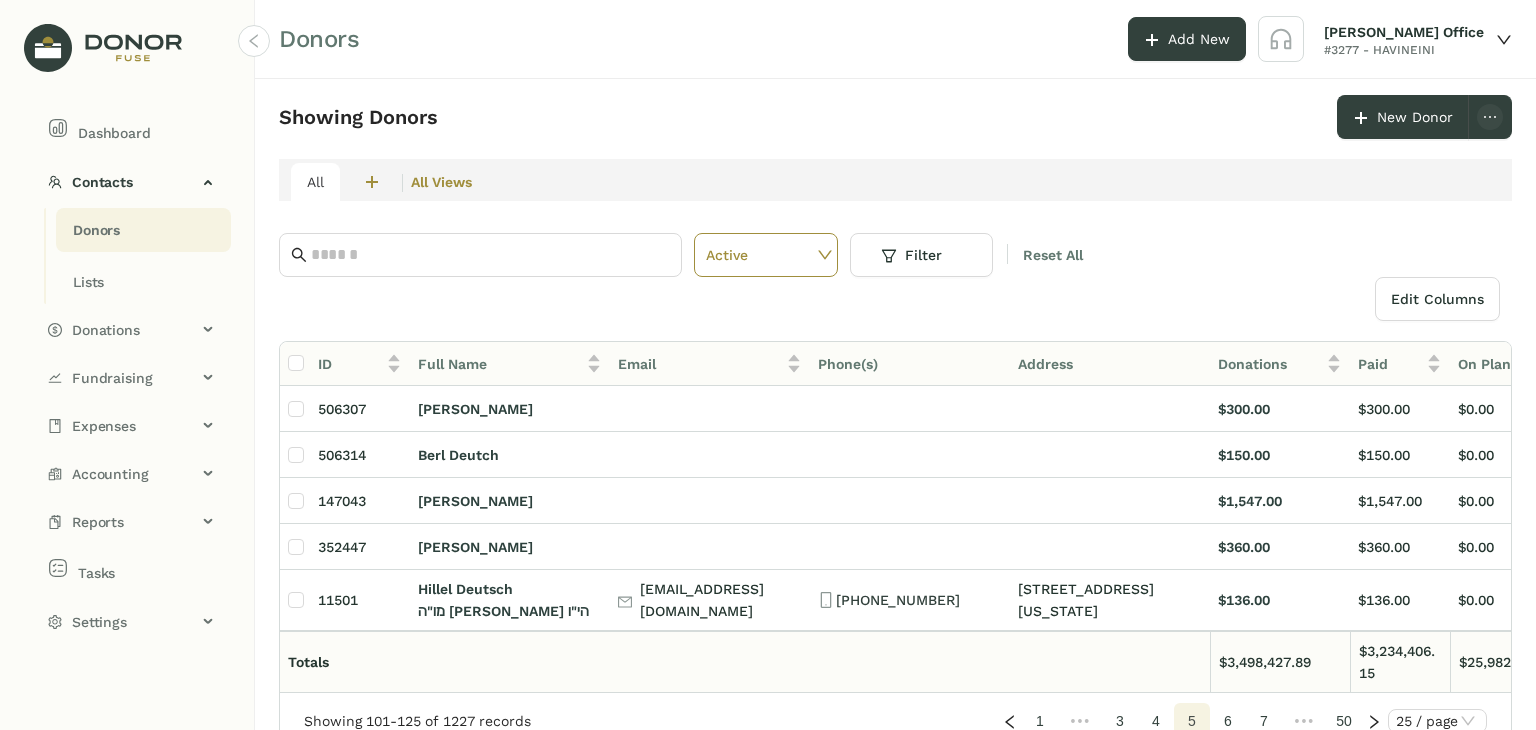 click on "7" 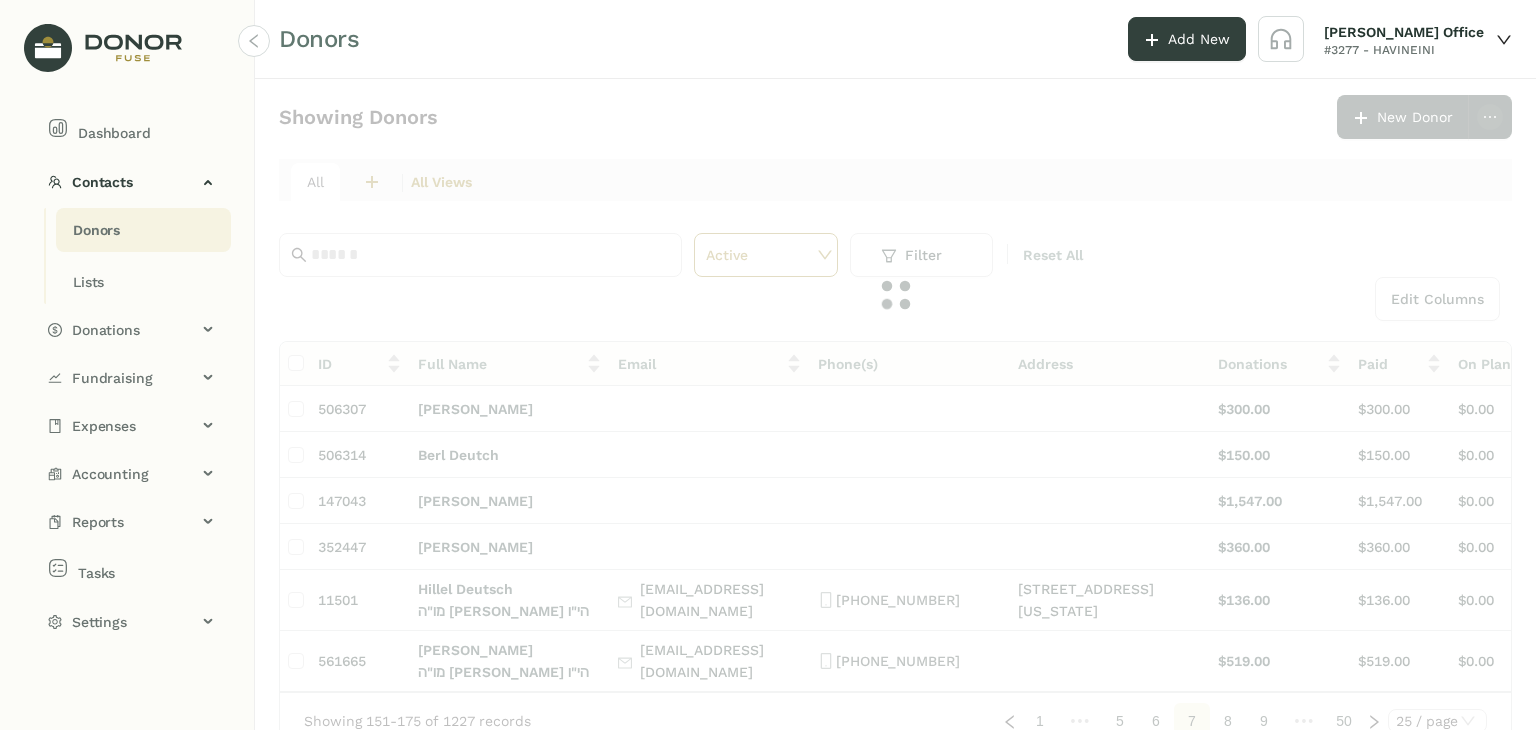 click on "Showing Donors      New Donor   All  2  חברי הבינני  0  מעמדות - חודשי  All Views Active Filter Reset All  Edit Columns
ID  Full Name   Email   Phone(s)   Address   Donations   Paid   On Plan   Open  506307 [PERSON_NAME] $300.00 $300.00 $0.00 $0.00 506314 Berl Deutch $150.00 $150.00 $0.00 $0.00 147043 [PERSON_NAME] Deutch $1,547.00 $1,547.00 $0.00 $0.00 352447 [PERSON_NAME] $360.00 $360.00 $0.00 $0.00 11501 Hillel Deutsch מו"ה [PERSON_NAME] הי"ו [EMAIL_ADDRESS][DOMAIN_NAME] [PHONE_NUMBER] [STREET_ADDRESS][PERSON_NAME][US_STATE] $136.00 $136.00 $0.00 $0.00 [STREET_ADDRESS] [PERSON_NAME], [US_STATE] 10950 561665 [PERSON_NAME] מו"ה [PERSON_NAME] הי"ו [EMAIL_ADDRESS][DOMAIN_NAME] [PHONE_NUMBER] $519.00 $519.00 $0.00 $0.00 103642 [PERSON_NAME] $500.00 $500.00 $0.00 $0.00 373058 Dirshu $10,000.00 $10,000.00 $0.00 $0.00 10636 Phone Donation מו"ה   הי"ו $1,514.00 $1,496.00 $0.00 $18.00 11453 Phone Donation מו"ה   הי"ו [PHONE_NUMBER] $360.00 $150.00 $0.00 $210.00 1 5" 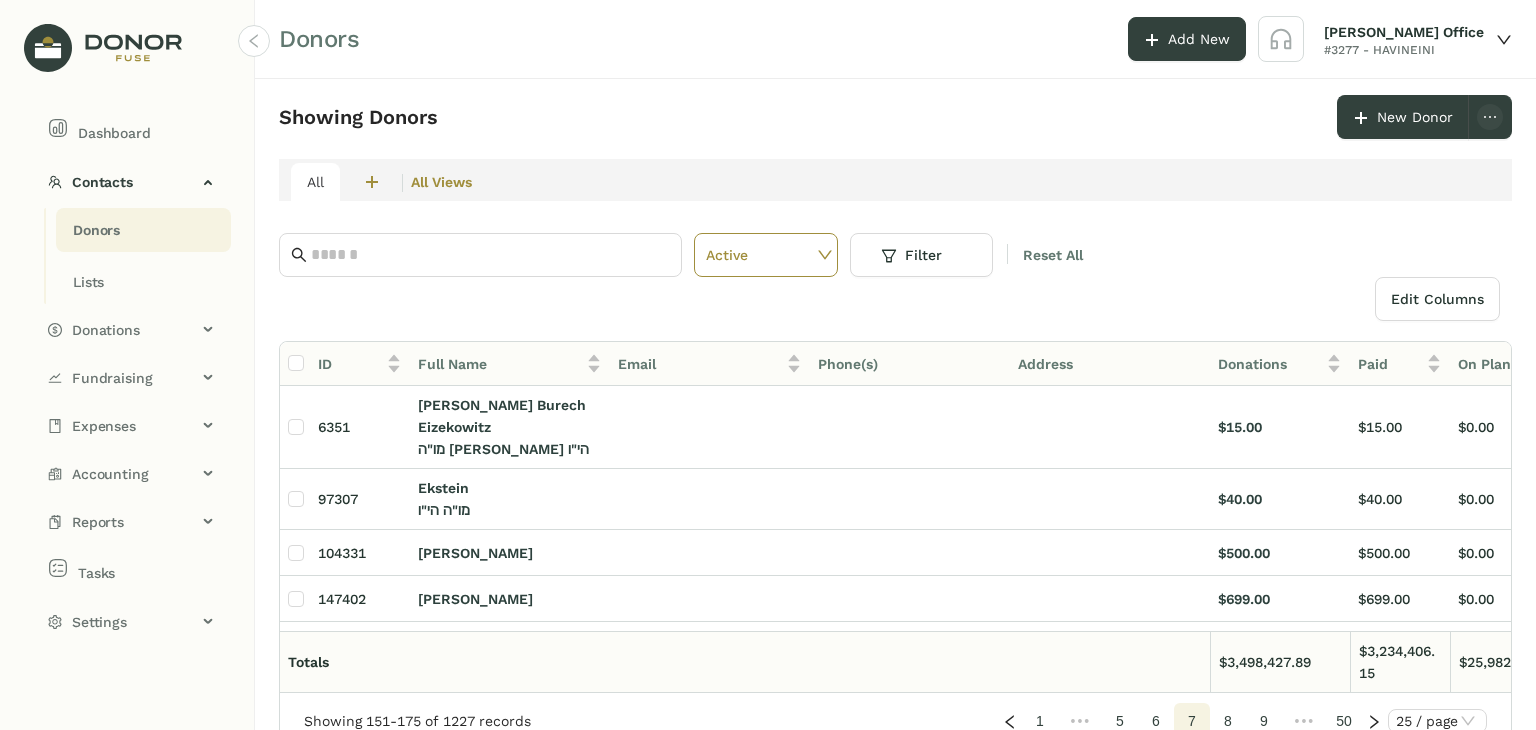click on "9" 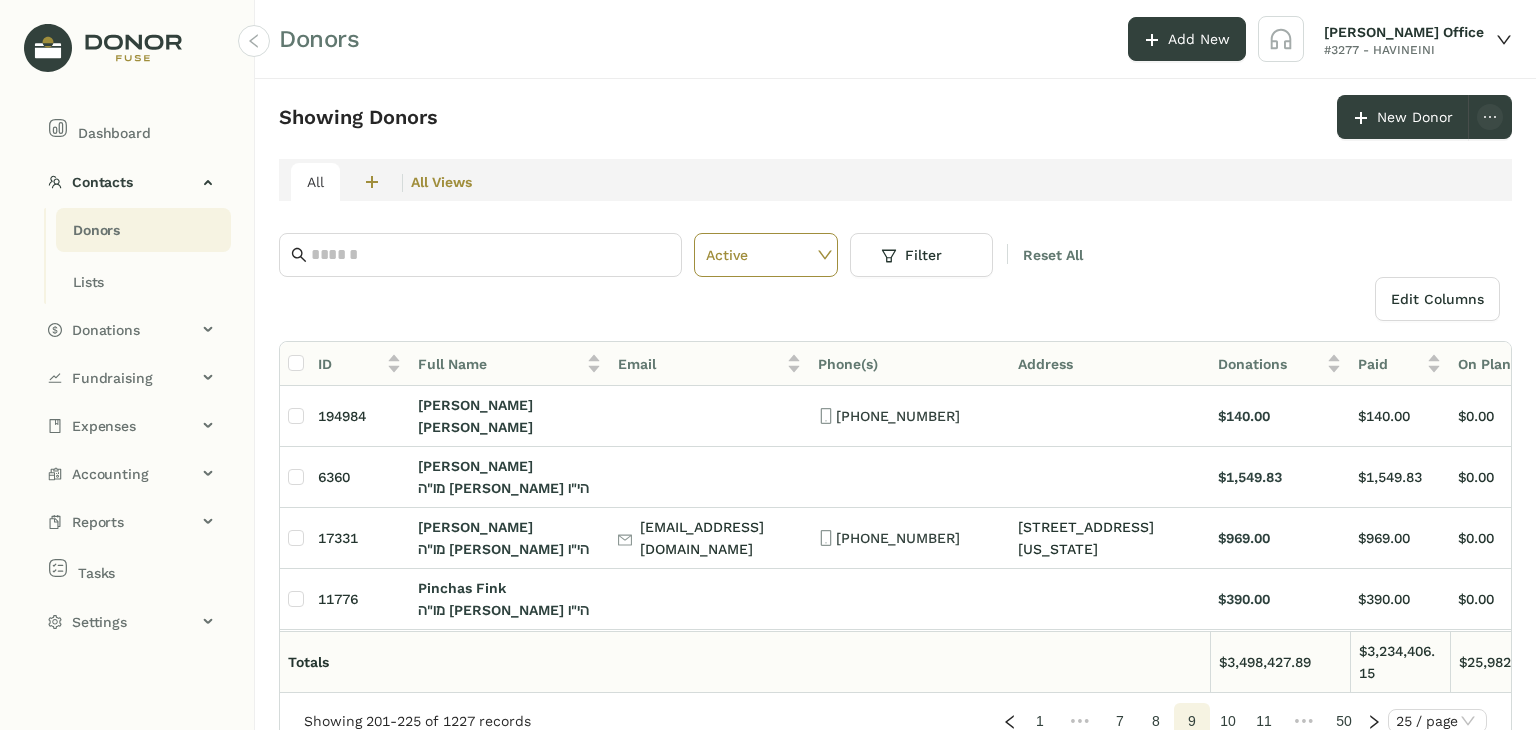 click on "11" 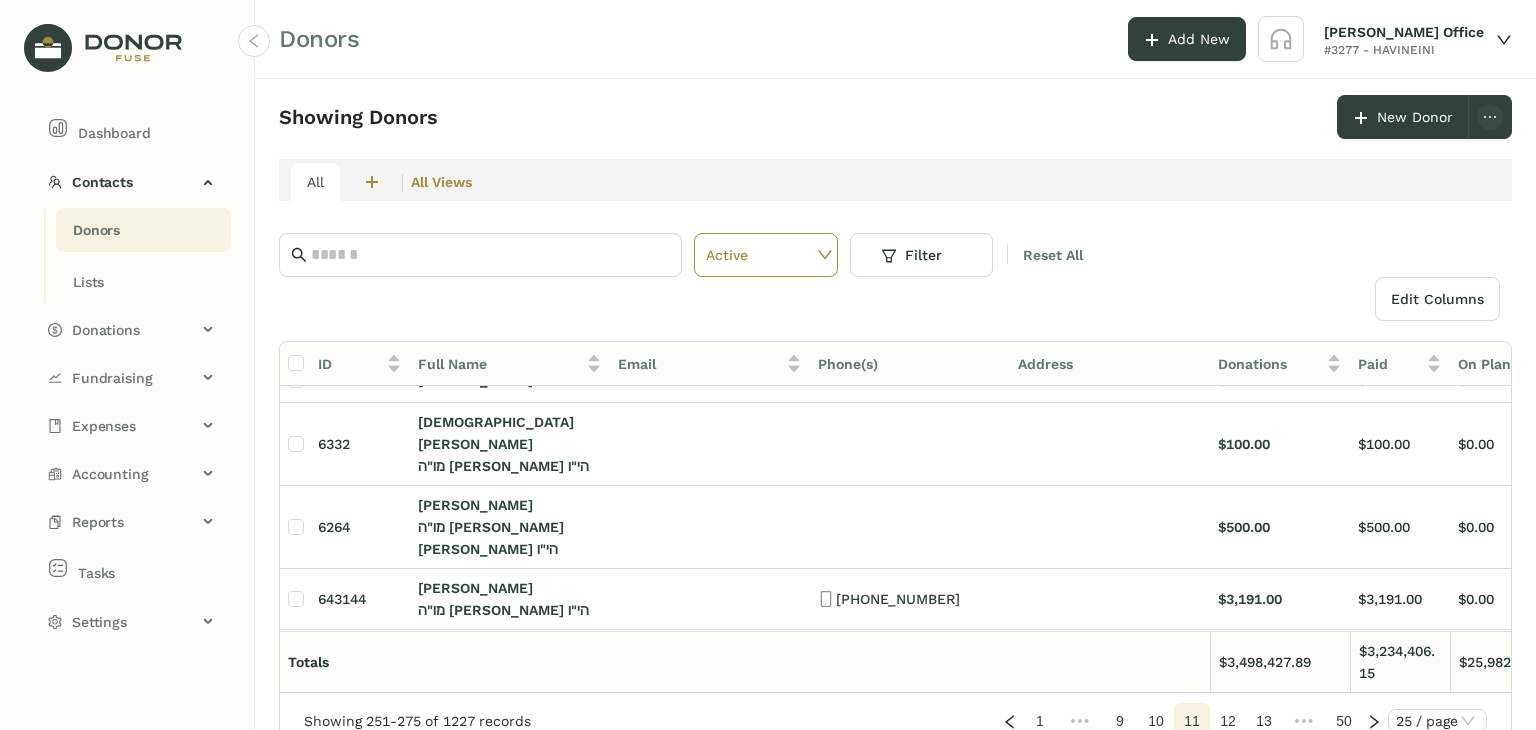 scroll, scrollTop: 1164, scrollLeft: 0, axis: vertical 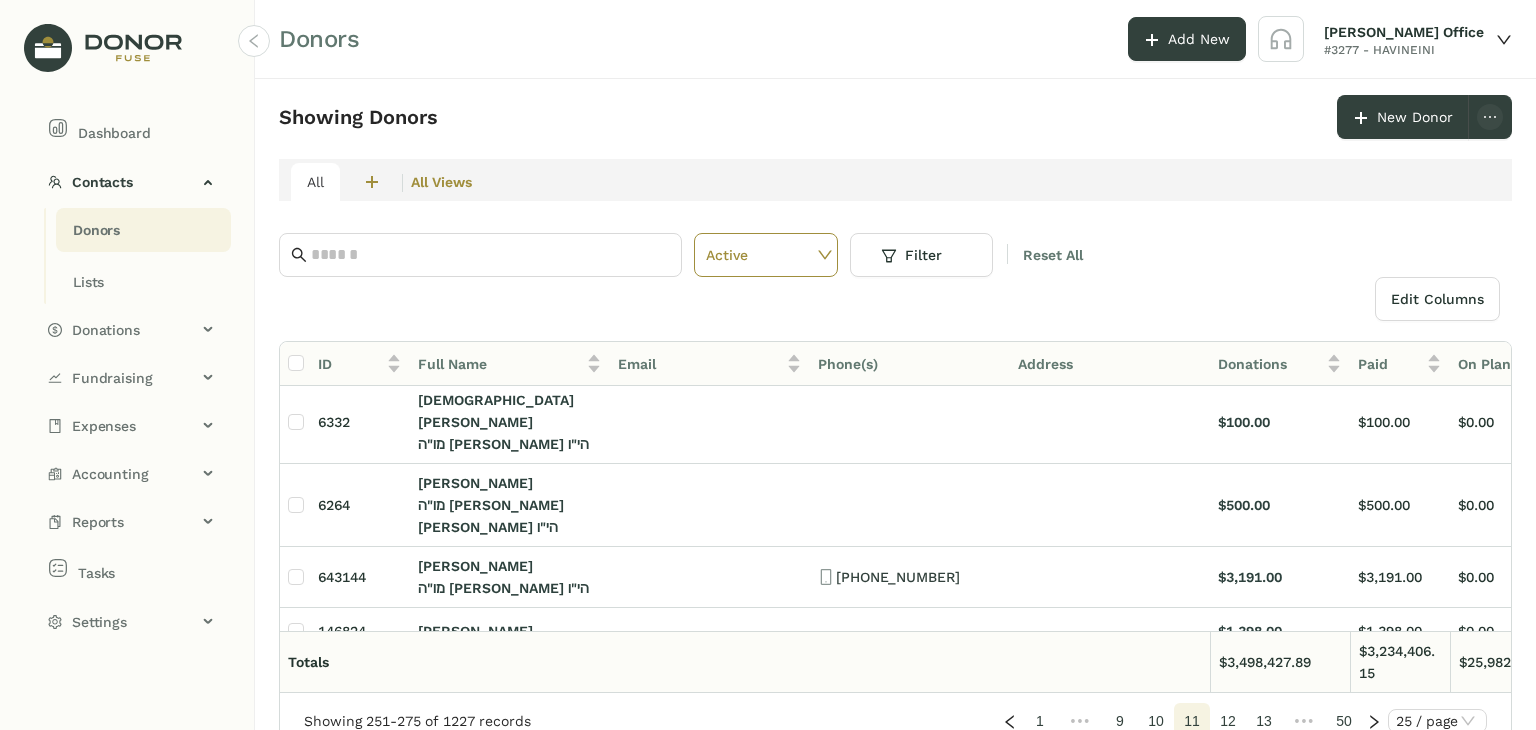 click on "12" 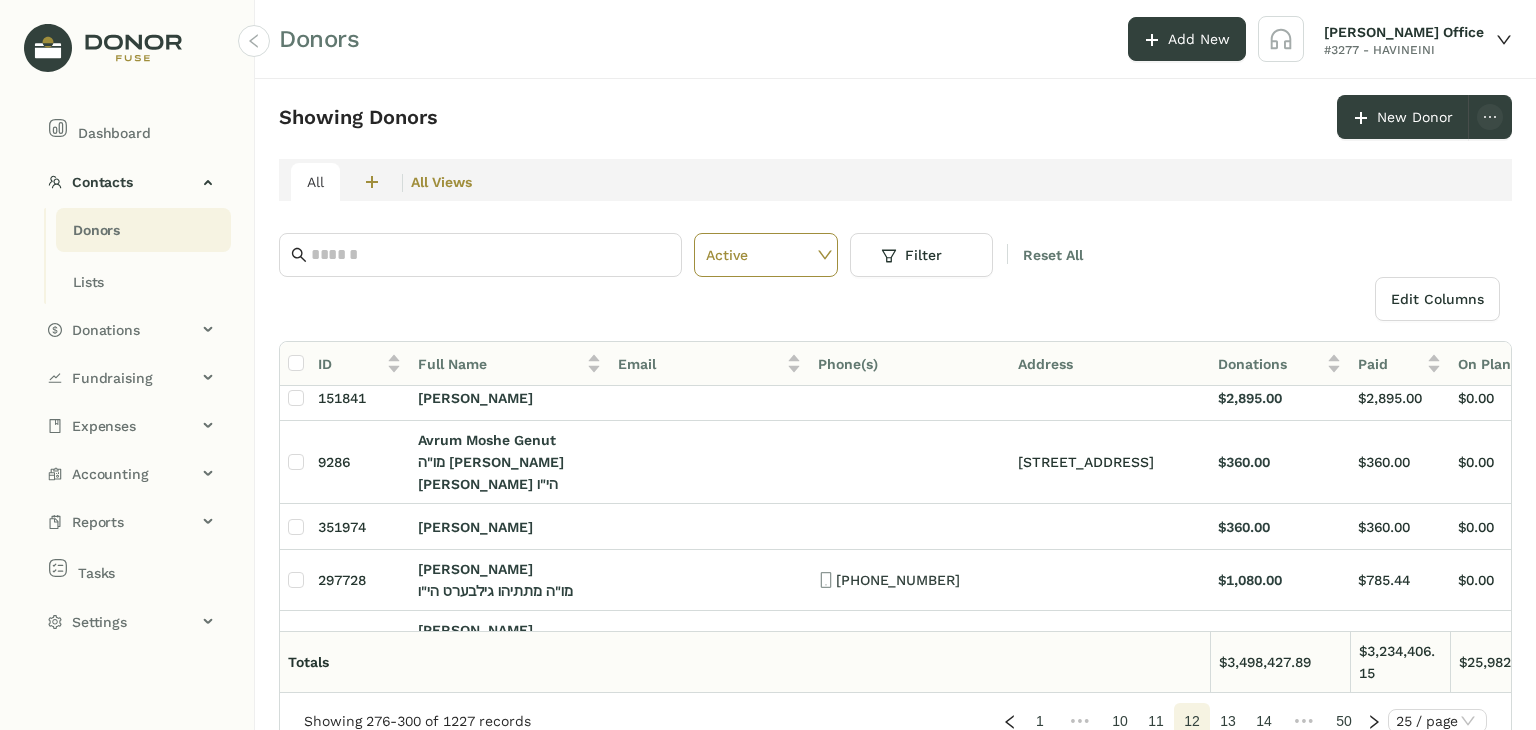 scroll, scrollTop: 1239, scrollLeft: 0, axis: vertical 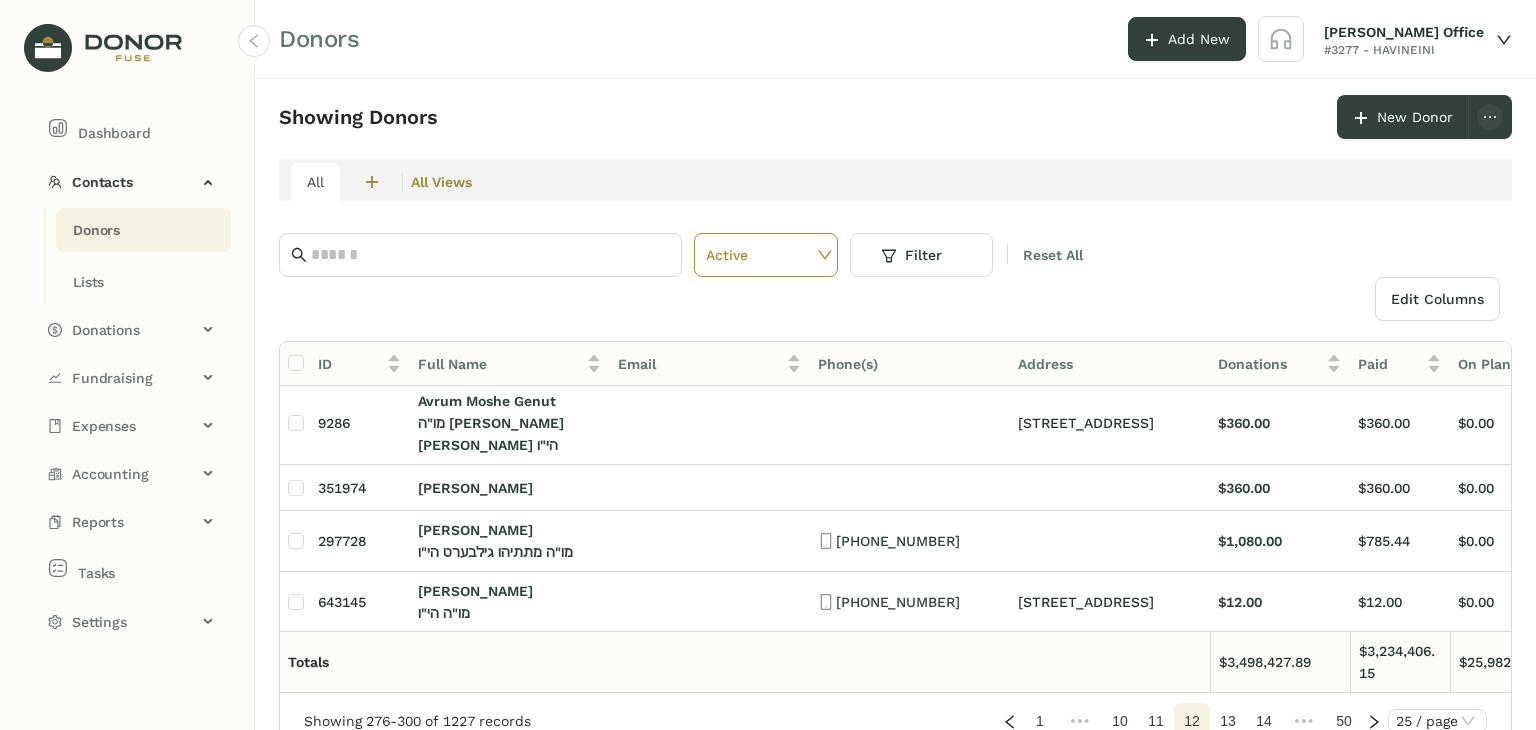 click on "13" 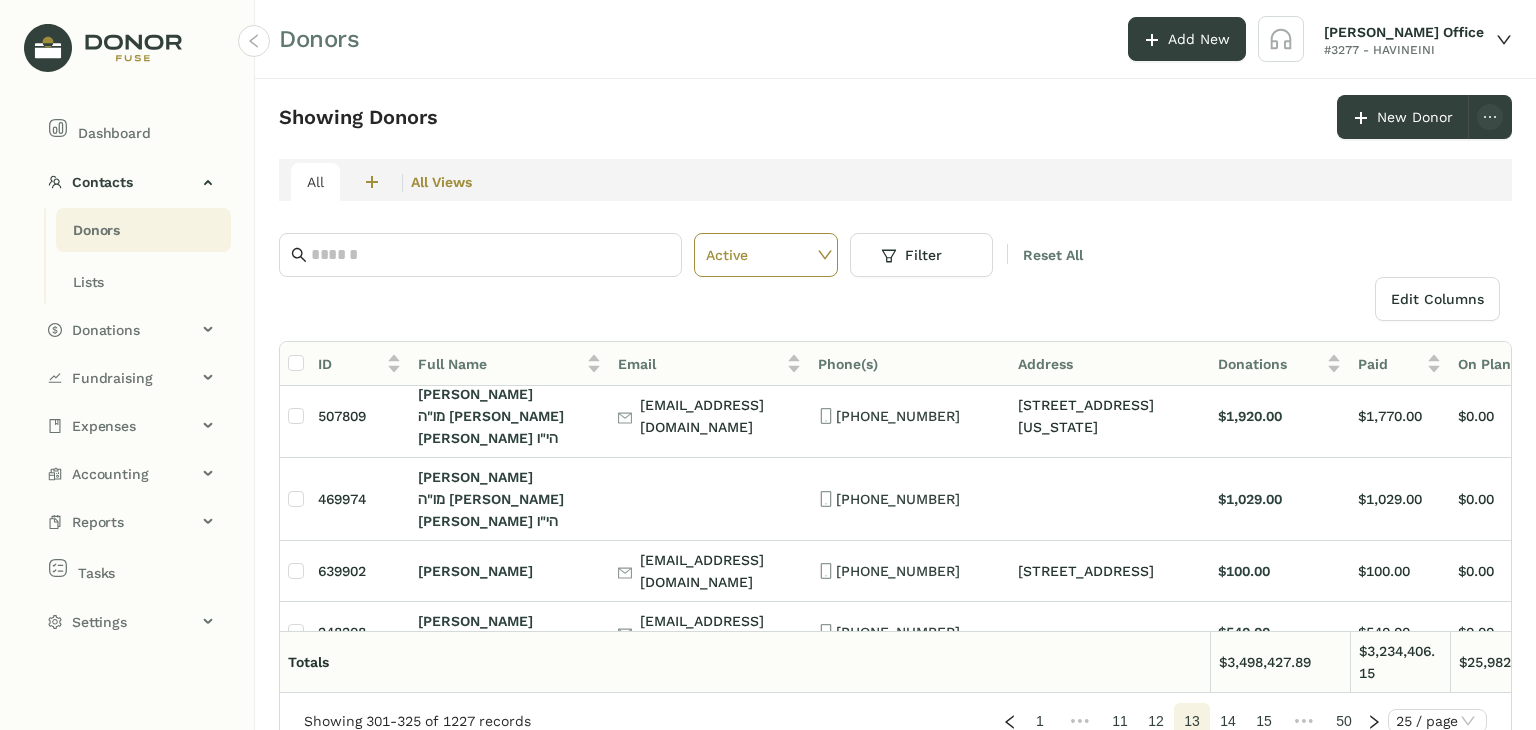 scroll, scrollTop: 1239, scrollLeft: 0, axis: vertical 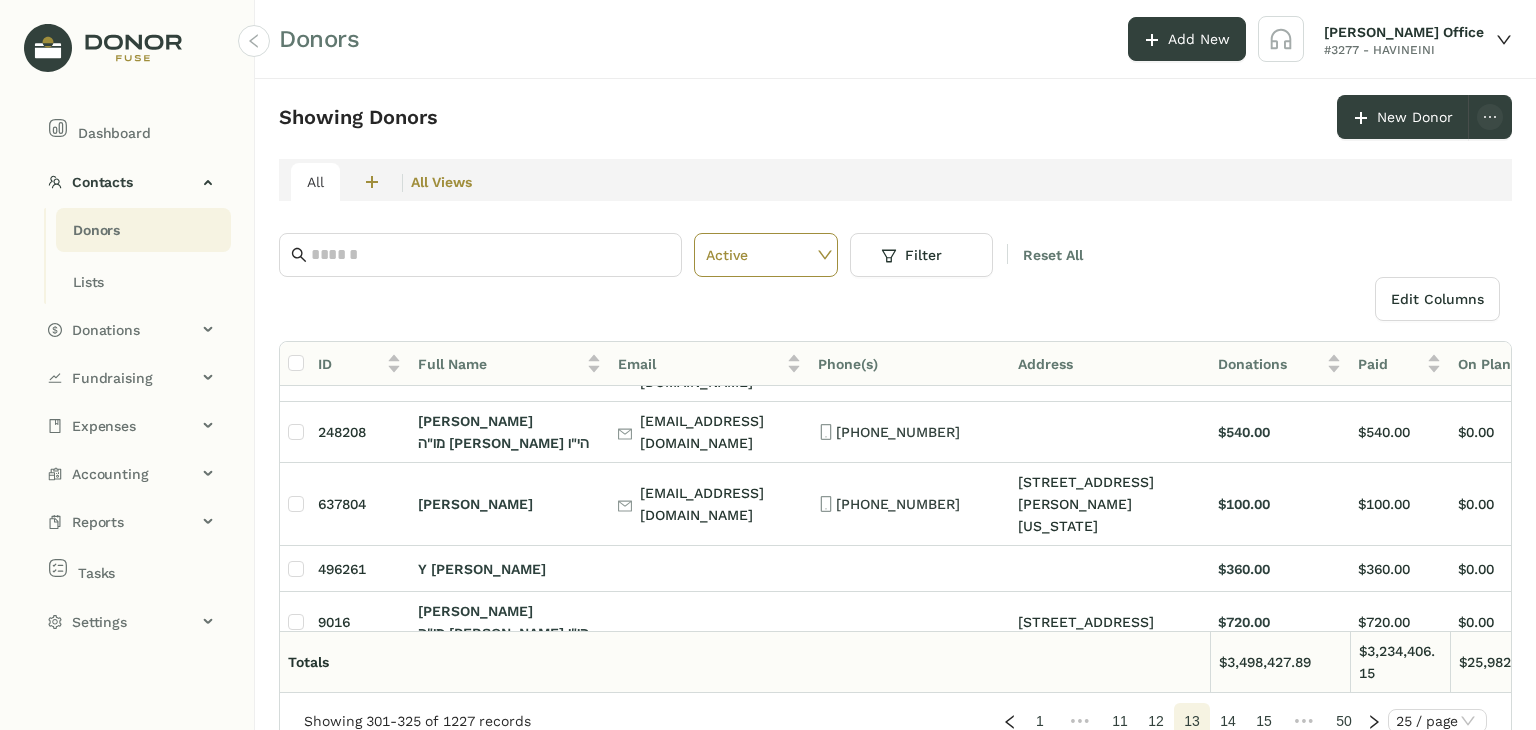 click on "14" 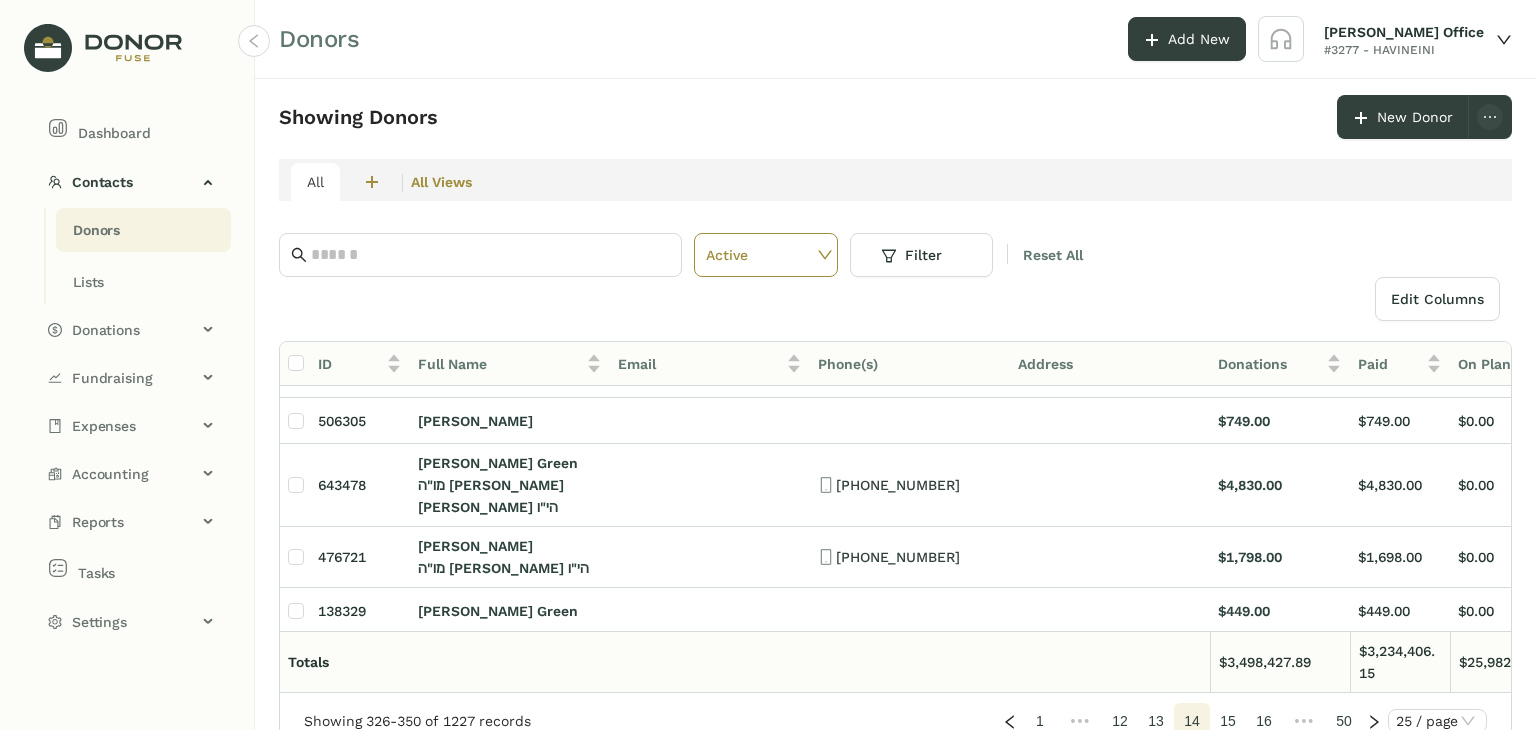 scroll, scrollTop: 1120, scrollLeft: 0, axis: vertical 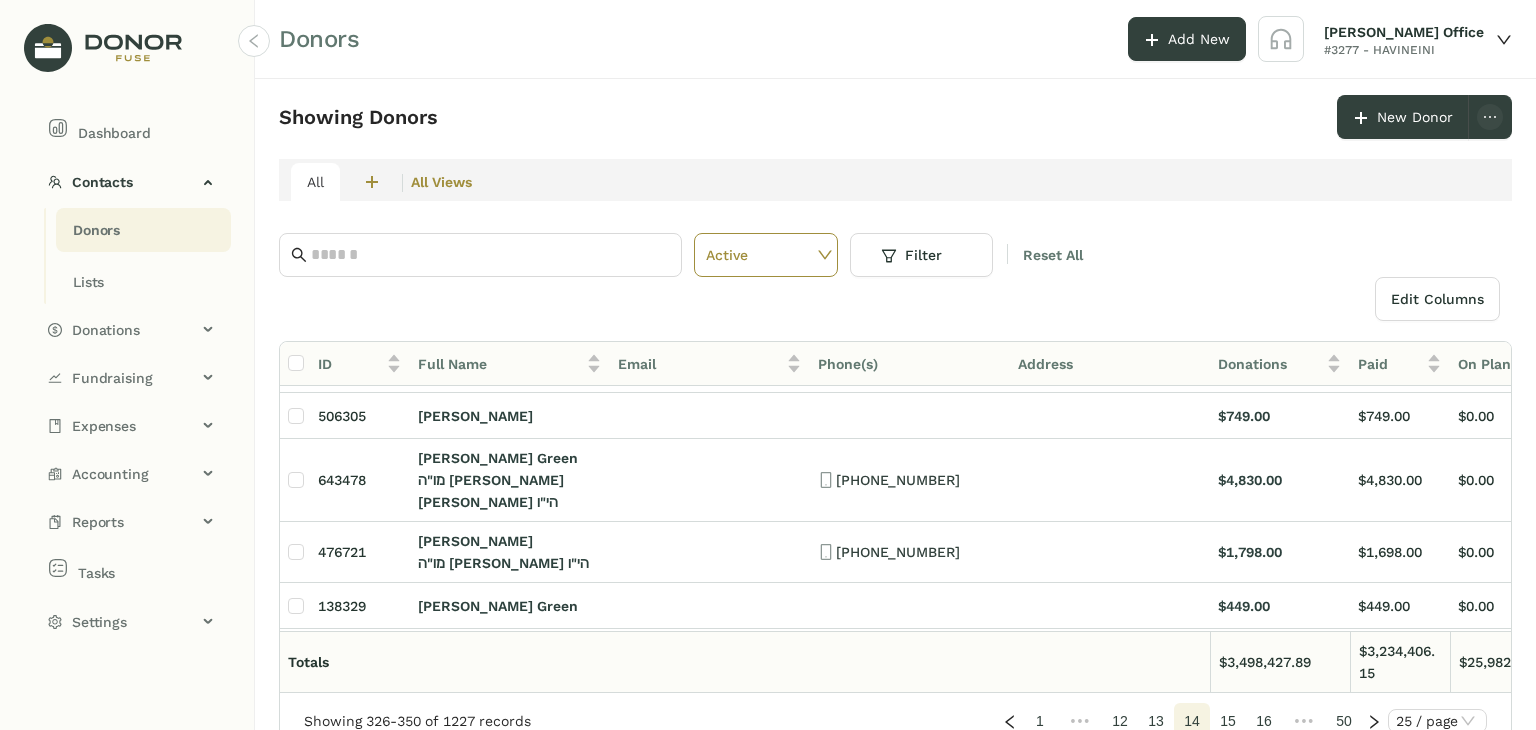 click on "15" 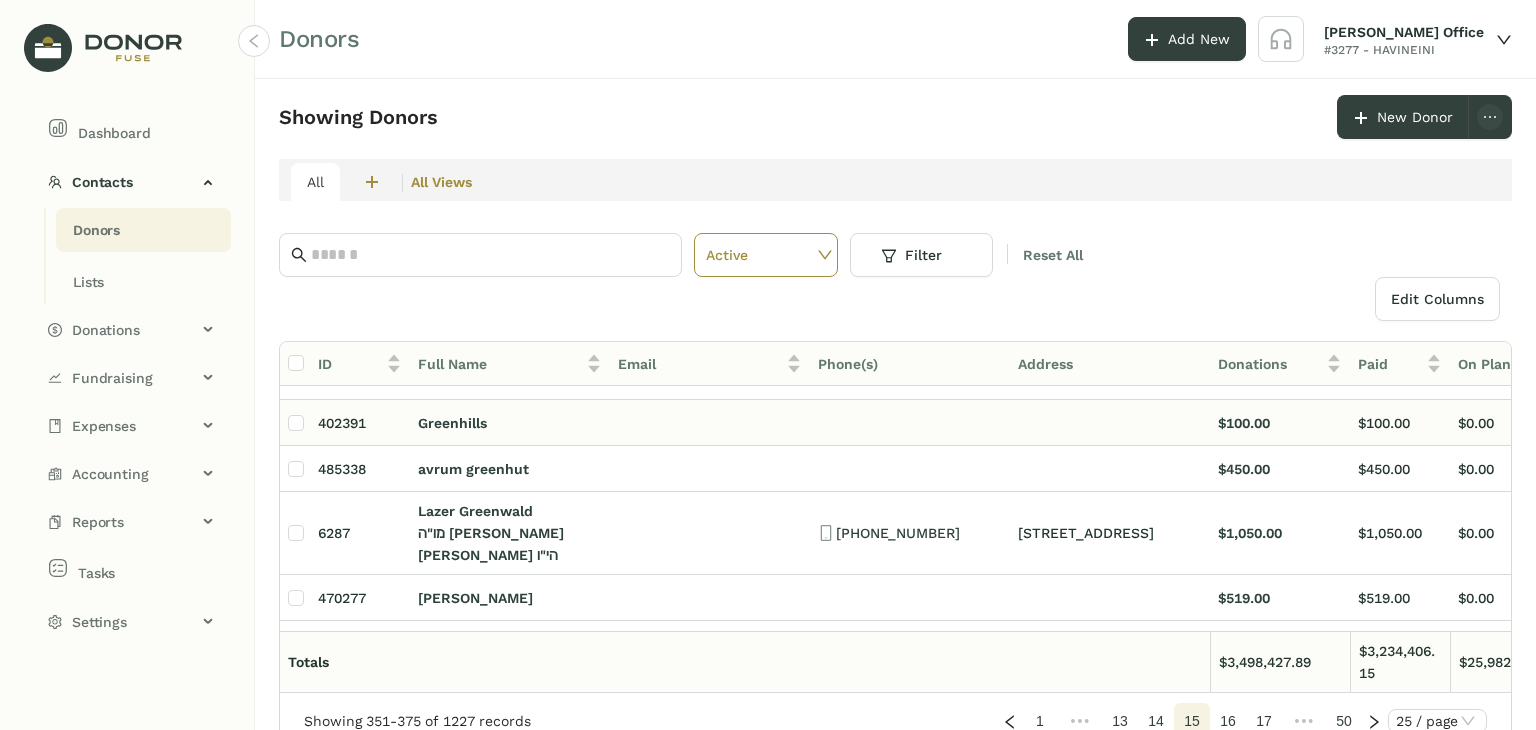 scroll, scrollTop: 900, scrollLeft: 0, axis: vertical 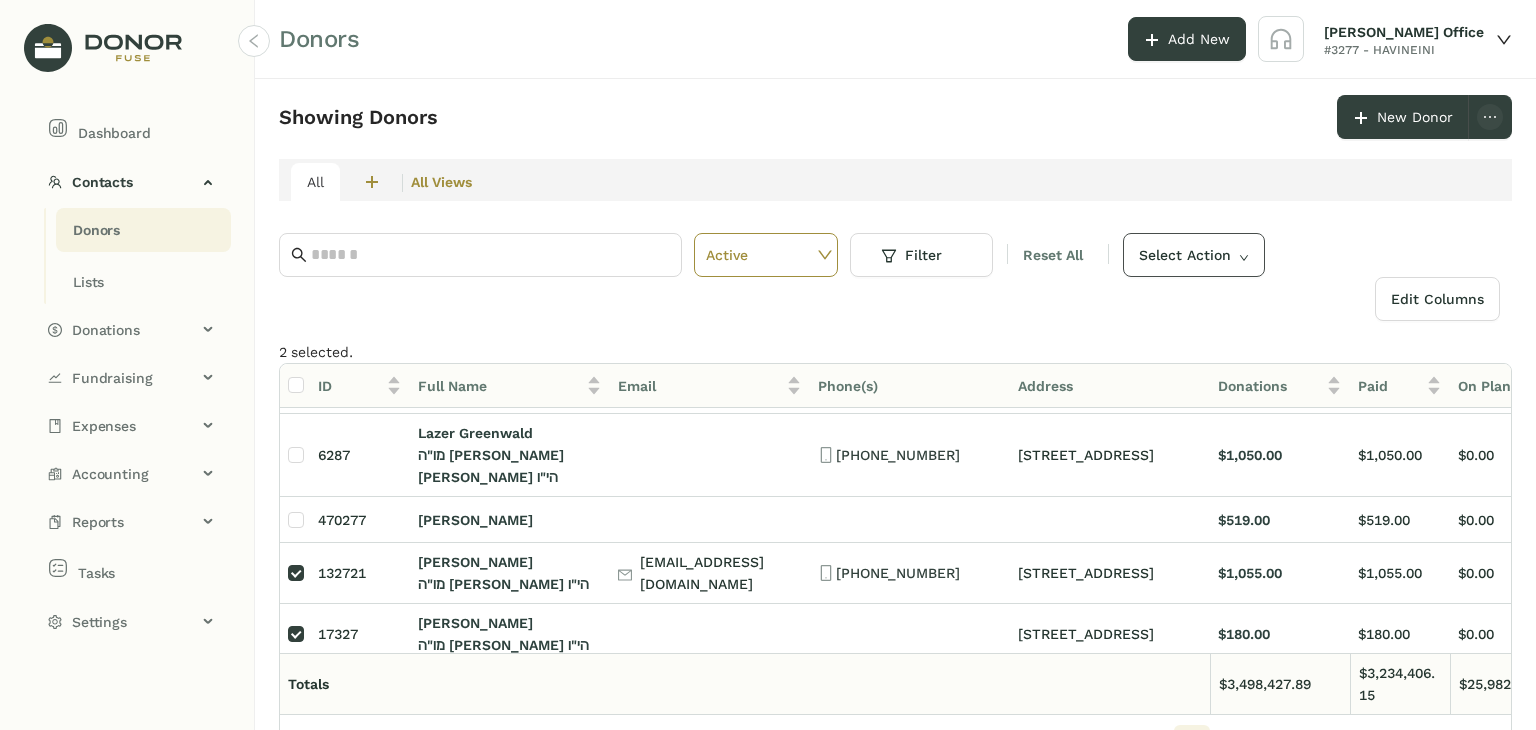 click on "Select Action" 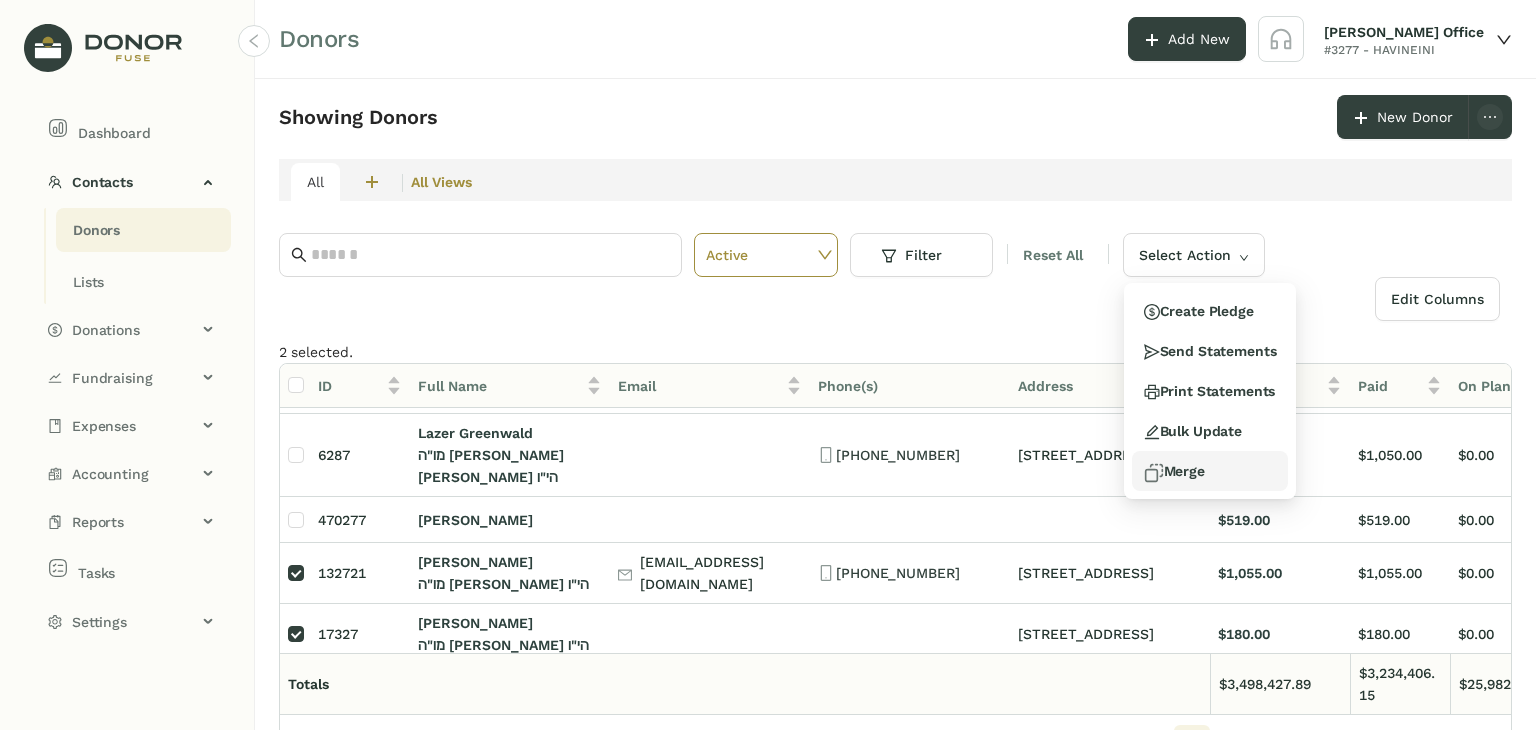 click on "Merge" at bounding box center (1174, 471) 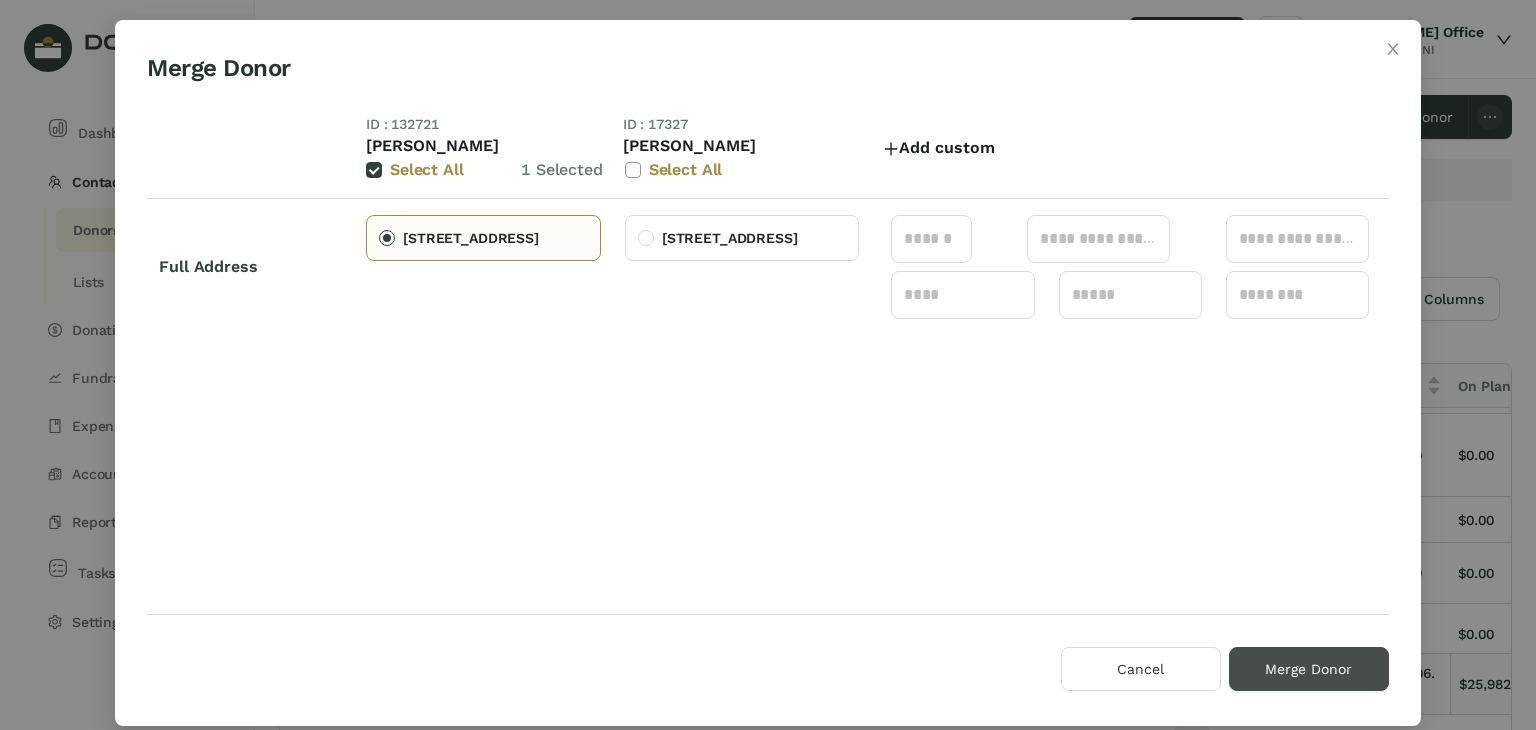 click on "Merge Donor" at bounding box center [1308, 669] 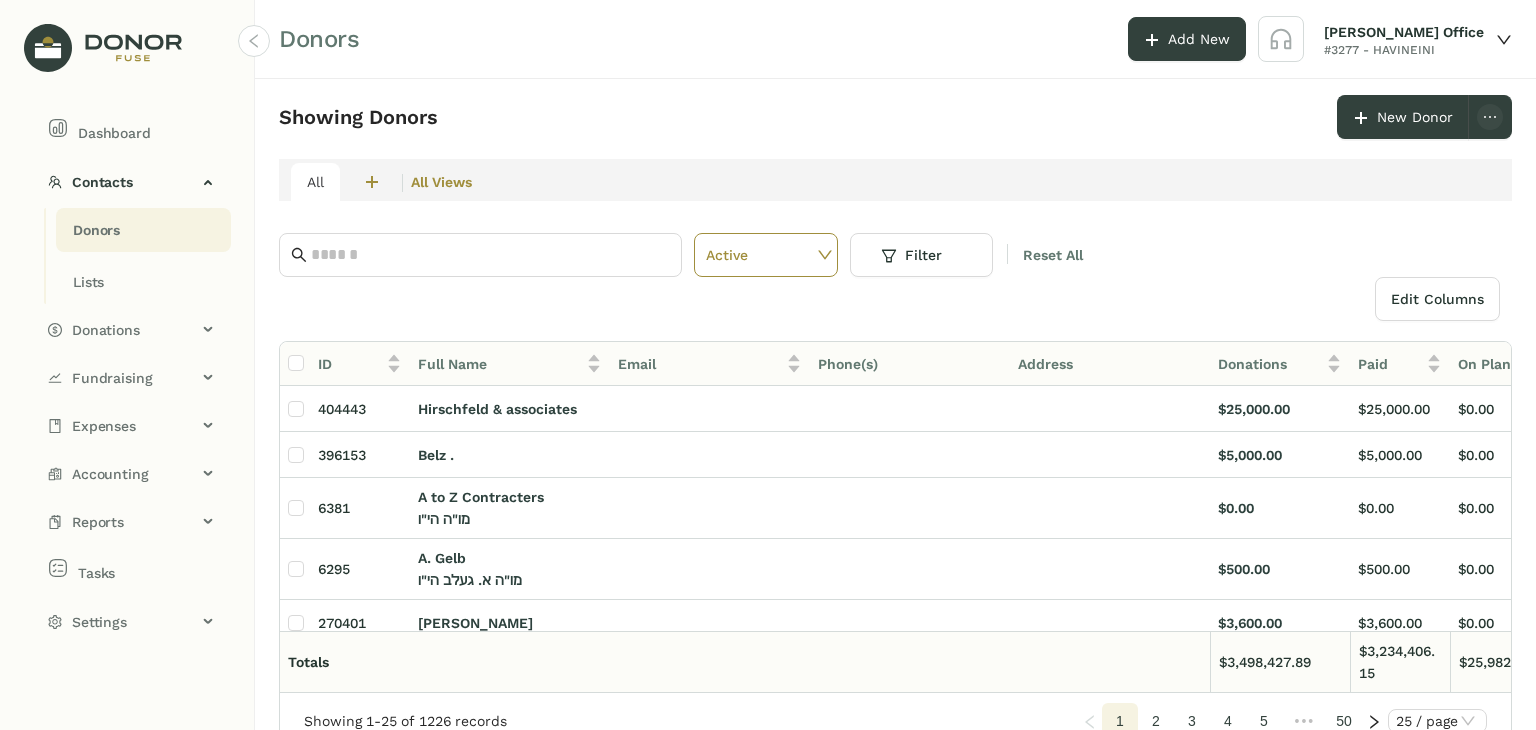 click on "5" 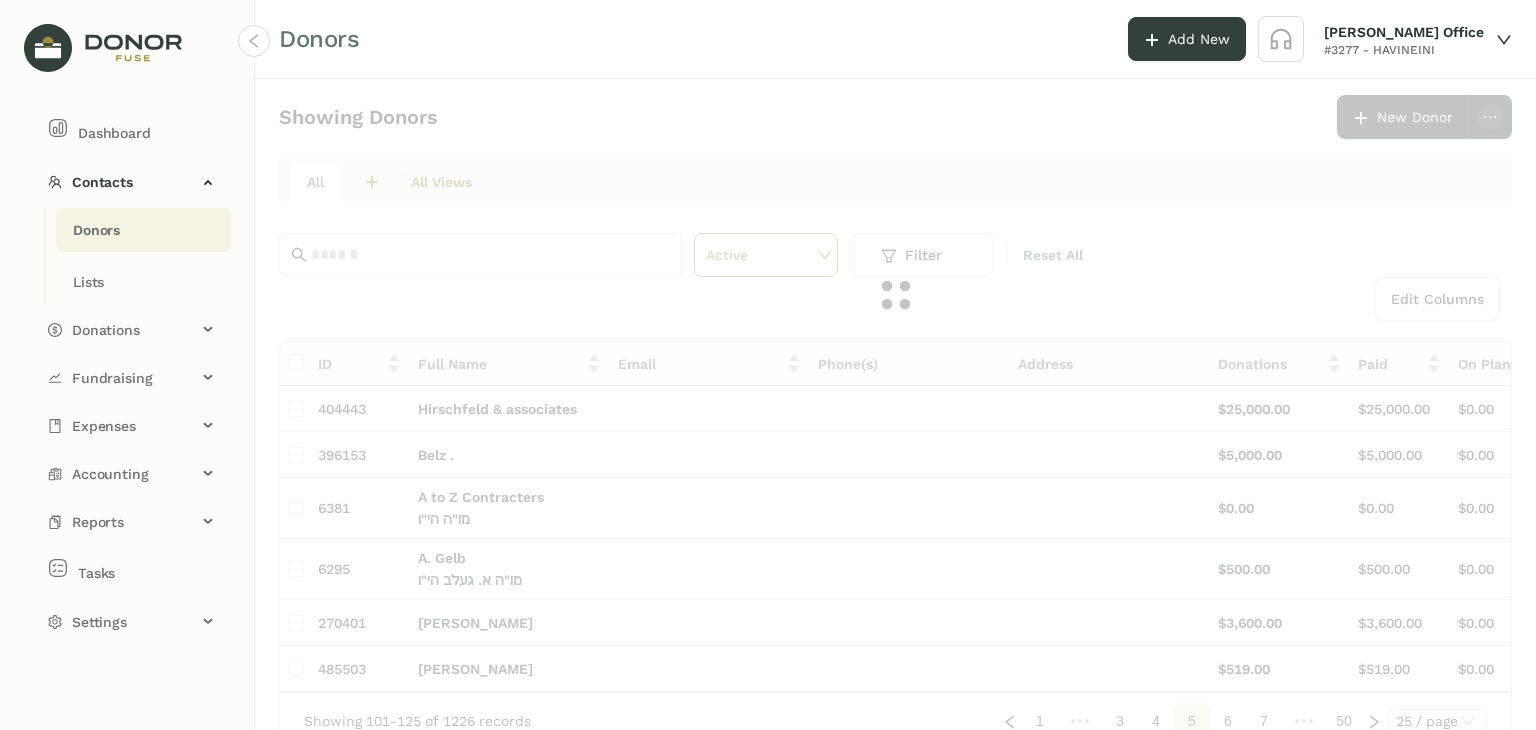 click on "7" 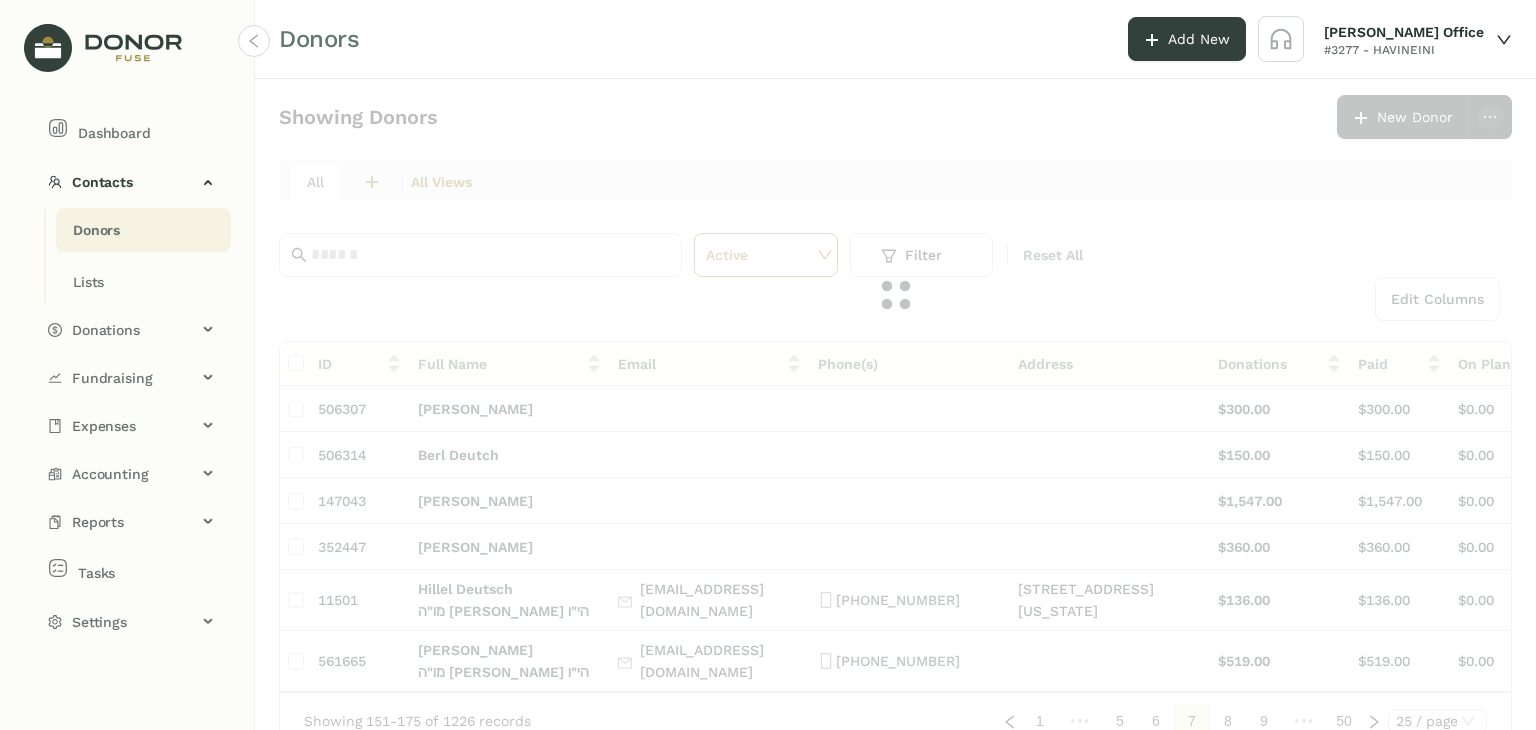 click on "9" 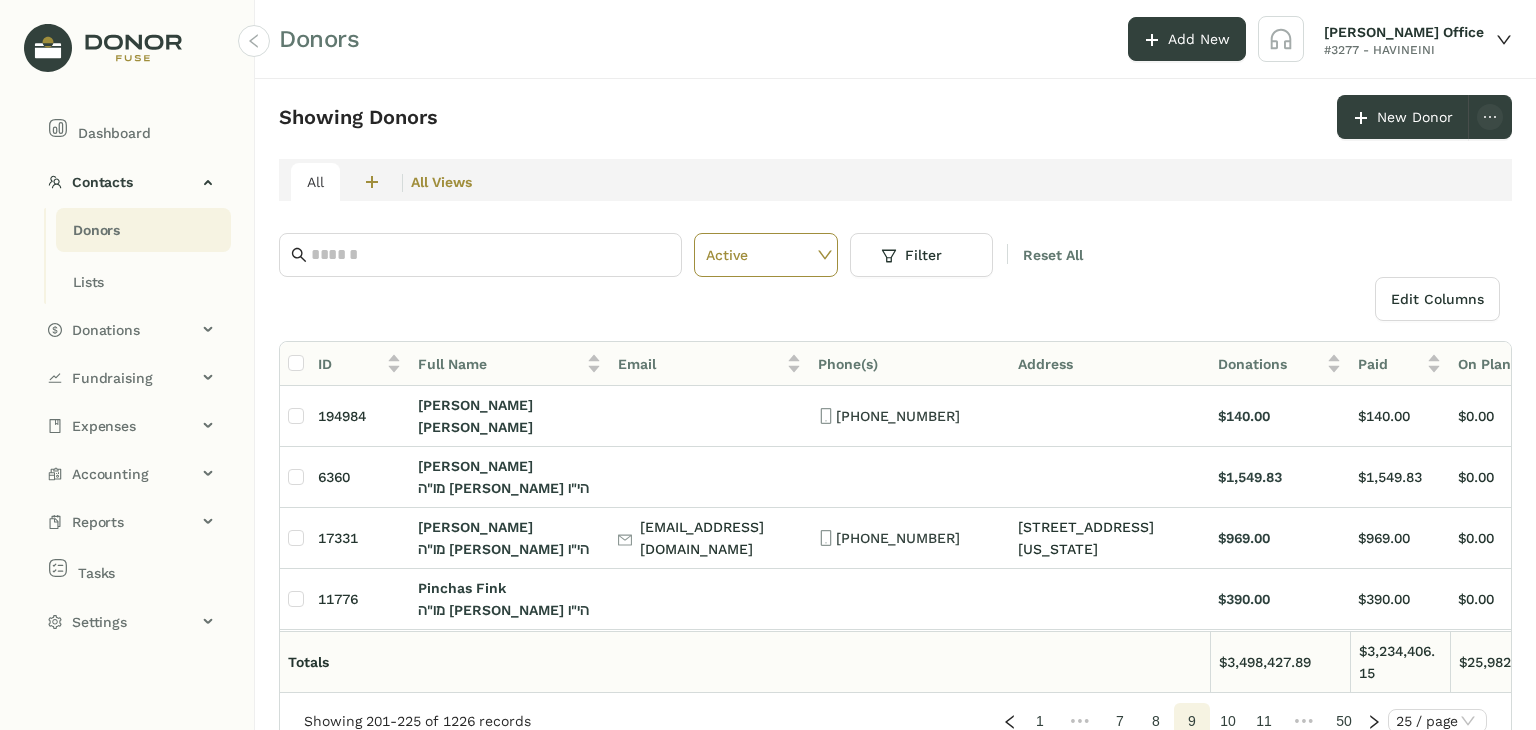 click on "11" 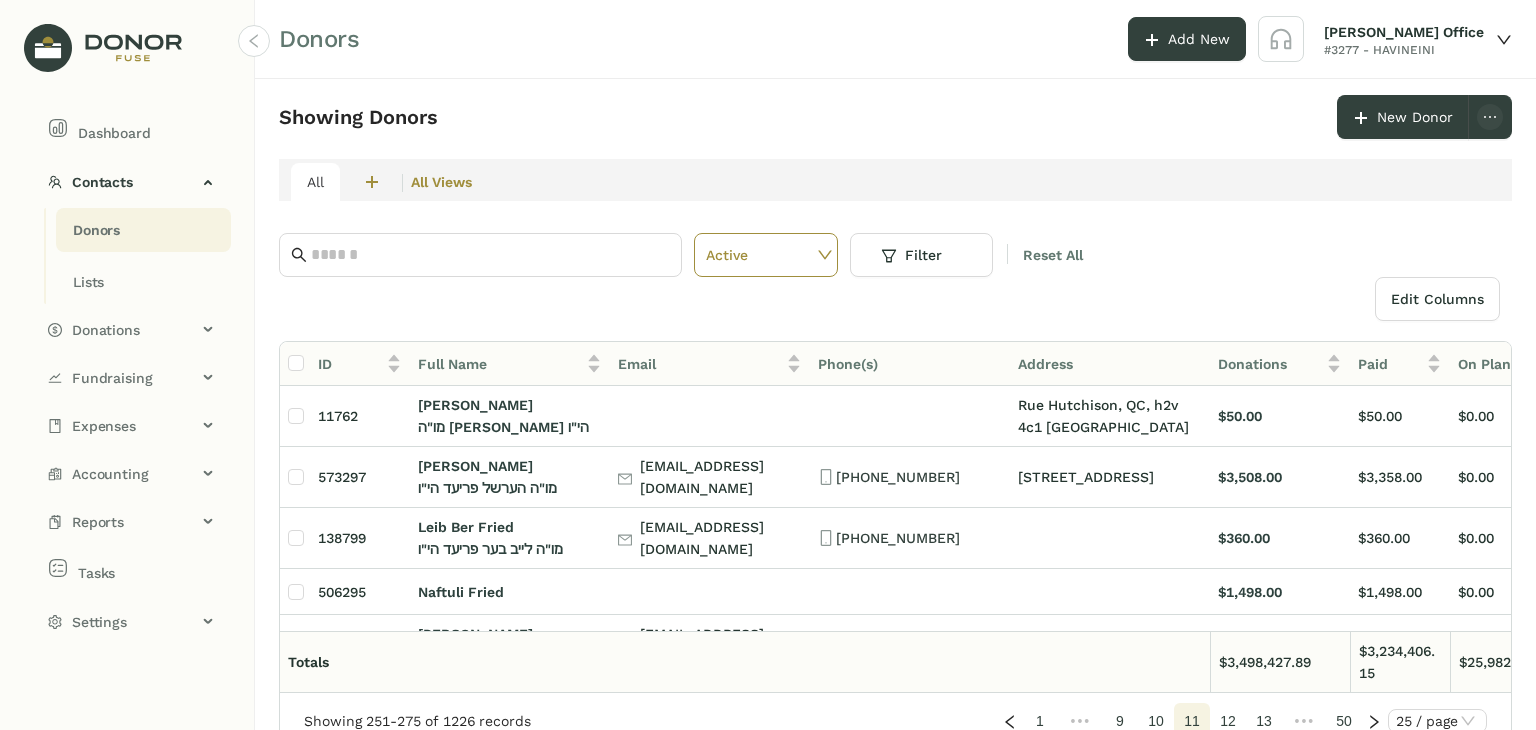 click on "13" 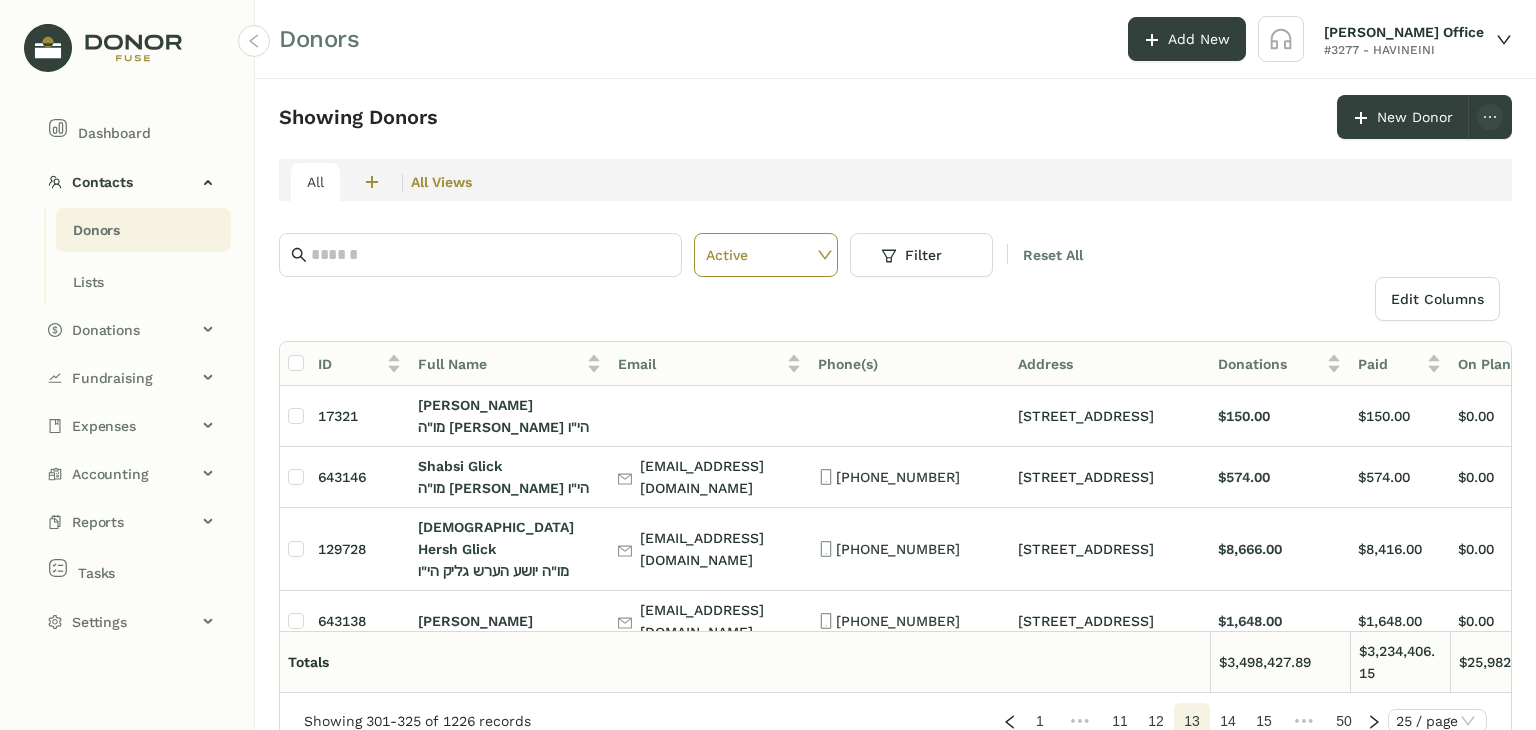 click on "15" 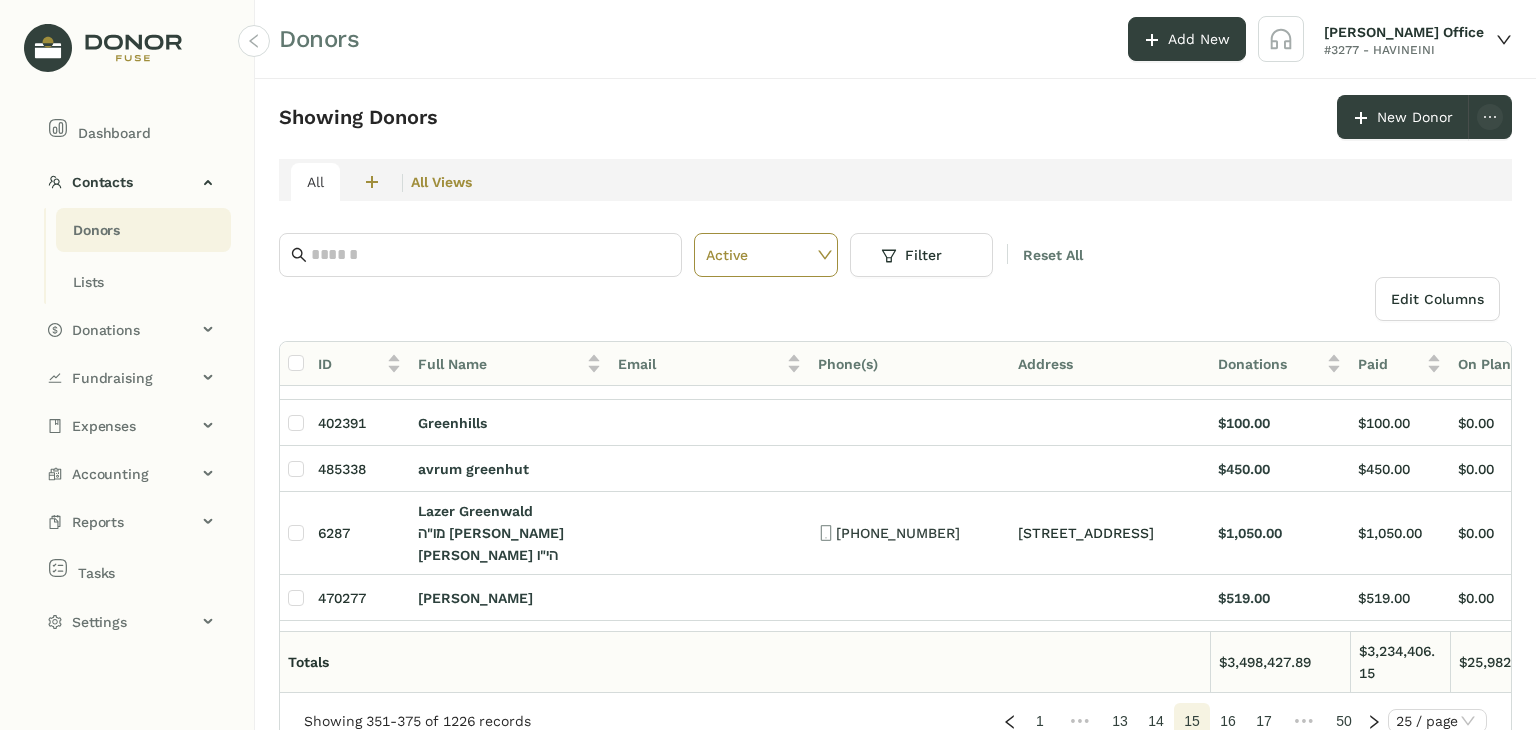 scroll, scrollTop: 900, scrollLeft: 0, axis: vertical 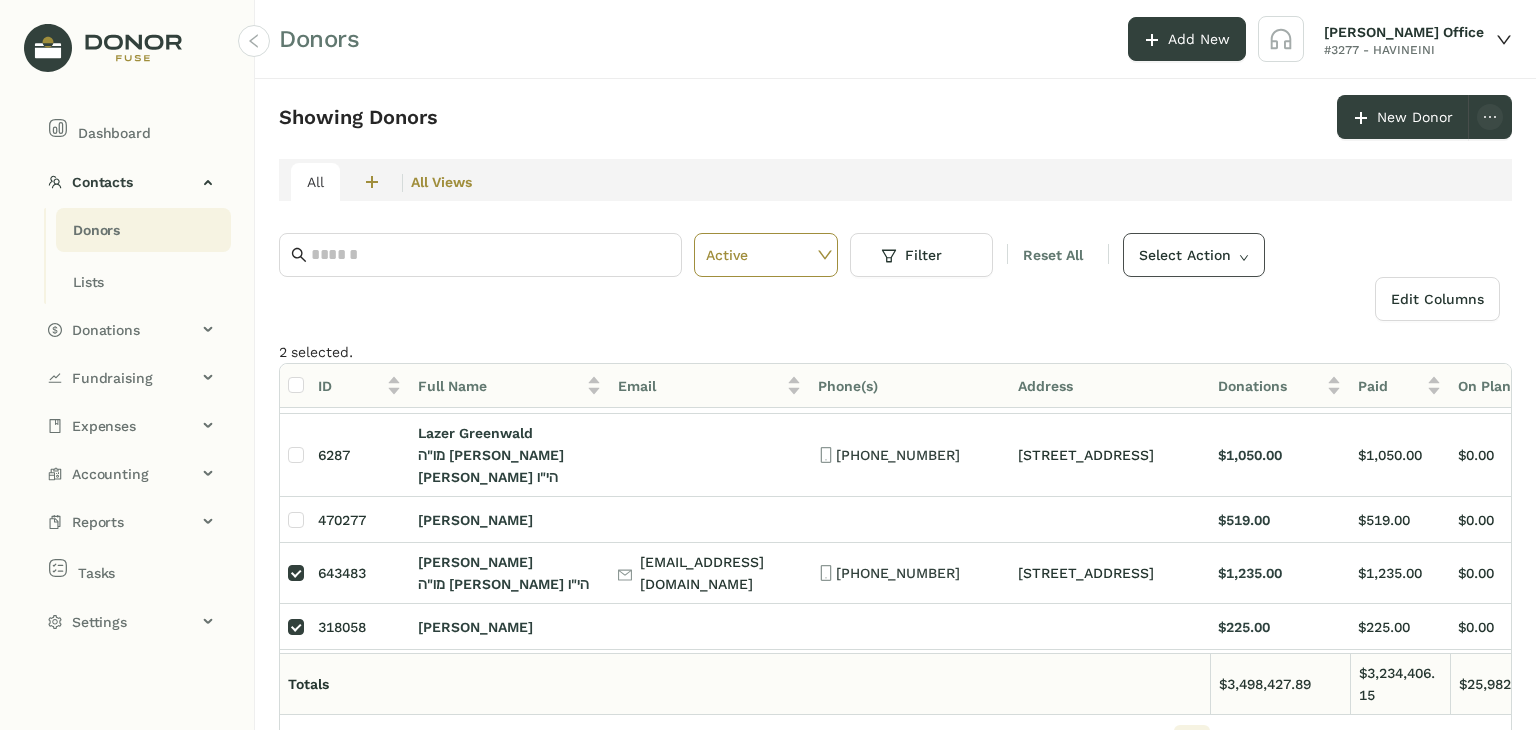 click on "Select Action" 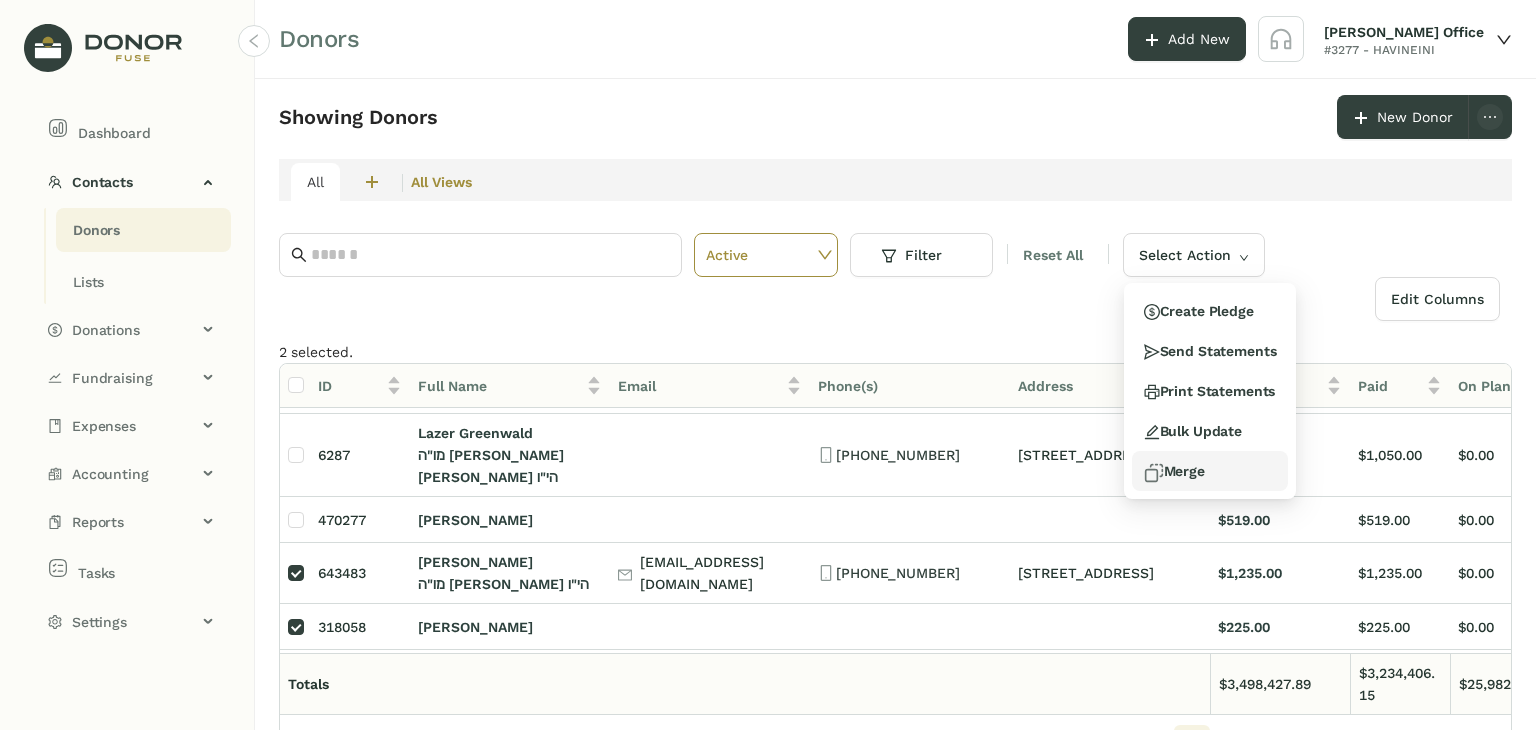 click on "Merge" at bounding box center [1174, 471] 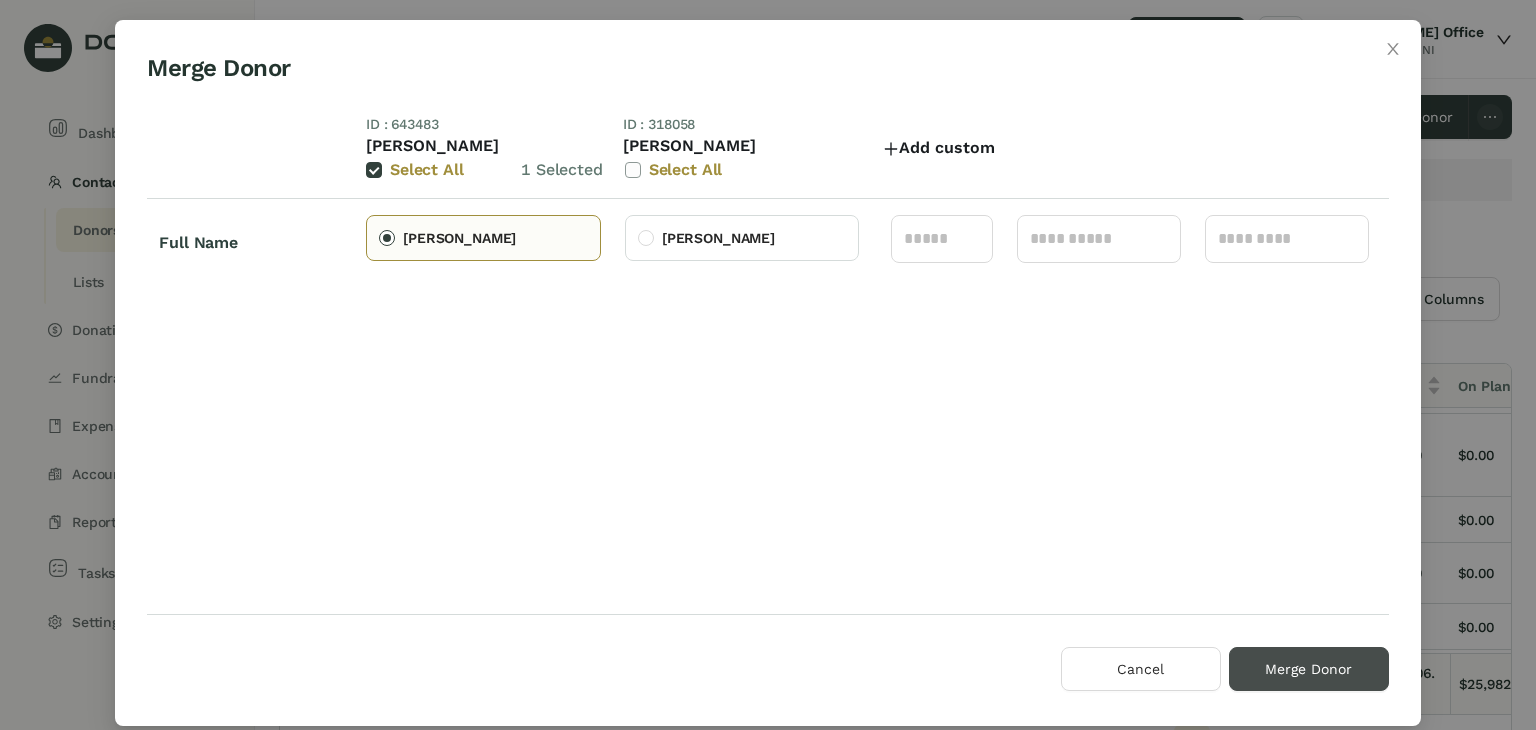 click on "Merge Donor" at bounding box center (1309, 669) 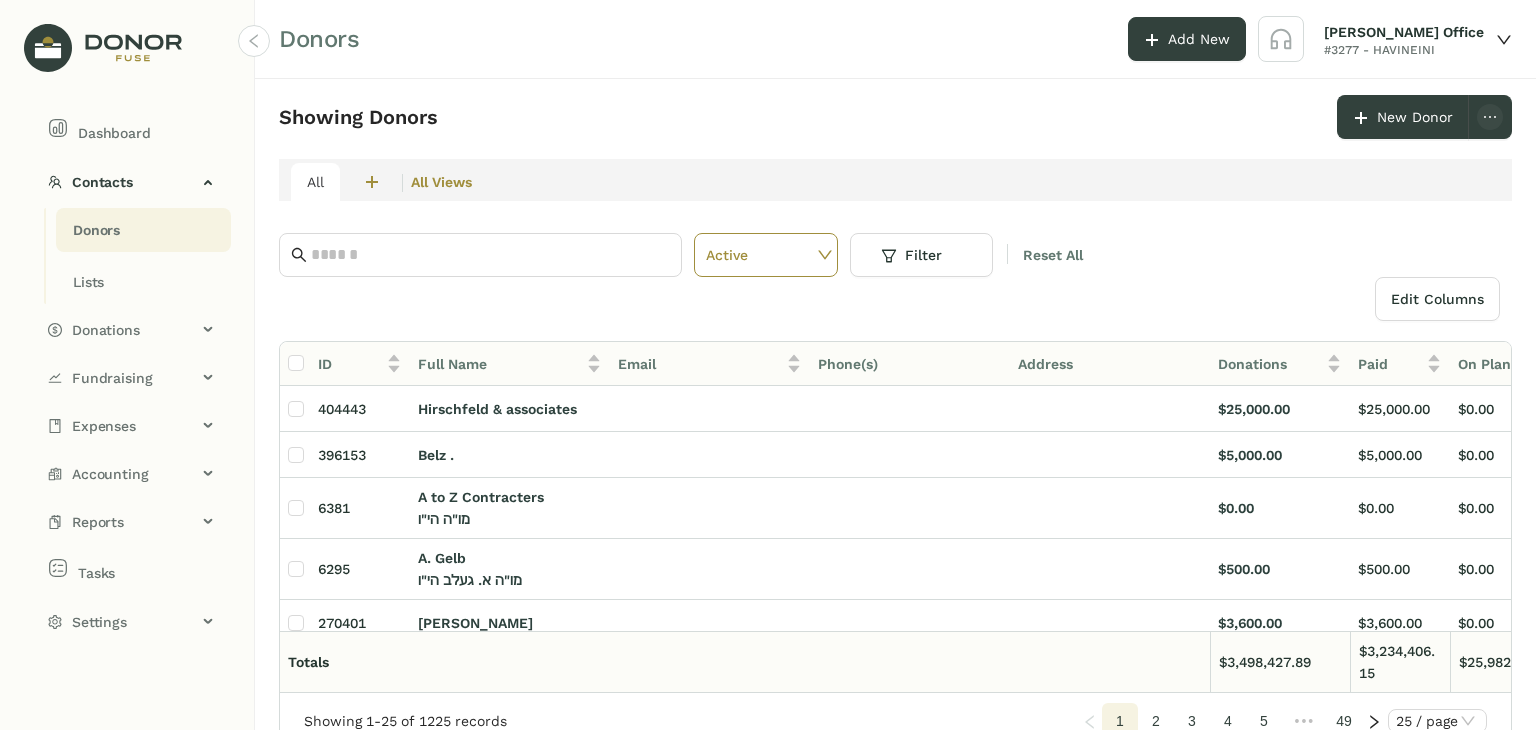click on "5" 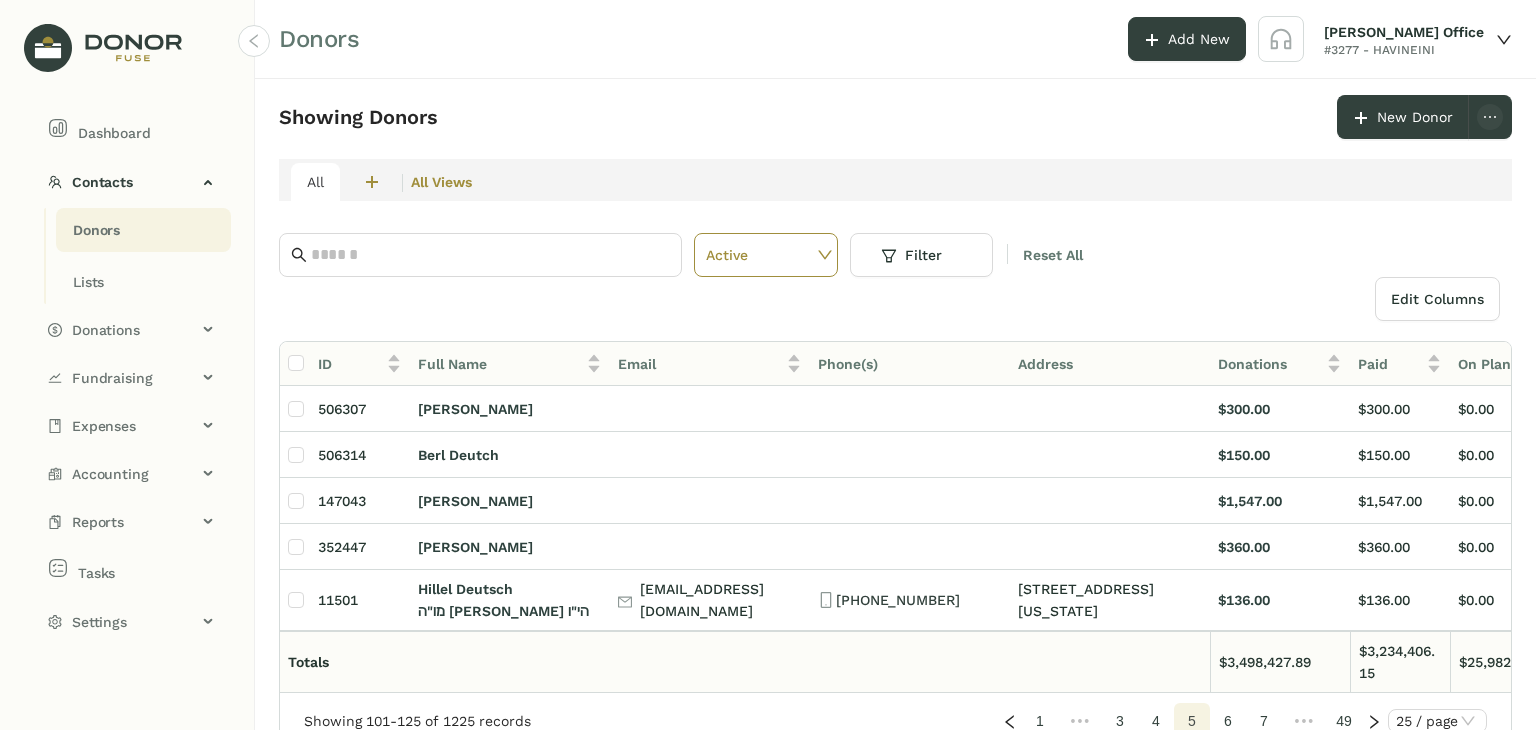 click on "7" 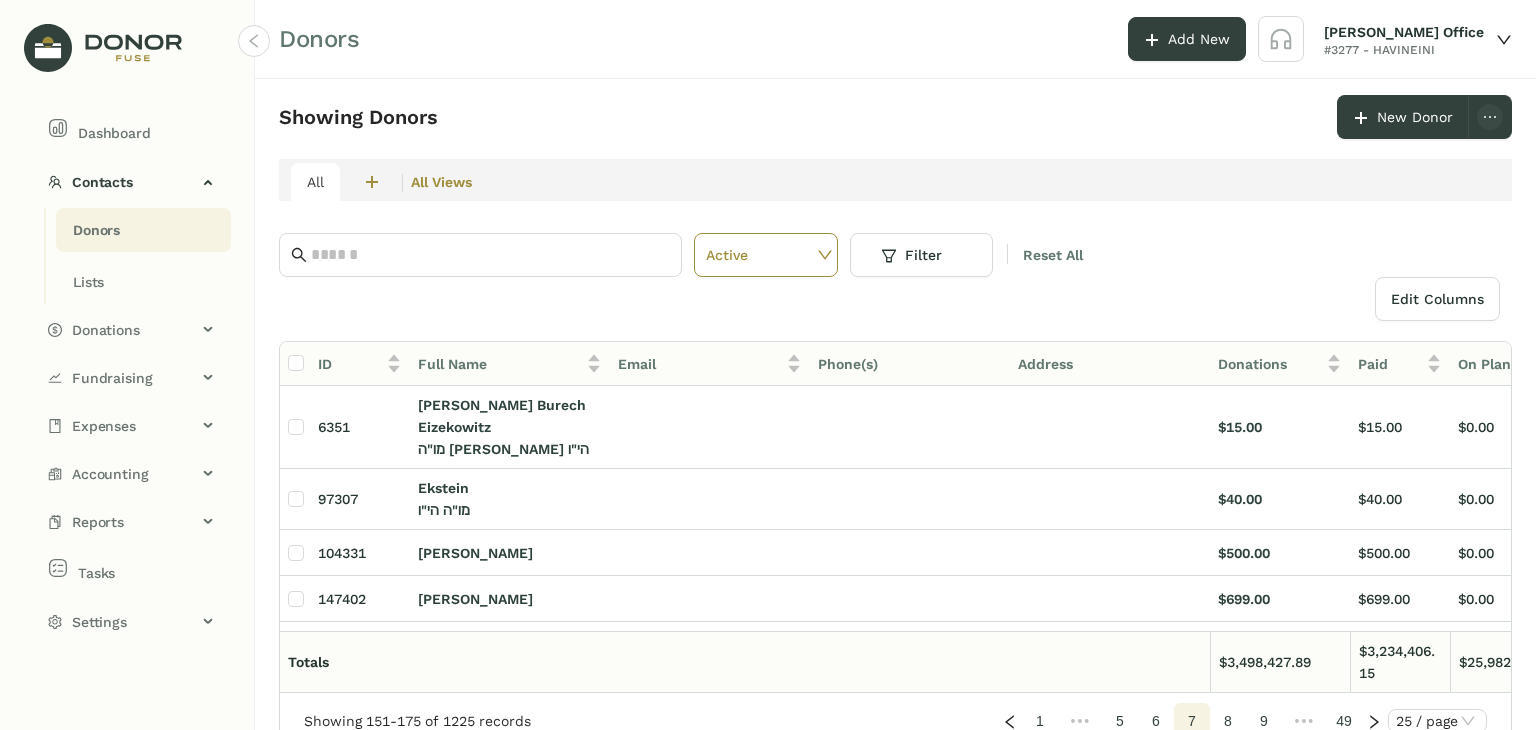 click on "9" 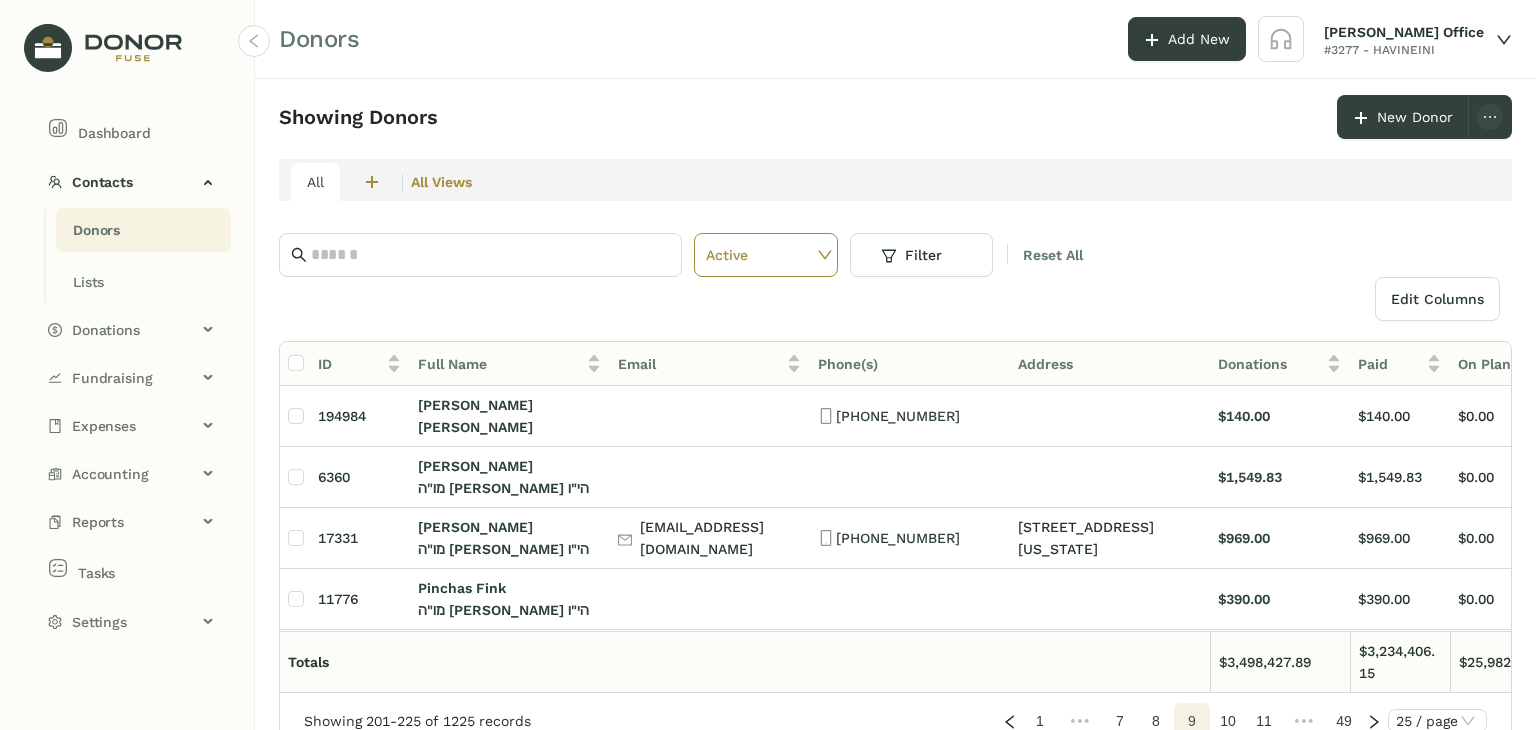 click on "11" 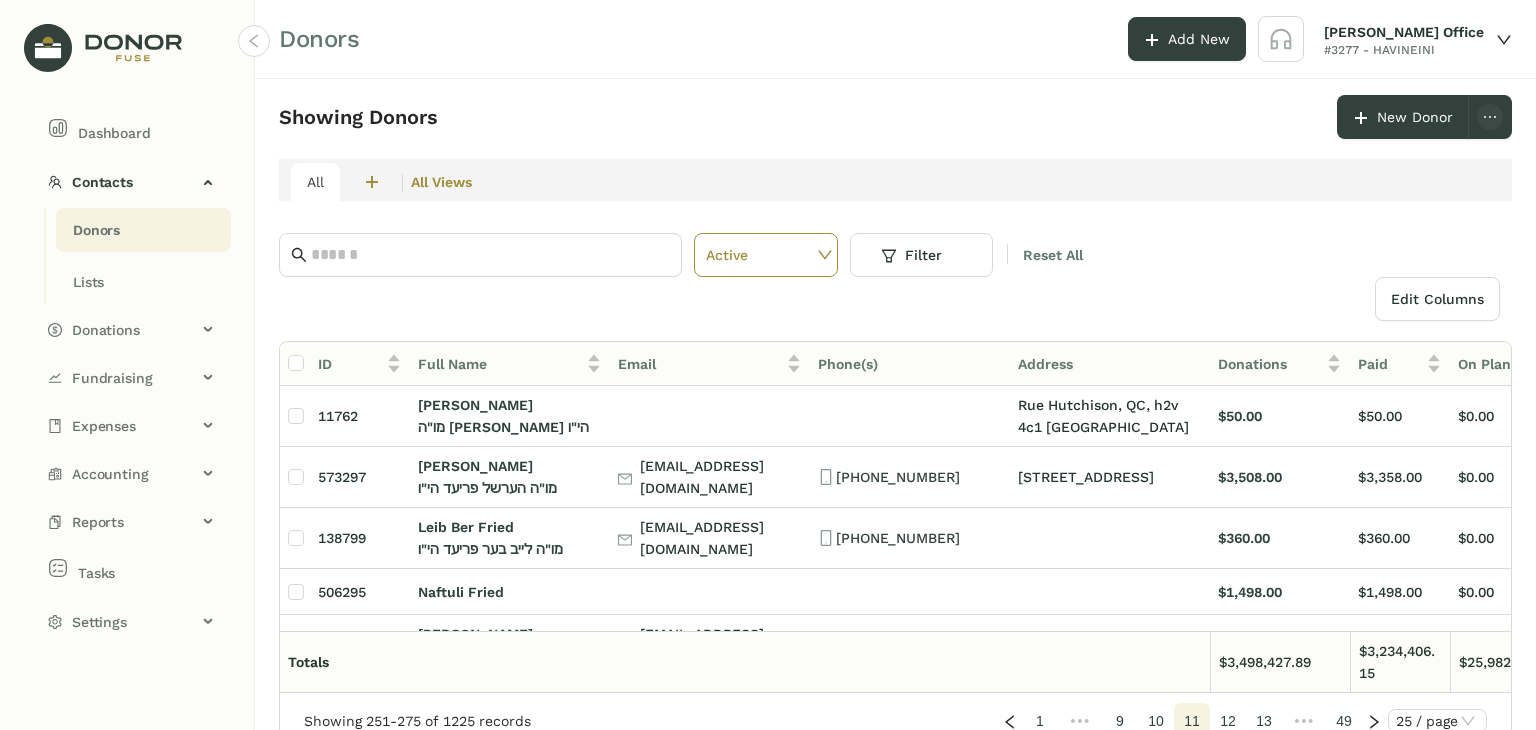 click on "13" 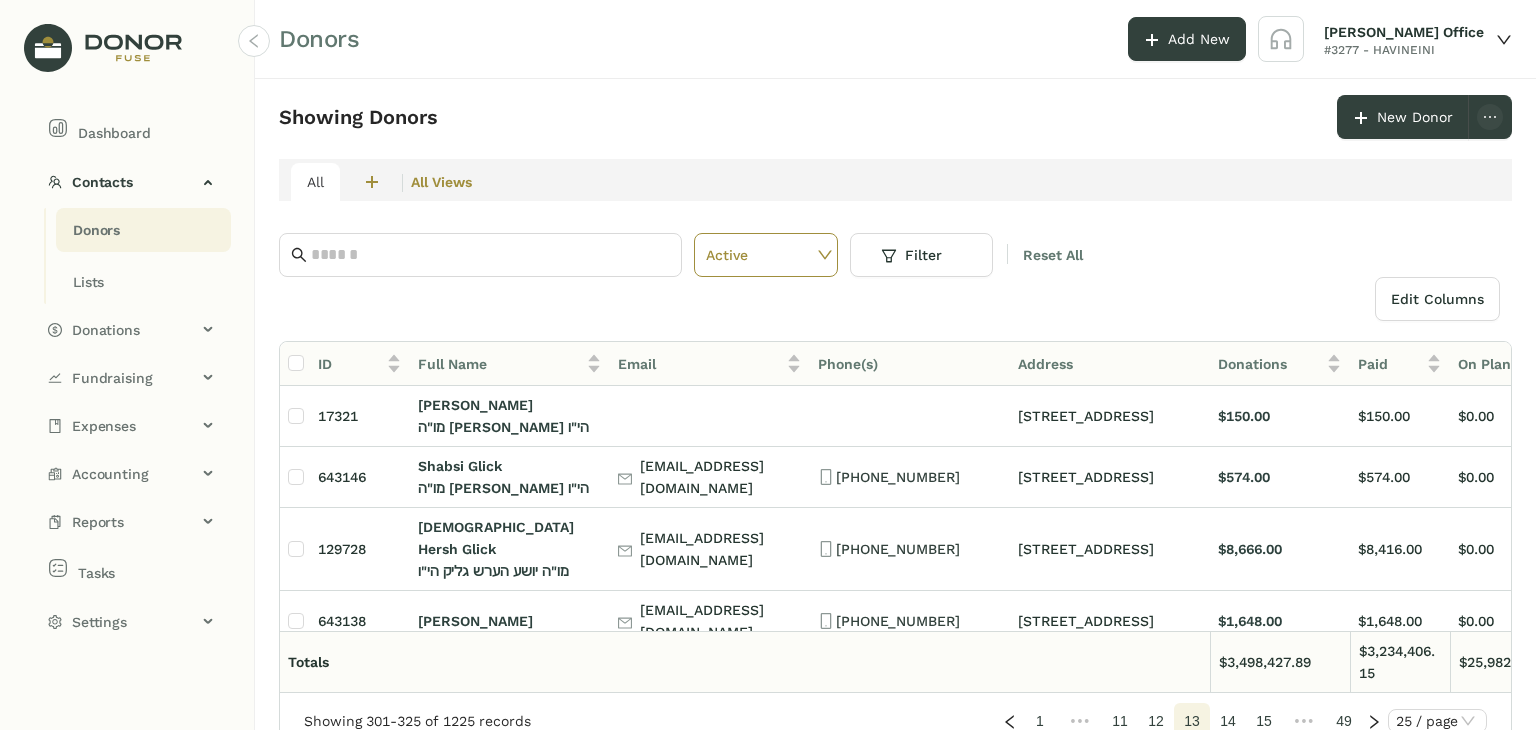 click on "15" 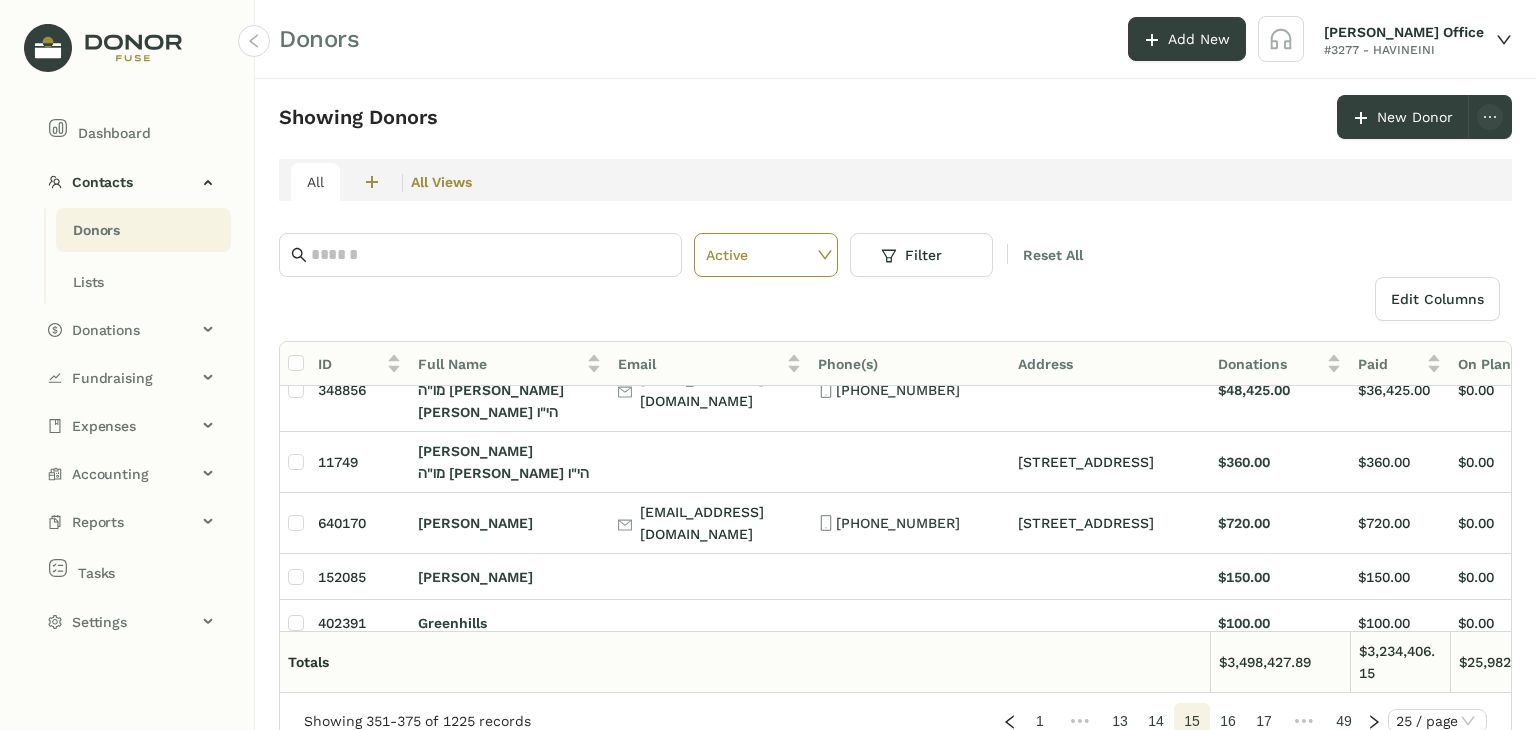 scroll, scrollTop: 1120, scrollLeft: 0, axis: vertical 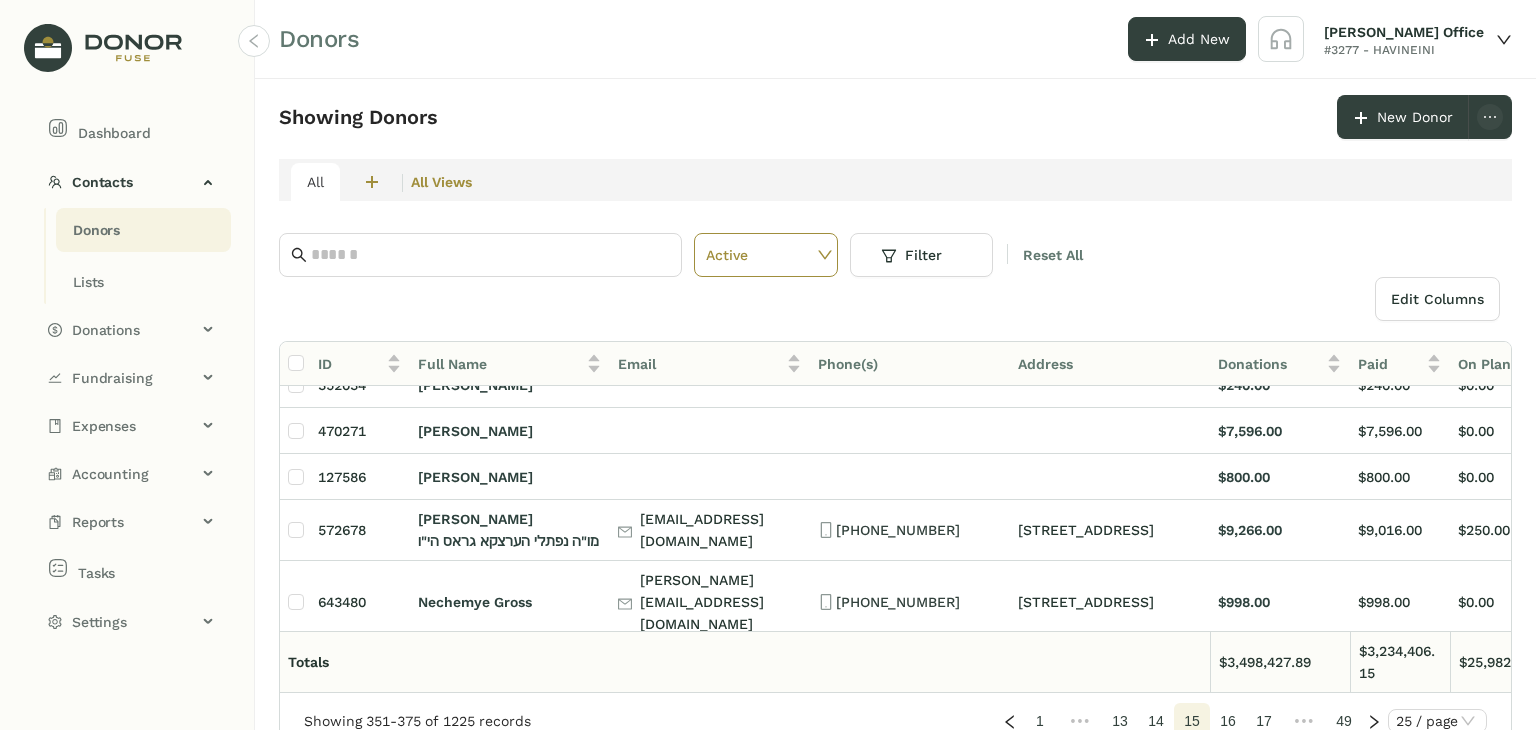 click on "16" 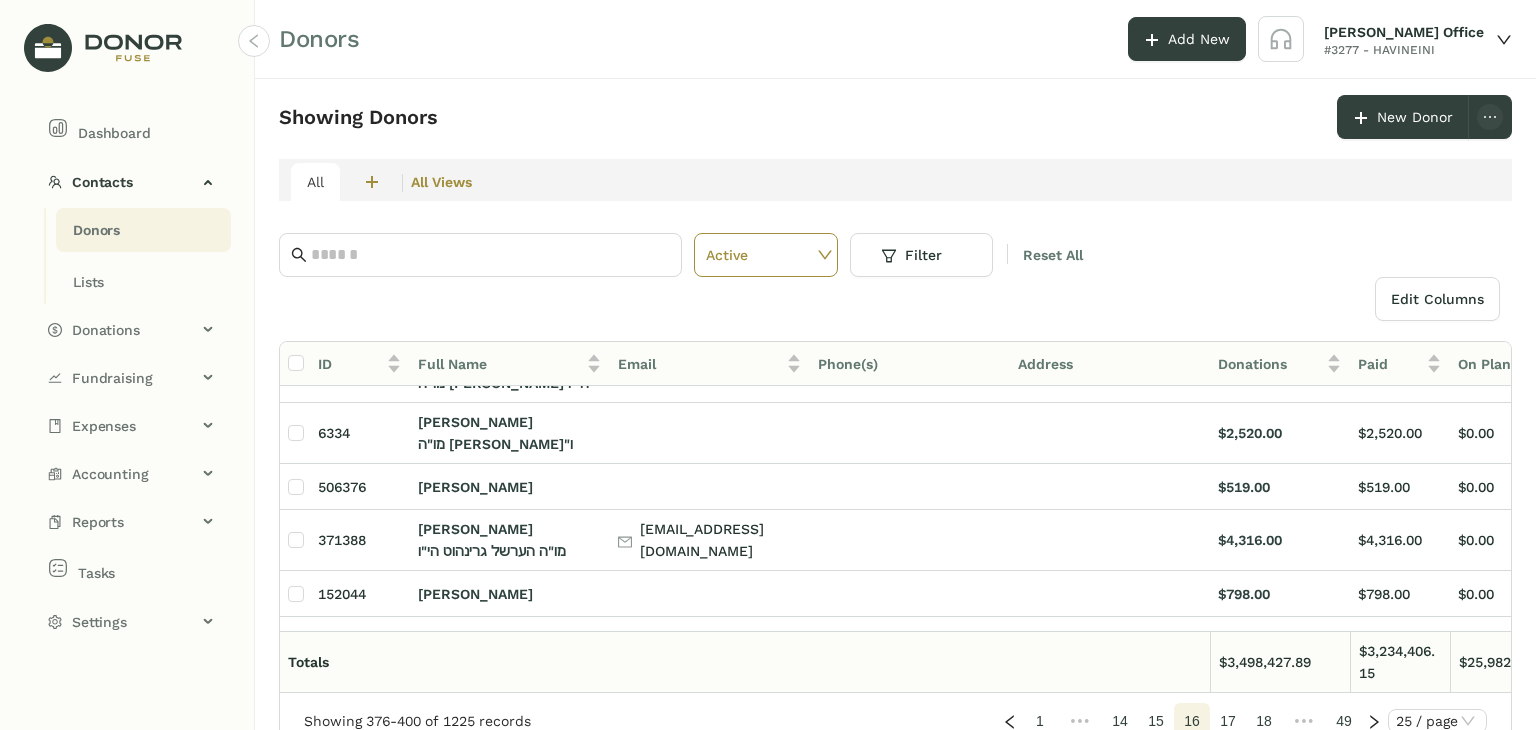 scroll, scrollTop: 0, scrollLeft: 0, axis: both 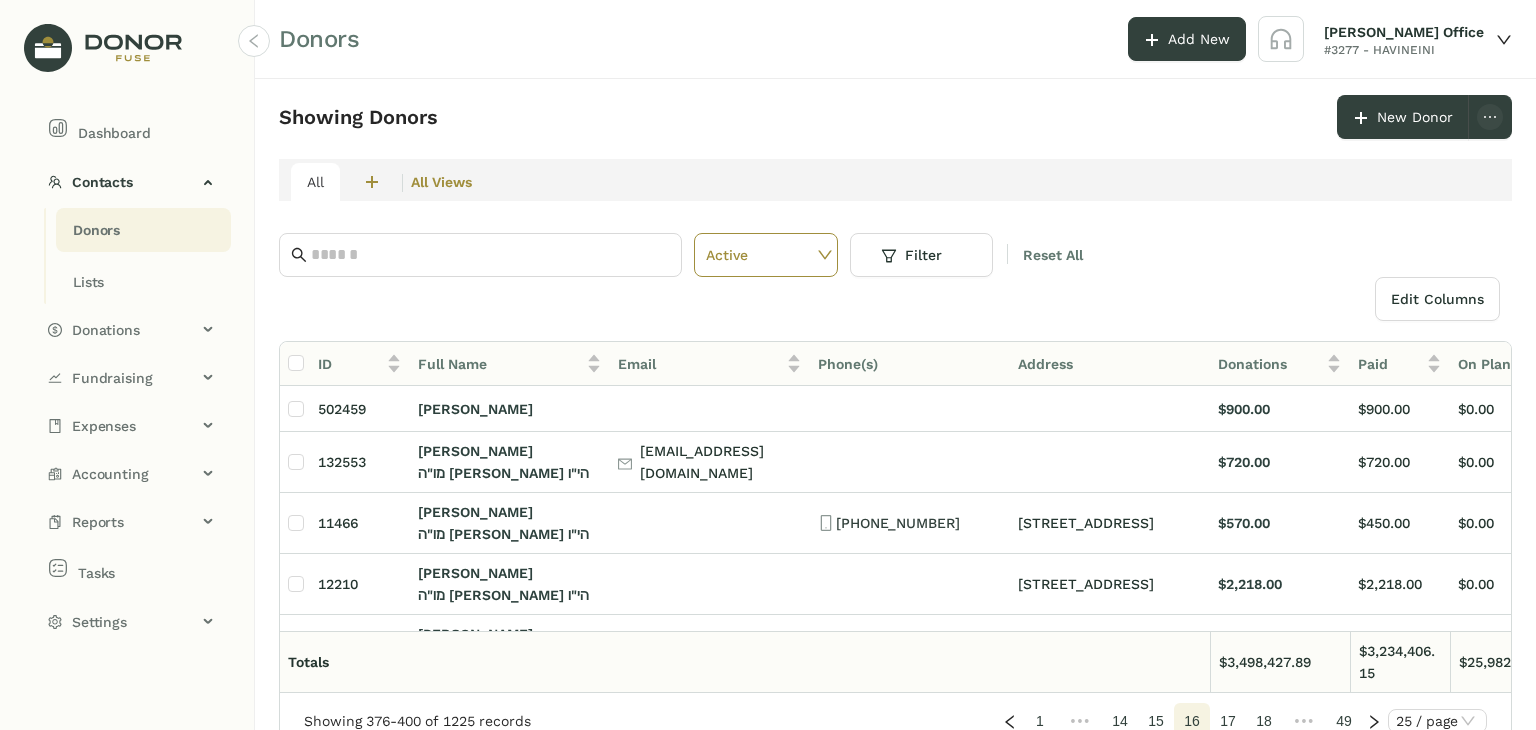 click on "15" 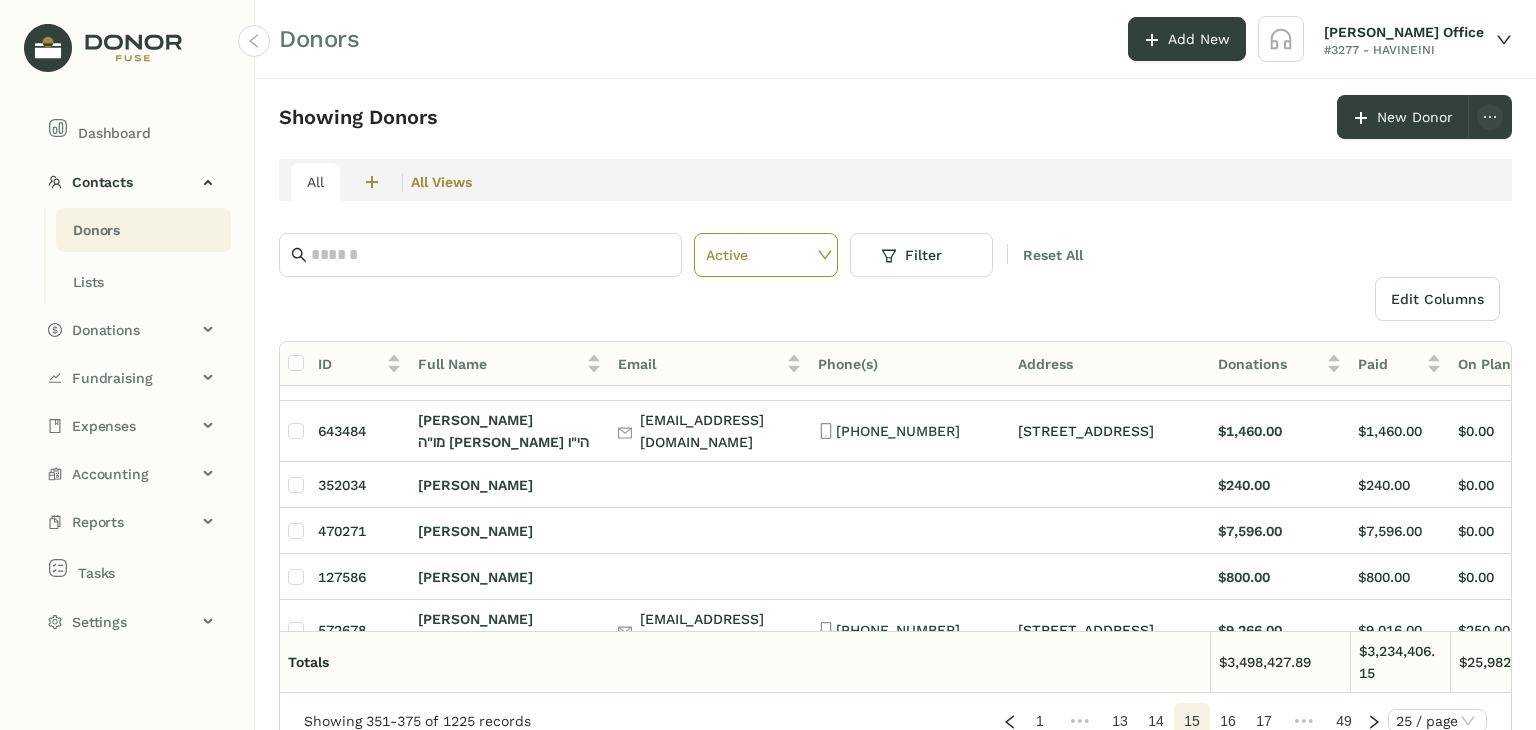 scroll, scrollTop: 1120, scrollLeft: 0, axis: vertical 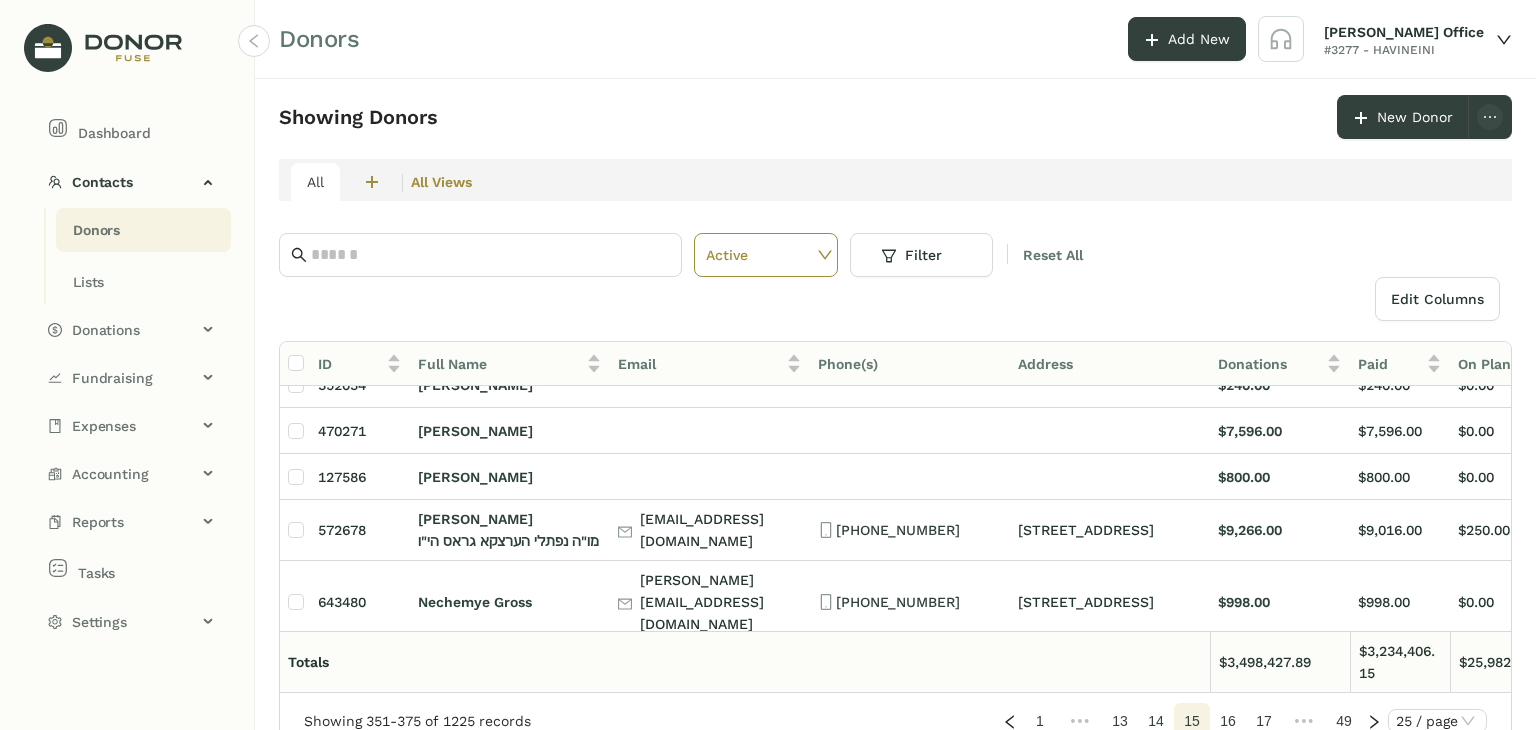 click on "16" 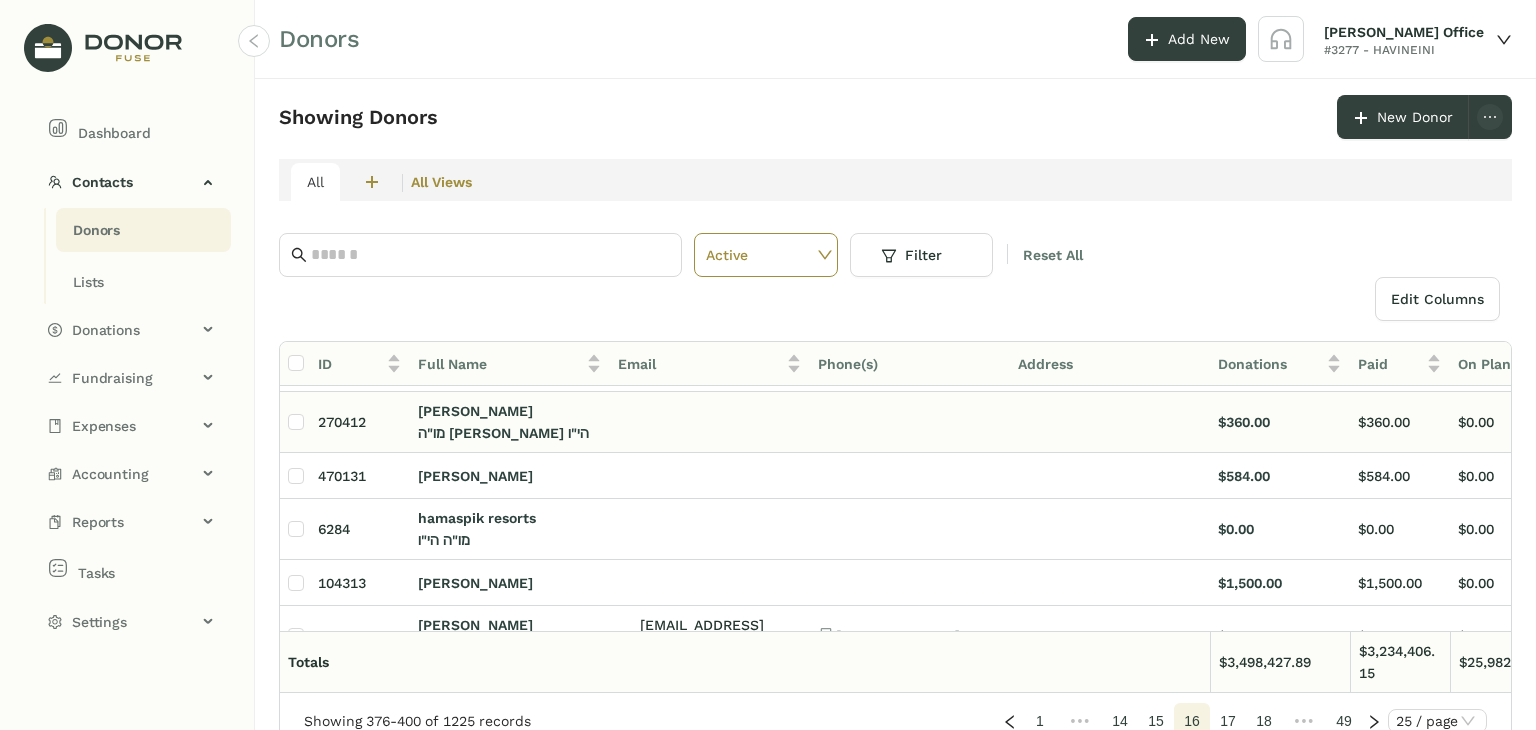 scroll, scrollTop: 1164, scrollLeft: 0, axis: vertical 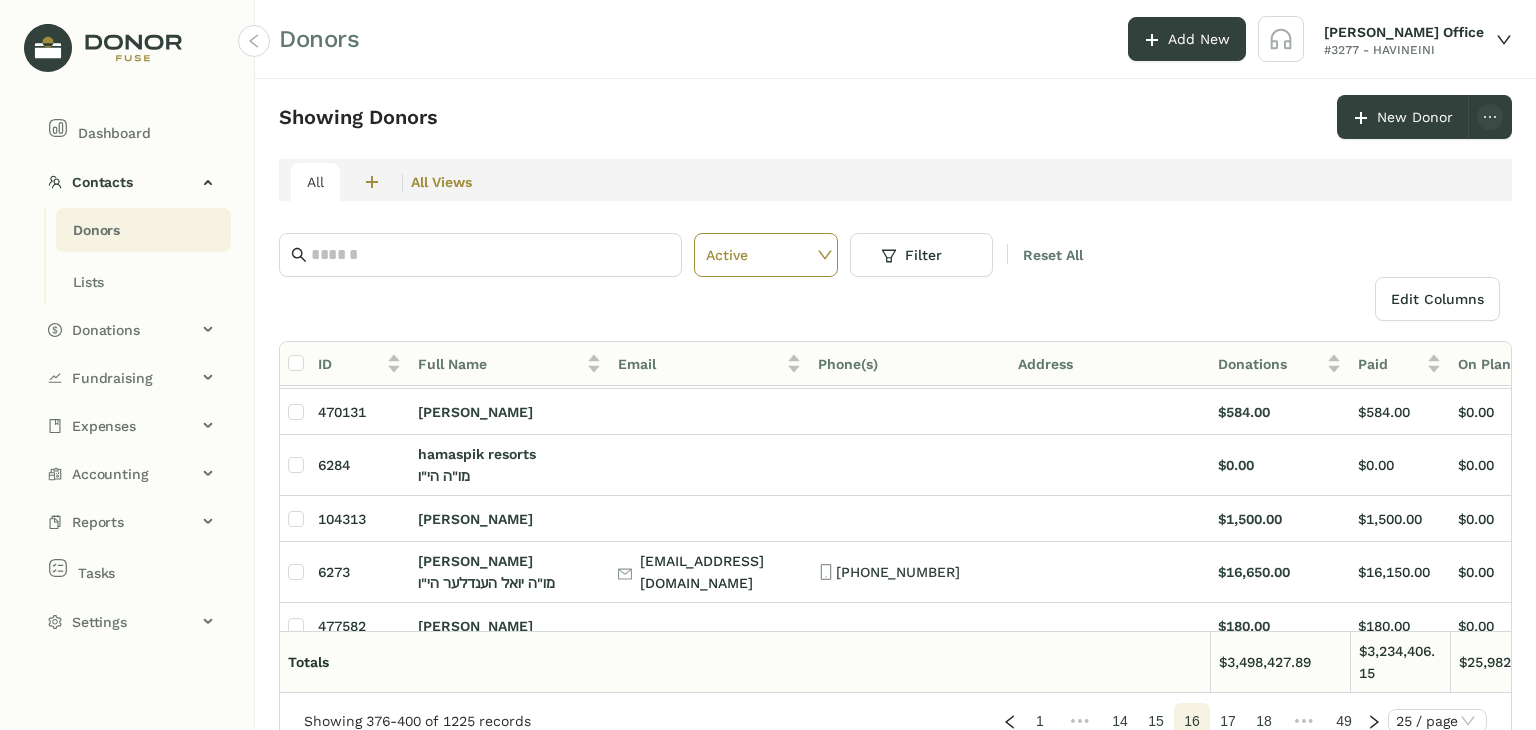 click on "17" 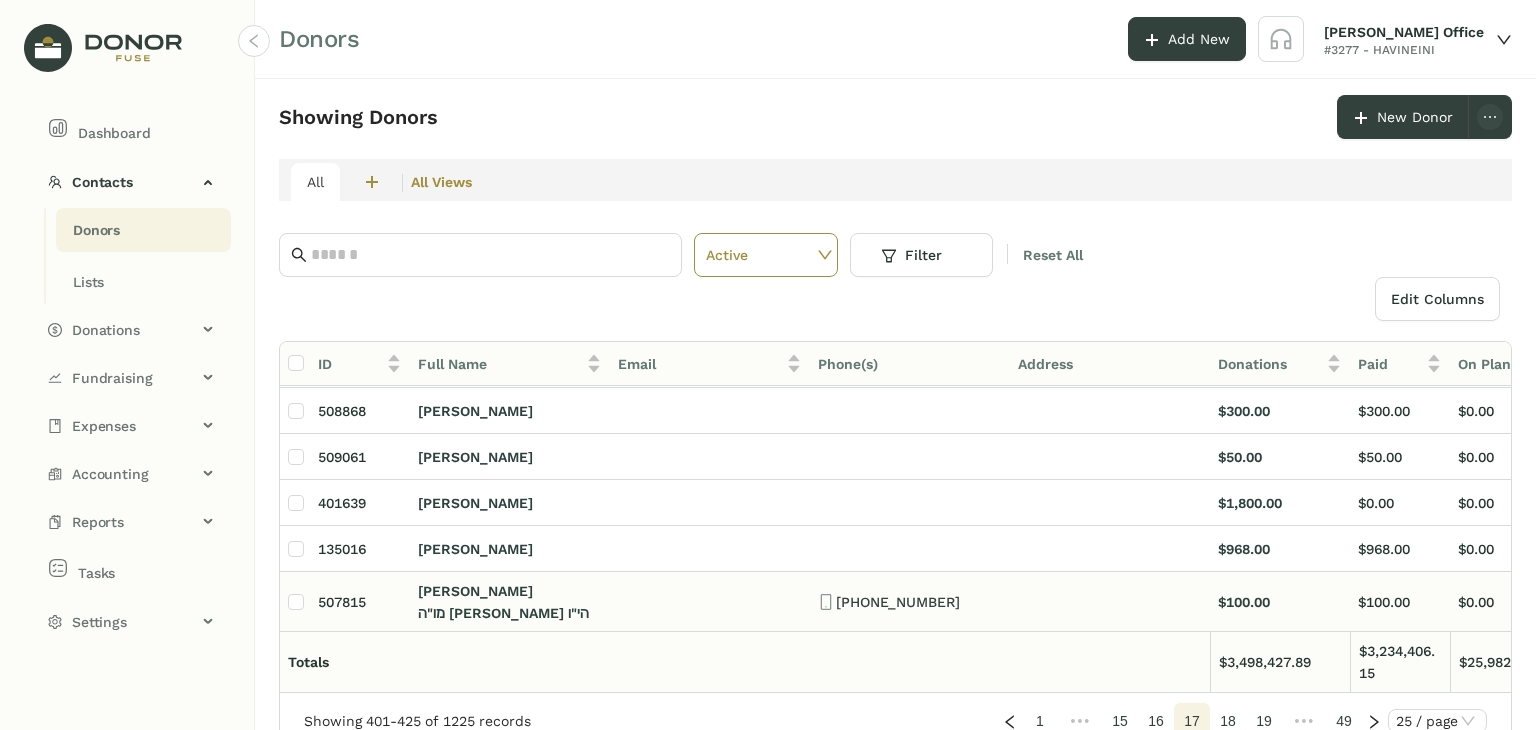 scroll, scrollTop: 400, scrollLeft: 0, axis: vertical 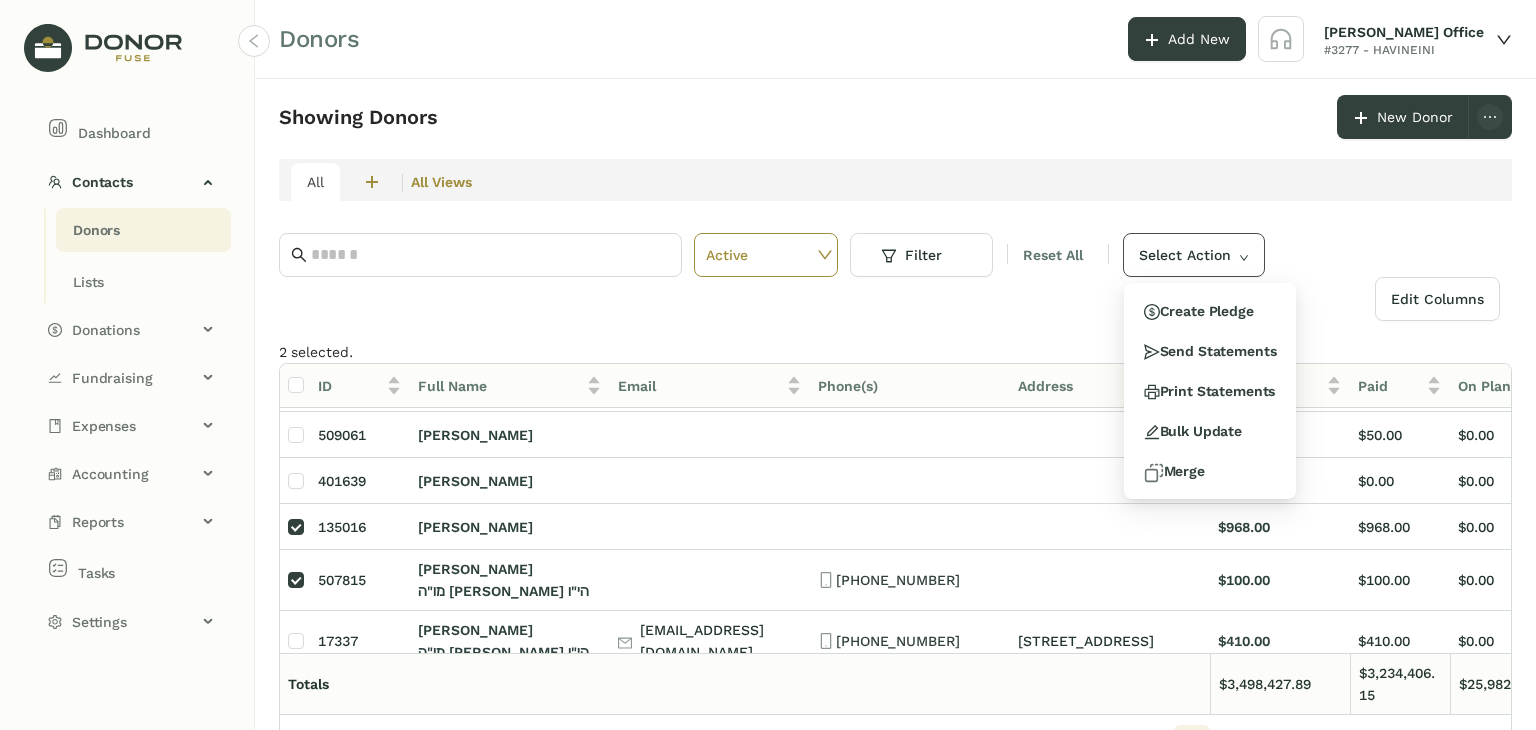 click on "Select Action" 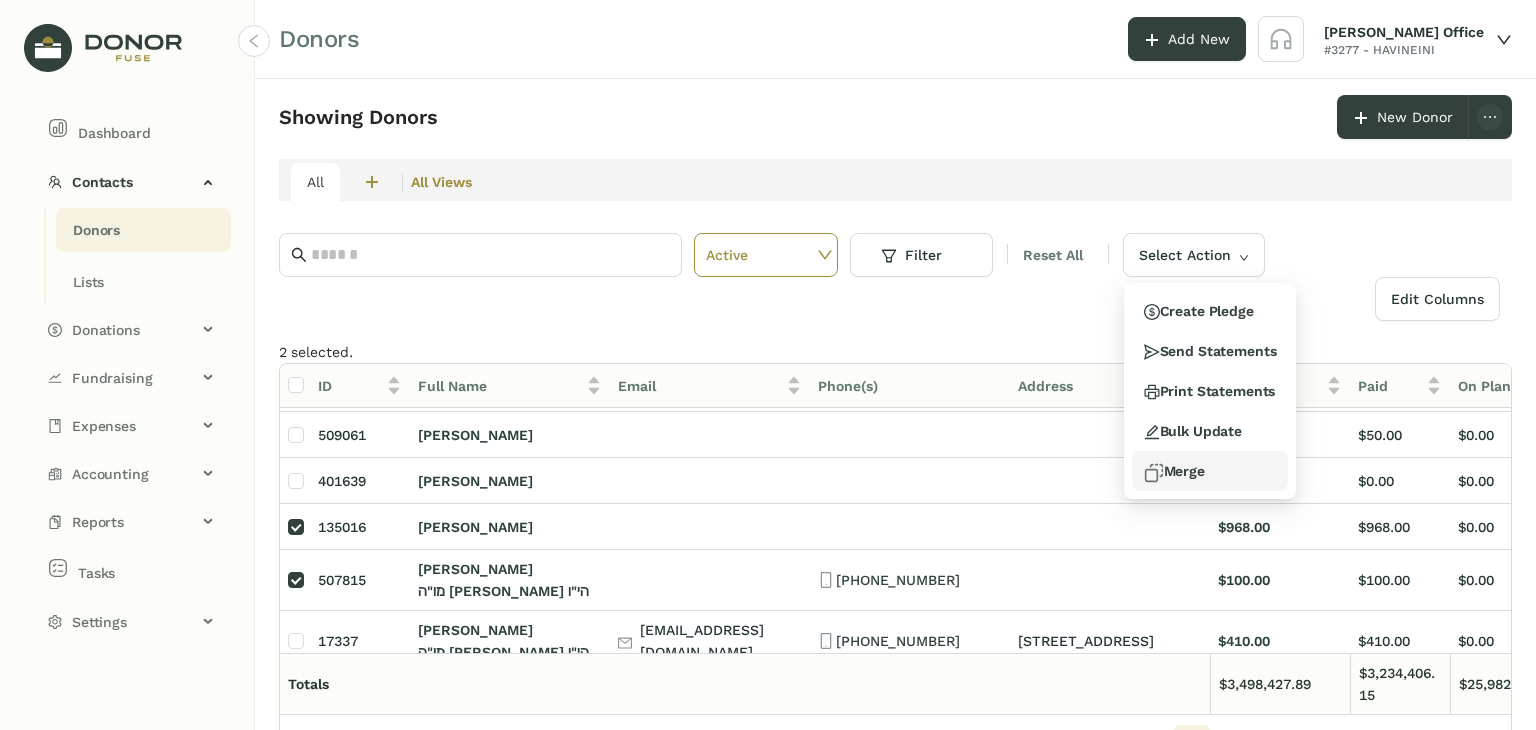 click on "Merge" at bounding box center (1210, 471) 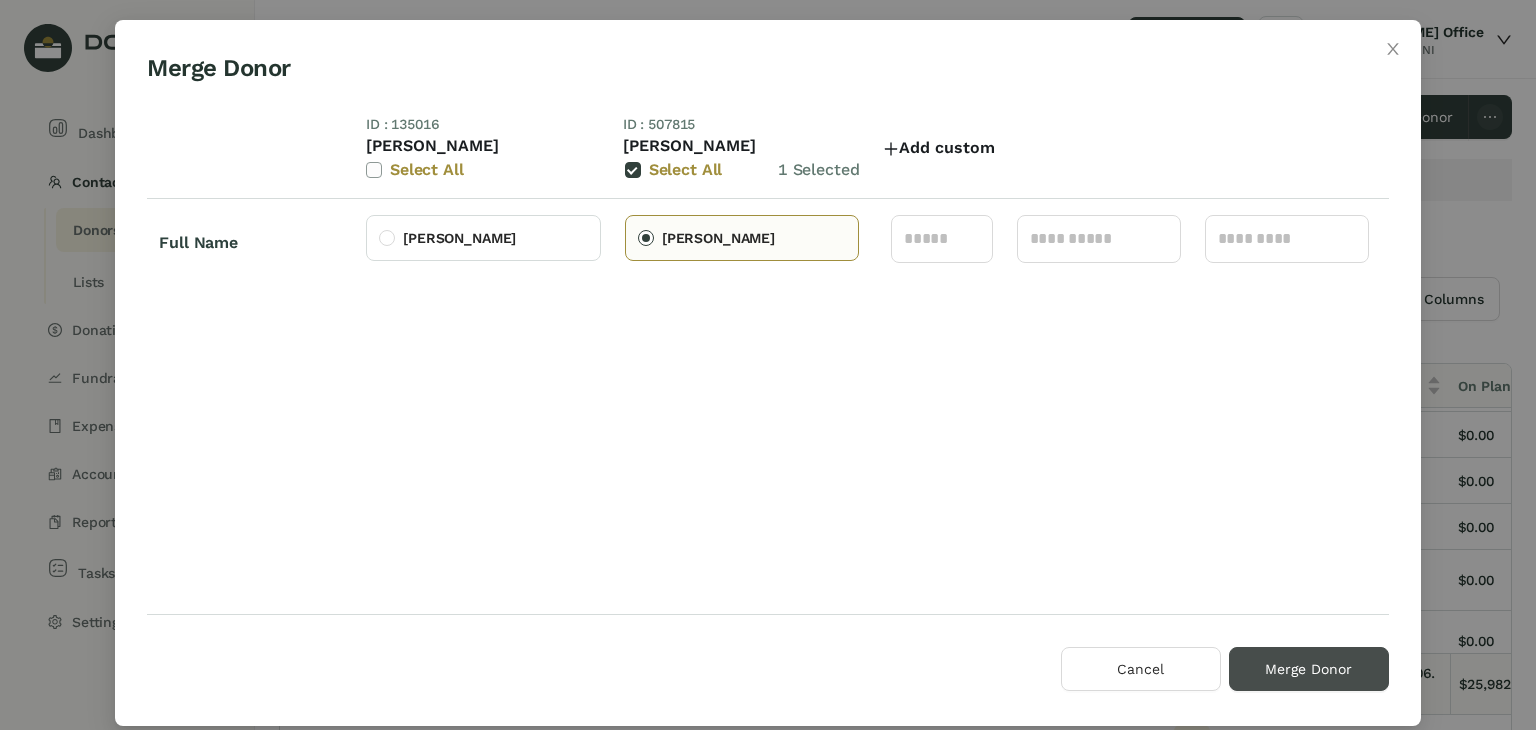 click on "Merge Donor" at bounding box center (1308, 669) 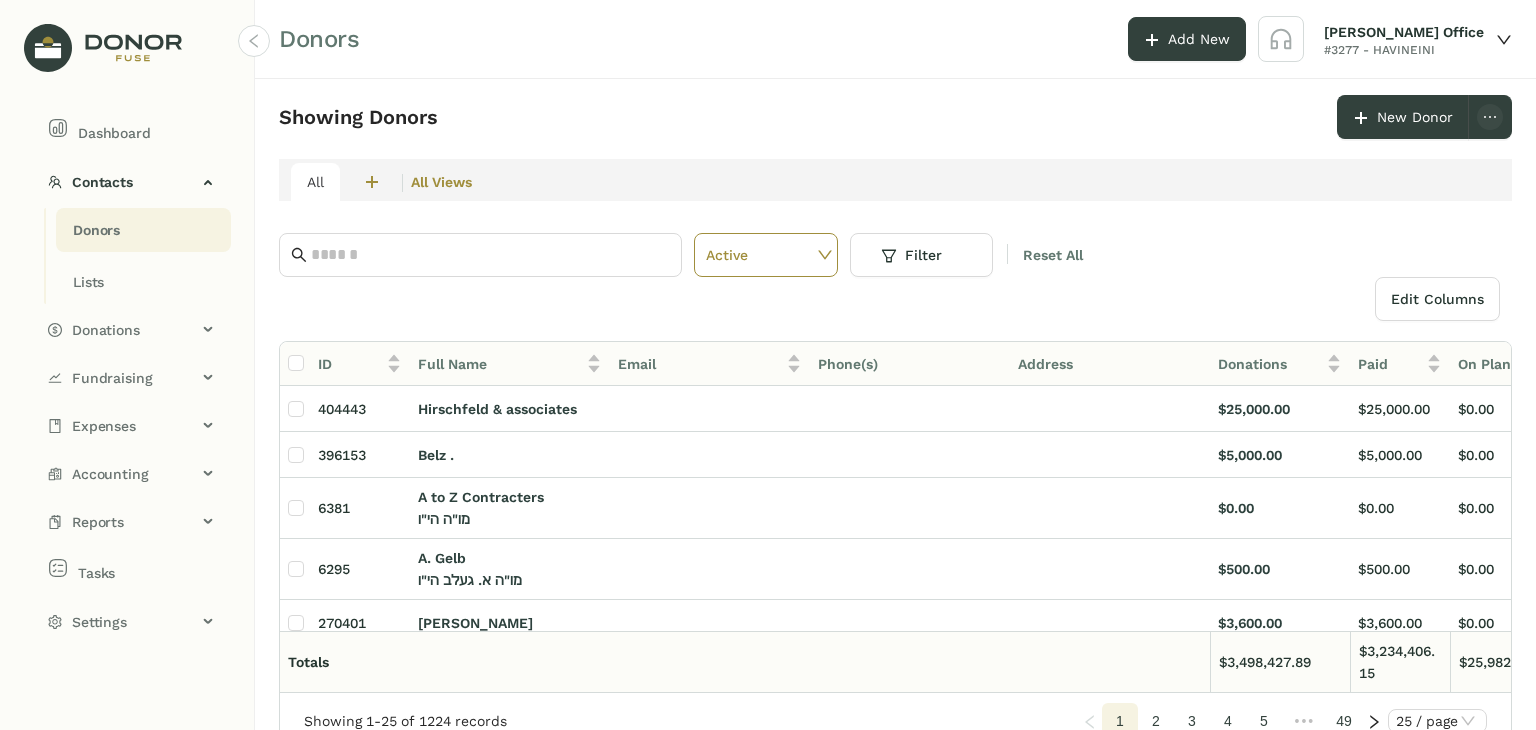 click on "5" 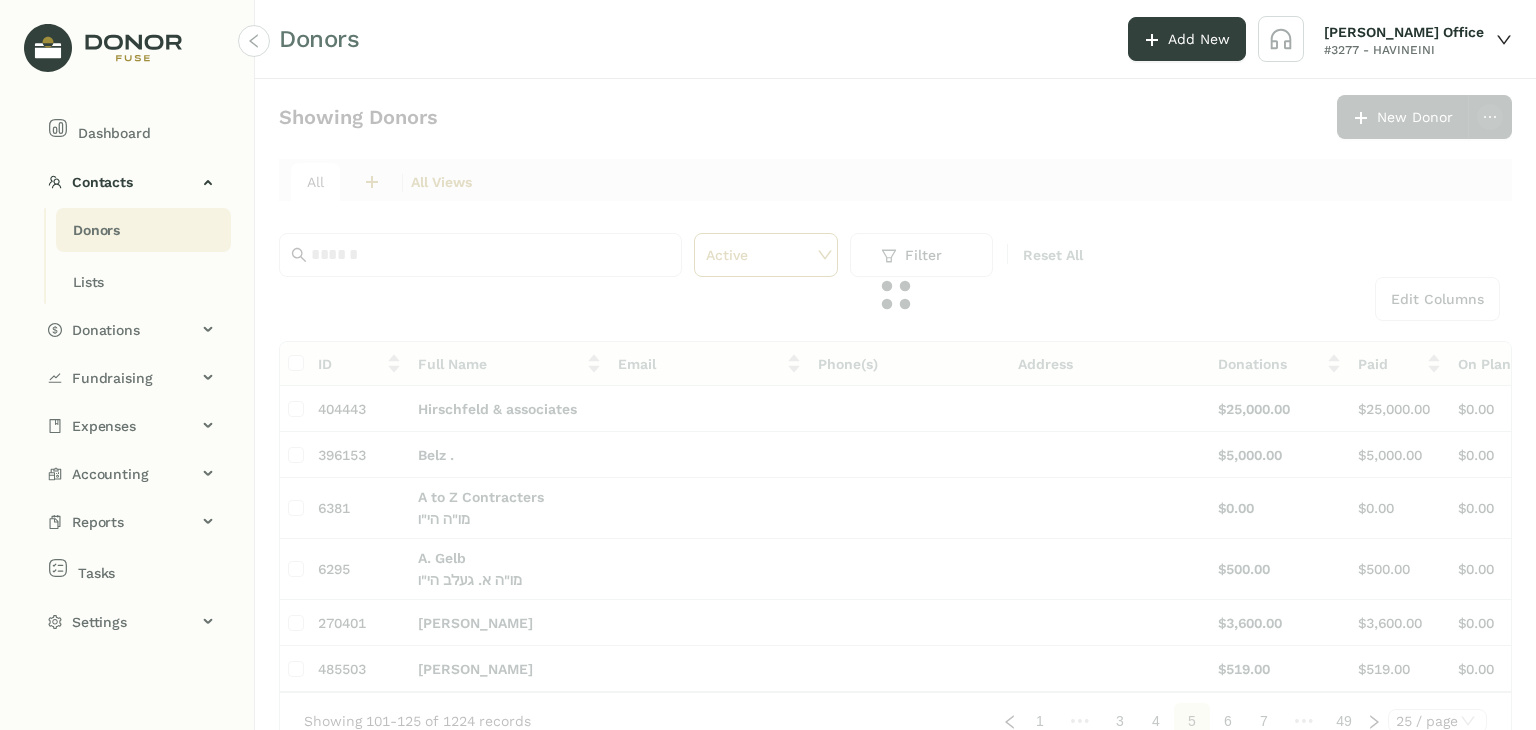 click on "7" 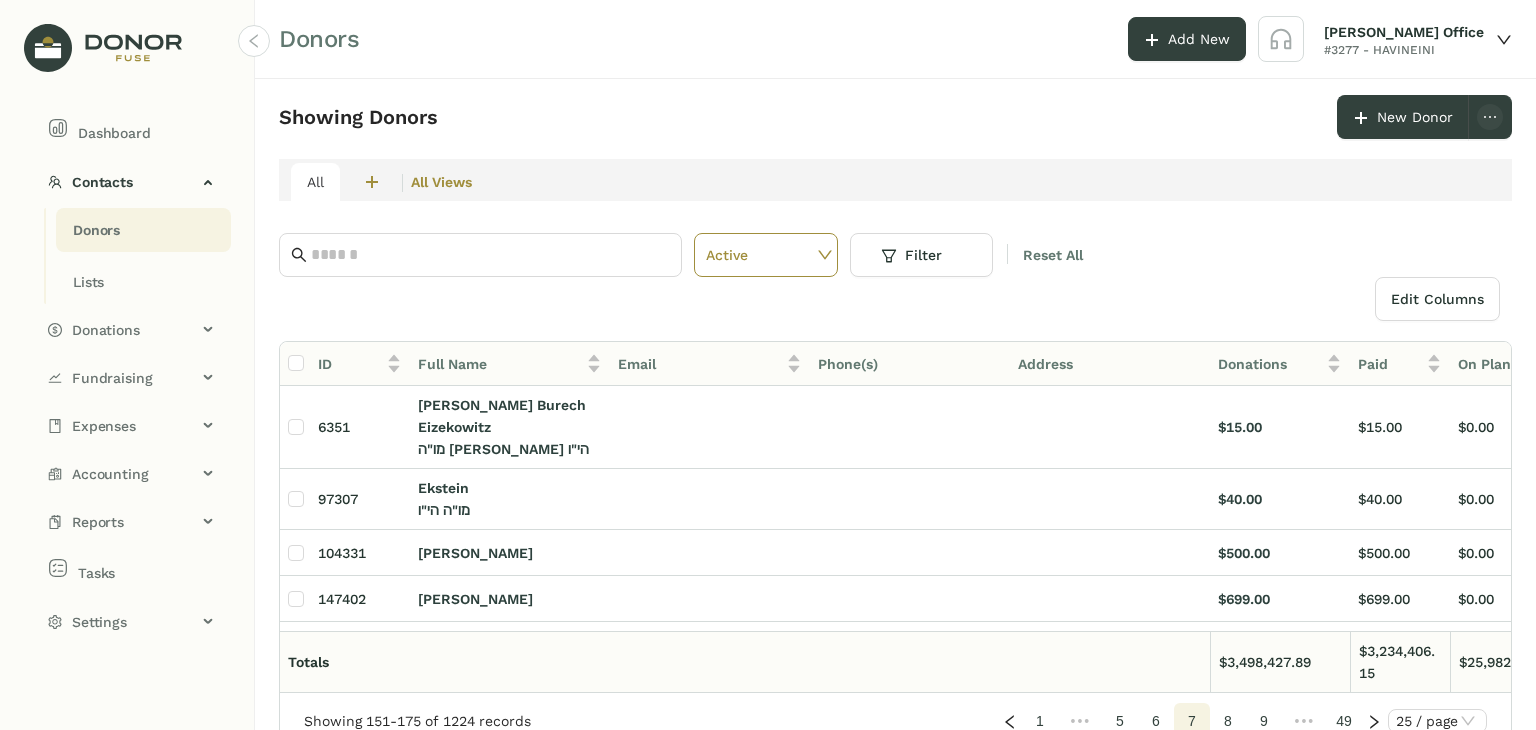 click on "9" 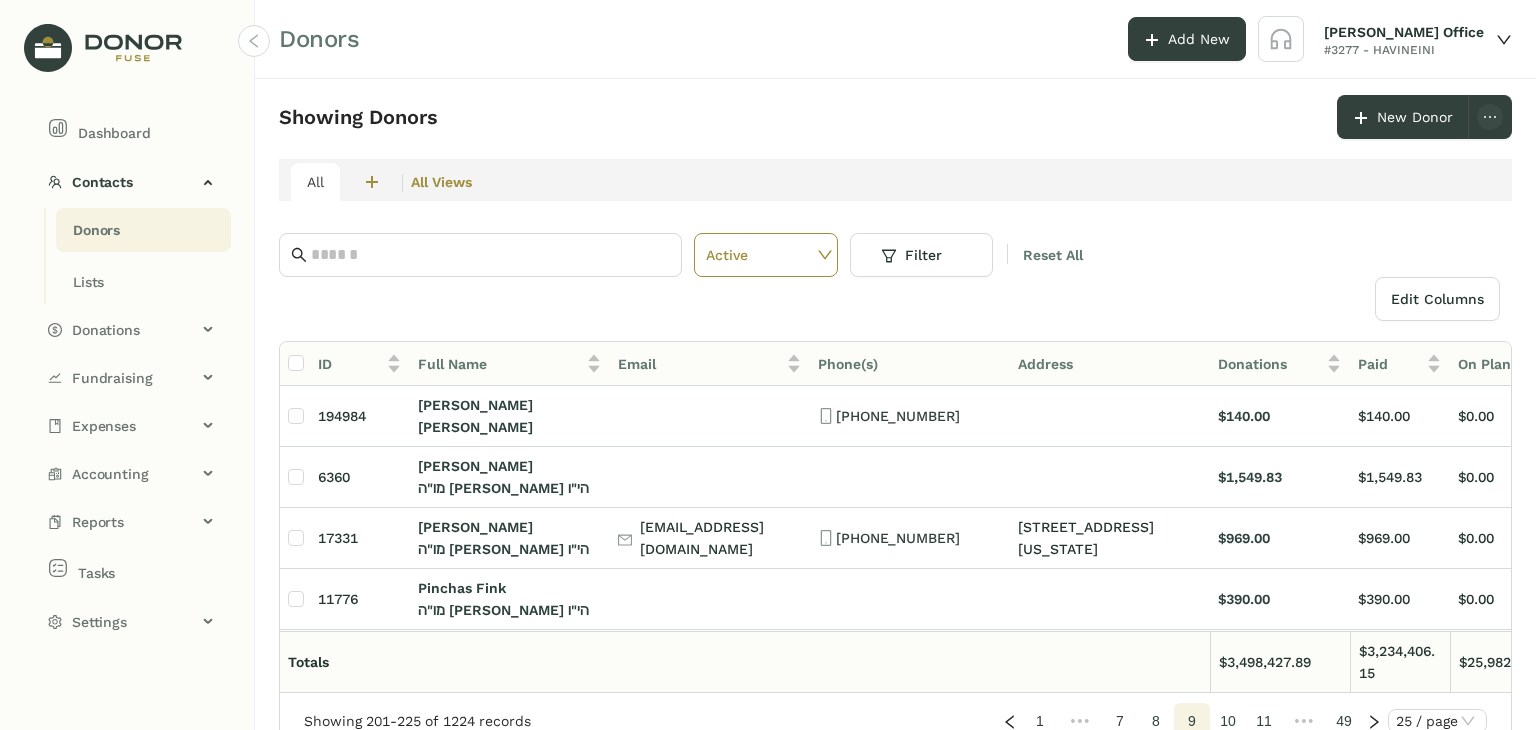 click on "11" 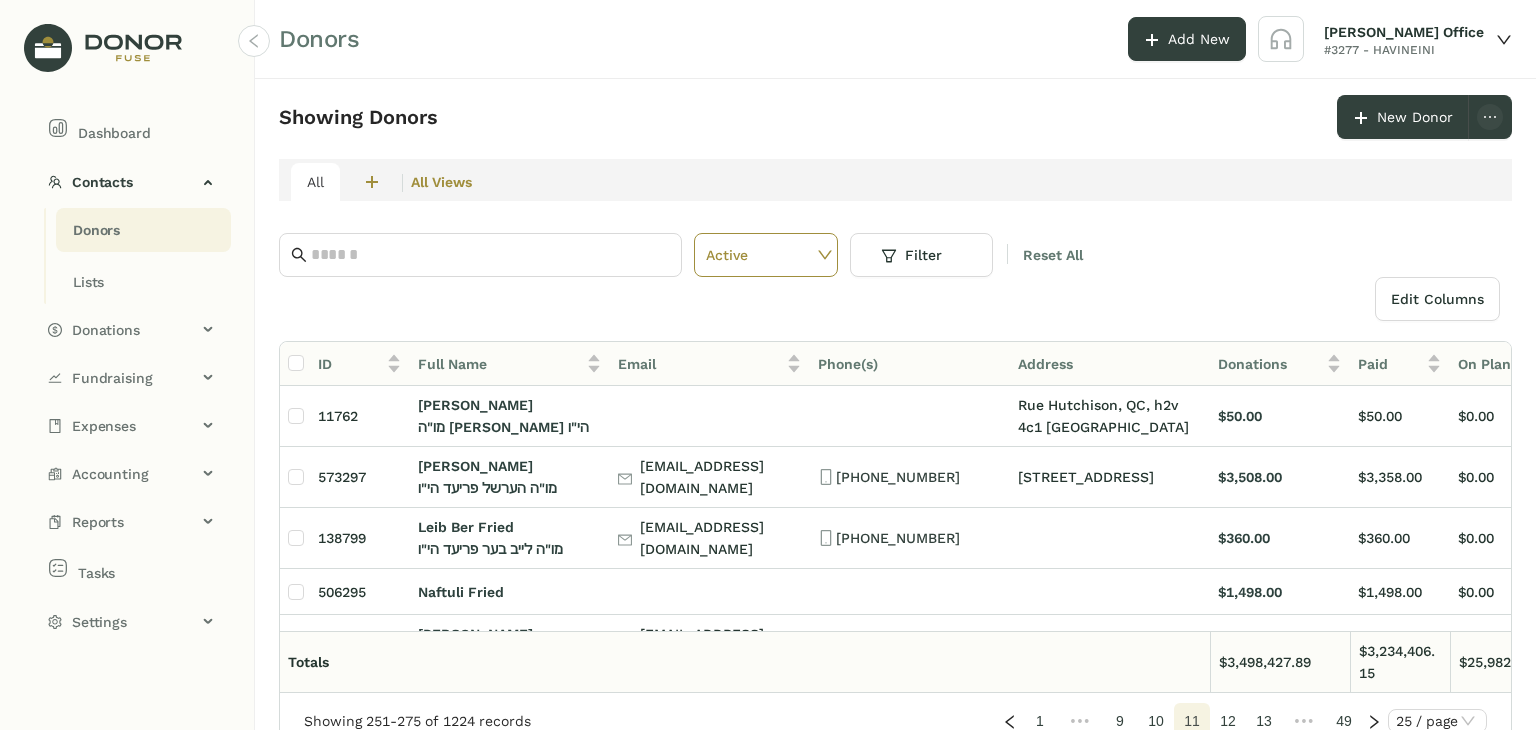 click on "13" 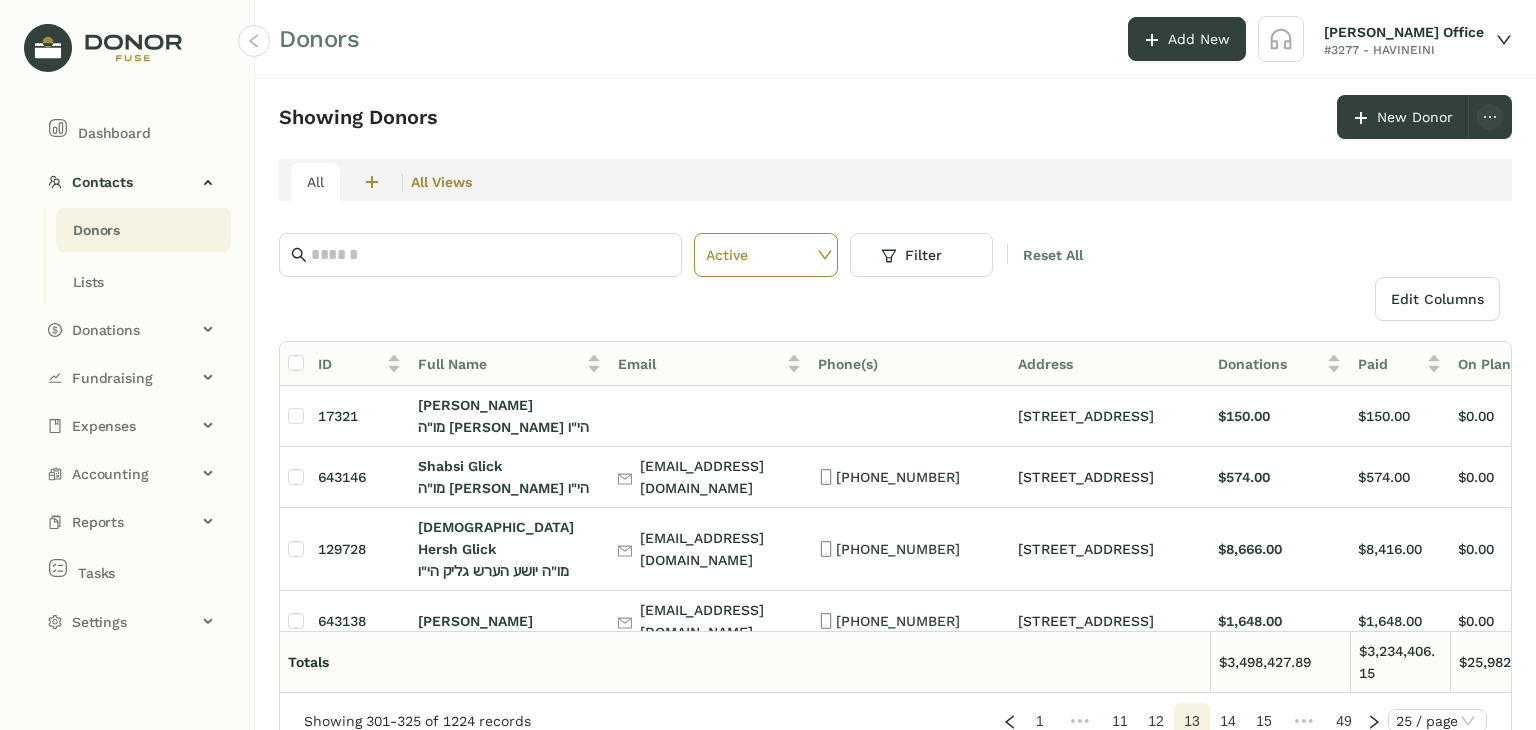 click on "15" 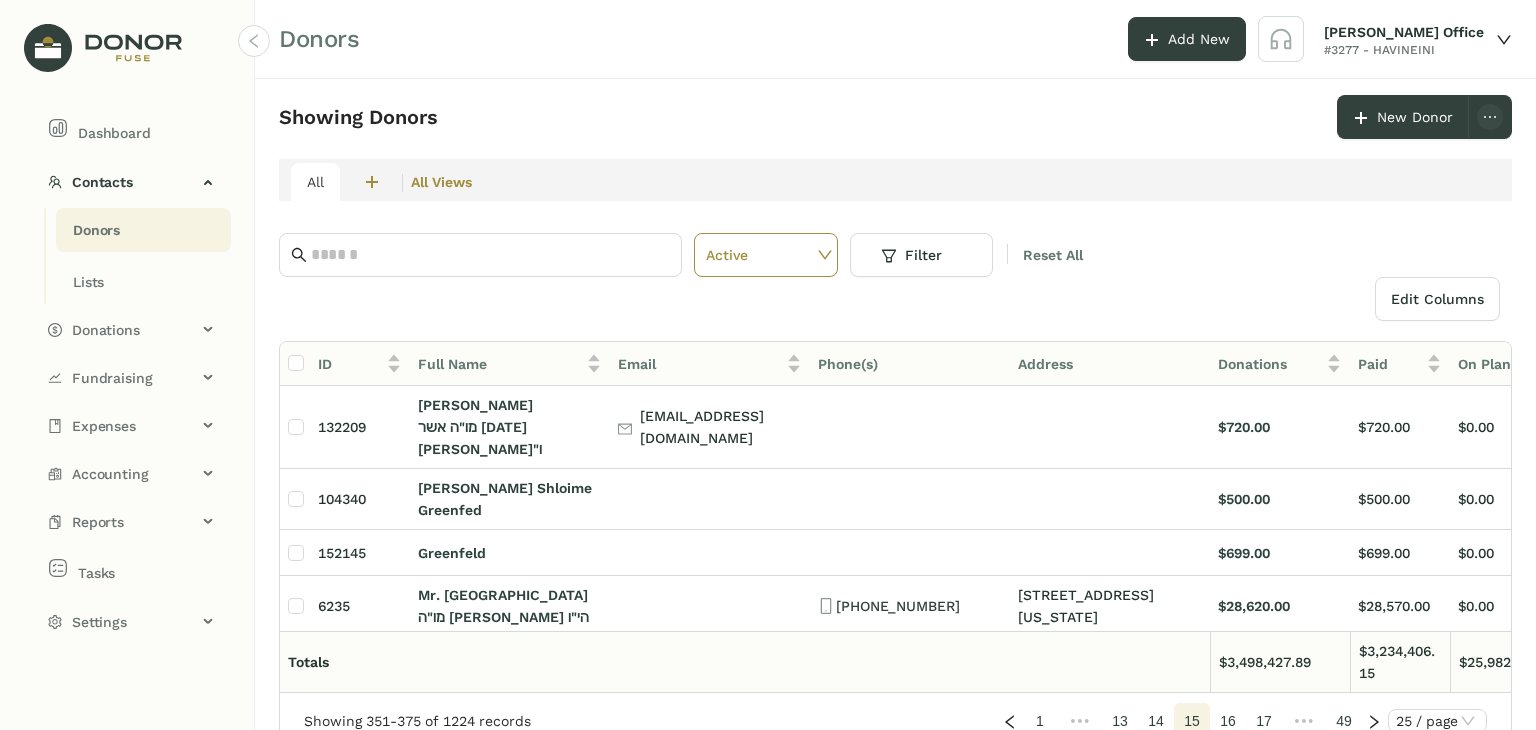 click on "16" 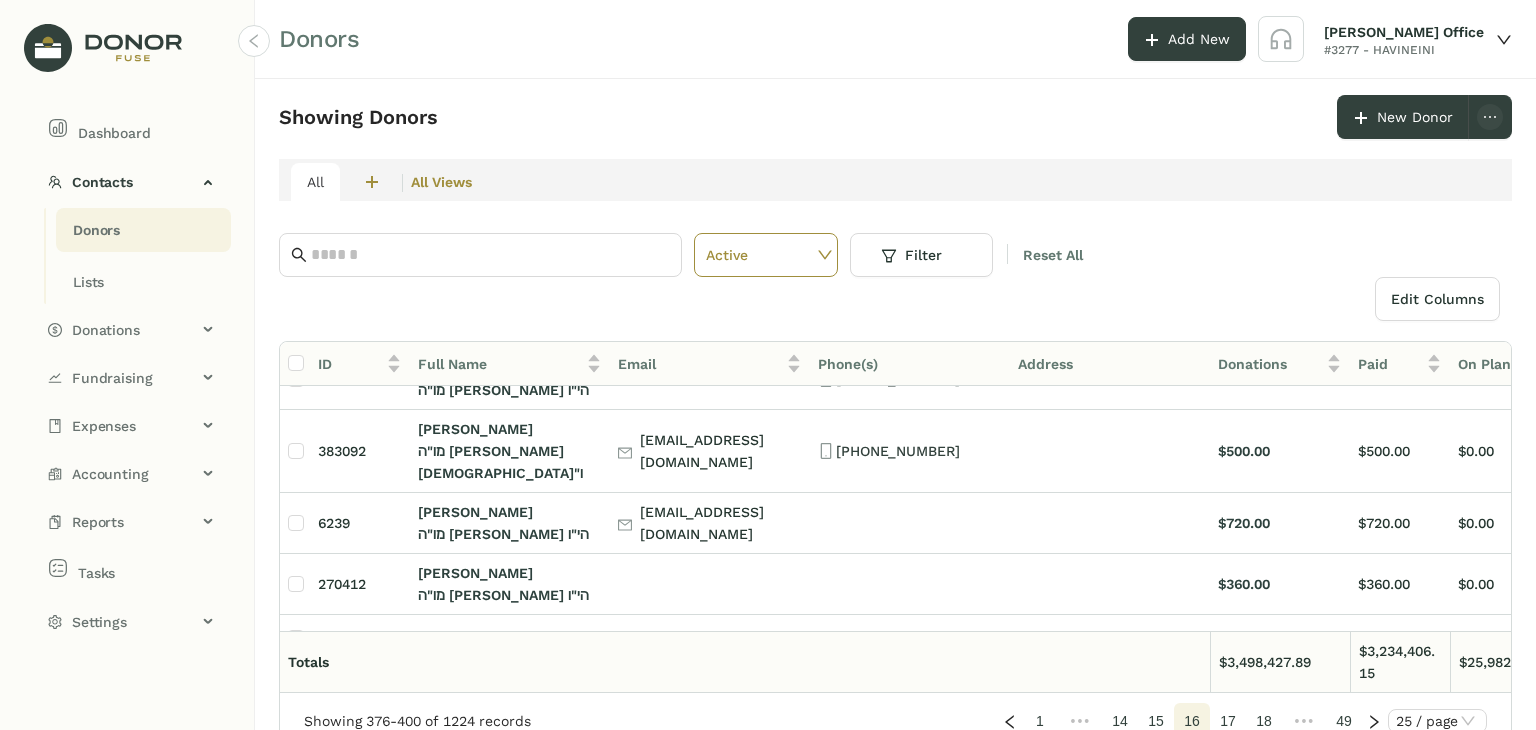 scroll, scrollTop: 1164, scrollLeft: 0, axis: vertical 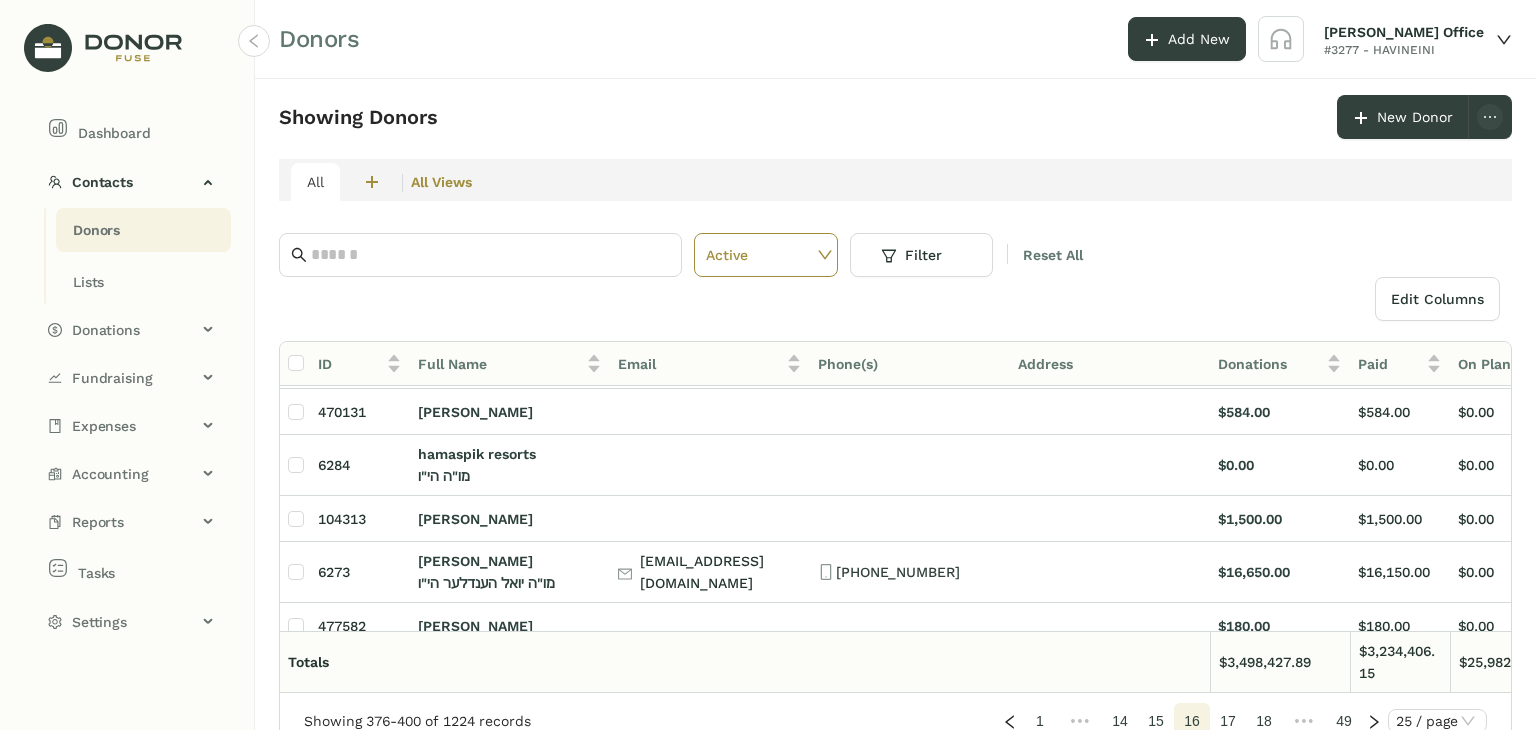 click on "17" 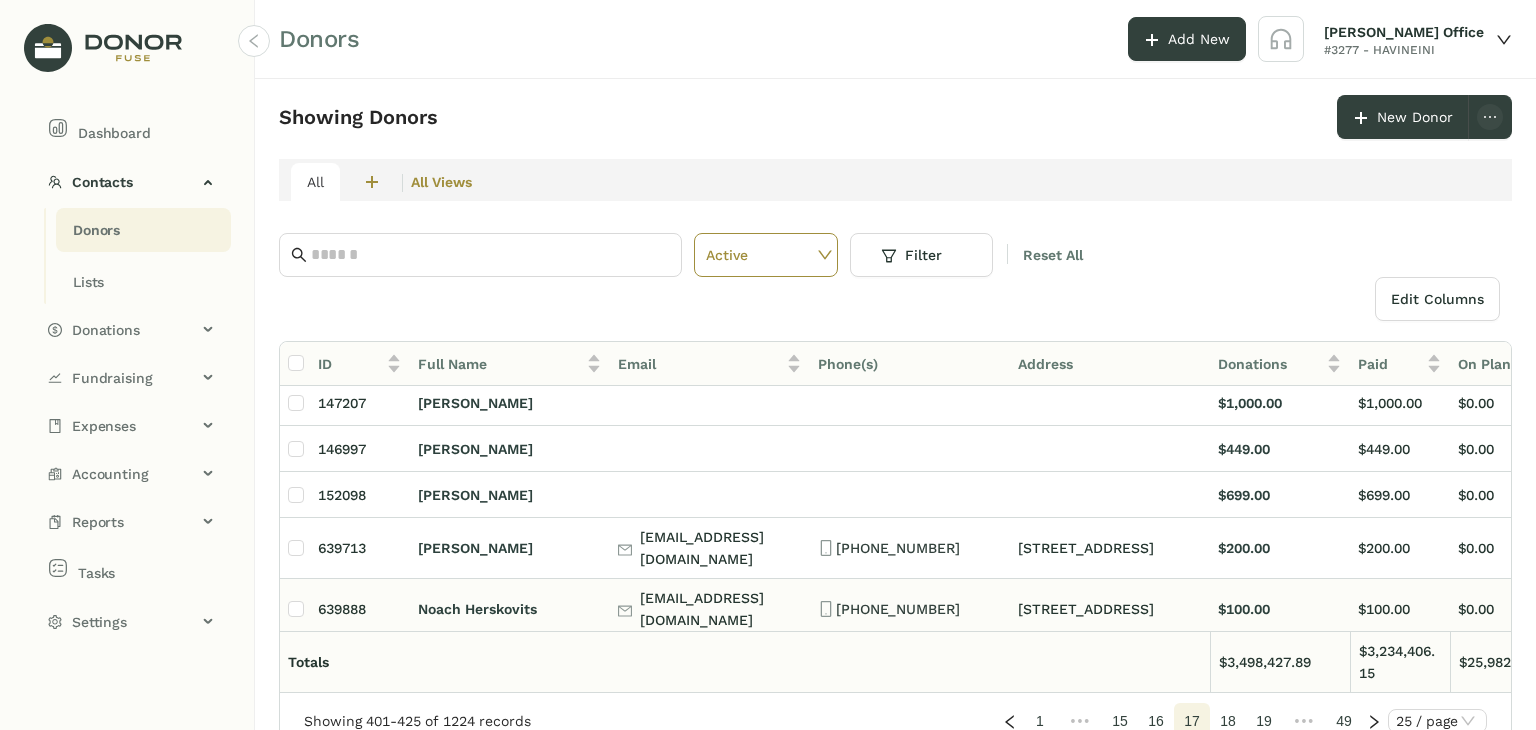 scroll, scrollTop: 1000, scrollLeft: 0, axis: vertical 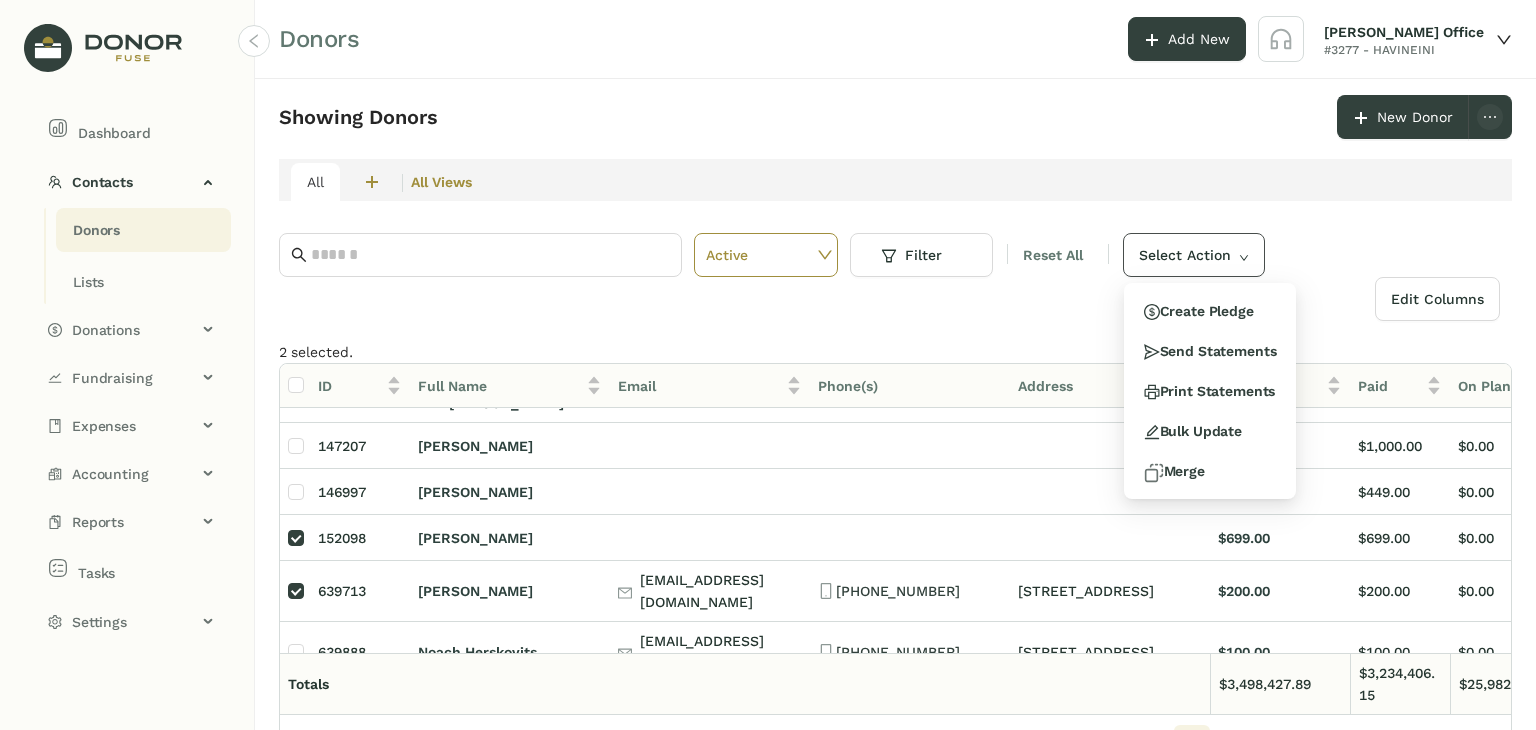 click on "Select Action" 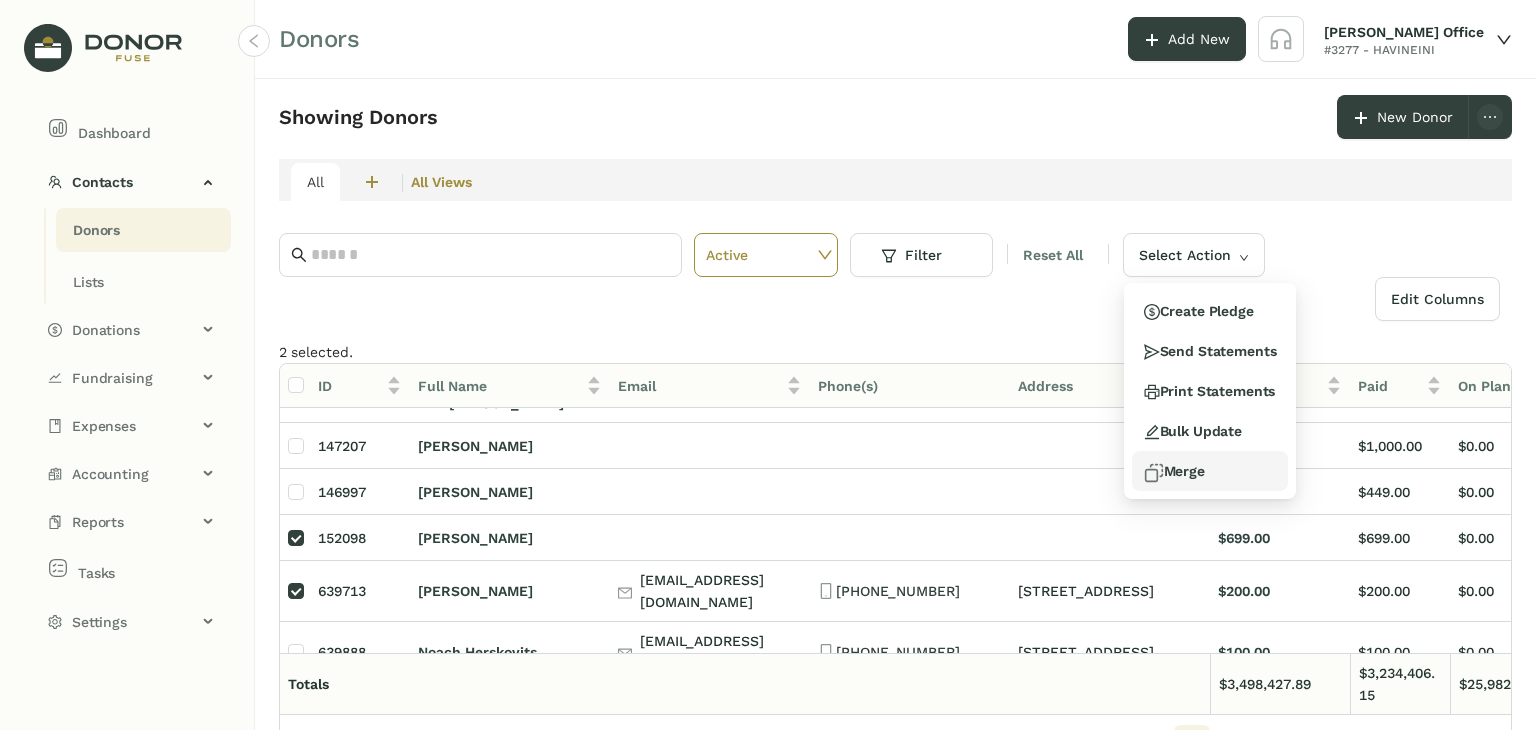 click on "Merge" at bounding box center [1174, 471] 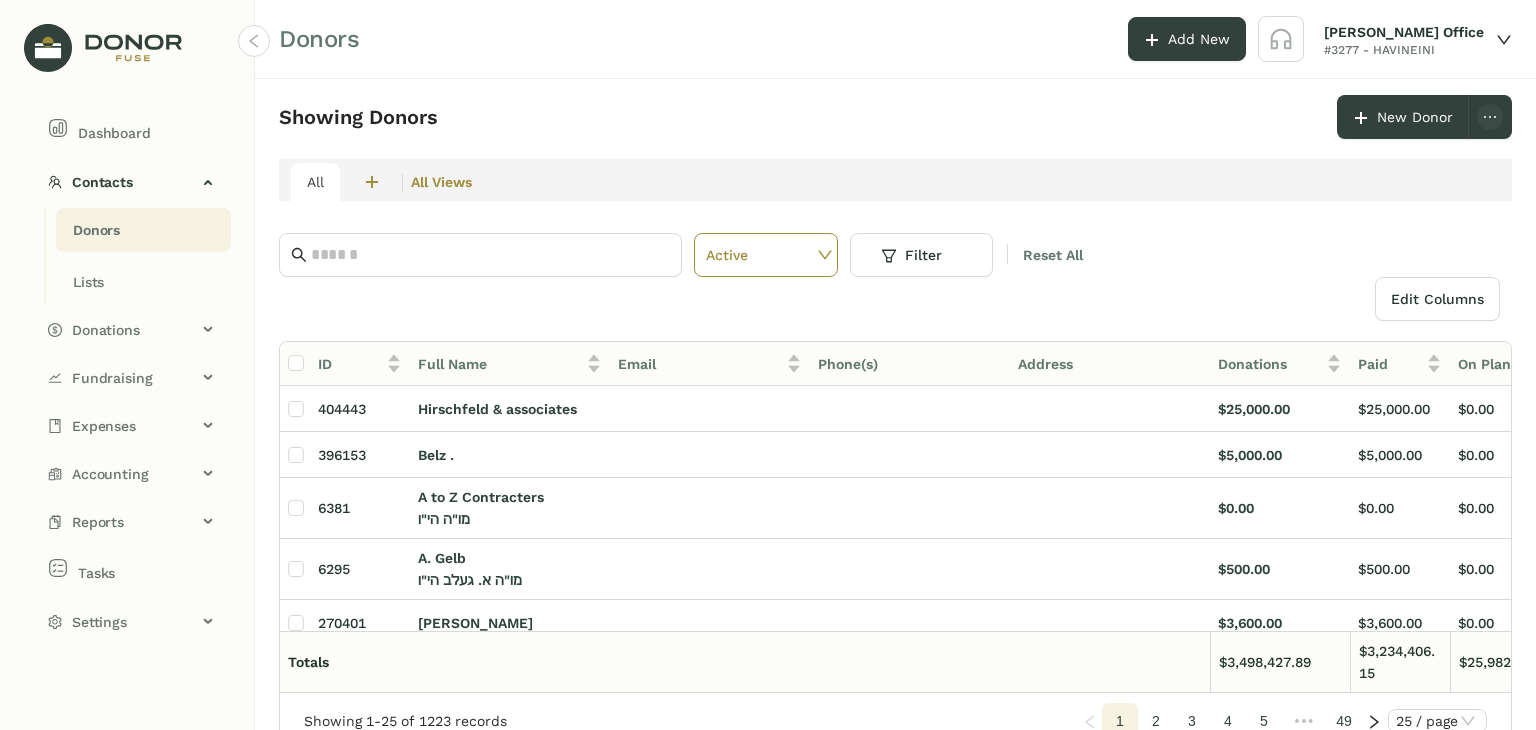 click on "5" 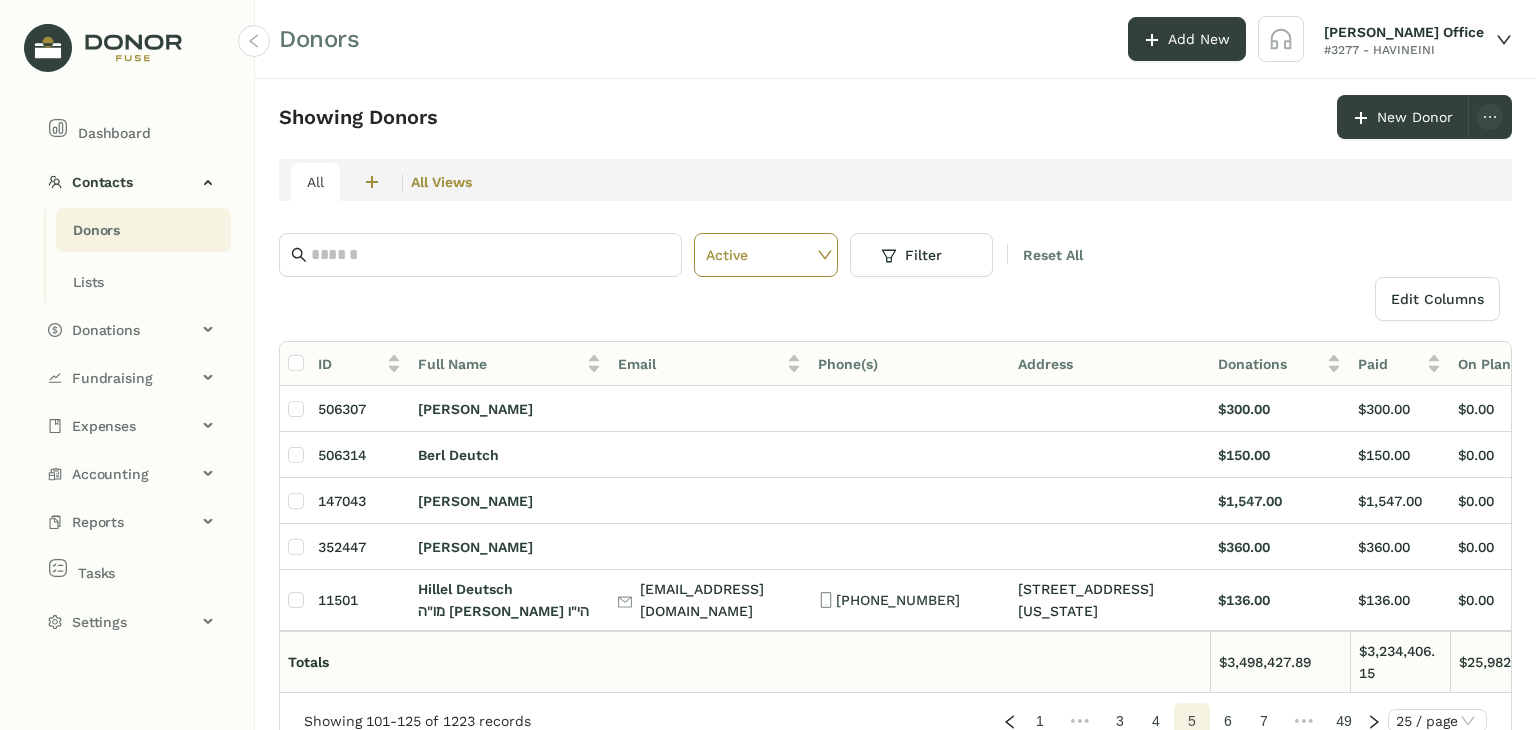 click on "7" 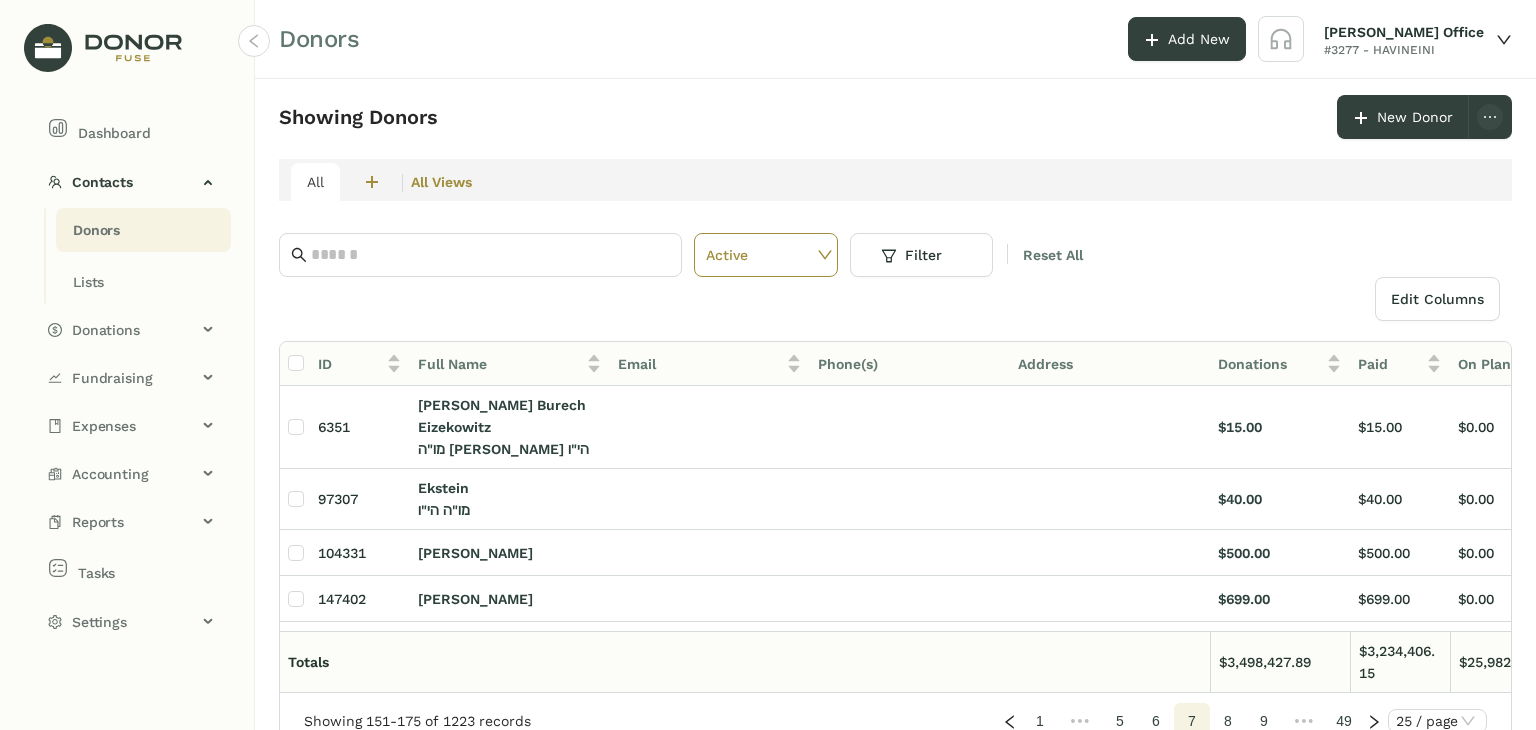 click on "9" 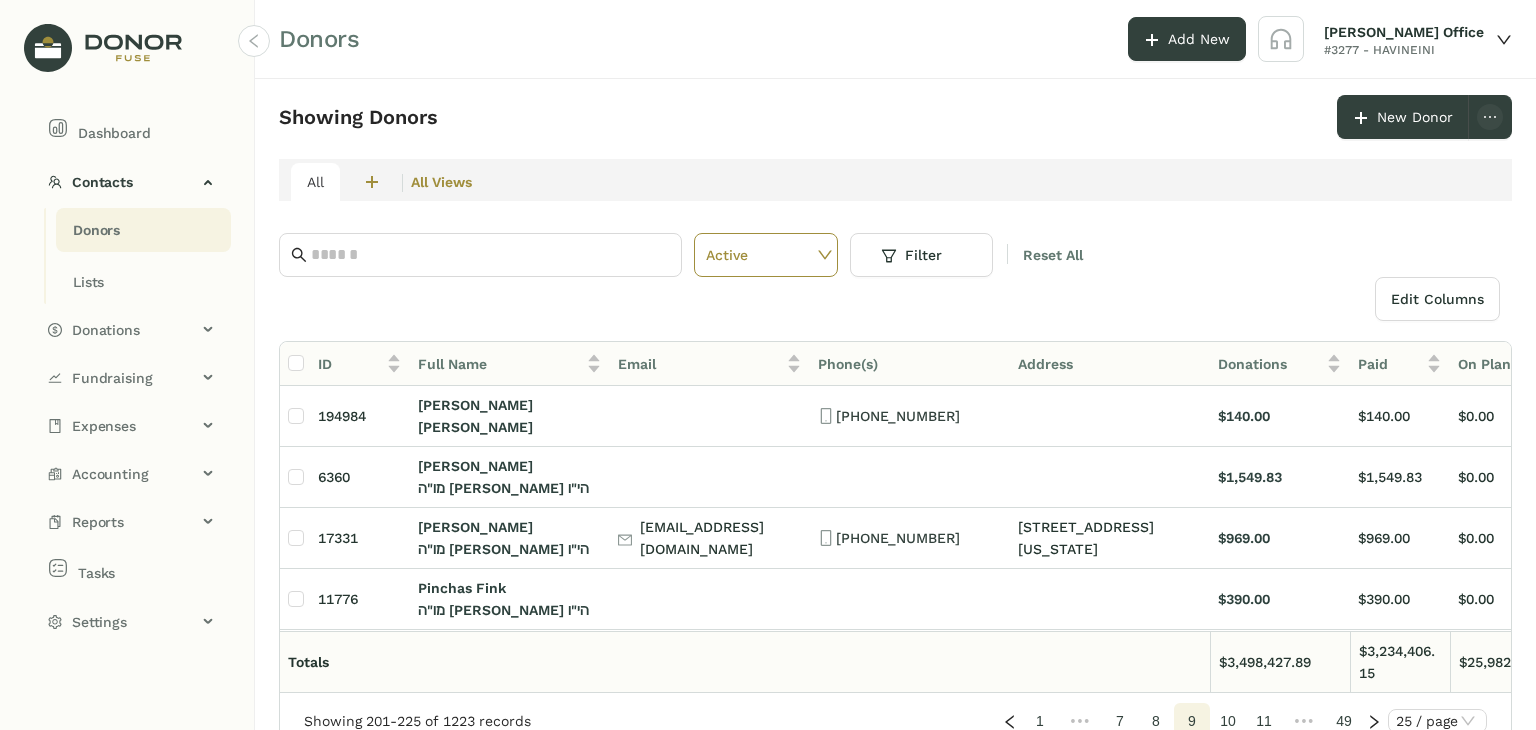 click on "11" 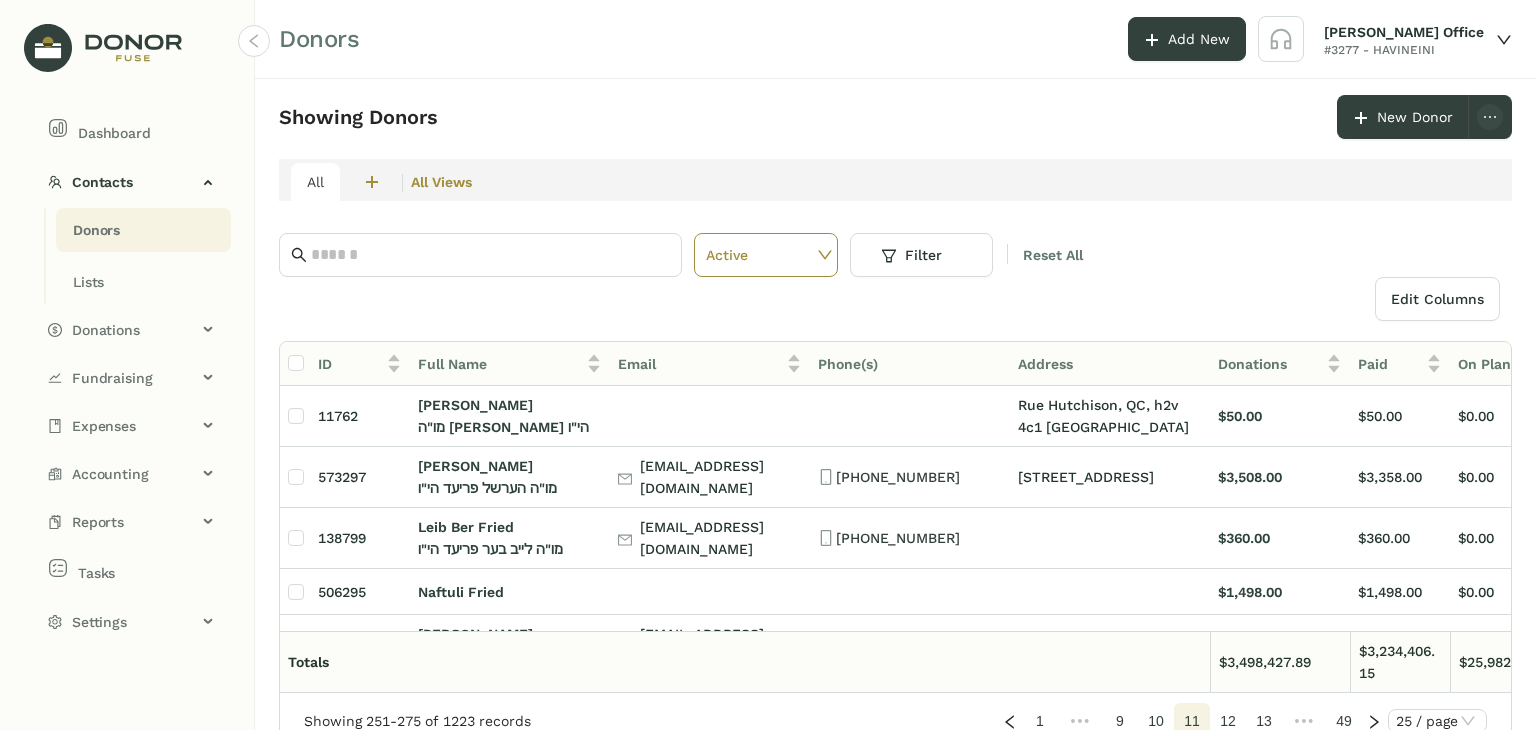 click on "13" 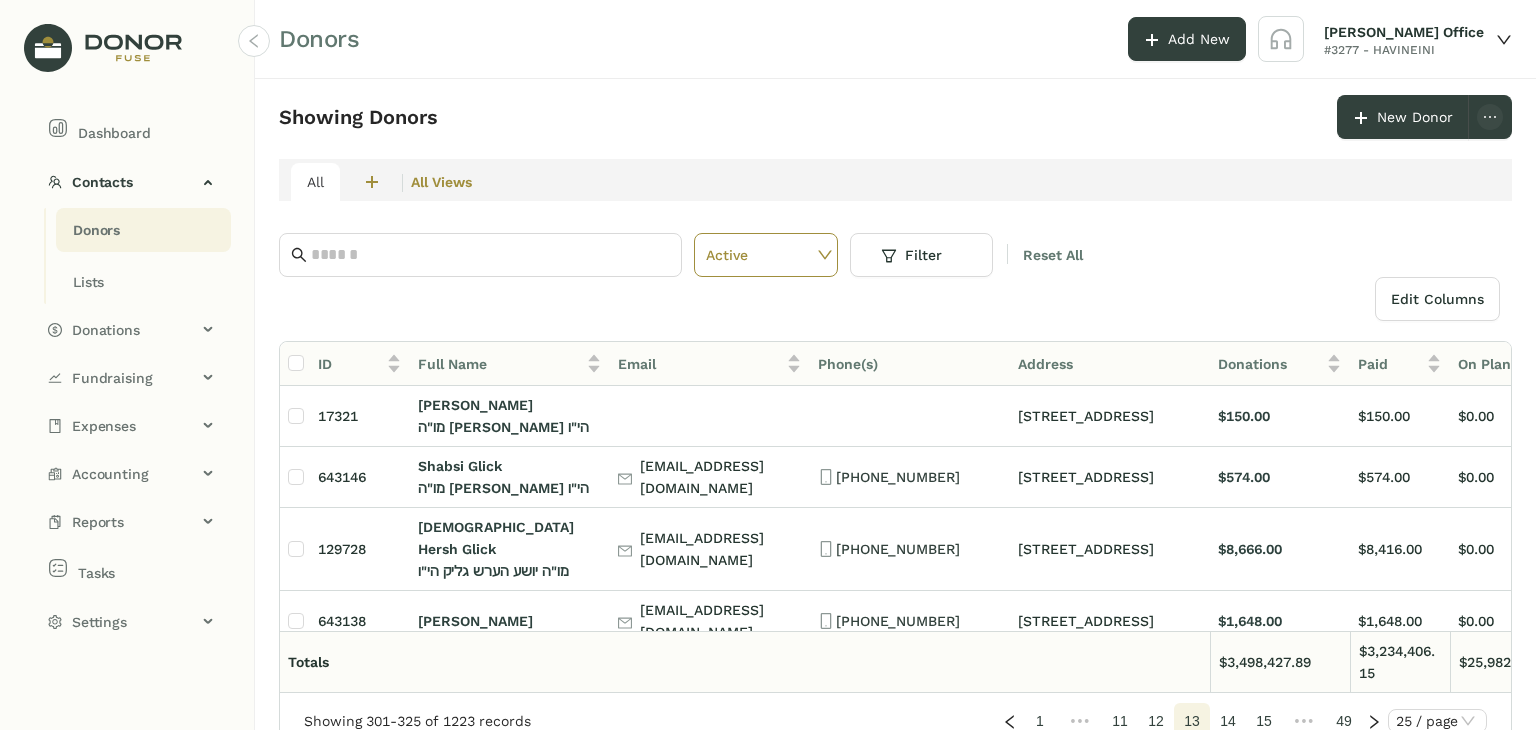 click on "15" 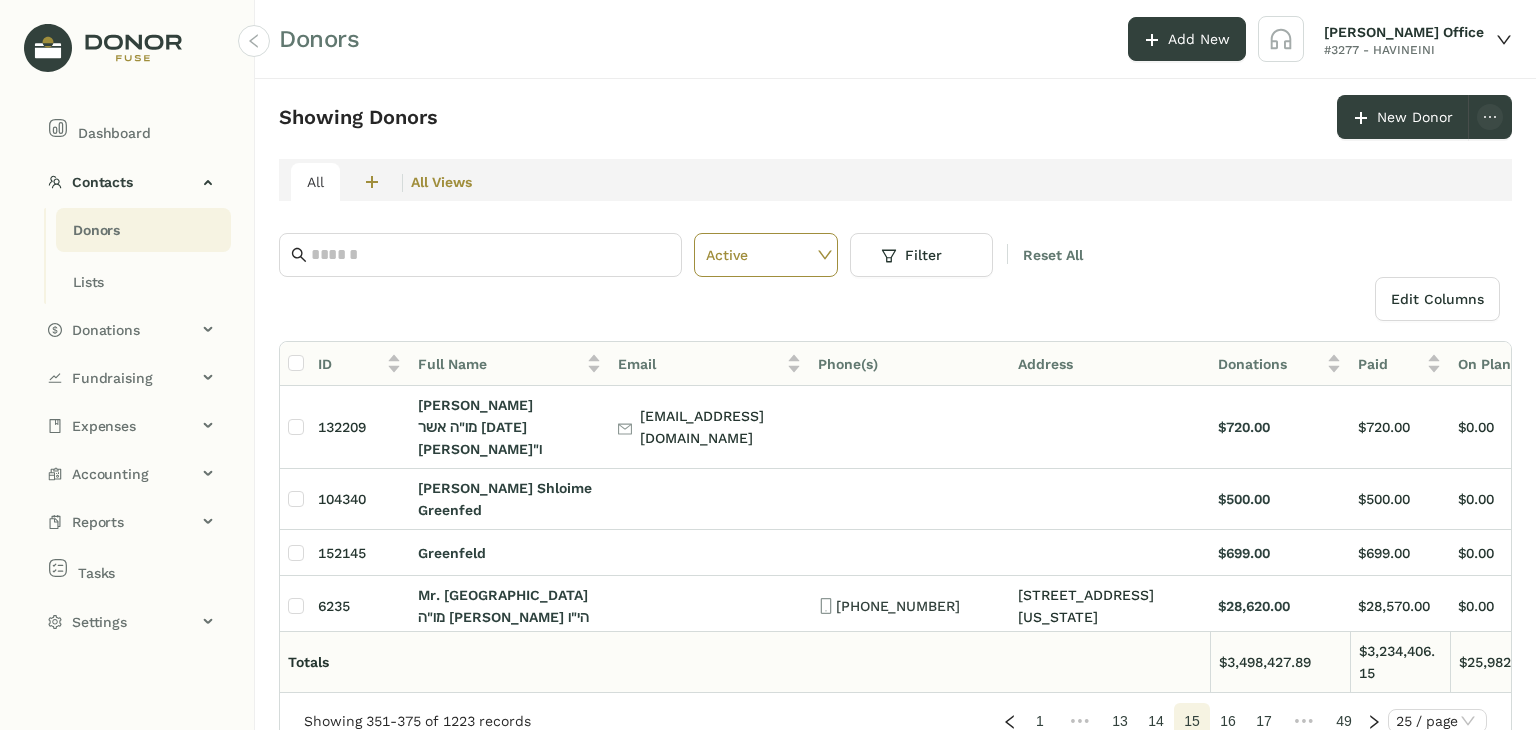click on "17" 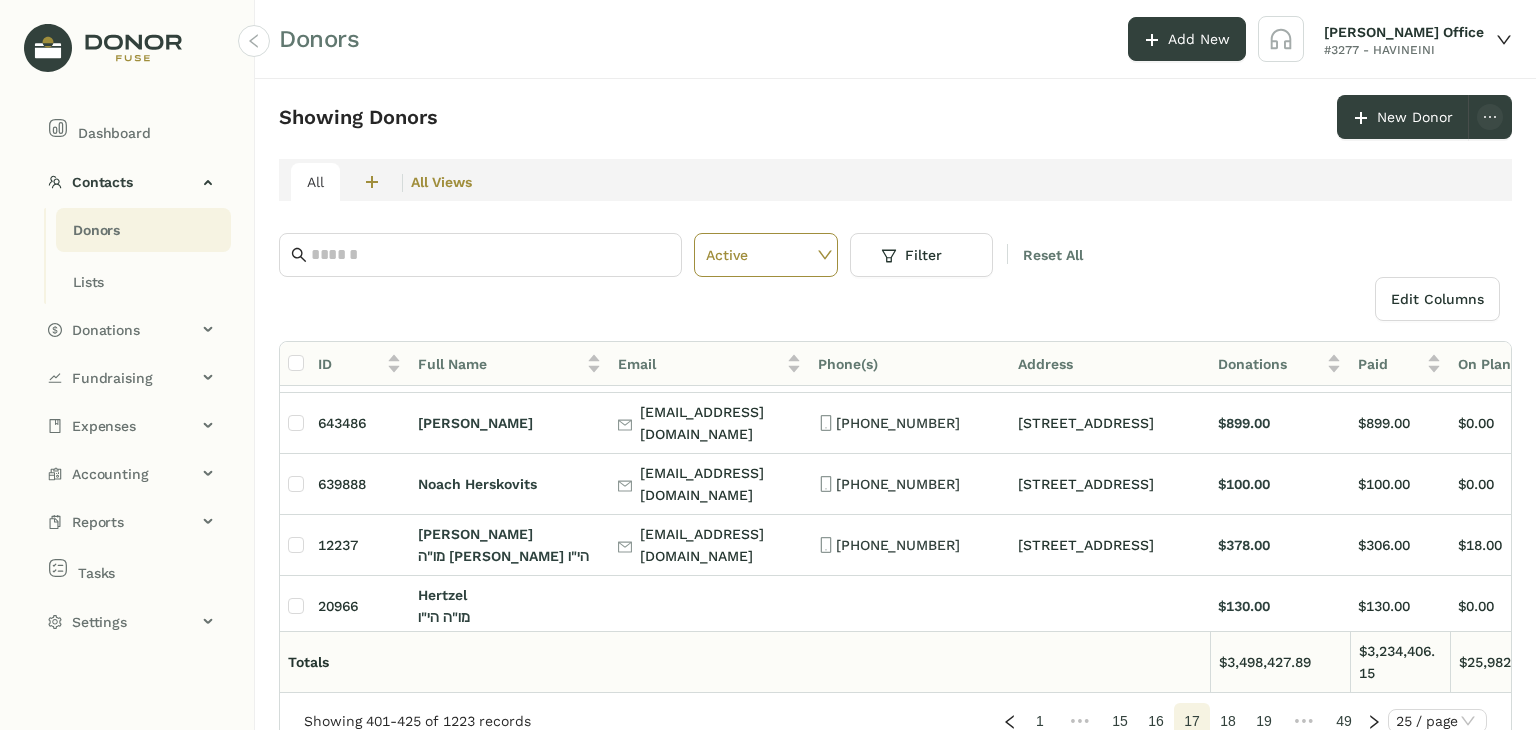 scroll, scrollTop: 1135, scrollLeft: 0, axis: vertical 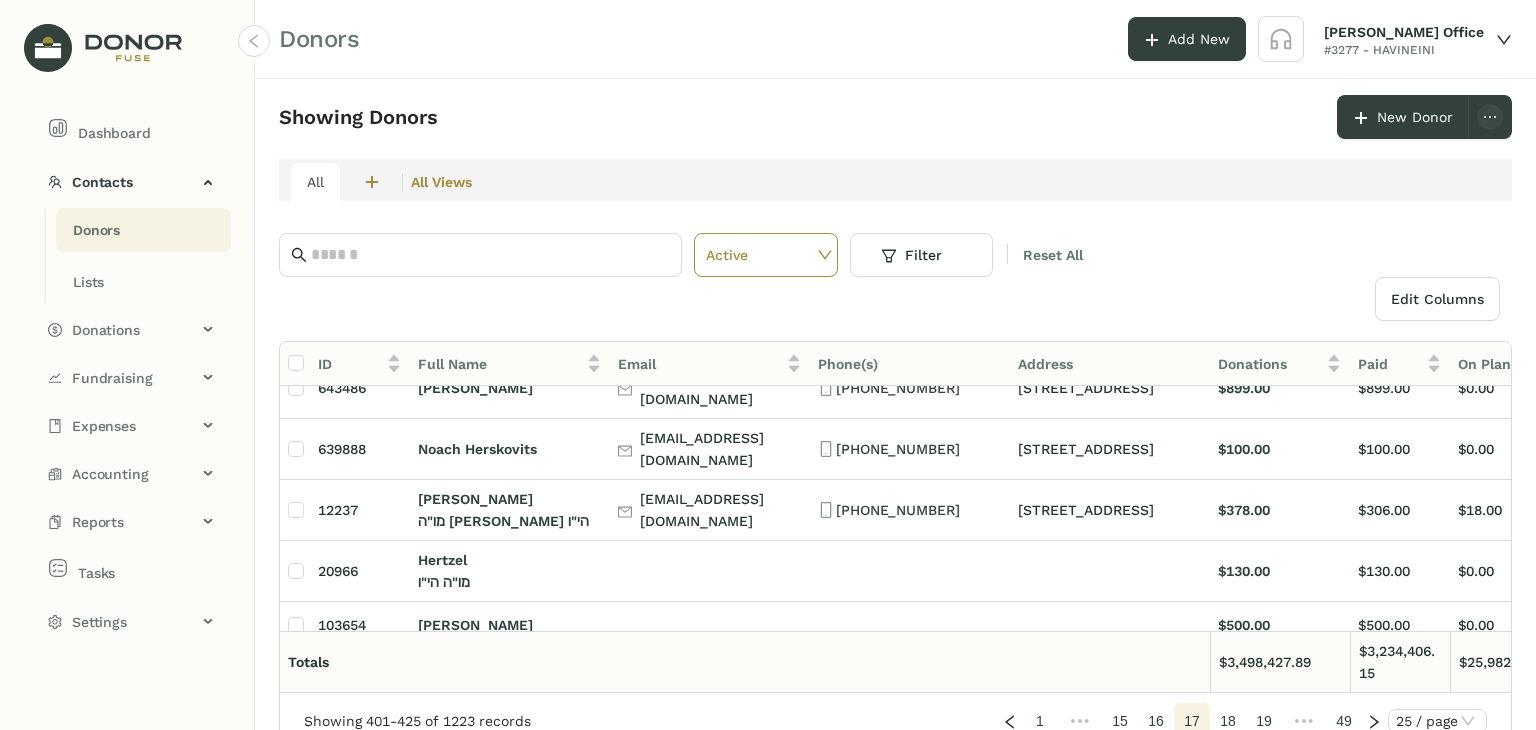 click on "18" 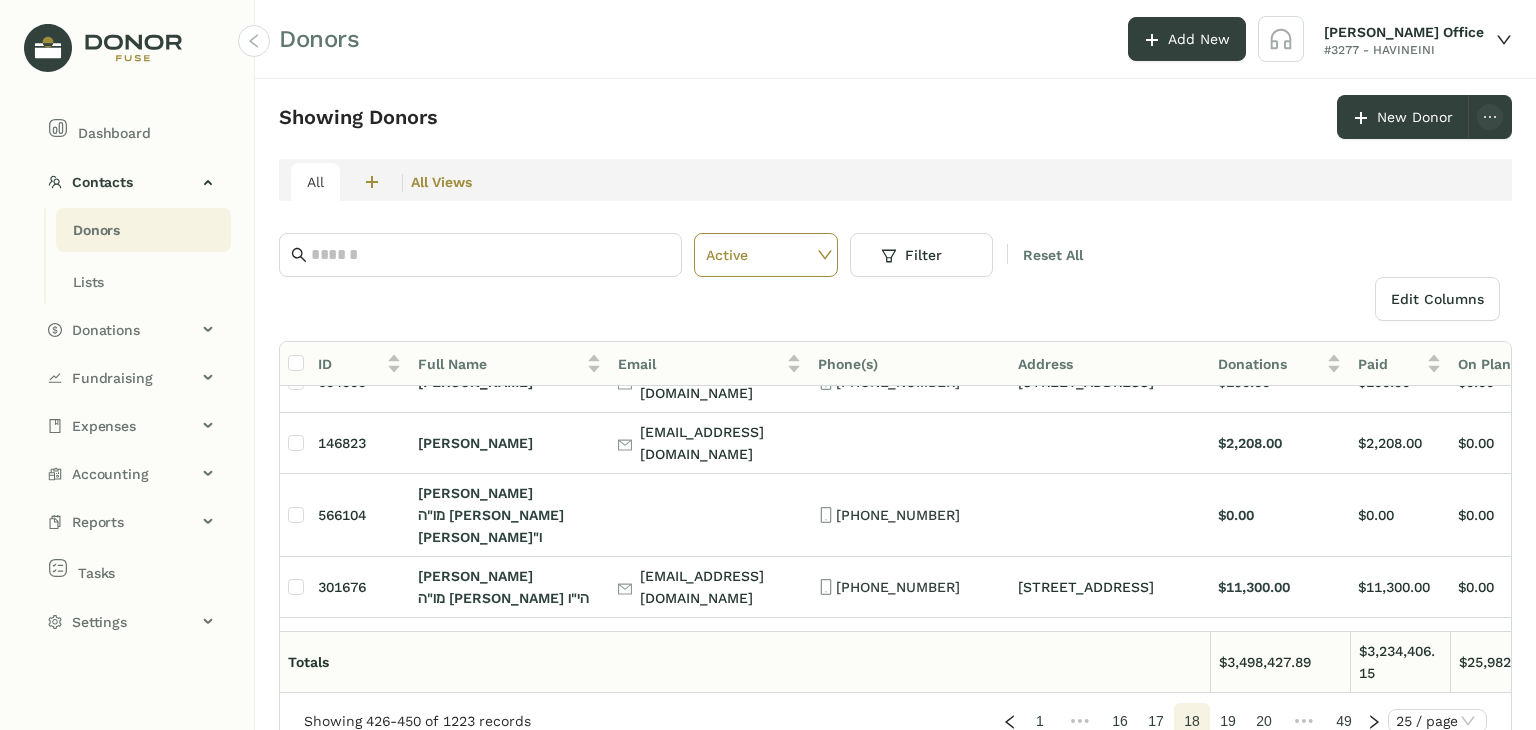 scroll, scrollTop: 1135, scrollLeft: 0, axis: vertical 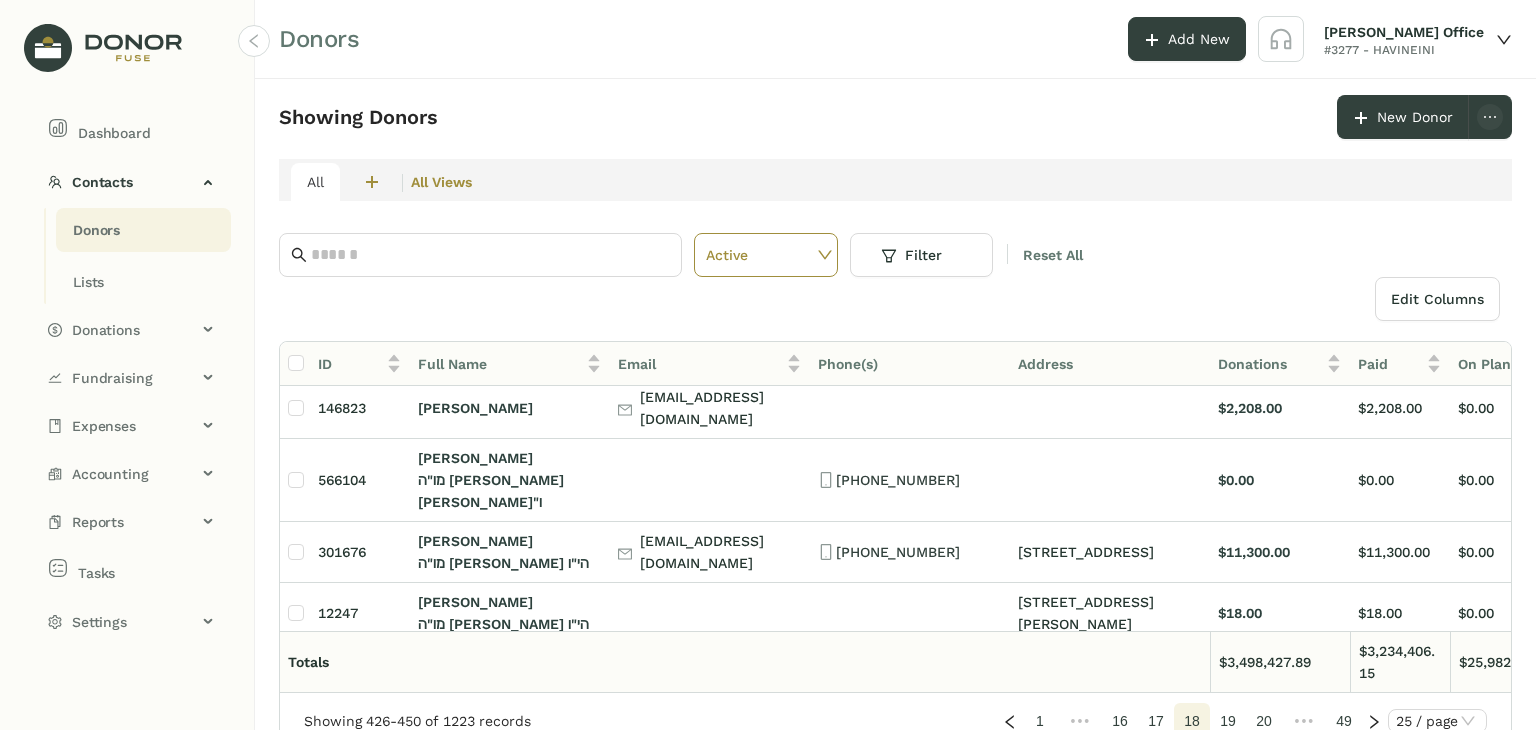 click on "19" 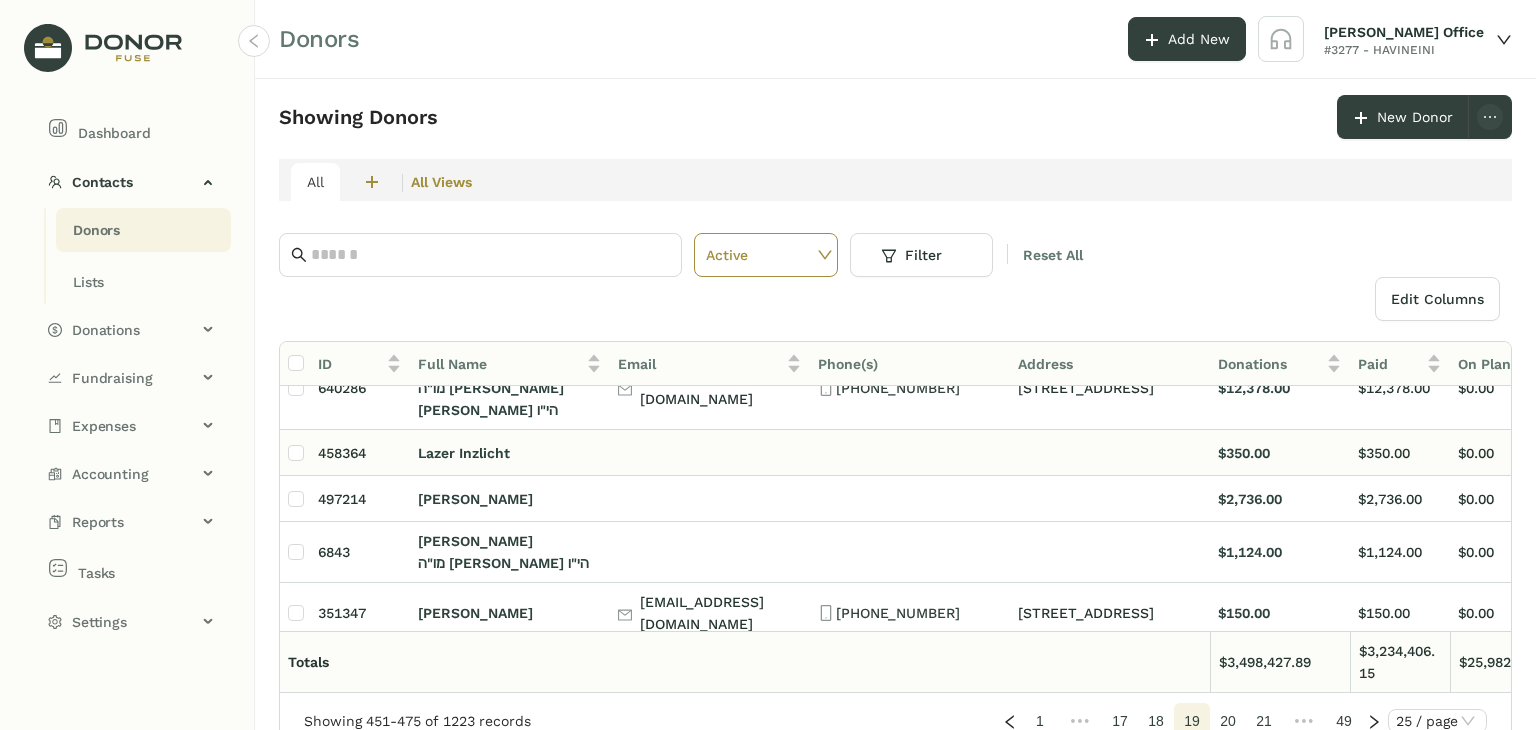 scroll, scrollTop: 200, scrollLeft: 0, axis: vertical 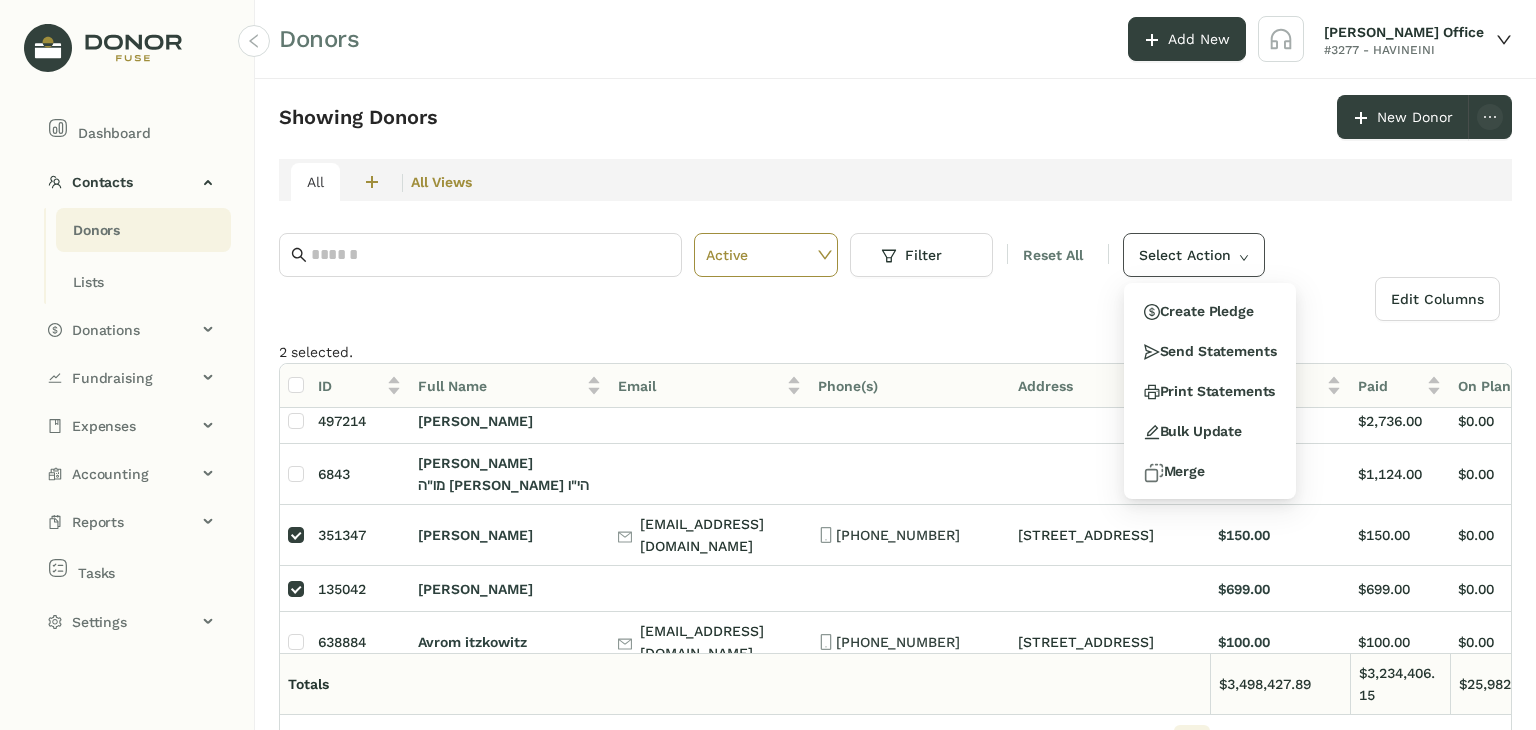 click on "Select Action" 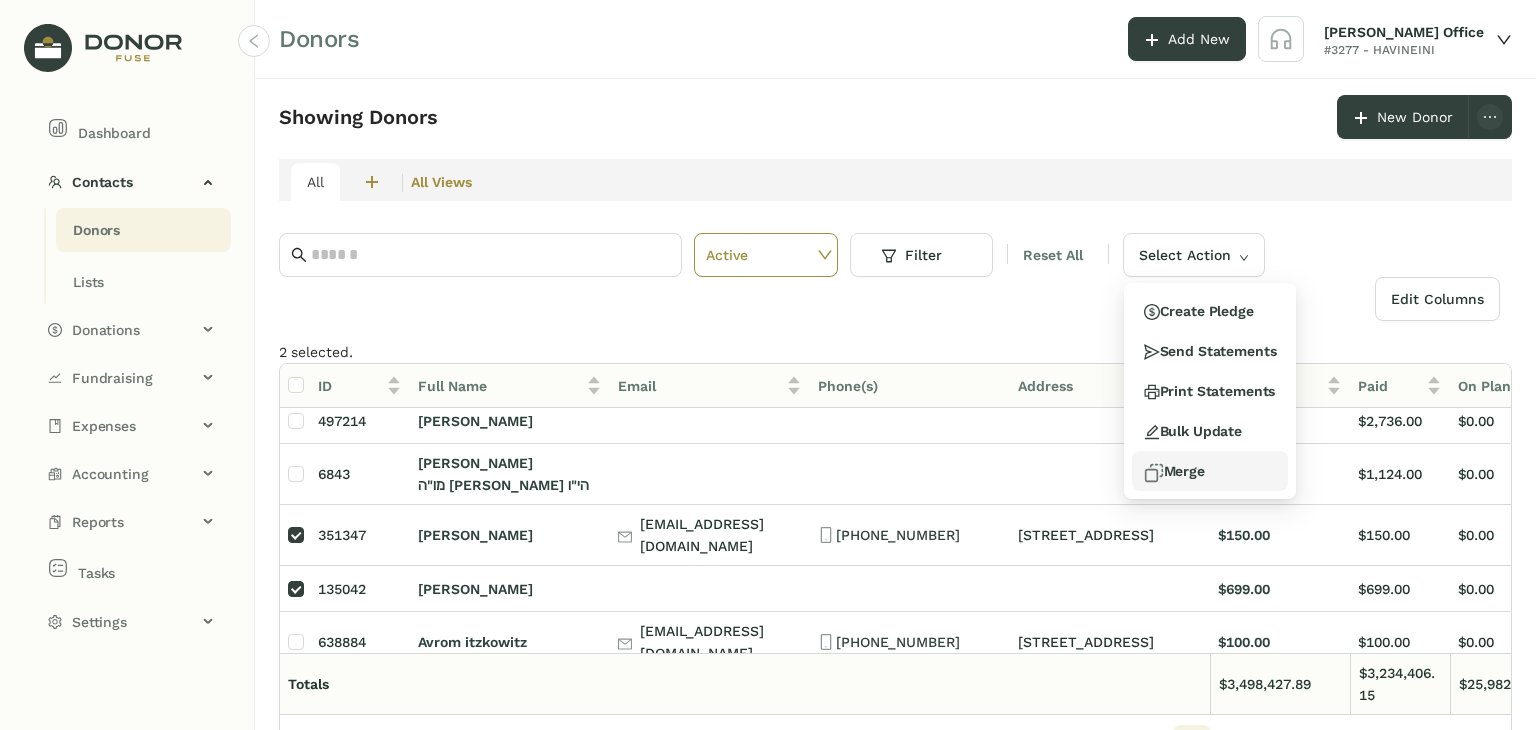 click on "Merge" at bounding box center [1210, 471] 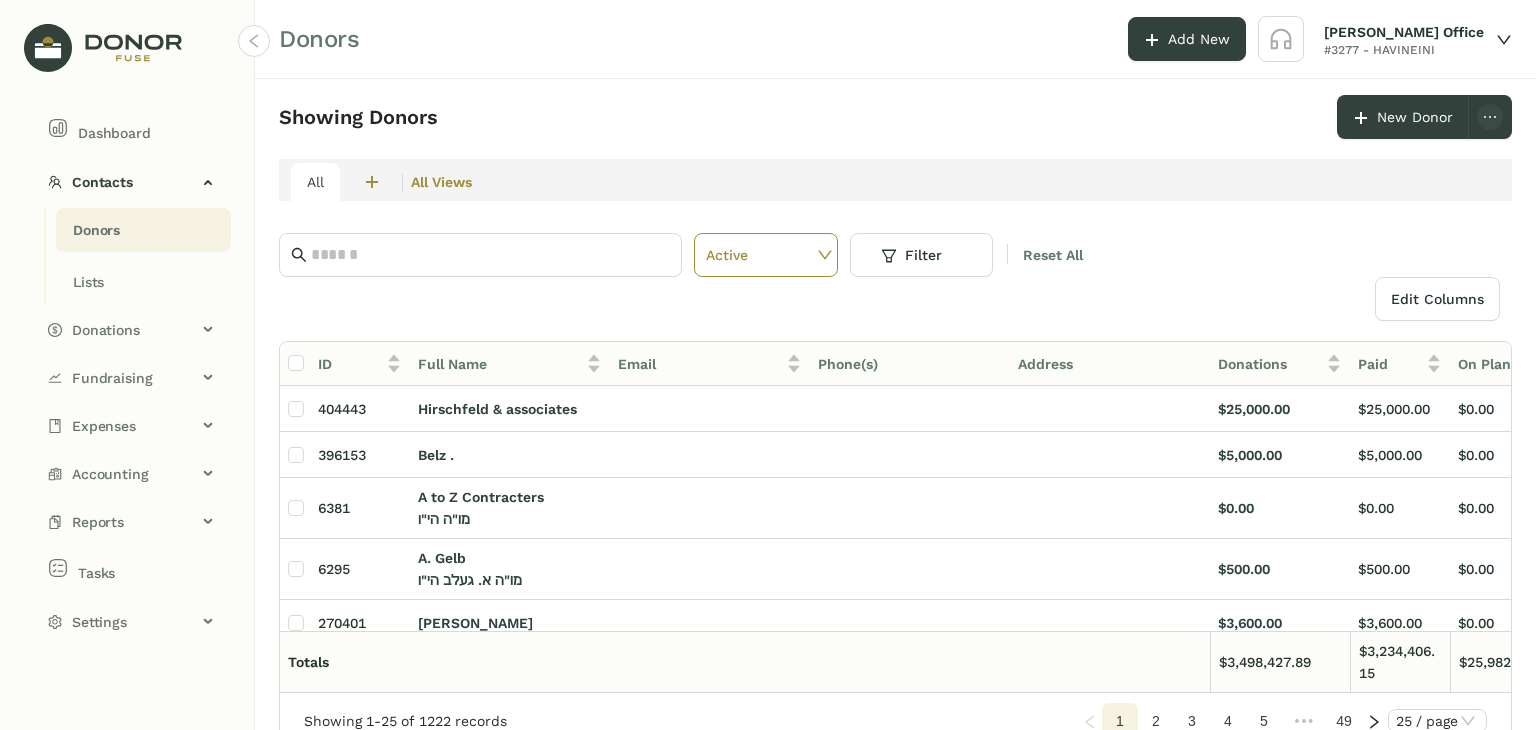 click on "5" 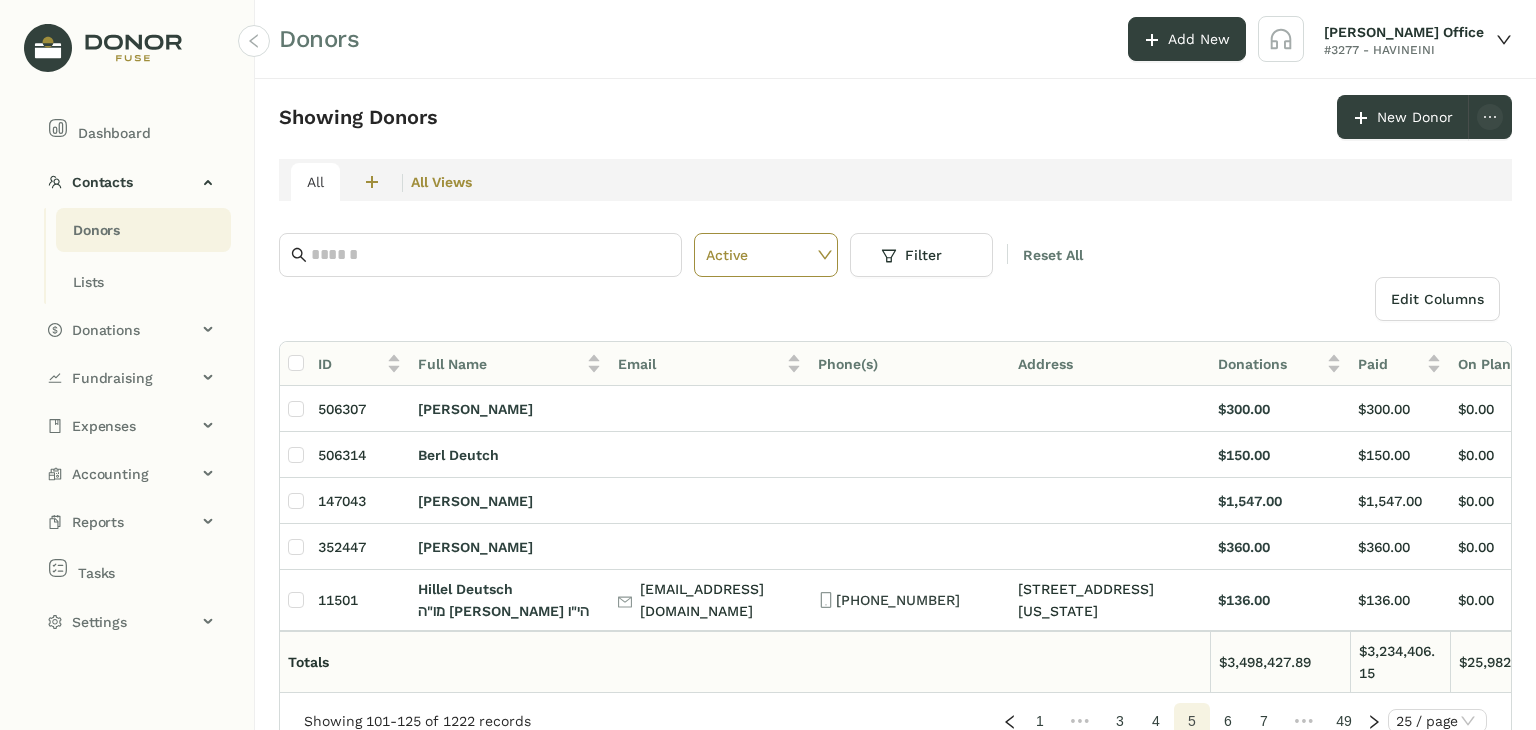 click on "7" 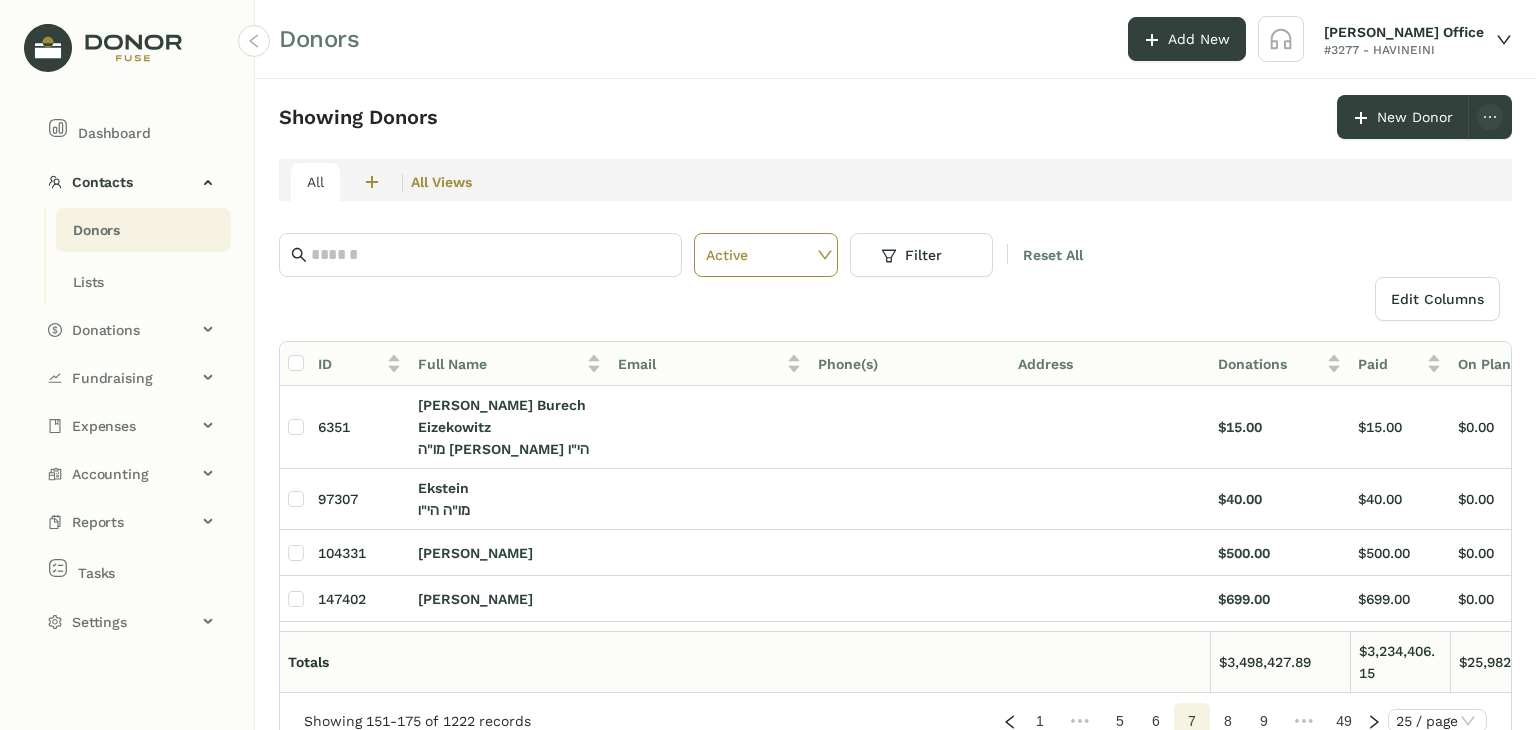 click on "9" 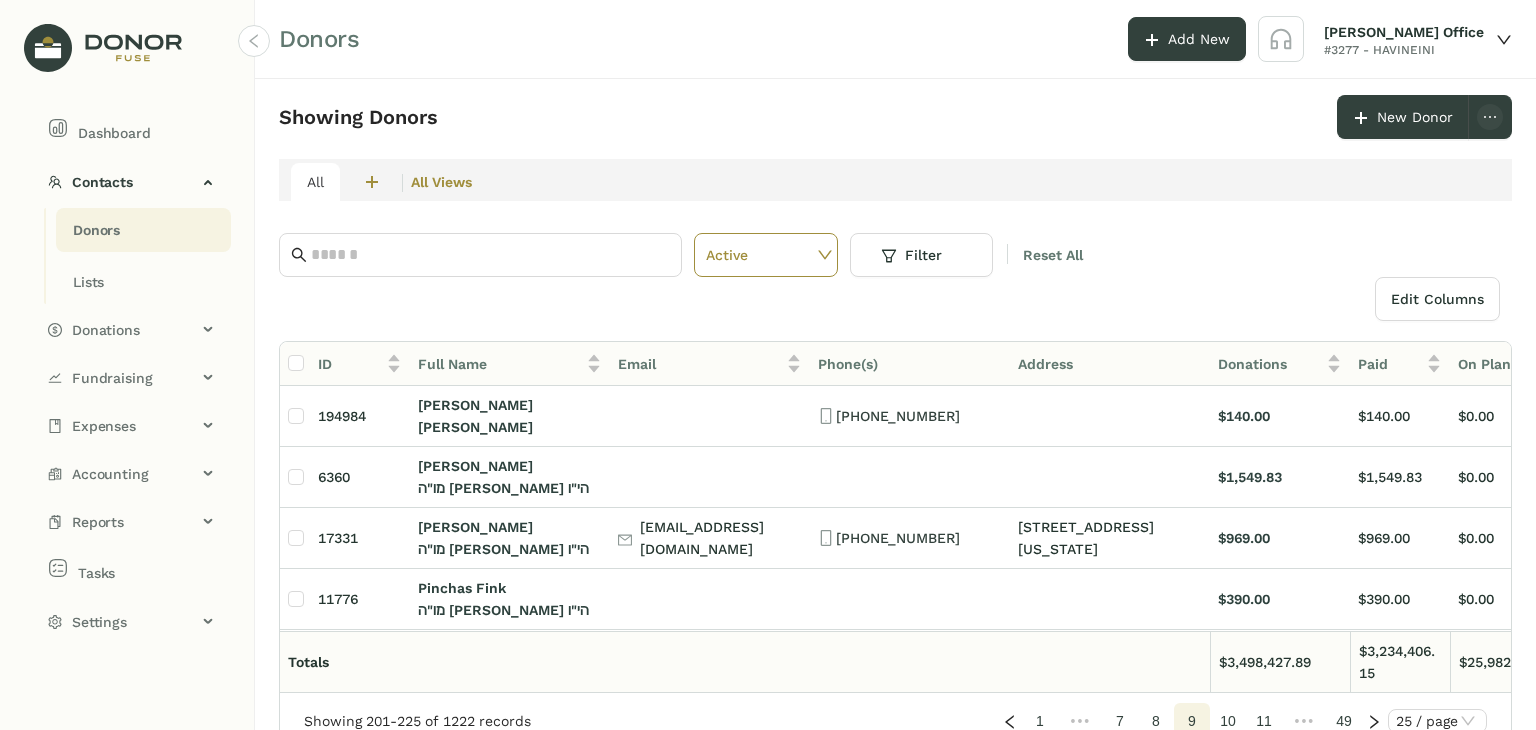 click on "11" 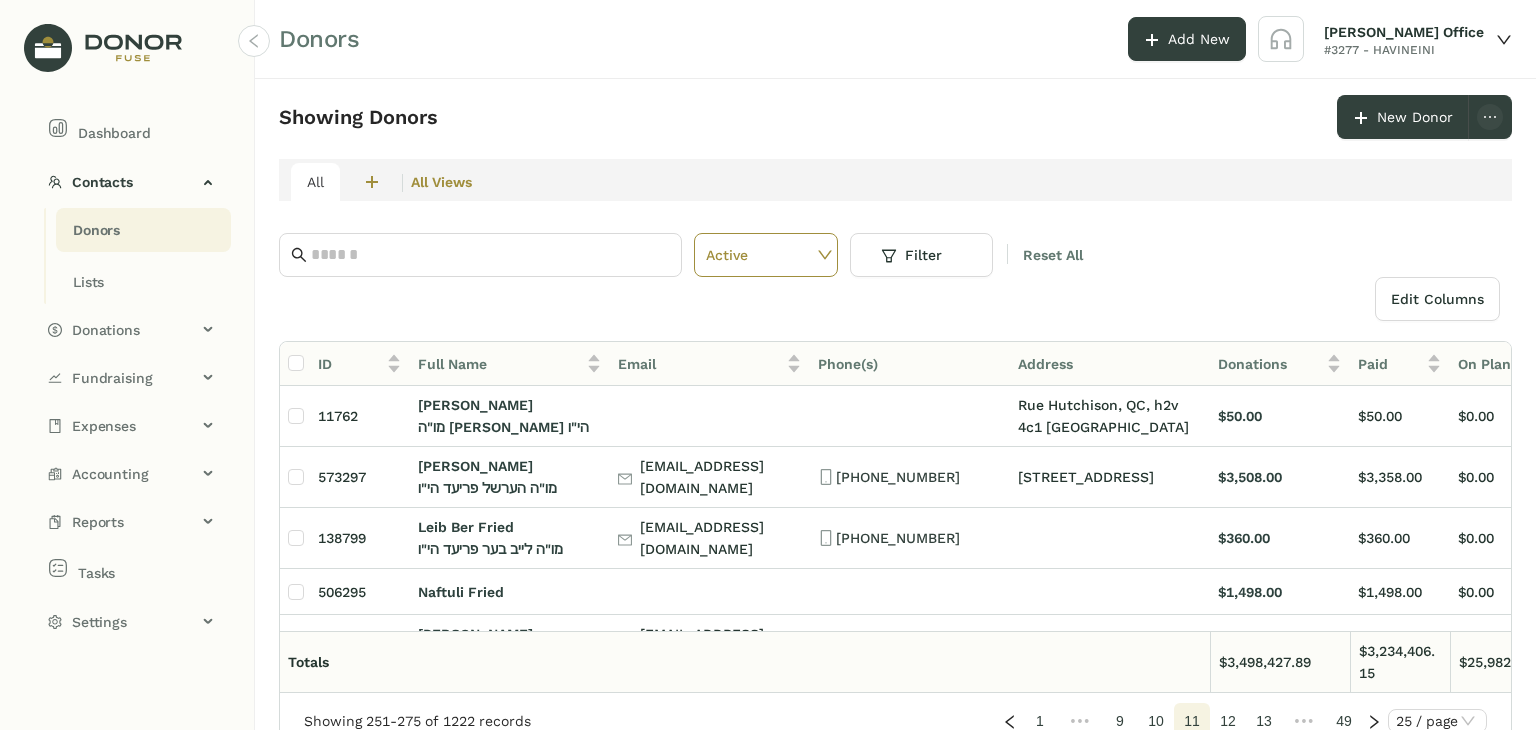 click on "13" 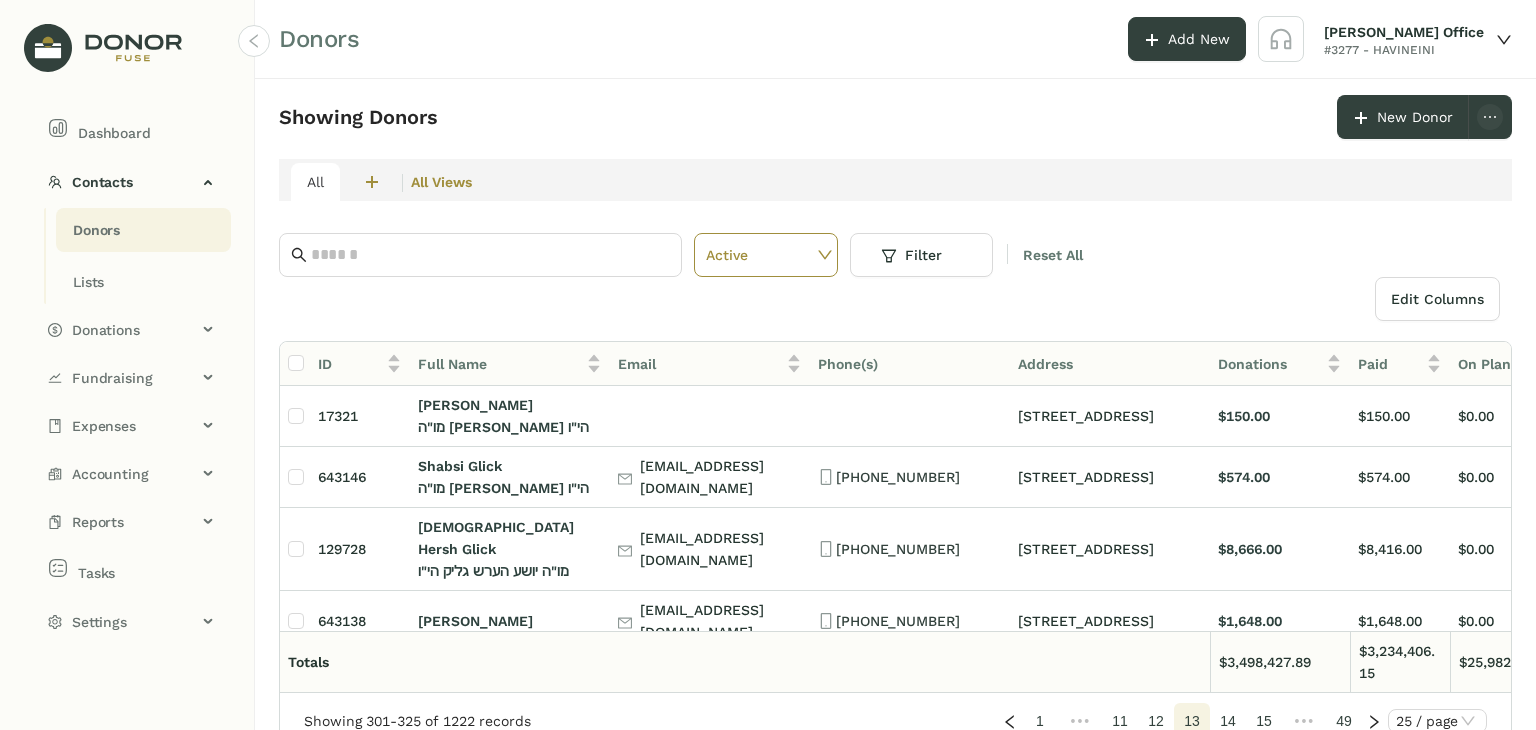click on "15" 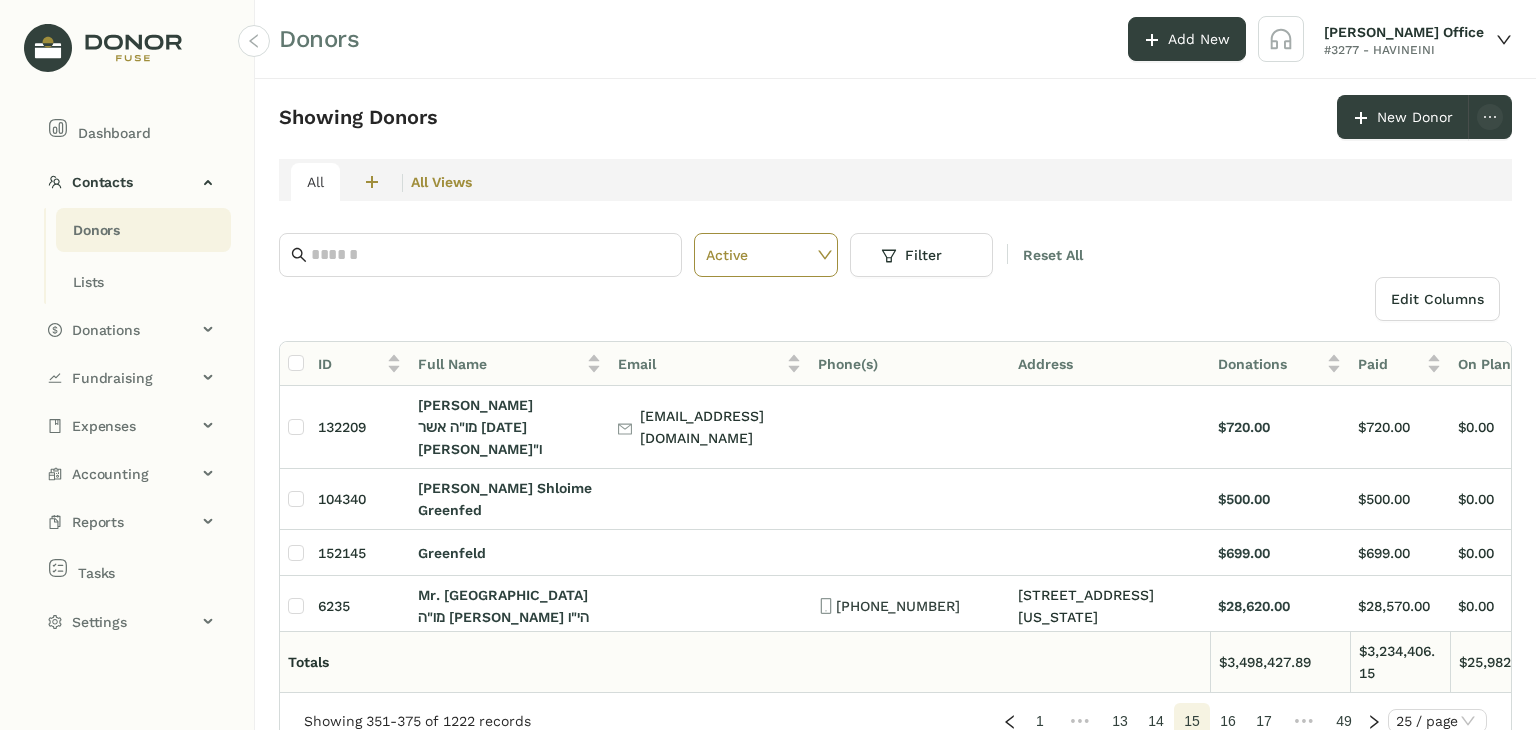 click on "17" 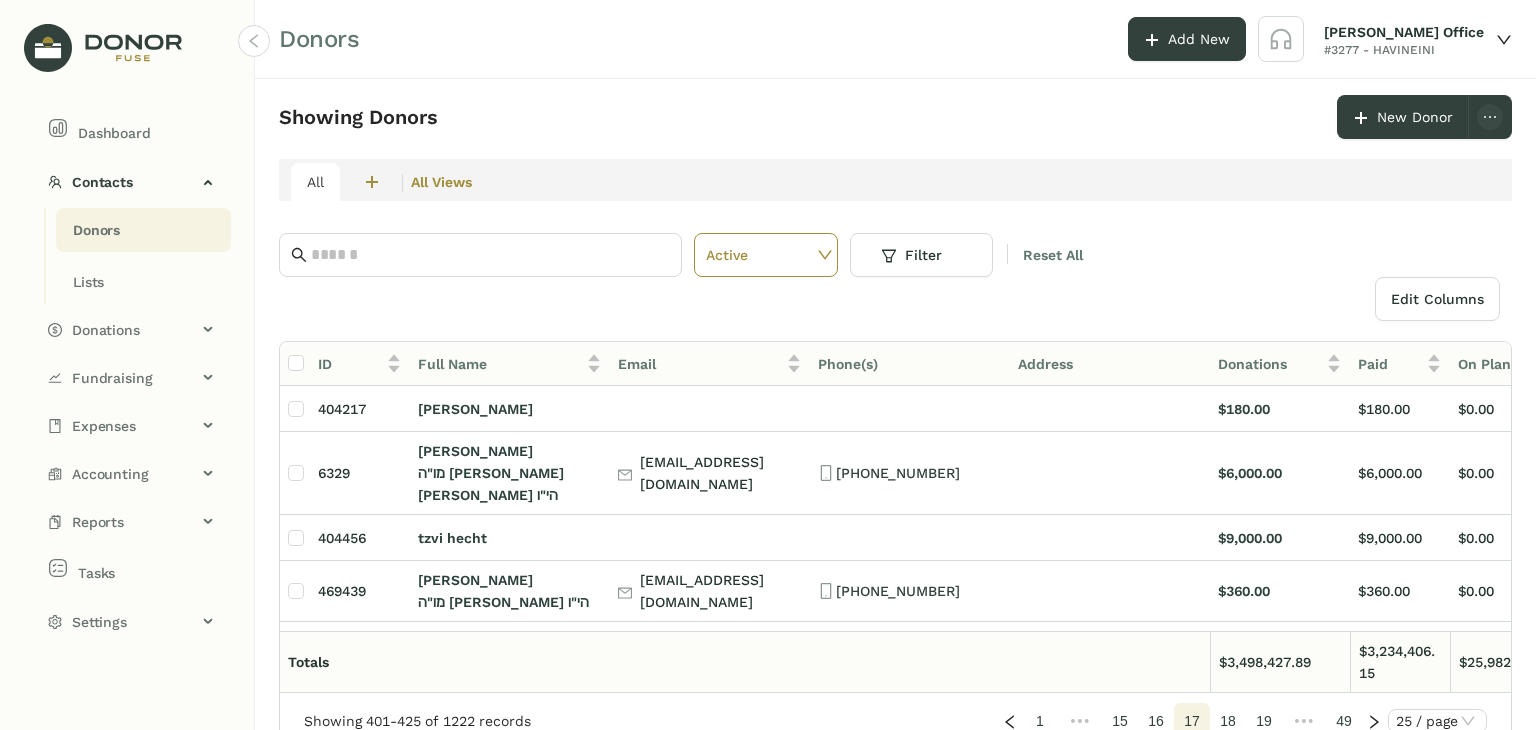 click on "18" 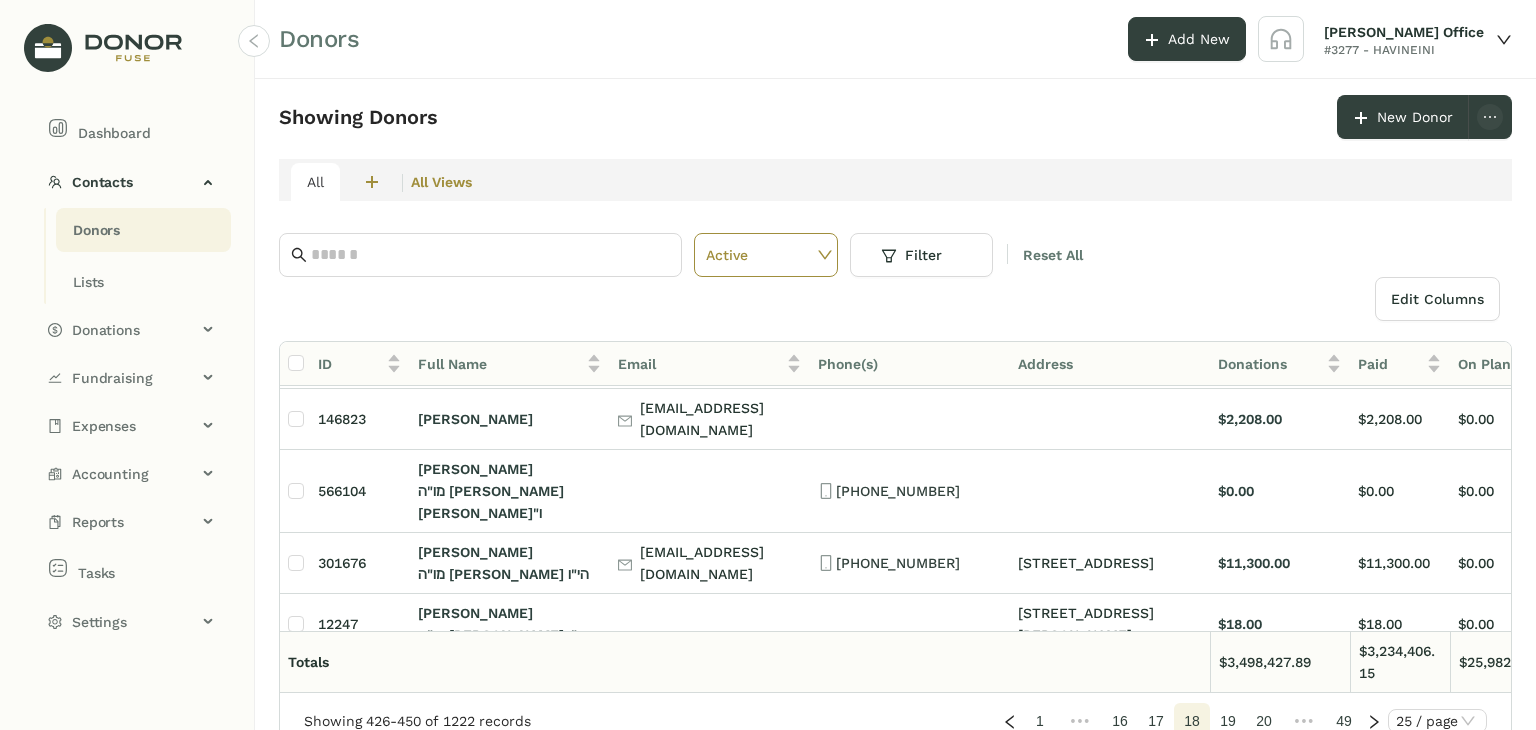 scroll, scrollTop: 1135, scrollLeft: 0, axis: vertical 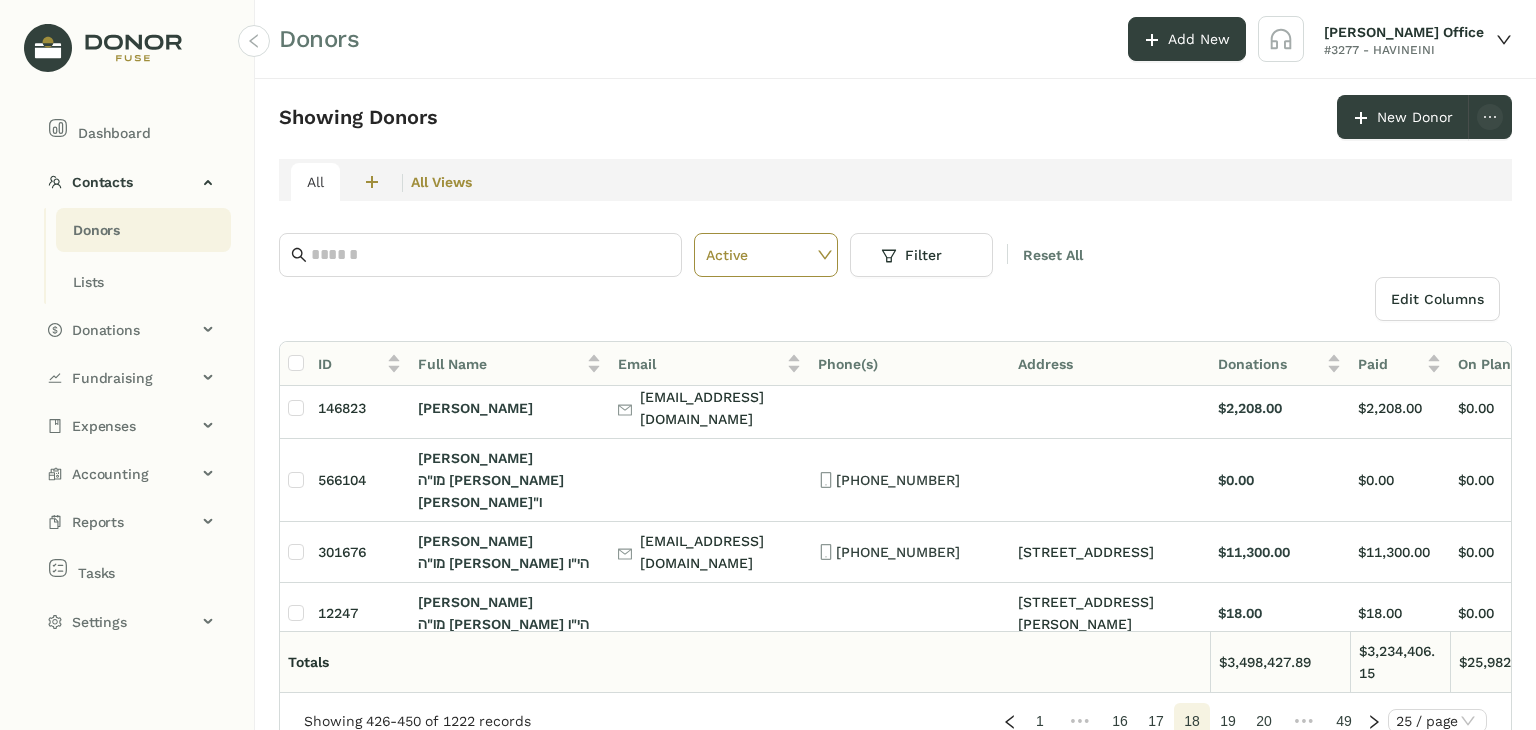click on "19" 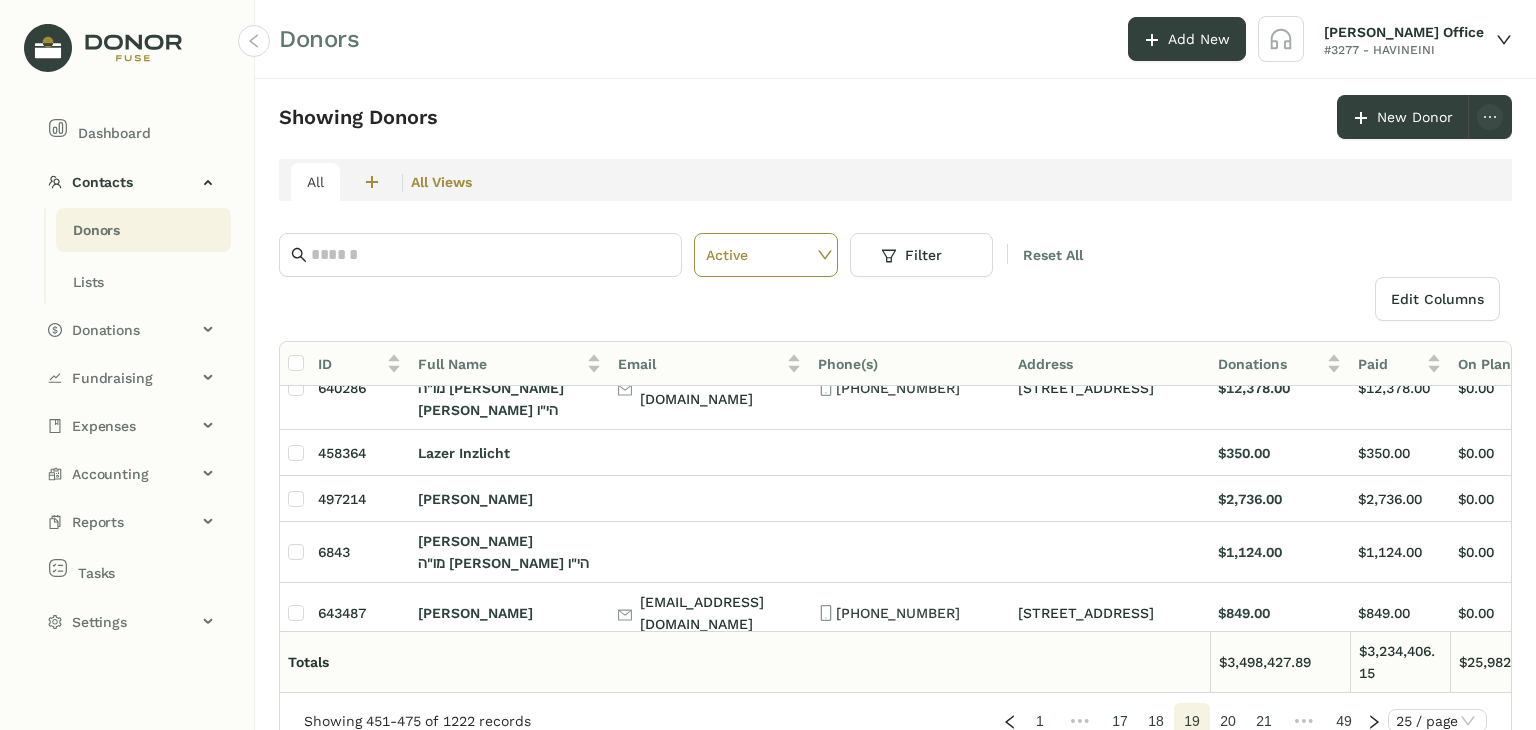 scroll, scrollTop: 200, scrollLeft: 0, axis: vertical 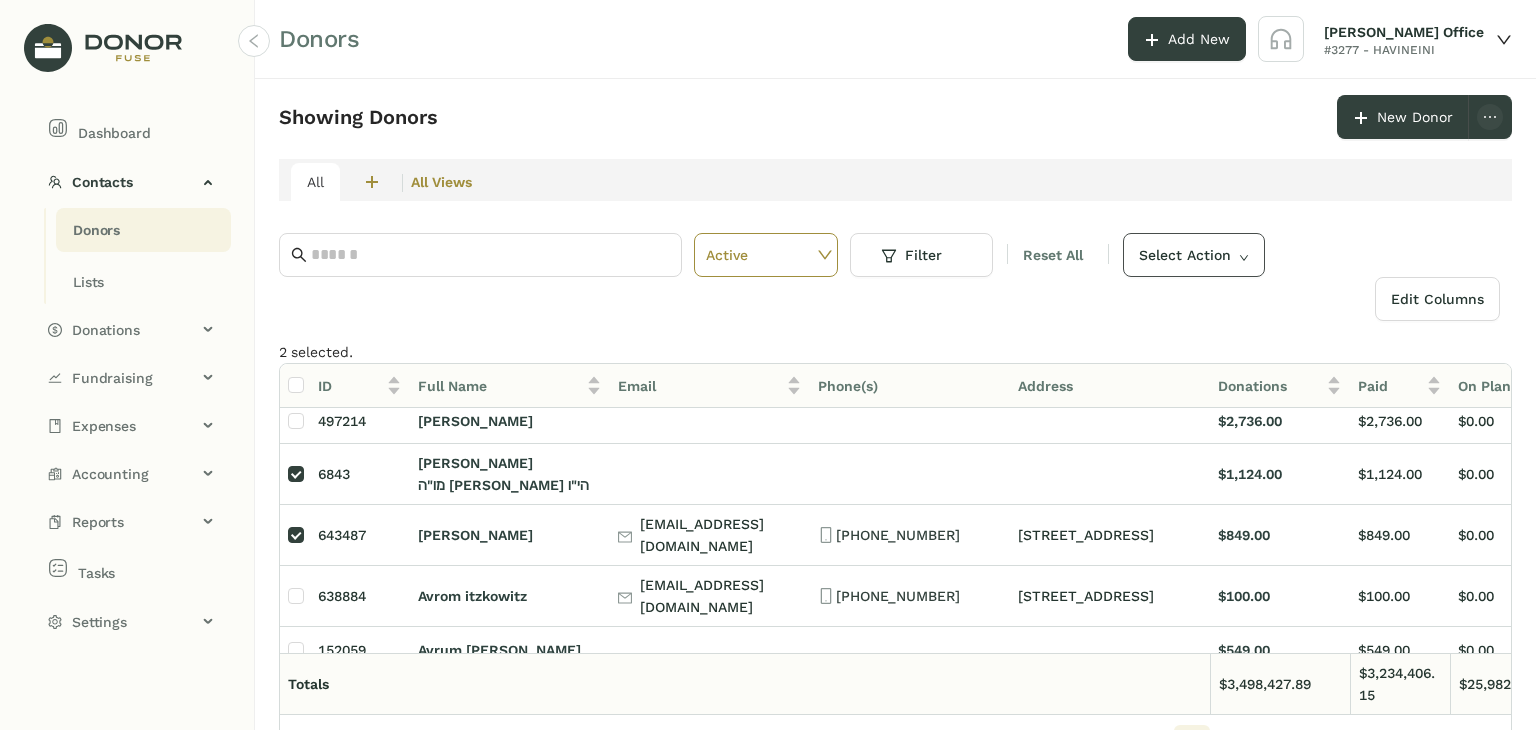 click on "Select Action" 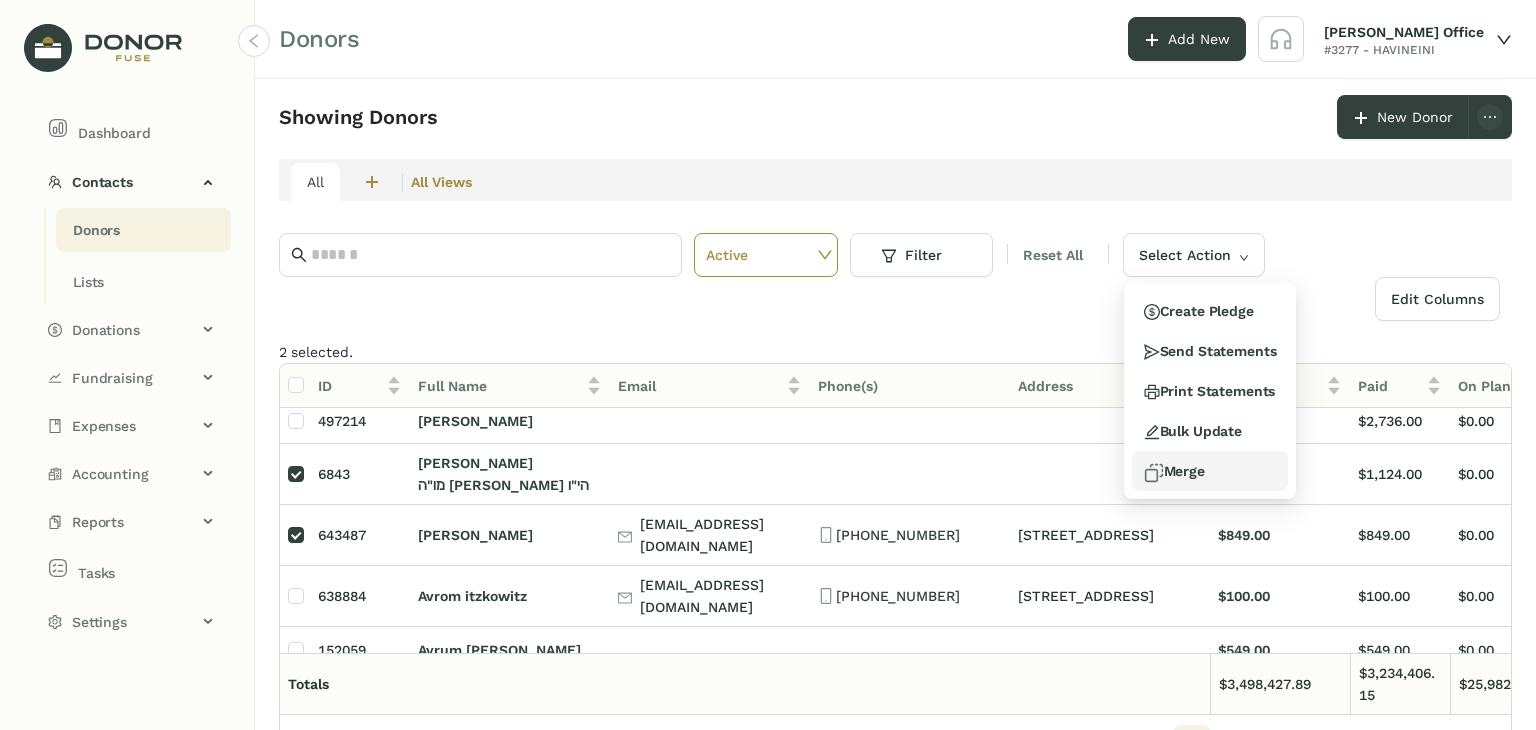 click at bounding box center [1154, 473] 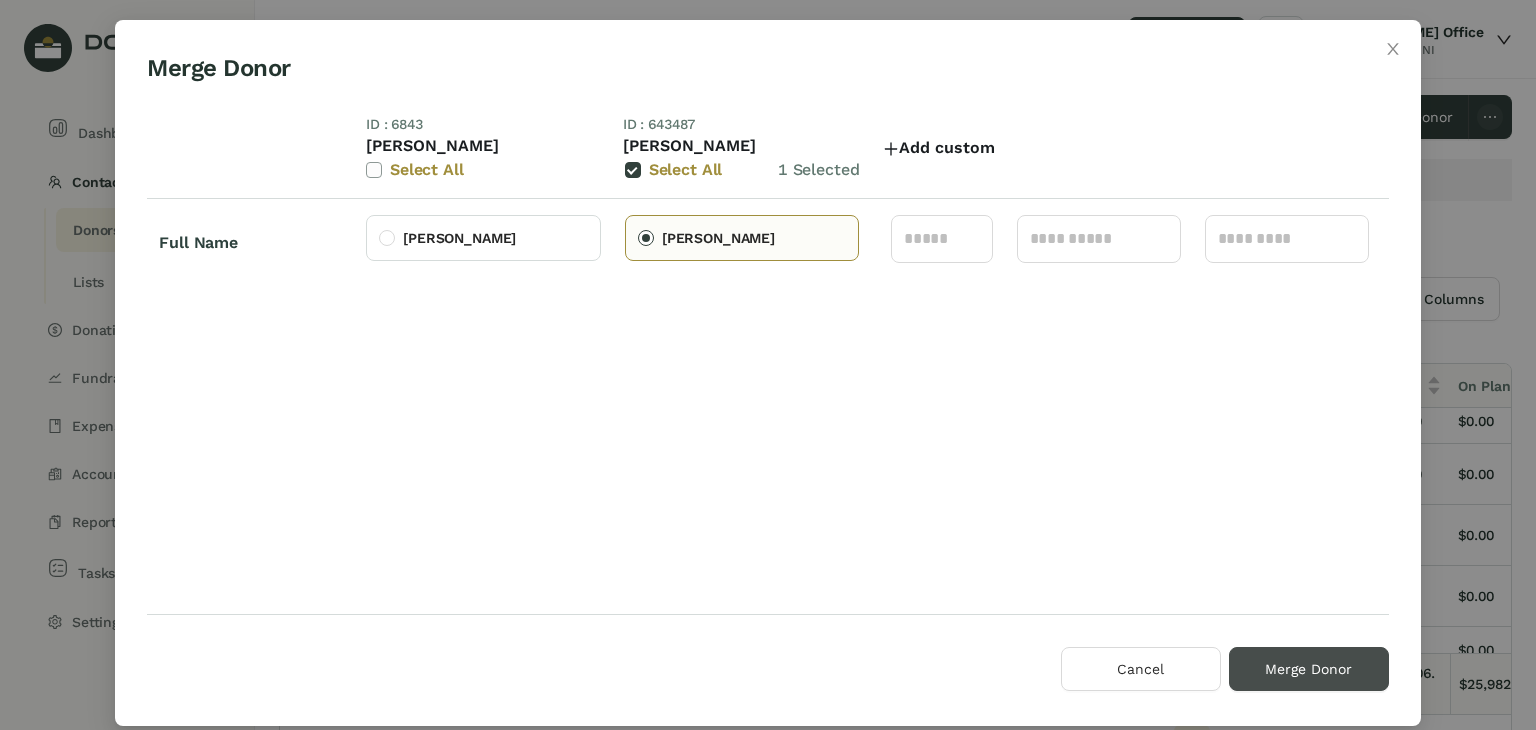click on "Merge Donor" at bounding box center (1309, 669) 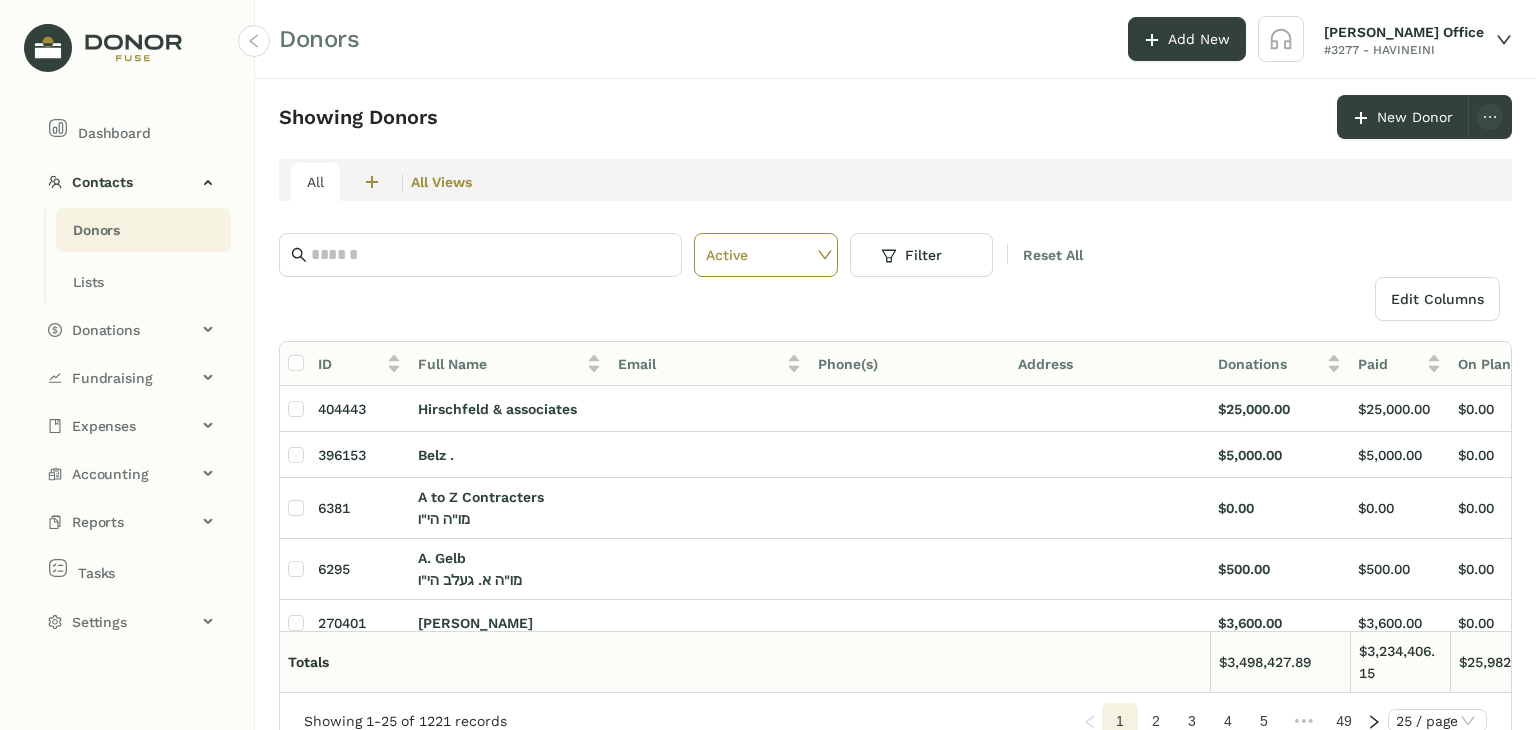 click on "5" 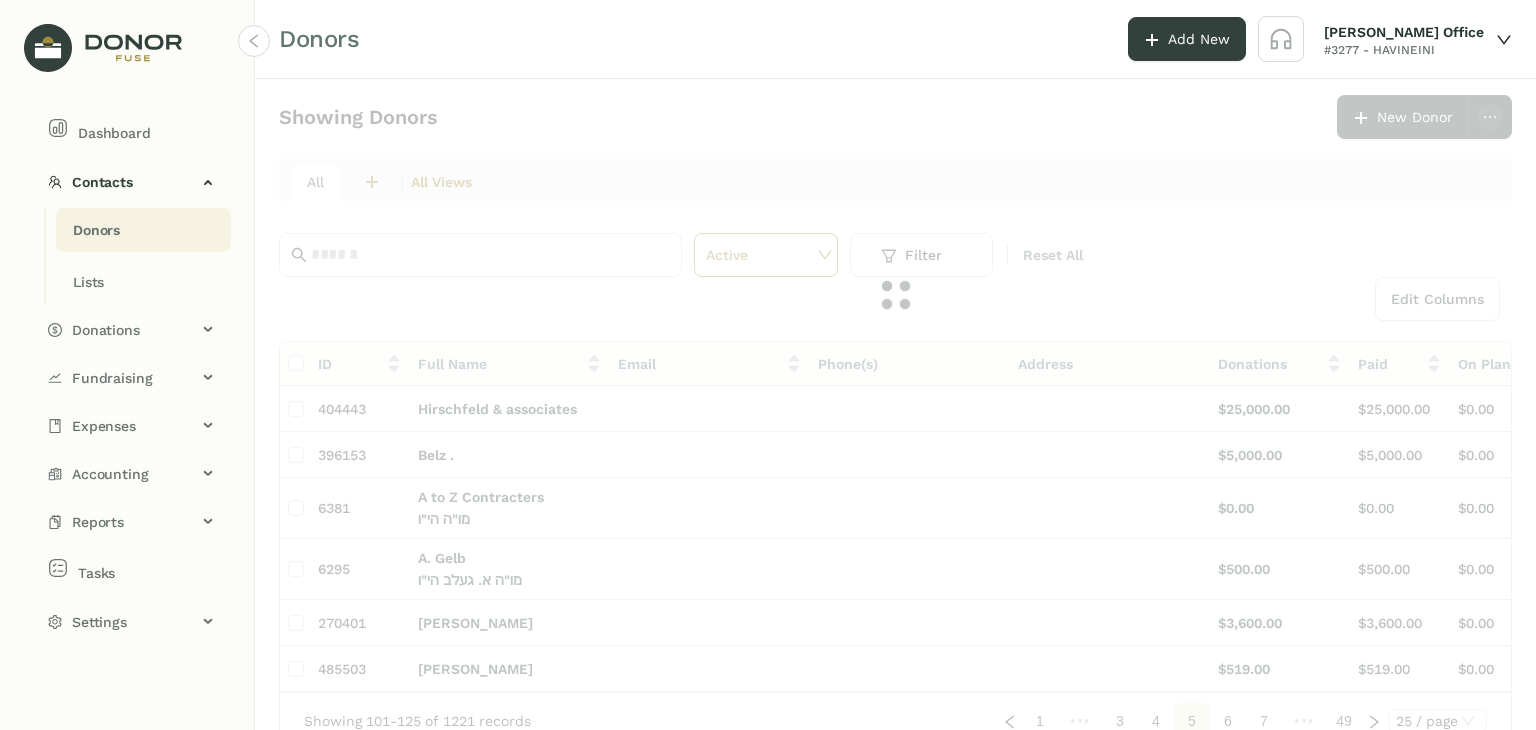 click on "Showing Donors      New Donor   All  2  חברי הבינני  0  מעמדות - חודשי  All Views Active Filter Reset All  Edit Columns
ID  Full Name   Email   Phone(s)   Address   Donations   Paid   On Plan   Open  404443 Hirschfeld &  associates $25,000.00 $25,000.00 $0.00 $0.00 396153 Belz . $5,000.00 $5,000.00 $0.00 $0.00 6381 A to Z Contracters מו"ה   הי"ו $0.00 $0.00 $0.00 $0.00 6295 A. Gelb מו"ה א. [PERSON_NAME] הי"ו $500.00 $500.00 $0.00 $0.00 270401 [PERSON_NAME] $3,600.00 $3,600.00 $0.00 $0.00 485503 [PERSON_NAME] $519.00 $519.00 $0.00 $0.00 135067 [PERSON_NAME] [PERSON_NAME][EMAIL_ADDRESS][DOMAIN_NAME] [PHONE_NUMBER] $8,348.00 $8,348.00 $0.00 $0.00 104321 [PERSON_NAME] $500.00 $500.00 $0.00 $0.00 127585 [PERSON_NAME] $550.00 $550.00 $0.00 $0.00 6328 [PERSON_NAME] מו"ה [PERSON_NAME]'אמי הי"ו [PHONE_NUMBER] [STREET_ADDRESS] $36.00 $36.00 $0.00 $0.00 [STREET_ADDRESS][GEOGRAPHIC_DATA] Yoel Appel מו"ה [PERSON_NAME] הי"ו [PHONE_NUMBER] [STREET_ADDRESS] $100.00 $100.00 $0.00 $0.00 1" 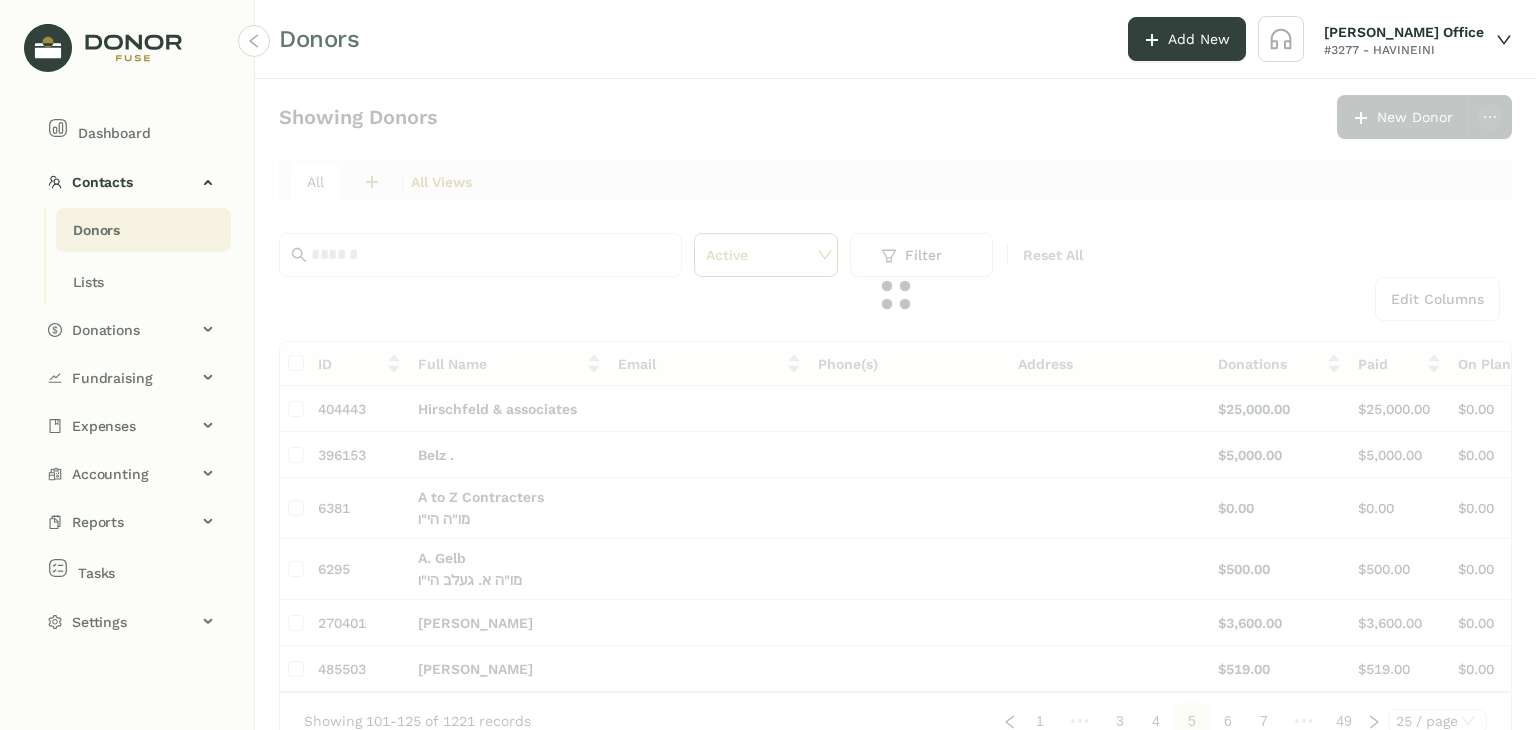click on "7" 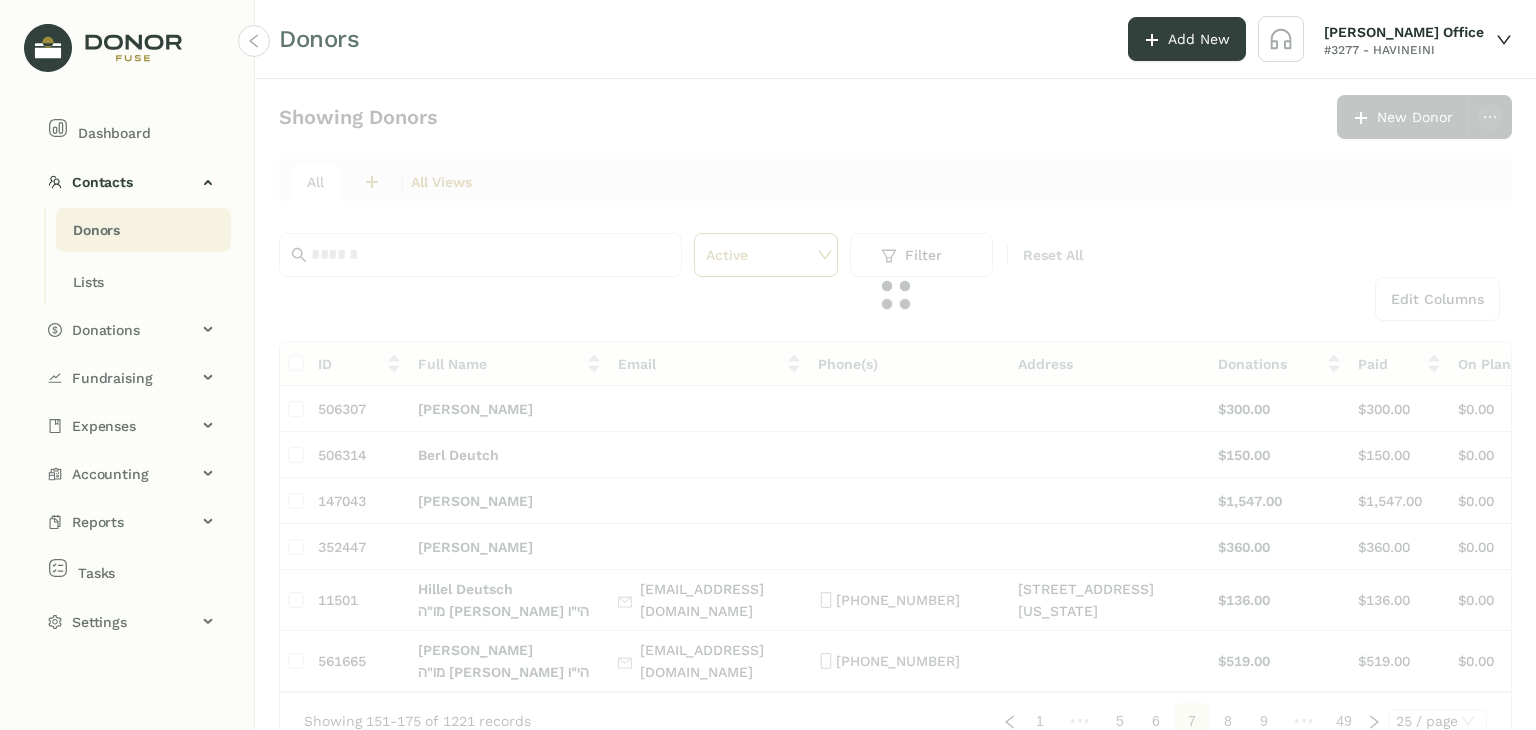 click on "Showing Donors      New Donor   All  2  חברי הבינני  0  מעמדות - חודשי  All Views Active Filter Reset All  Edit Columns
ID  Full Name   Email   Phone(s)   Address   Donations   Paid   On Plan   Open  506307 [PERSON_NAME] $300.00 $300.00 $0.00 $0.00 506314 Berl Deutch $150.00 $150.00 $0.00 $0.00 147043 [PERSON_NAME] Deutch $1,547.00 $1,547.00 $0.00 $0.00 352447 [PERSON_NAME] $360.00 $360.00 $0.00 $0.00 11501 Hillel Deutsch מו"ה [PERSON_NAME] הי"ו [EMAIL_ADDRESS][DOMAIN_NAME] [PHONE_NUMBER] [STREET_ADDRESS][PERSON_NAME][US_STATE] $136.00 $136.00 $0.00 $0.00 [STREET_ADDRESS] [PERSON_NAME], [US_STATE] 10950 561665 [PERSON_NAME] מו"ה [PERSON_NAME] הי"ו [EMAIL_ADDRESS][DOMAIN_NAME] [PHONE_NUMBER] $519.00 $519.00 $0.00 $0.00 103642 [PERSON_NAME] $500.00 $500.00 $0.00 $0.00 373058 Dirshu $10,000.00 $10,000.00 $0.00 $0.00 10636 Phone Donation מו"ה   הי"ו $1,514.00 $1,496.00 $0.00 $18.00 11453 Phone Donation מו"ה   הי"ו [PHONE_NUMBER] $360.00 $150.00 $0.00 $210.00 1 5" 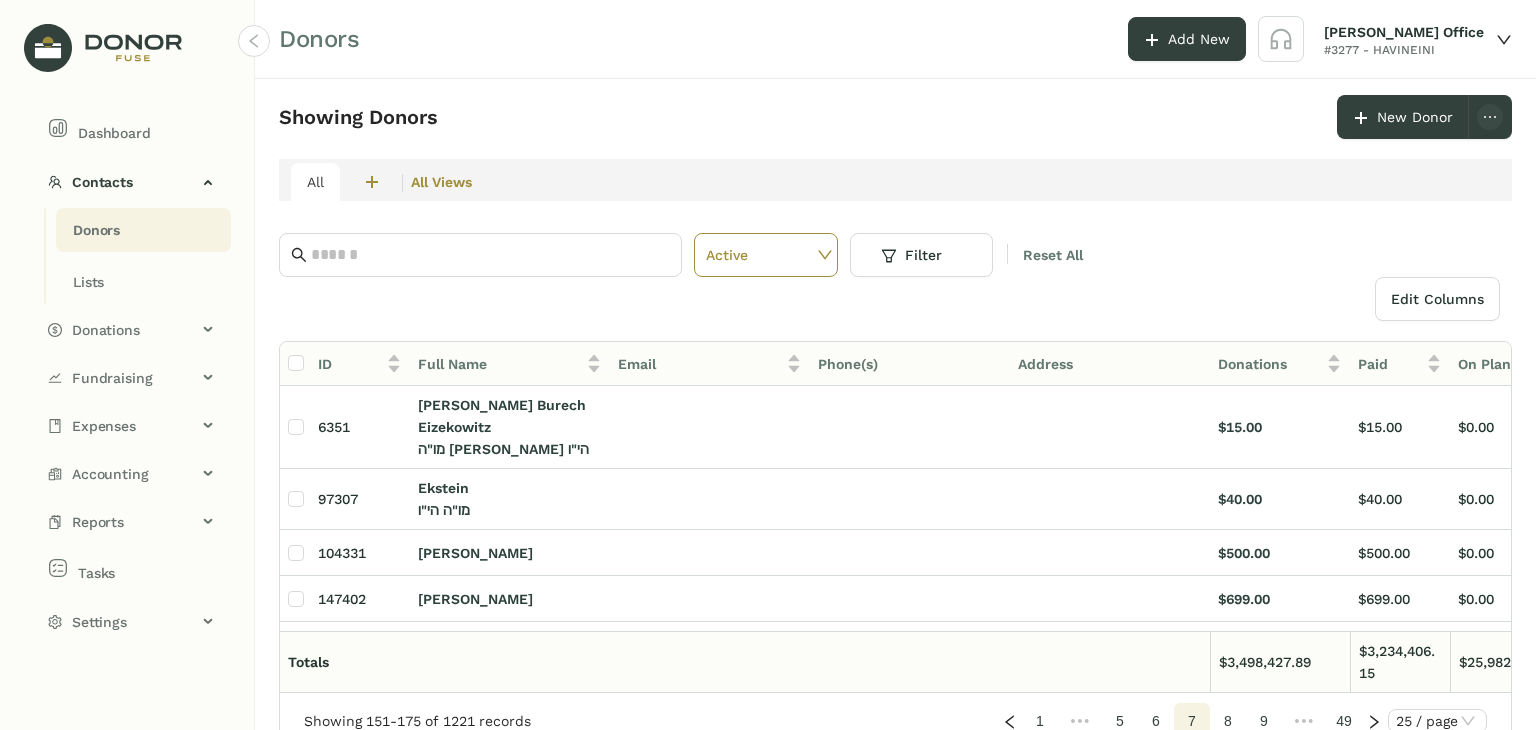 click on "9" 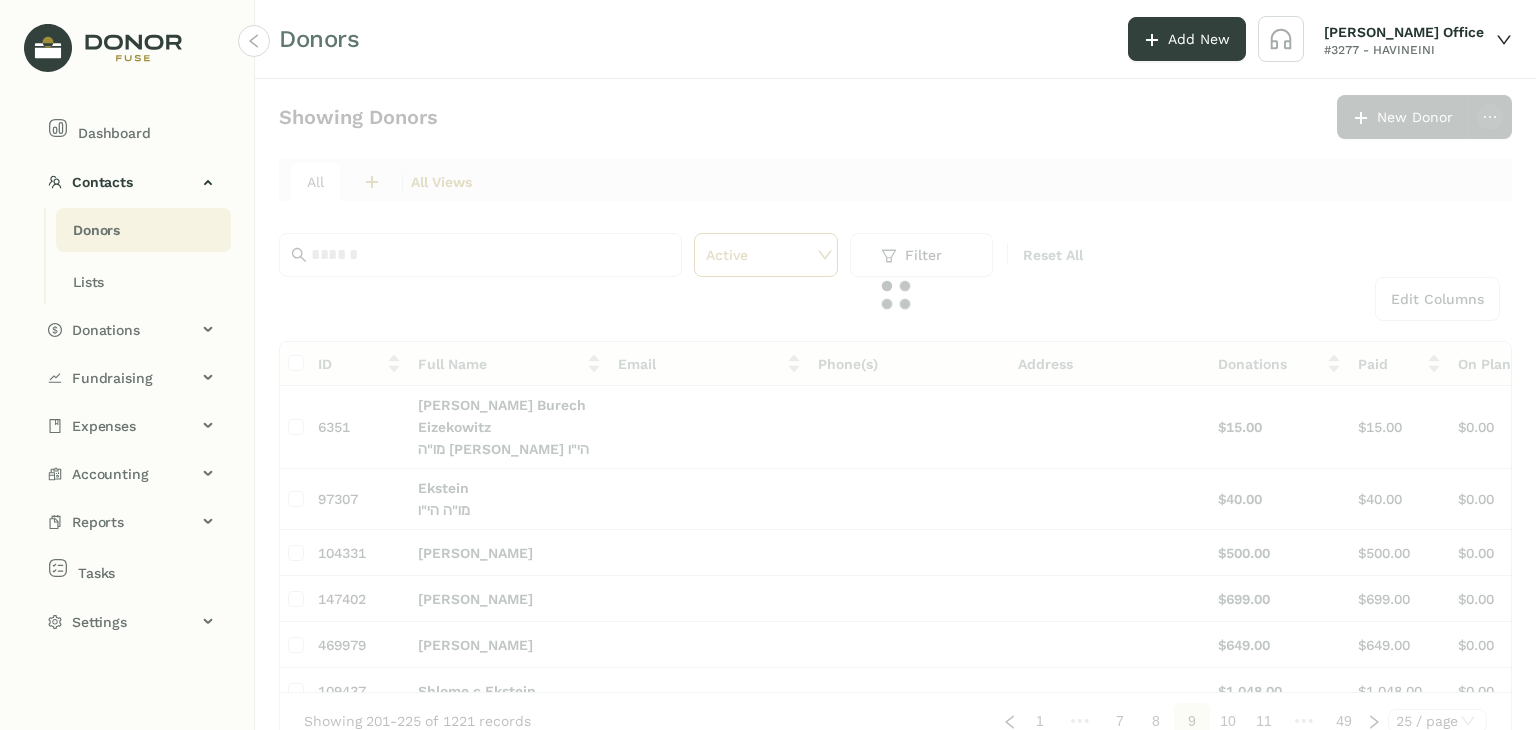 click on "Showing Donors      New Donor   All  2  חברי הבינני  0  מעמדות - חודשי  All Views Active Filter Reset All  Edit Columns
ID  Full Name   Email   Phone(s)   Address   Donations   Paid   On Plan   Open  6351 [PERSON_NAME] Eizekowitz מו"ה [PERSON_NAME] הי"ו $15.00 $15.00 $0.00 $0.00 97307 [PERSON_NAME]"ה   הי"ו $40.00 $40.00 $0.00 $0.00 104331 [PERSON_NAME] $500.00 $500.00 $0.00 $0.00 147402 [PERSON_NAME] $699.00 $699.00 $0.00 $0.00 469979 [PERSON_NAME] $649.00 $649.00 $0.00 $0.00 109437 [PERSON_NAME] $1,048.00 $1,048.00 $0.00 $0.00 104324 [PERSON_NAME] $1,000.00 $1,000.00 $0.00 $0.00 469977 Yoel Ekstein $649.00 $649.00 $0.00 $0.00 506315 Pinchus Elbaum $300.00 $300.00 $0.00 $0.00 508866 Shlomo Elbaum $150.00 $150.00 $0.00 $0.00 542642 Judaica Embroidery $1,000.00 $1,000.00 $0.00 $0.00 152102 Chesky Engel מו"ה [PERSON_NAME] הי"ו [EMAIL_ADDRESS][DOMAIN_NAME] [PHONE_NUMBER] [STREET_ADDRESS][US_STATE] $5,849.00 $5,849.00" 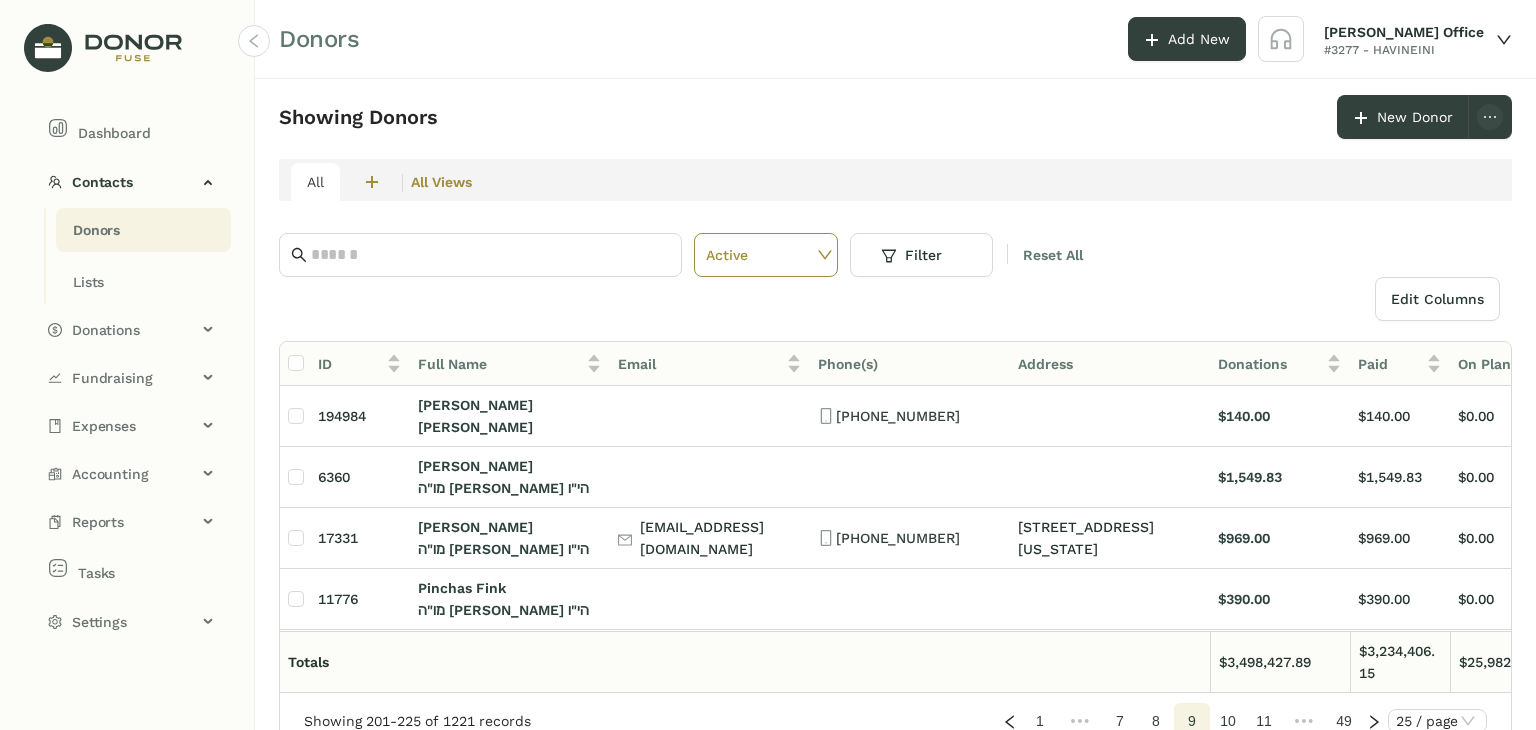 click on "11" 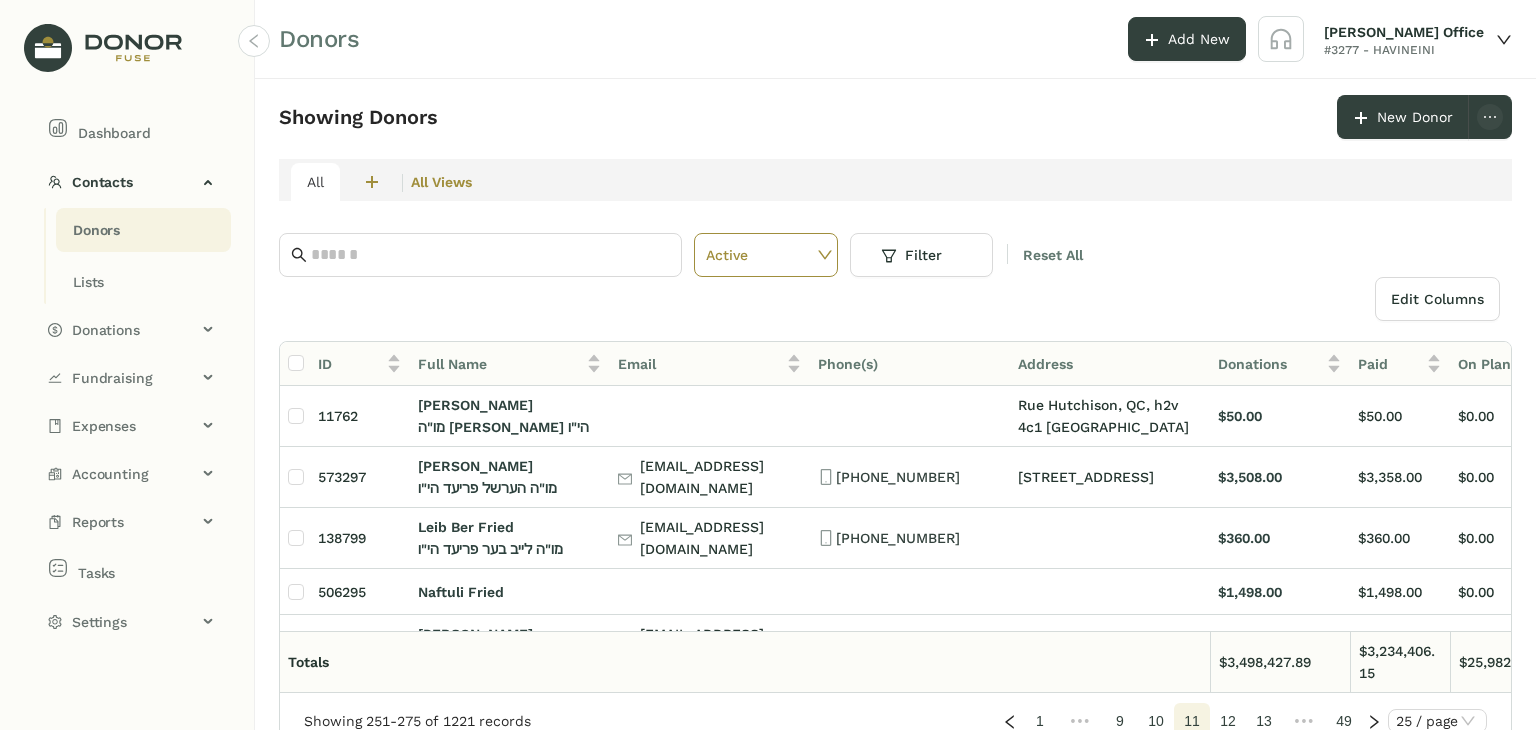 click on "13" 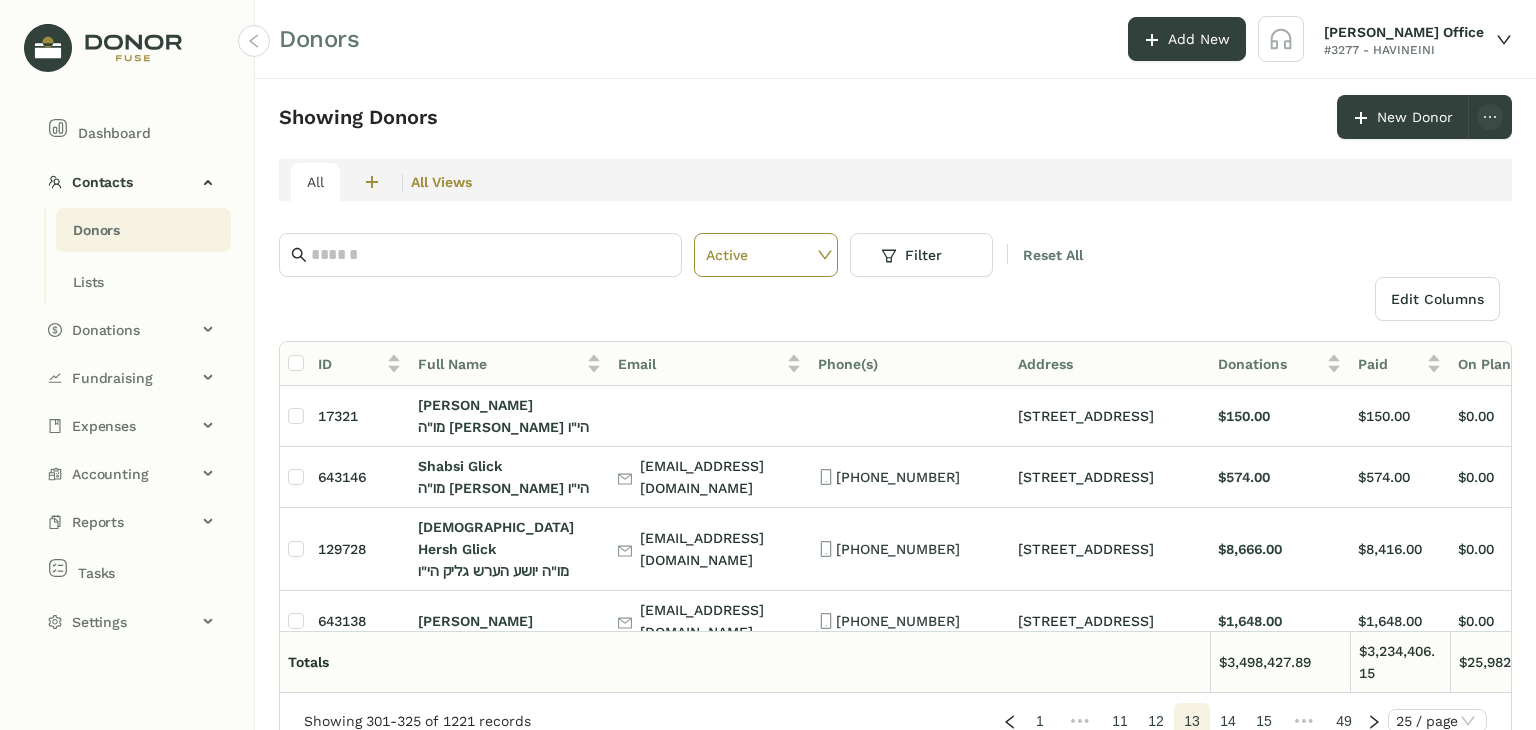 click on "15" 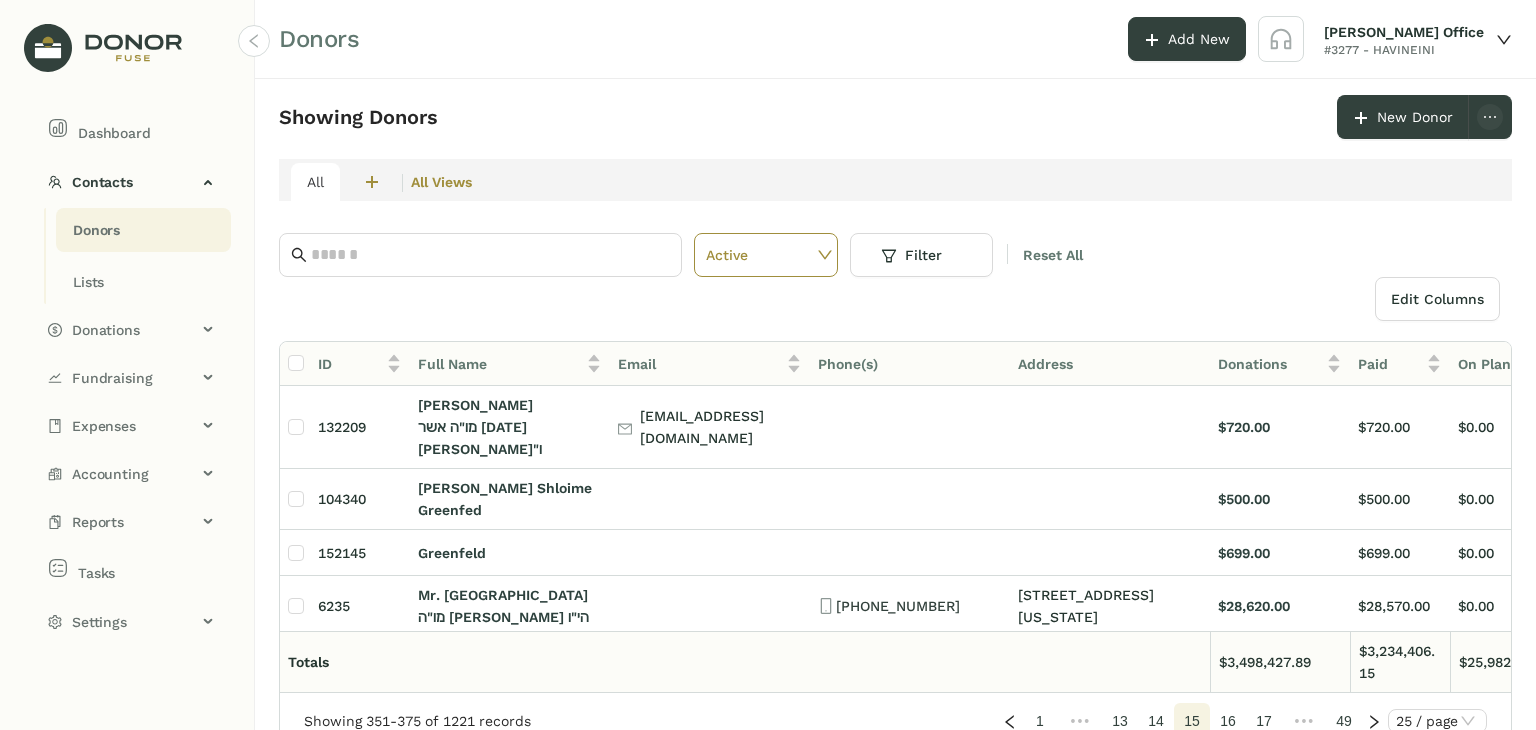 click on "17" 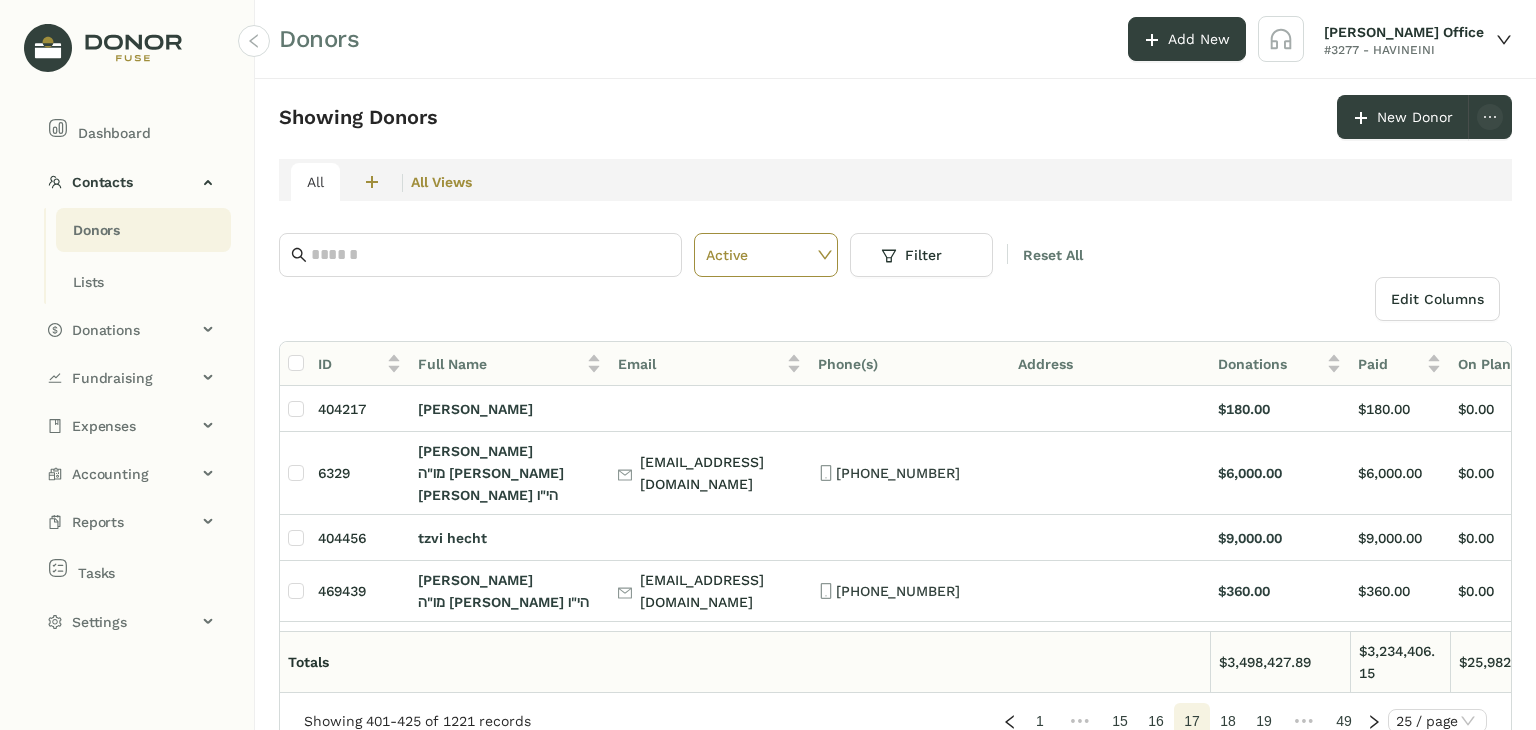 click on "18" 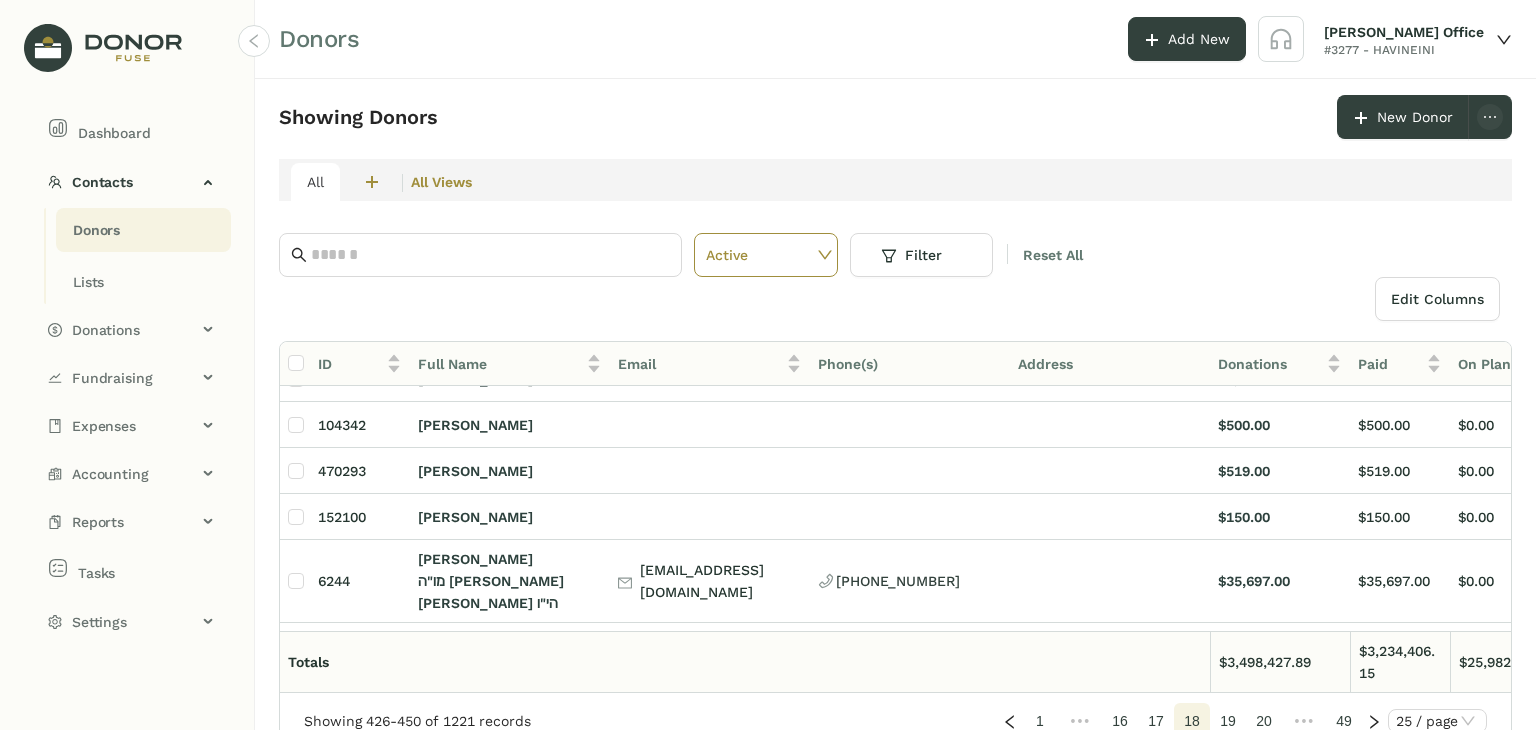 scroll, scrollTop: 1135, scrollLeft: 0, axis: vertical 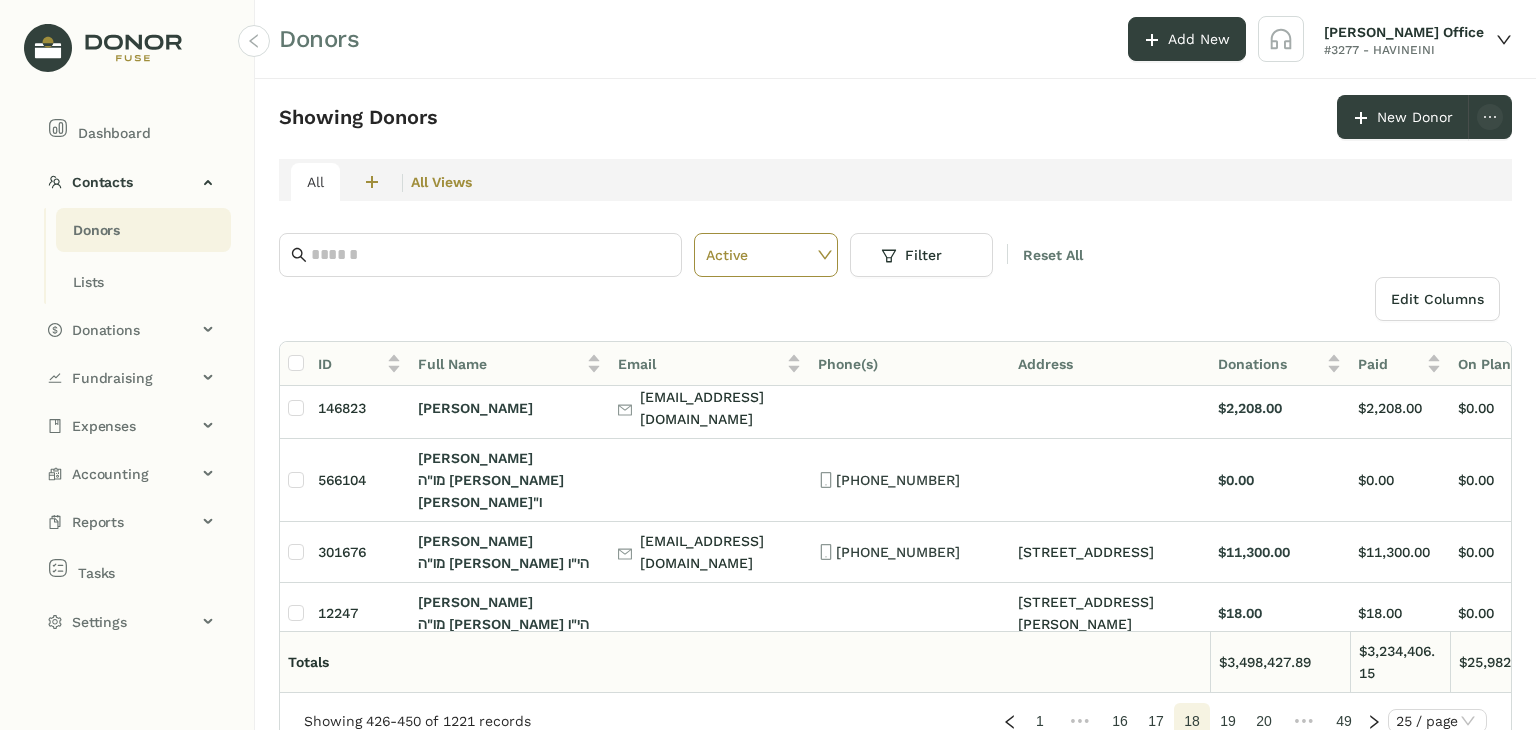 click on "19" 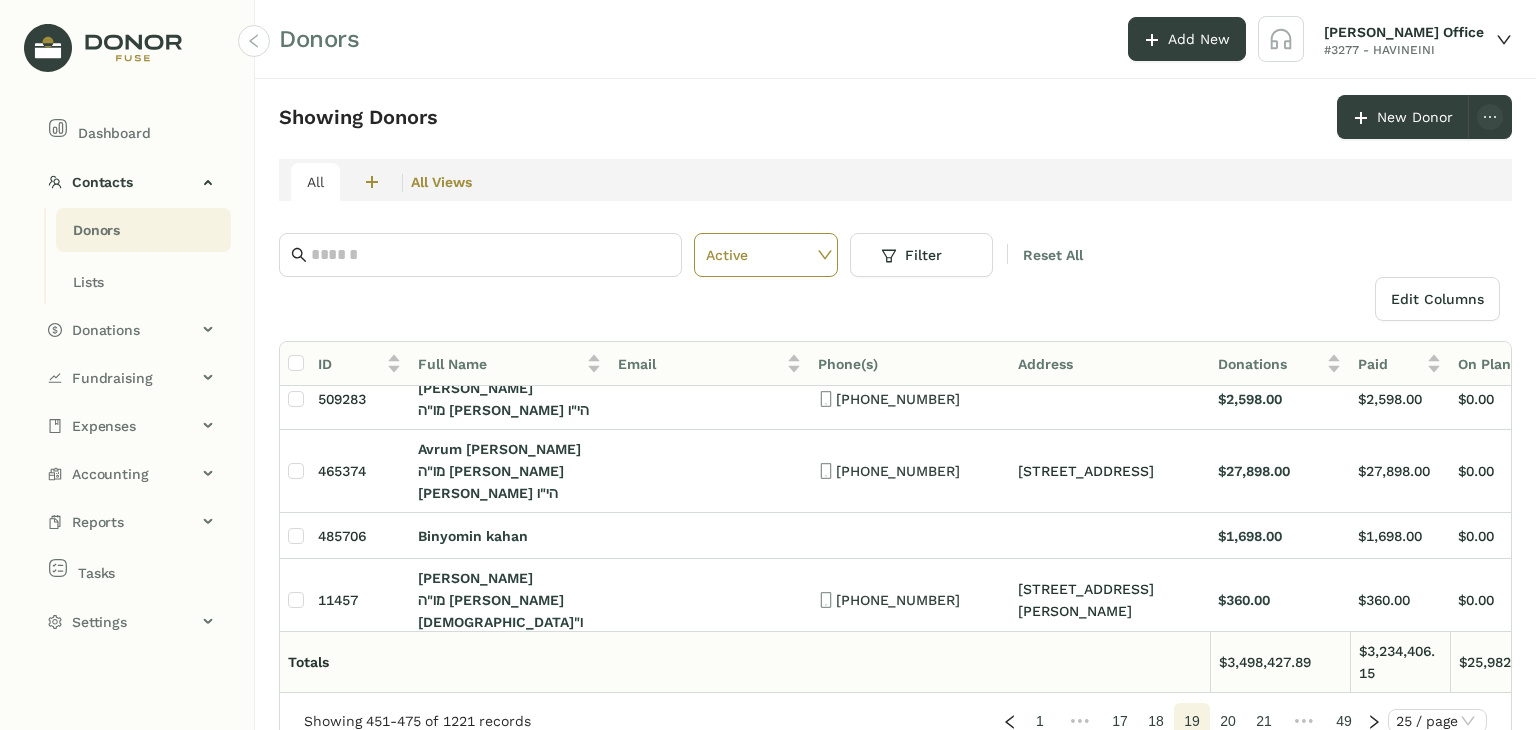 scroll, scrollTop: 1104, scrollLeft: 0, axis: vertical 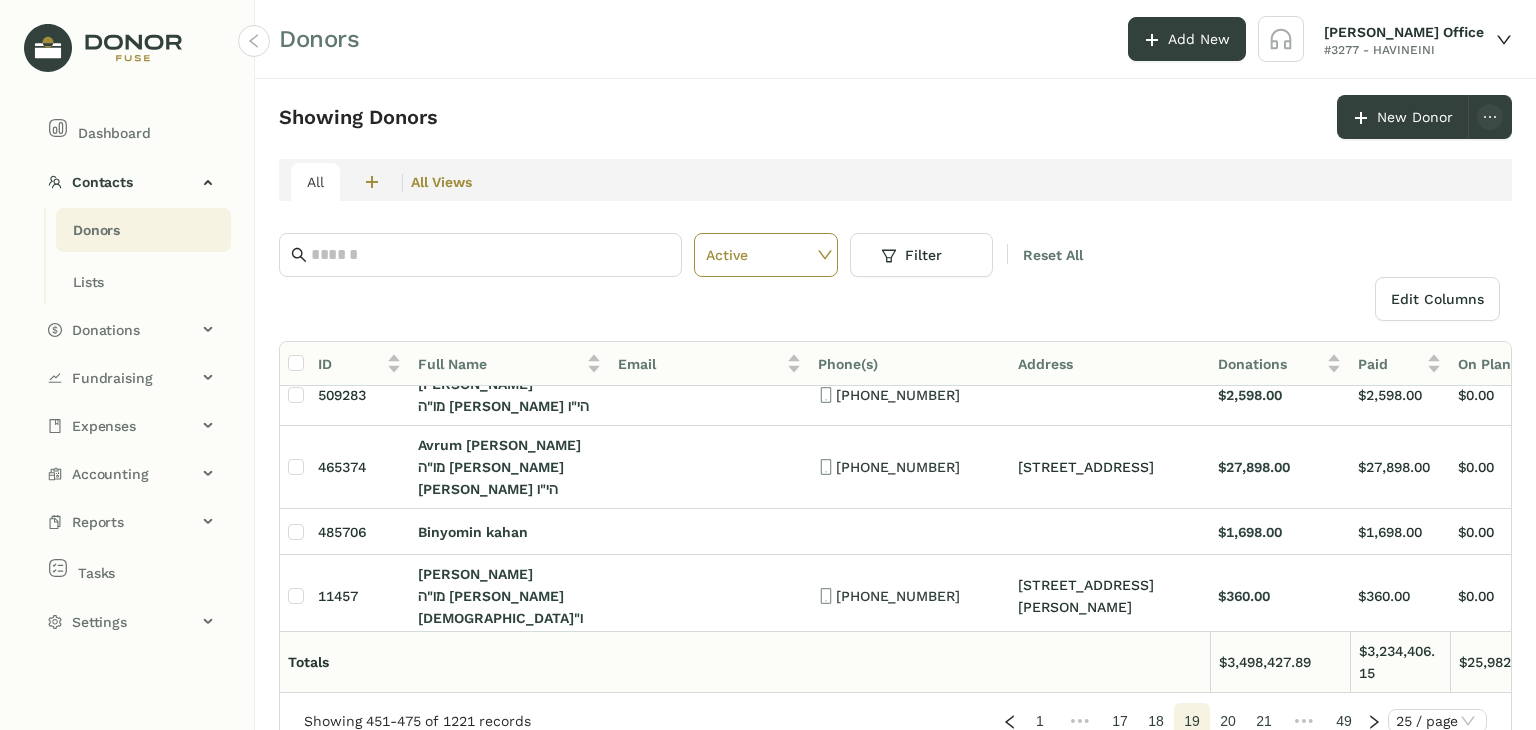 click on "20" 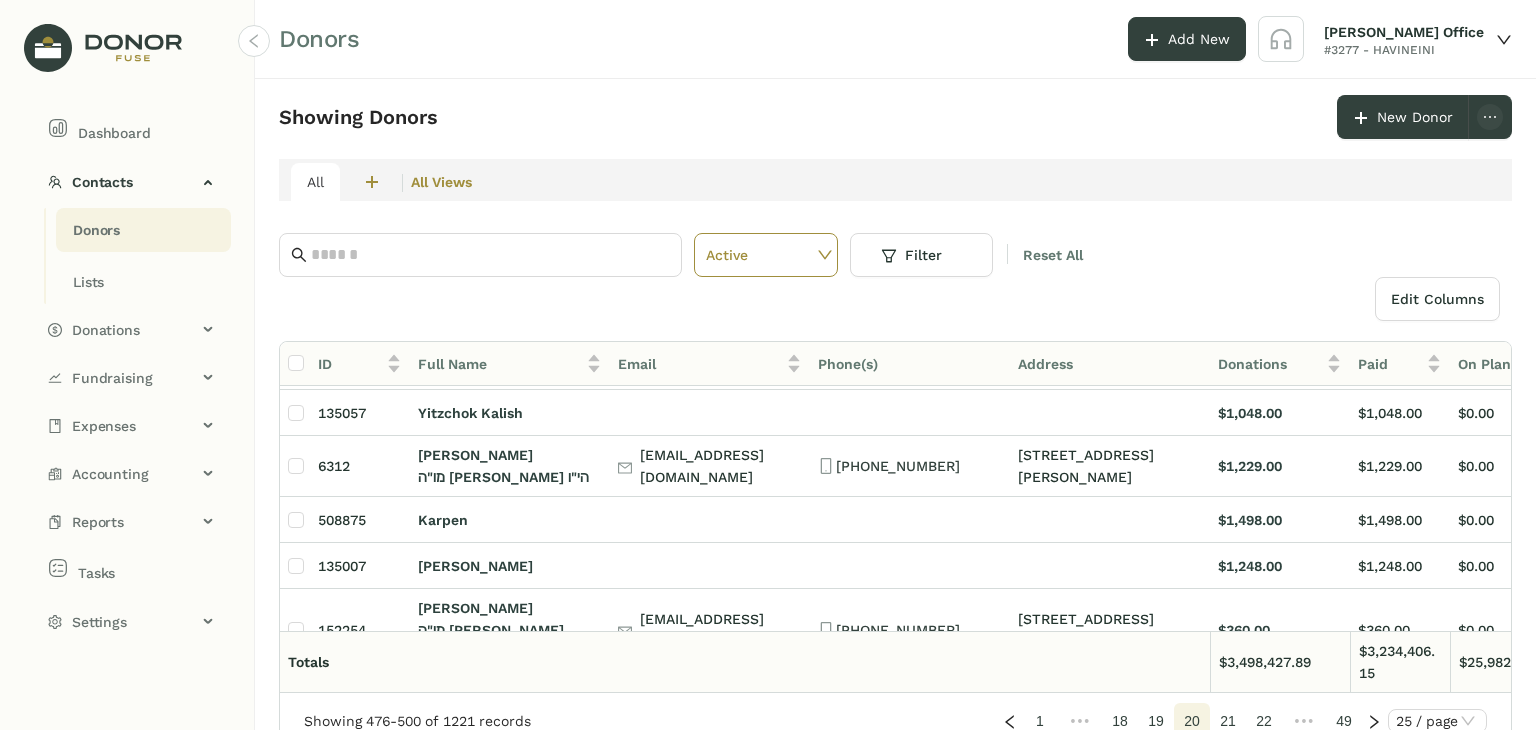 scroll, scrollTop: 500, scrollLeft: 0, axis: vertical 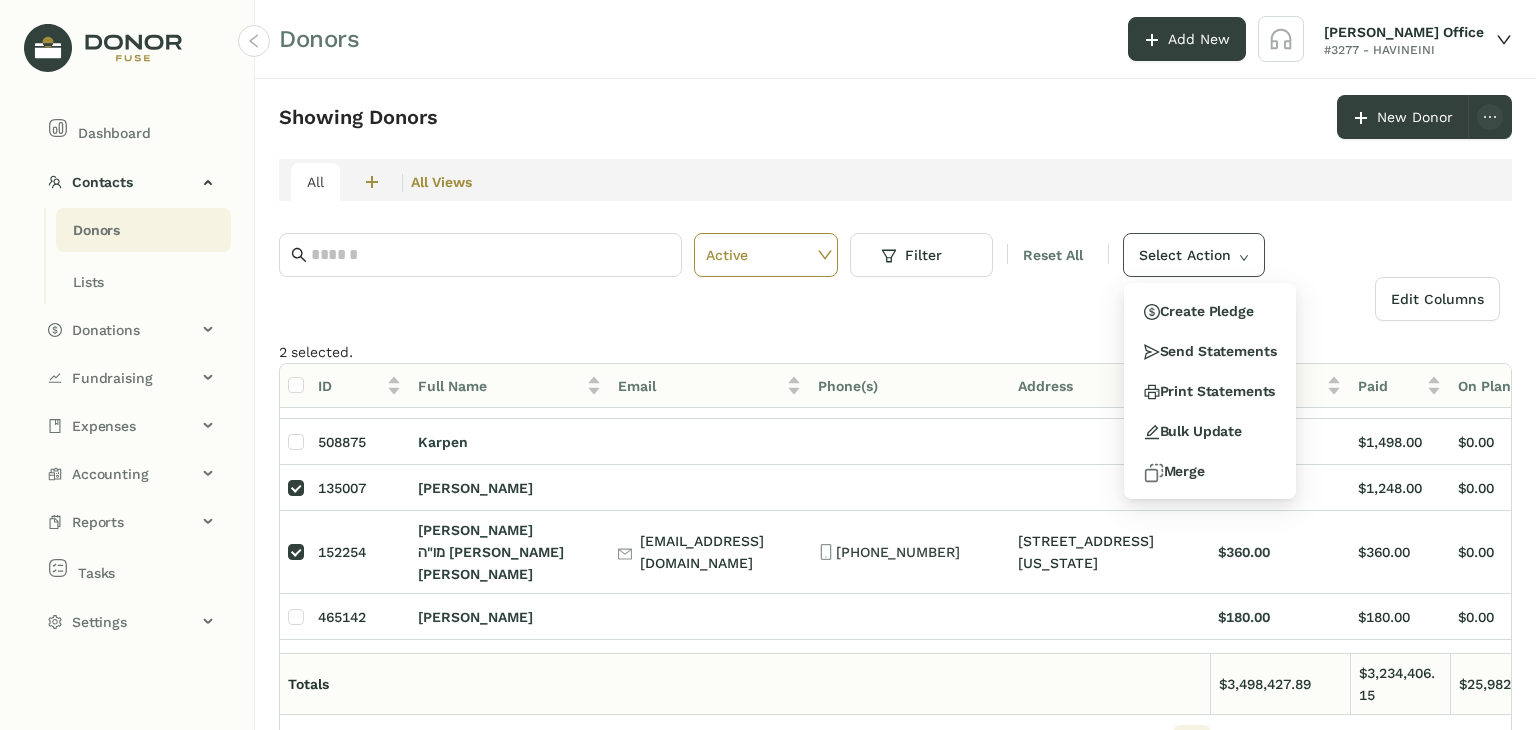 click on "Select Action" 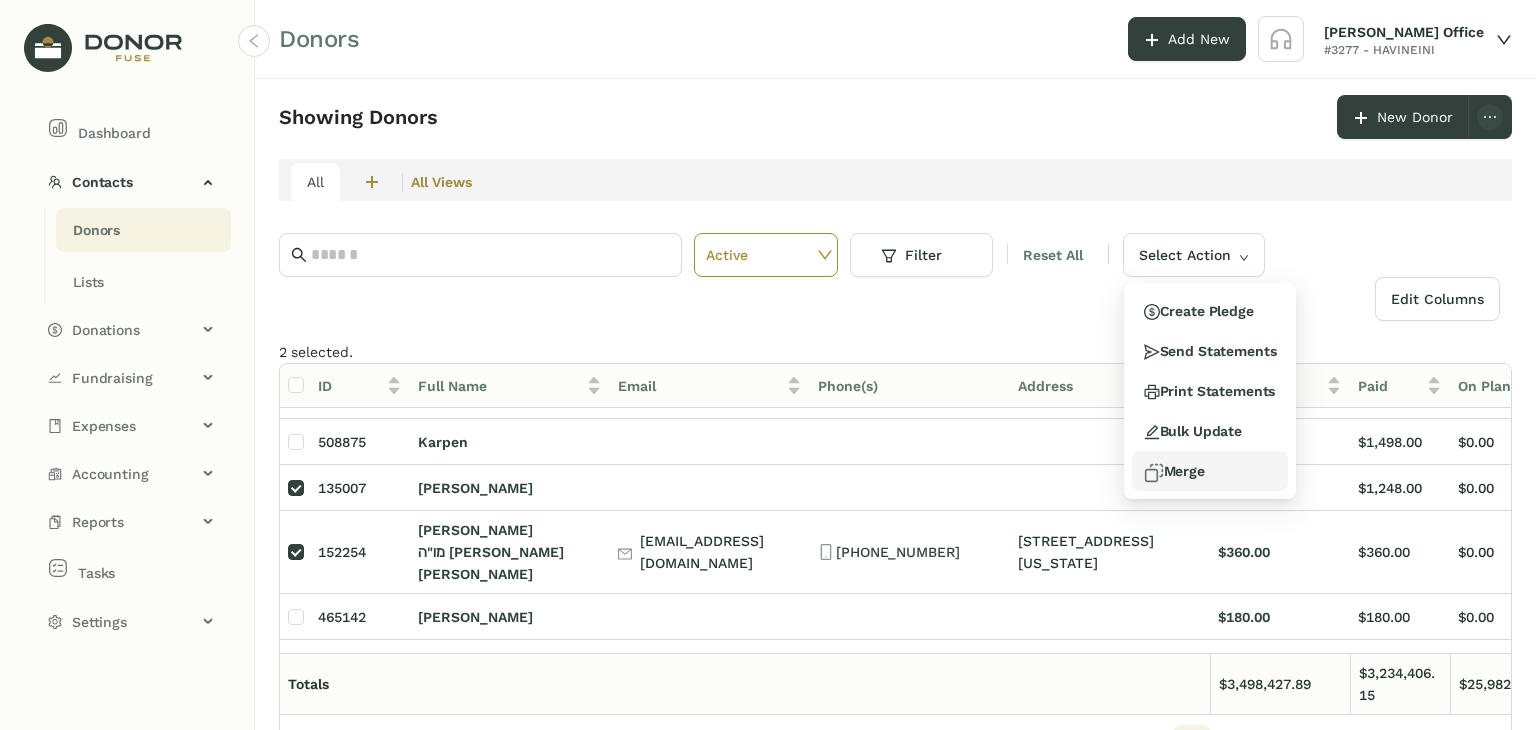 click at bounding box center [1154, 473] 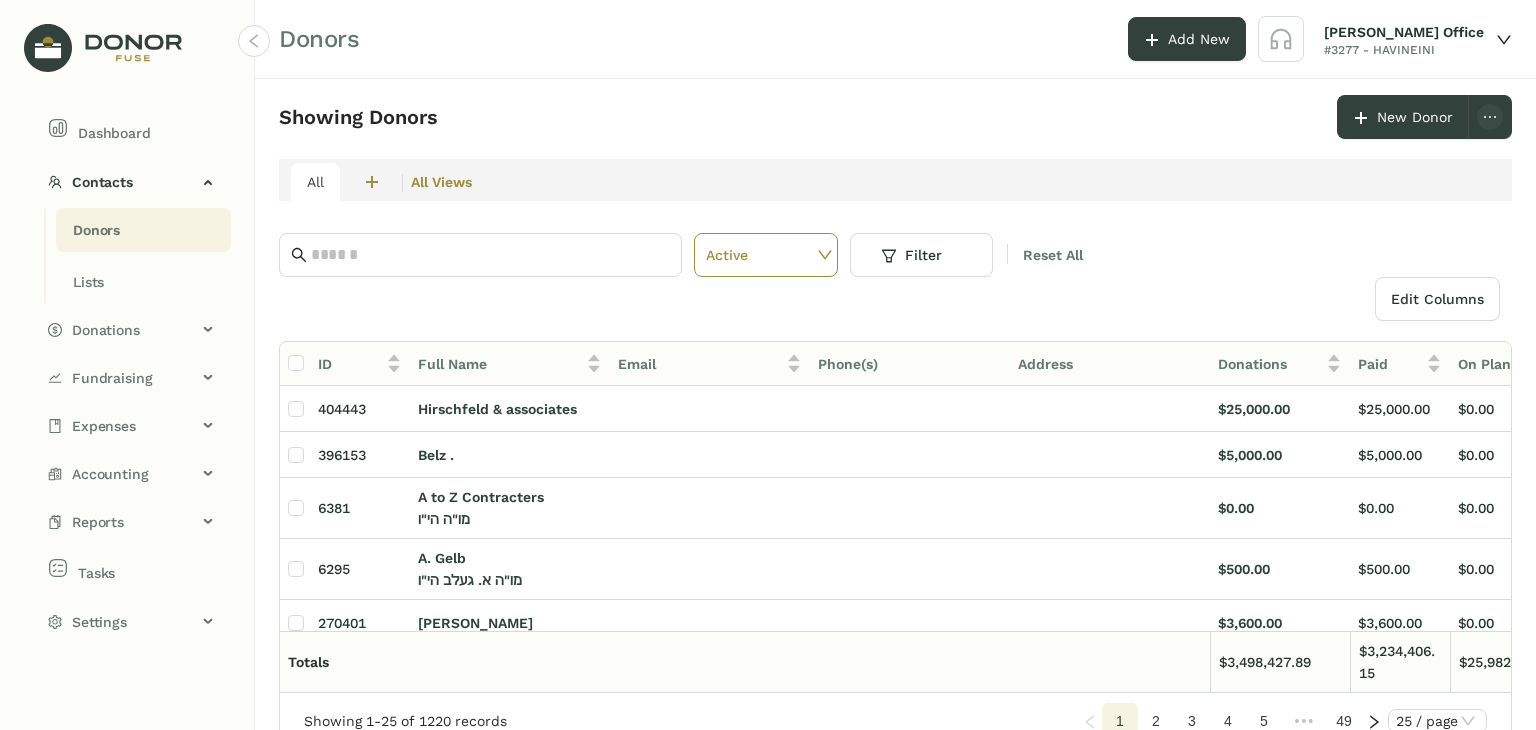 click on "5" 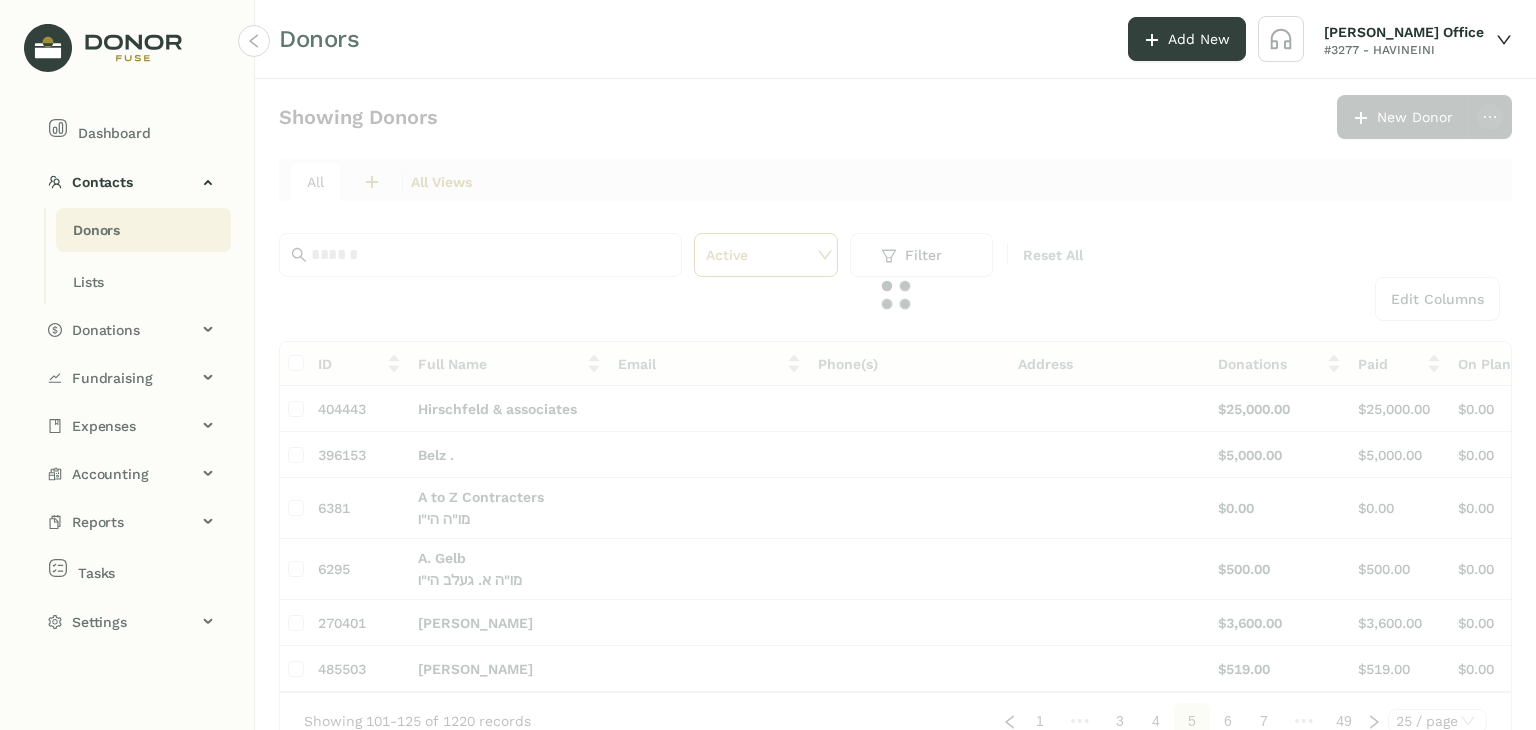 click on "Showing Donors      New Donor   All  2  חברי הבינני  0  מעמדות - חודשי  All Views Active Filter Reset All  Edit Columns
ID  Full Name   Email   Phone(s)   Address   Donations   Paid   On Plan   Open  404443 Hirschfeld &  associates $25,000.00 $25,000.00 $0.00 $0.00 396153 Belz . $5,000.00 $5,000.00 $0.00 $0.00 6381 A to Z Contracters מו"ה   הי"ו $0.00 $0.00 $0.00 $0.00 6295 A. Gelb מו"ה א. [PERSON_NAME] הי"ו $500.00 $500.00 $0.00 $0.00 270401 [PERSON_NAME] $3,600.00 $3,600.00 $0.00 $0.00 485503 [PERSON_NAME] $519.00 $519.00 $0.00 $0.00 135067 [PERSON_NAME] [PERSON_NAME][EMAIL_ADDRESS][DOMAIN_NAME] [PHONE_NUMBER] $8,348.00 $8,348.00 $0.00 $0.00 104321 [PERSON_NAME] $500.00 $500.00 $0.00 $0.00 127585 [PERSON_NAME] $550.00 $550.00 $0.00 $0.00 6328 [PERSON_NAME] מו"ה [PERSON_NAME]'אמי הי"ו [PHONE_NUMBER] [STREET_ADDRESS] $36.00 $36.00 $0.00 $0.00 [STREET_ADDRESS][GEOGRAPHIC_DATA] Yoel Appel מו"ה [PERSON_NAME] הי"ו [PHONE_NUMBER] [STREET_ADDRESS] $100.00 $100.00 $0.00 $0.00 1" 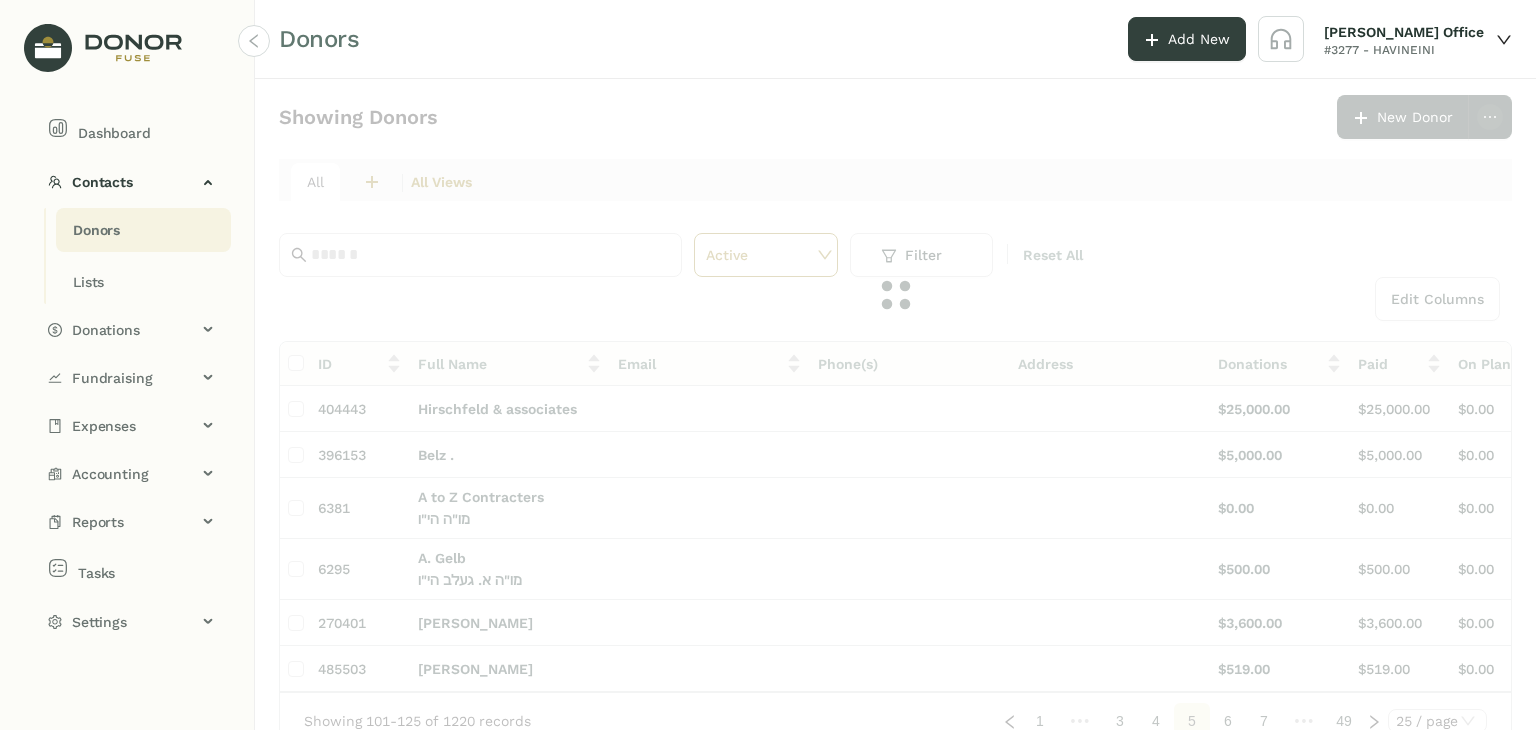 click on "7" 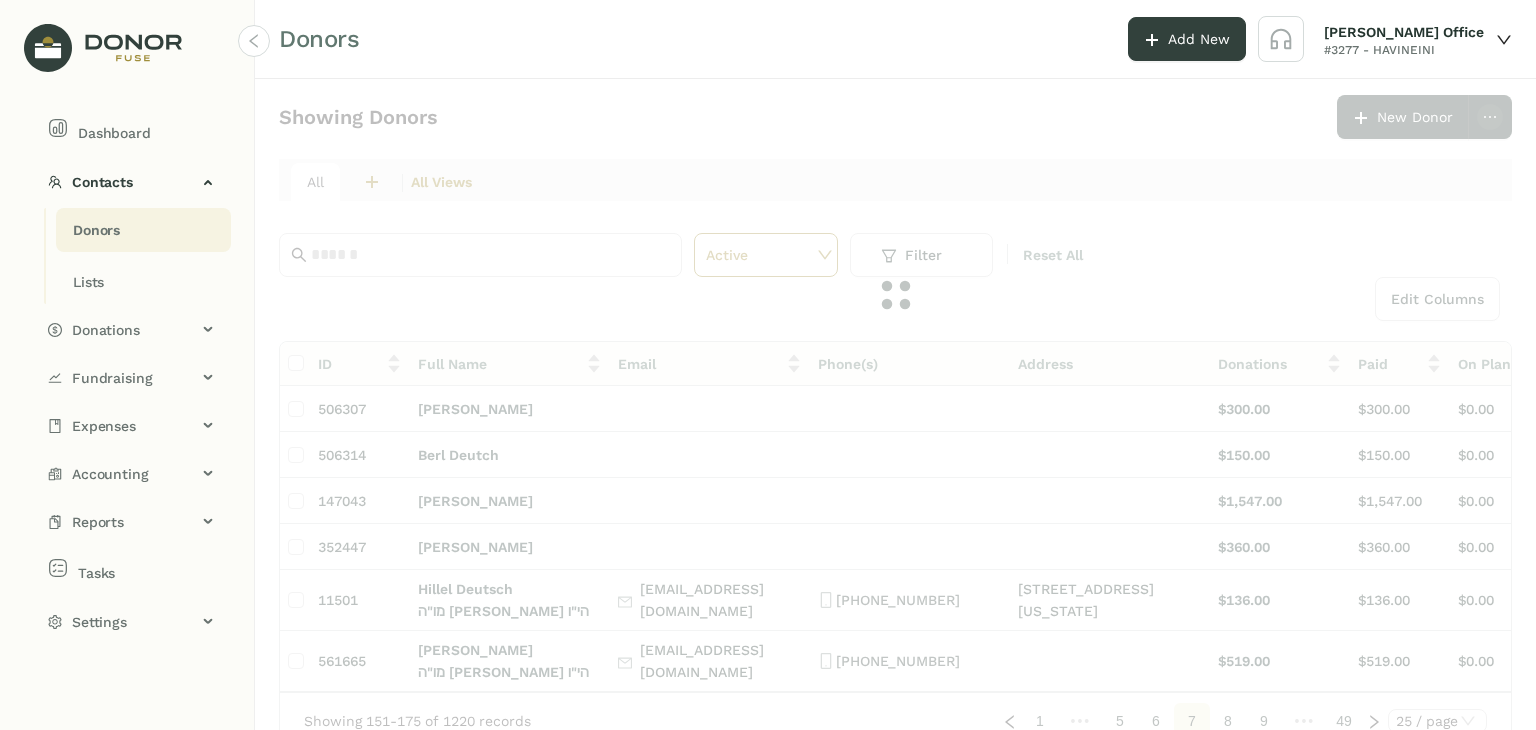 click on "9" 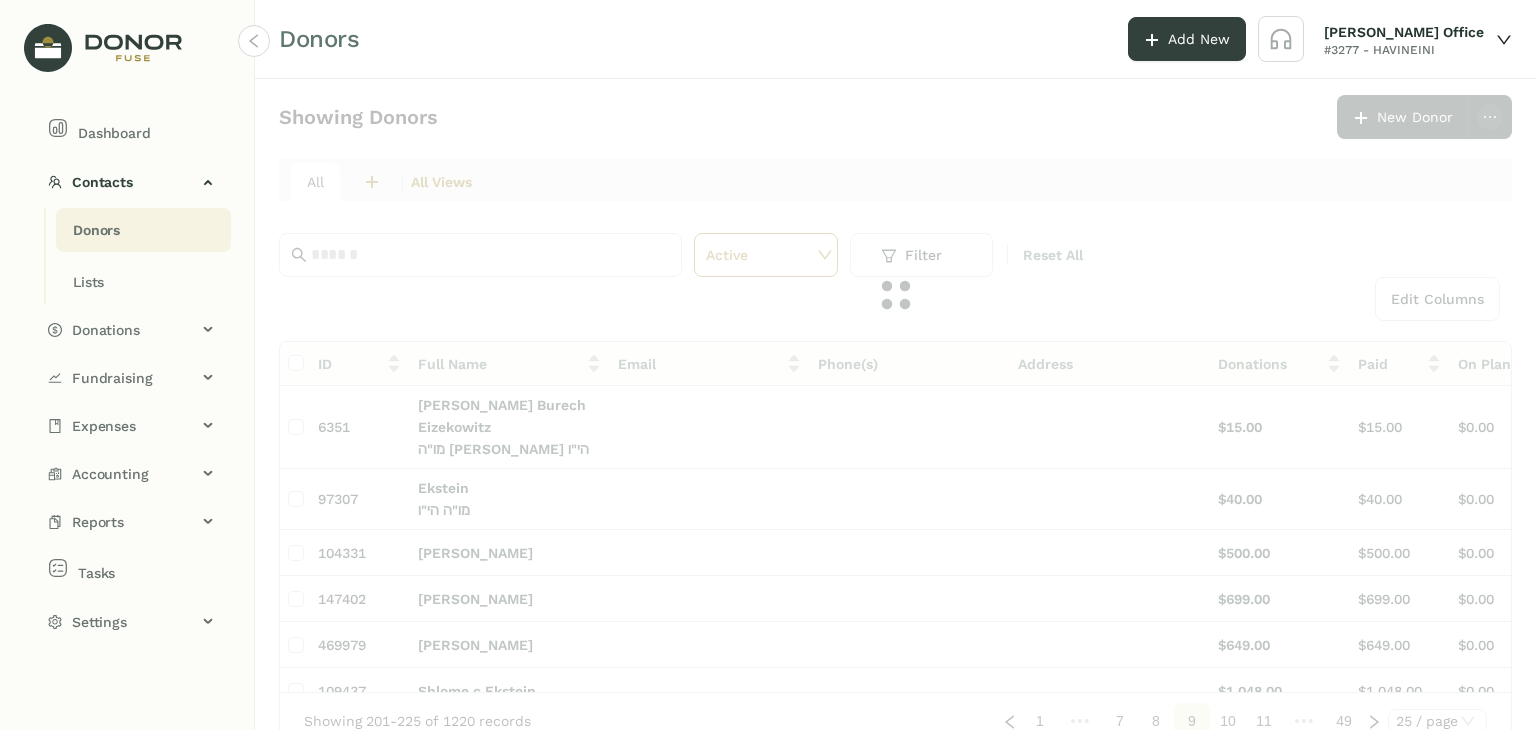 click on "Showing Donors      New Donor   All  2  חברי הבינני  0  מעמדות - חודשי  All Views Active Filter Reset All  Edit Columns
ID  Full Name   Email   Phone(s)   Address   Donations   Paid   On Plan   Open  6351 [PERSON_NAME] Eizekowitz מו"ה [PERSON_NAME] הי"ו $15.00 $15.00 $0.00 $0.00 97307 [PERSON_NAME]"ה   הי"ו $40.00 $40.00 $0.00 $0.00 104331 [PERSON_NAME] $500.00 $500.00 $0.00 $0.00 147402 [PERSON_NAME] $699.00 $699.00 $0.00 $0.00 469979 [PERSON_NAME] $649.00 $649.00 $0.00 $0.00 109437 [PERSON_NAME] $1,048.00 $1,048.00 $0.00 $0.00 104324 [PERSON_NAME] $1,000.00 $1,000.00 $0.00 $0.00 469977 Yoel Ekstein $649.00 $649.00 $0.00 $0.00 506315 Pinchus Elbaum $300.00 $300.00 $0.00 $0.00 508866 Shlomo Elbaum $150.00 $150.00 $0.00 $0.00 542642 Judaica Embroidery $1,000.00 $1,000.00 $0.00 $0.00 152102 Chesky Engel מו"ה [PERSON_NAME] הי"ו [EMAIL_ADDRESS][DOMAIN_NAME] [PHONE_NUMBER] [STREET_ADDRESS][US_STATE] $5,849.00 $5,849.00" 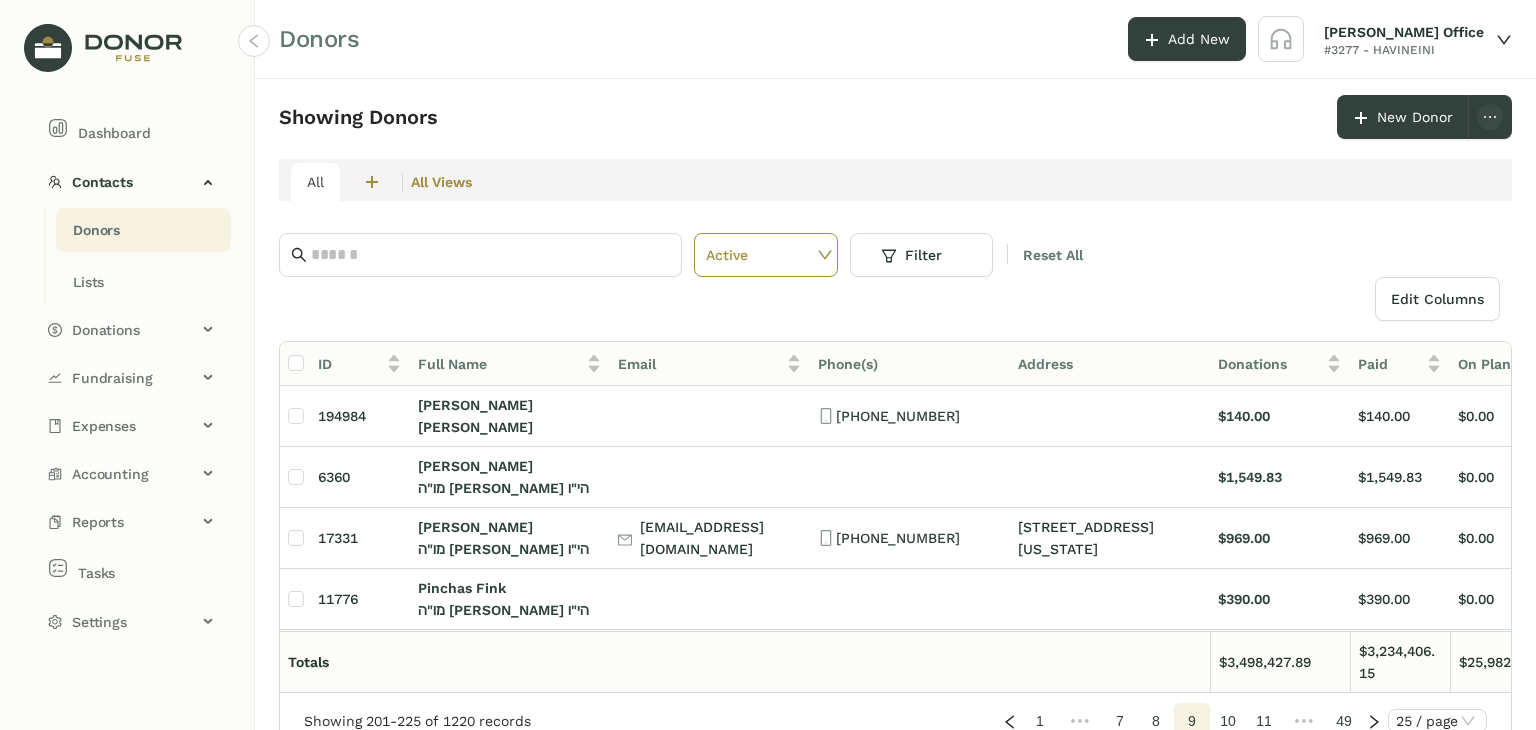 click on "11" 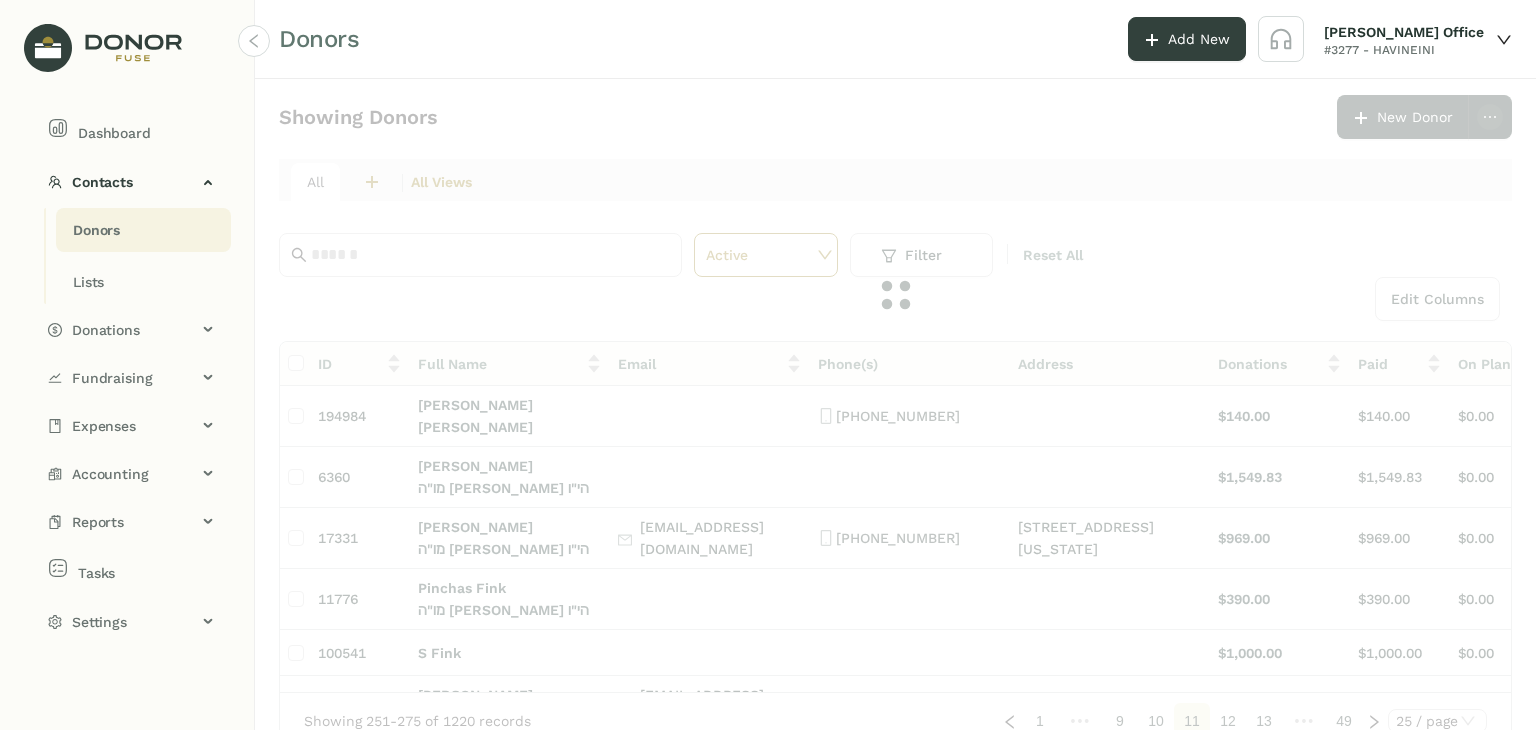 click on "Showing Donors      New Donor   All  2  חברי הבינני  0  מעמדות - חודשי  All Views Active Filter Reset All  Edit Columns
ID  Full Name   Email   Phone(s)   Address   Donations   Paid   On Plan   Open  194984 [PERSON_NAME] [PERSON_NAME] [PHONE_NUMBER] $140.00 $140.00 $0.00 $0.00 6360 [PERSON_NAME] מו"ה [PERSON_NAME] הי"ו $1,549.83 $1,549.83 $0.00 $0.00 17331 [PERSON_NAME] מו"ה [PERSON_NAME] הי"ו [EMAIL_ADDRESS][DOMAIN_NAME] [PHONE_NUMBER] [STREET_ADDRESS][US_STATE] $969.00 $969.00 $0.00 $0.00 [STREET_ADDRESS][US_STATE] Pinchas Fink מו"ה [PERSON_NAME] הי"ו $390.00 $390.00 $0.00 $0.00 100541 S Fink $1,000.00 $1,000.00 $0.00 $0.00 584419 [PERSON_NAME] מו"ה [PERSON_NAME] הי"ו [EMAIL_ADDRESS][DOMAIN_NAME] $12,860.00 $5,010.00 $0.00 $7,850.00 104323 Zalmen FInk $500.00 $500.00 $0.00 $0.00 127593 [PERSON_NAME] $0.00 $0.00 $0.00 $0.00 643129 Elya [PERSON_NAME] 6325" 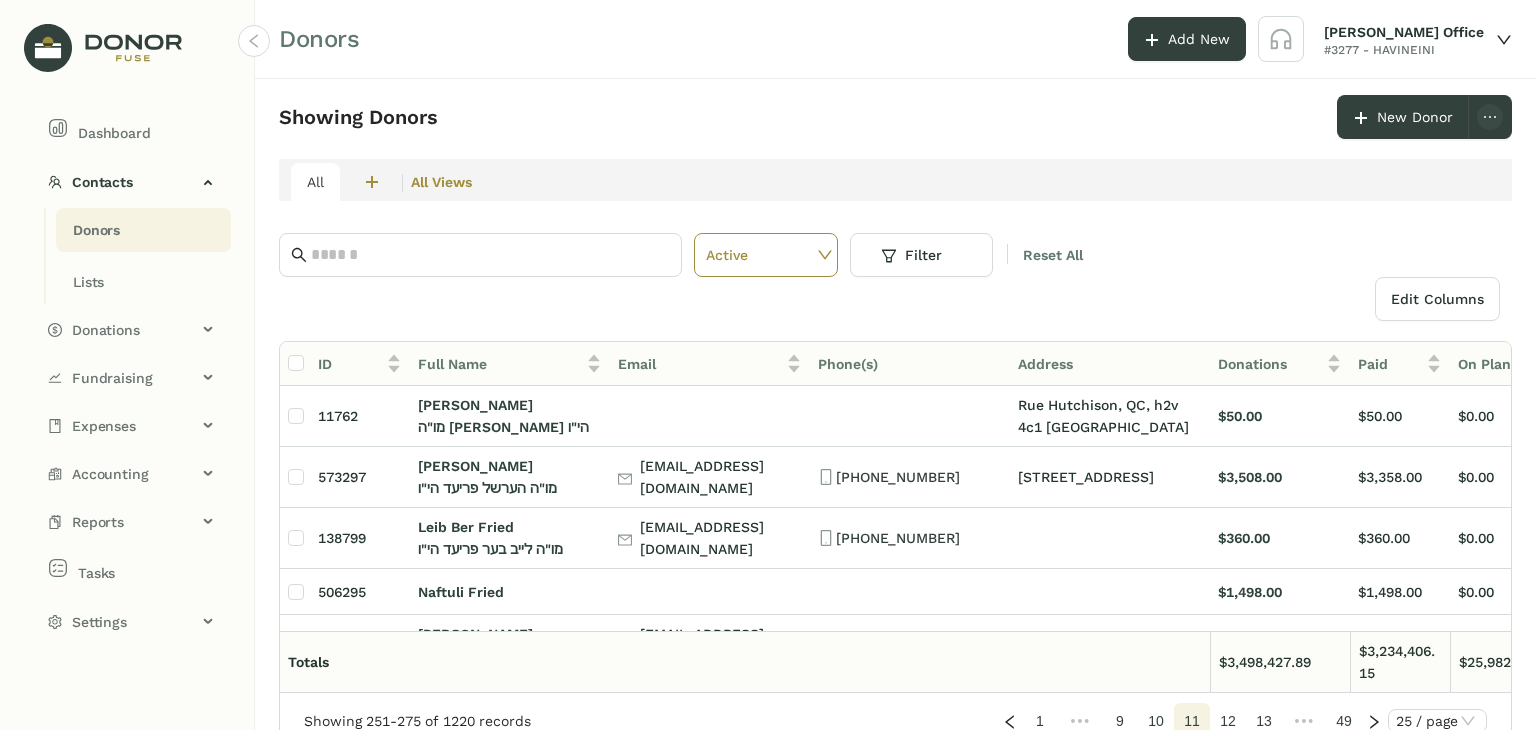 click on "13" 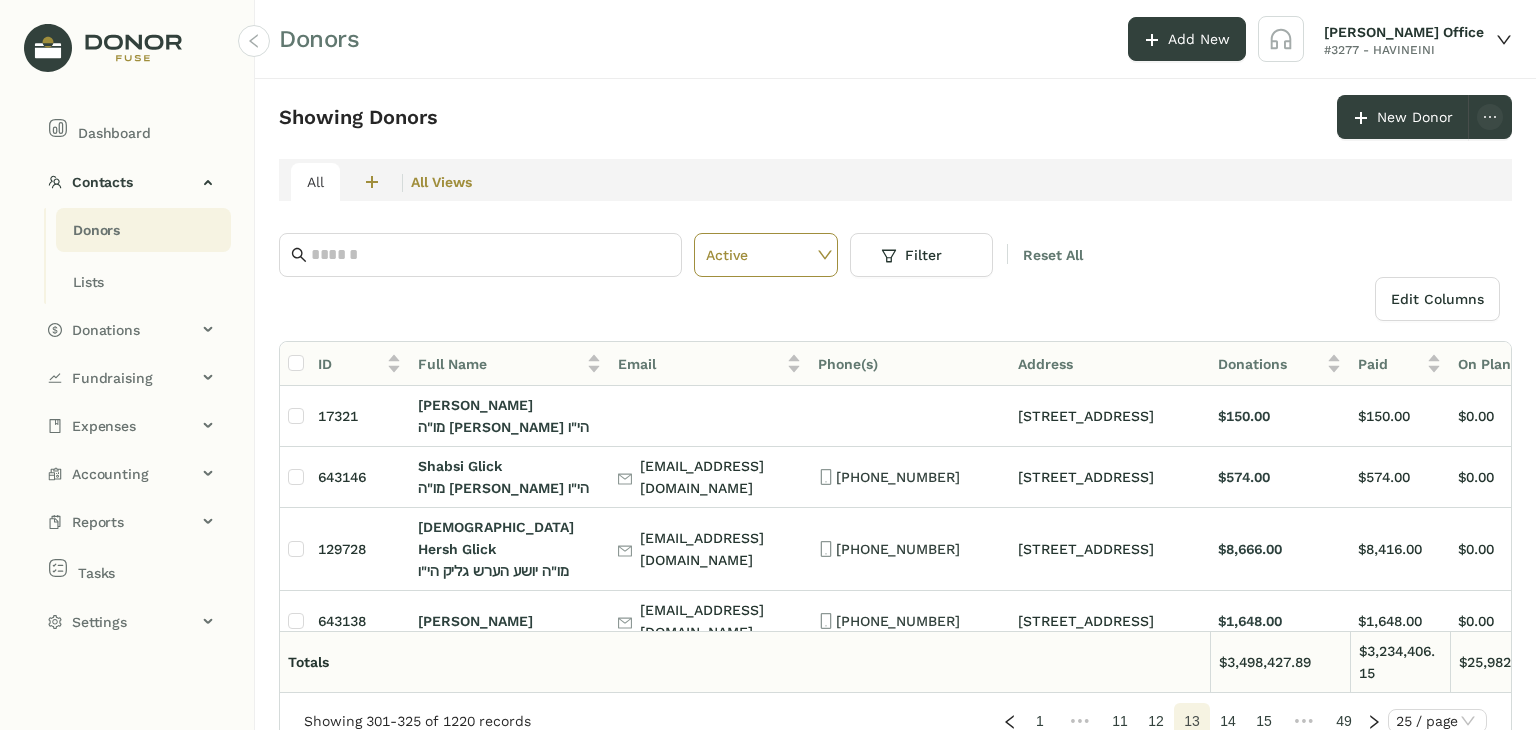 click on "15" 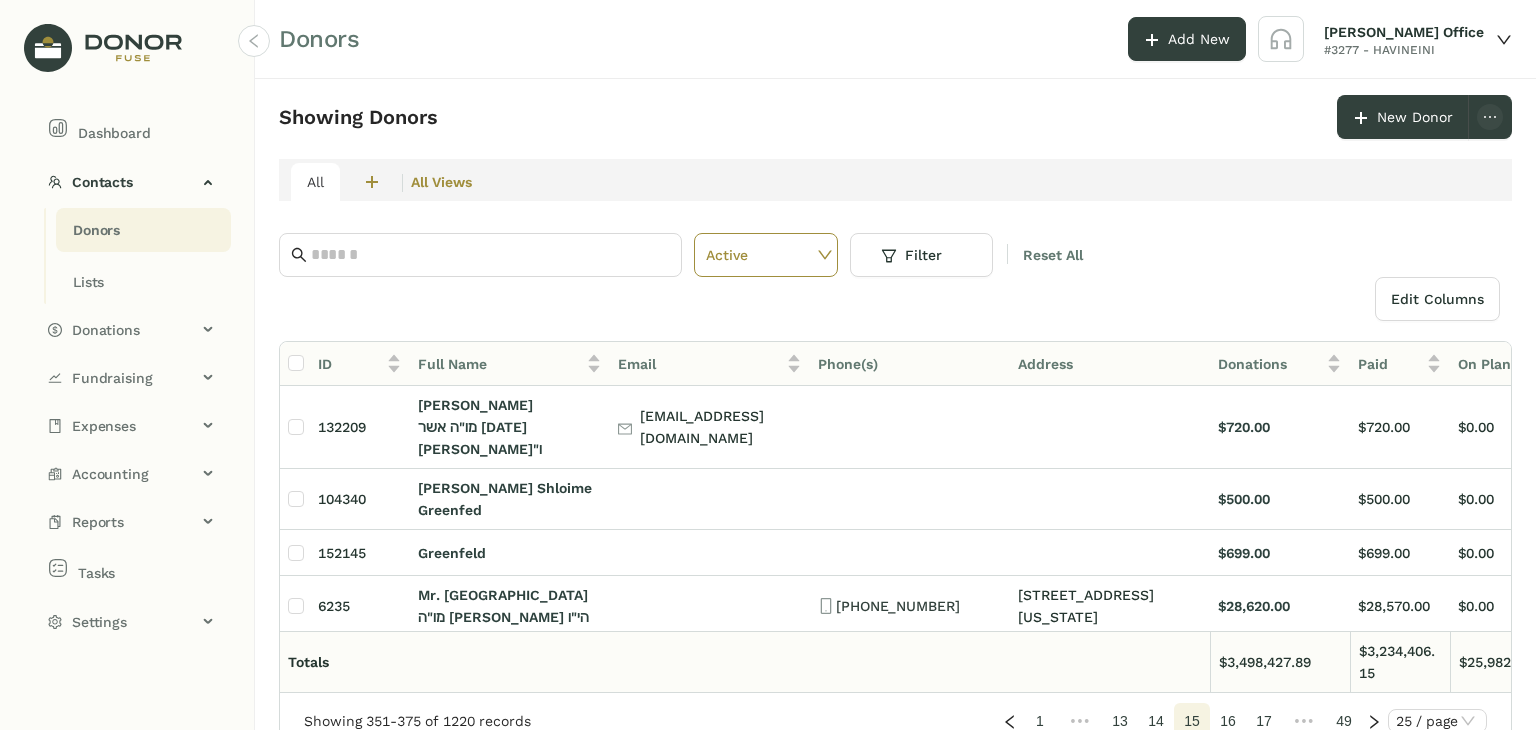 click on "17" 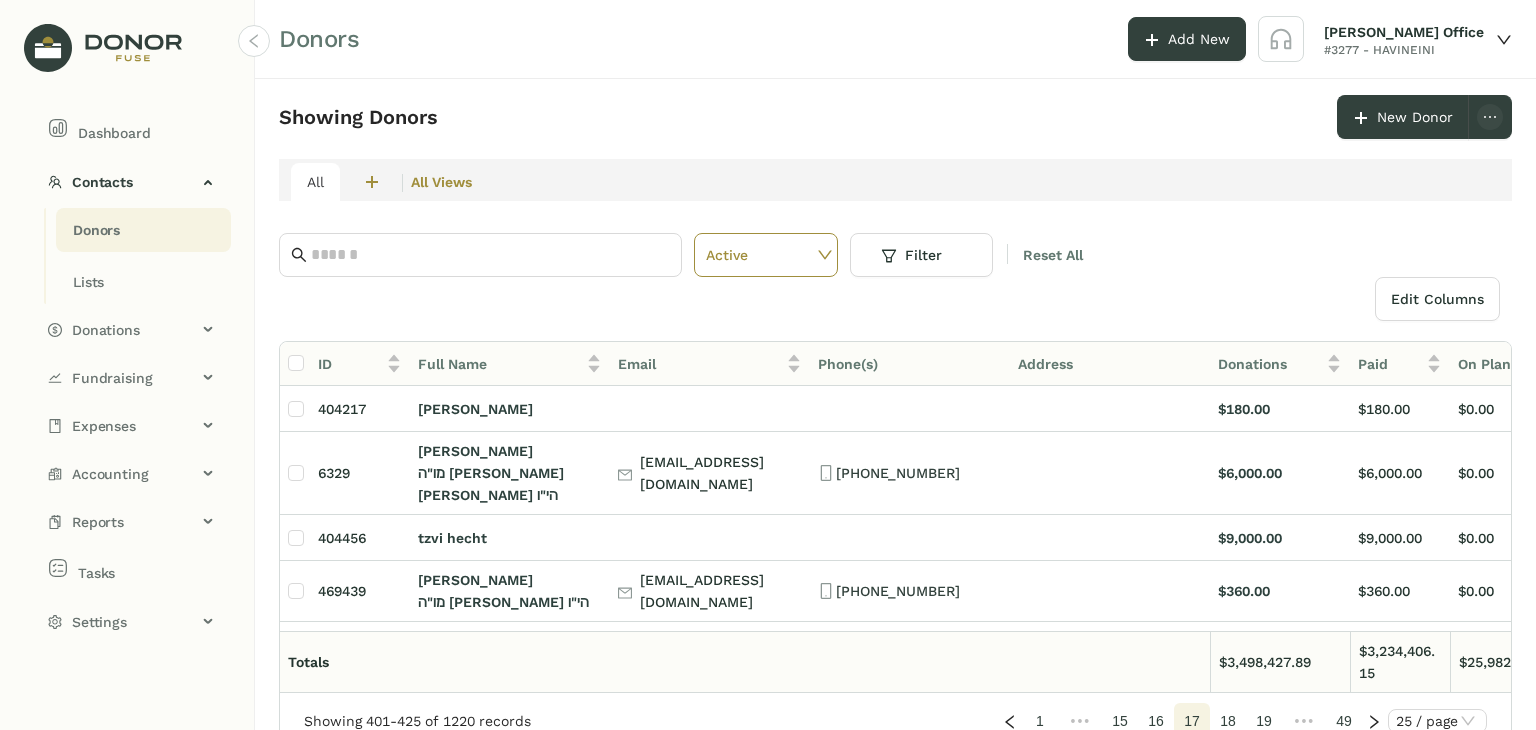click on "19" 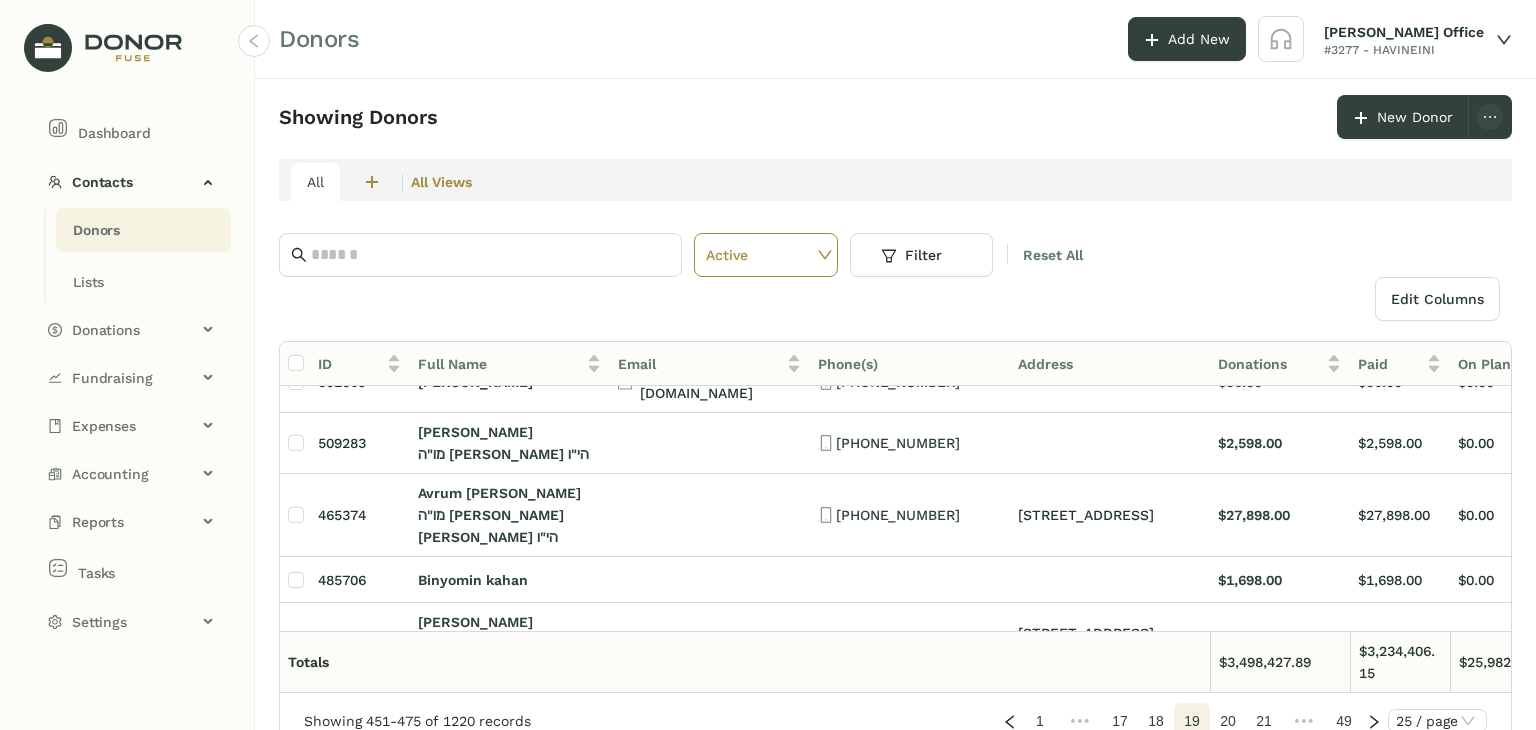 scroll, scrollTop: 1104, scrollLeft: 0, axis: vertical 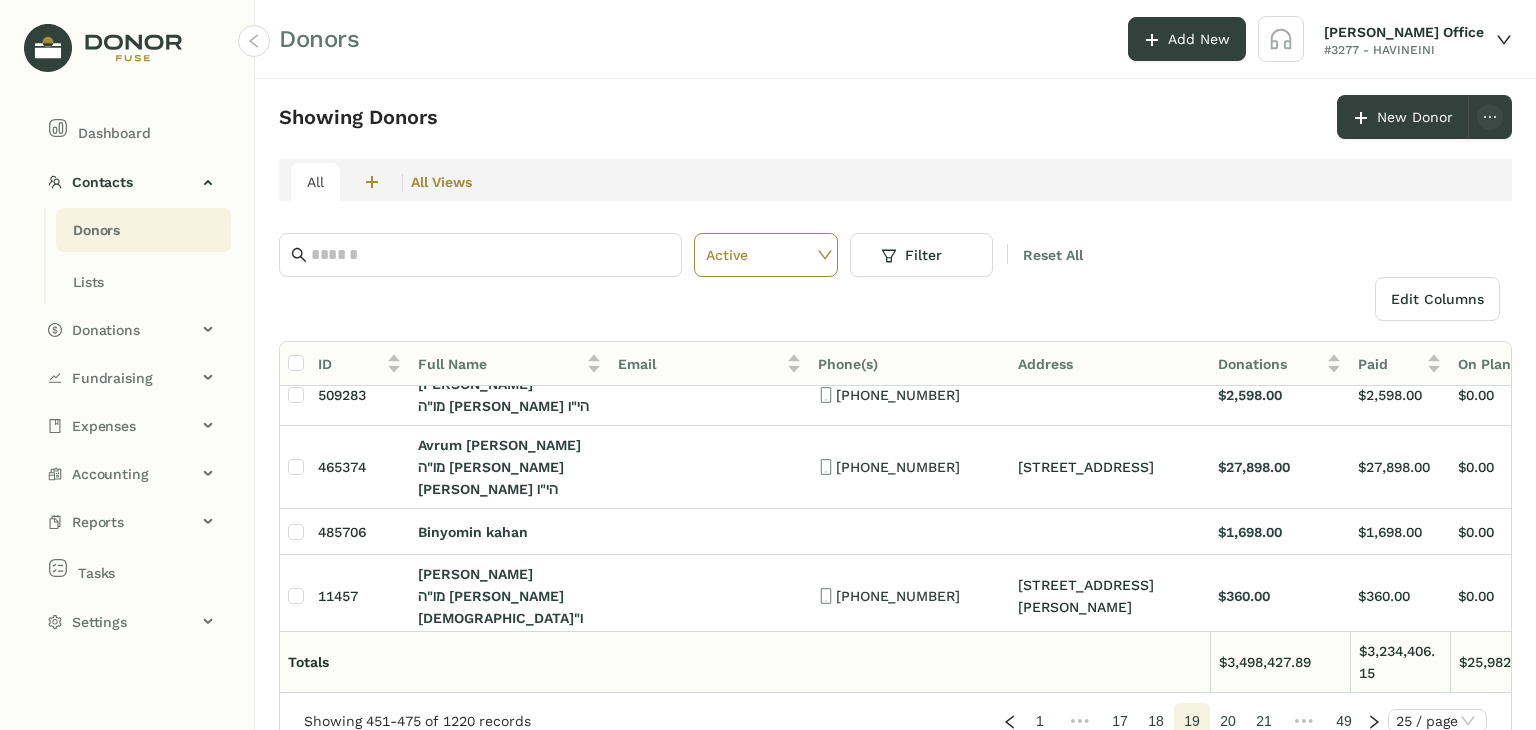 click on "20" 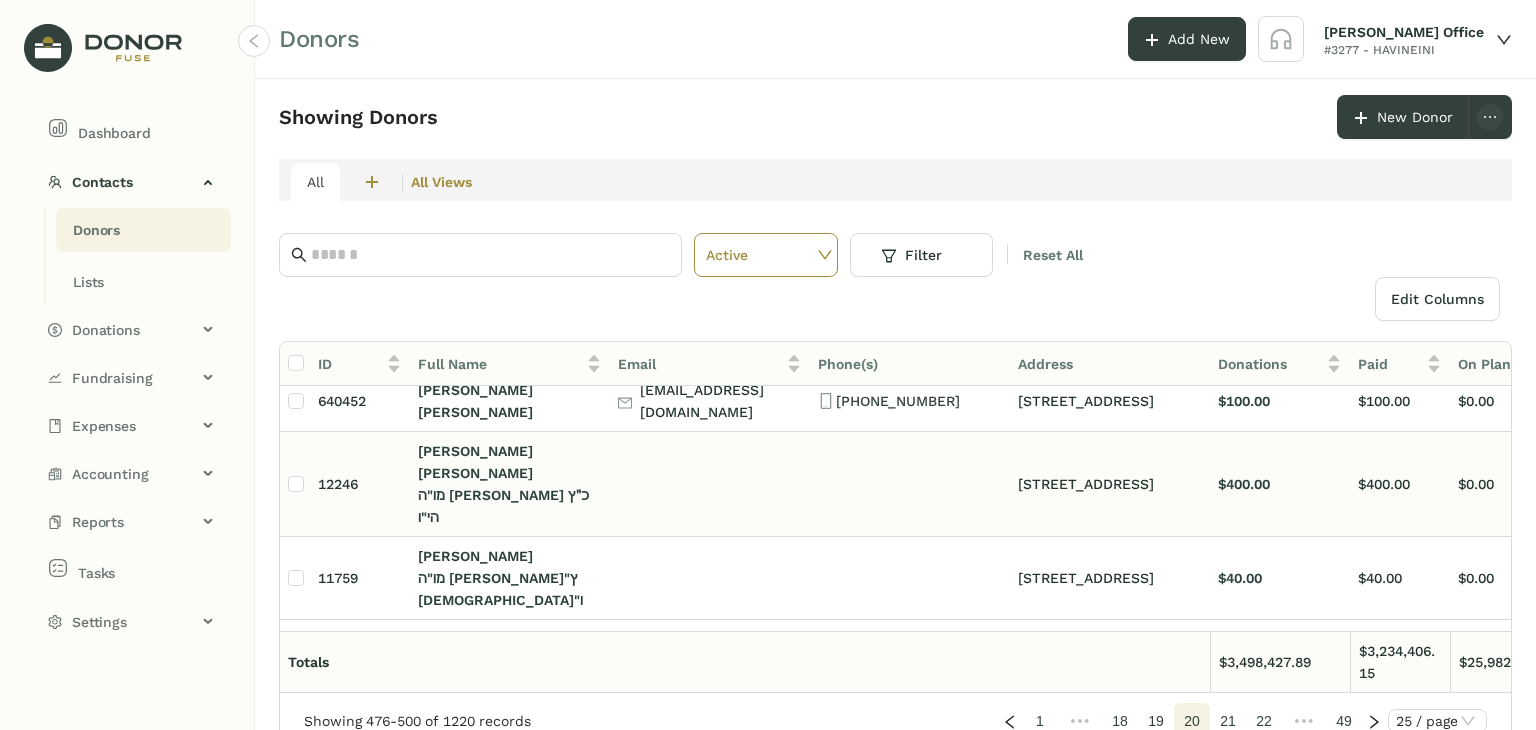 scroll, scrollTop: 900, scrollLeft: 0, axis: vertical 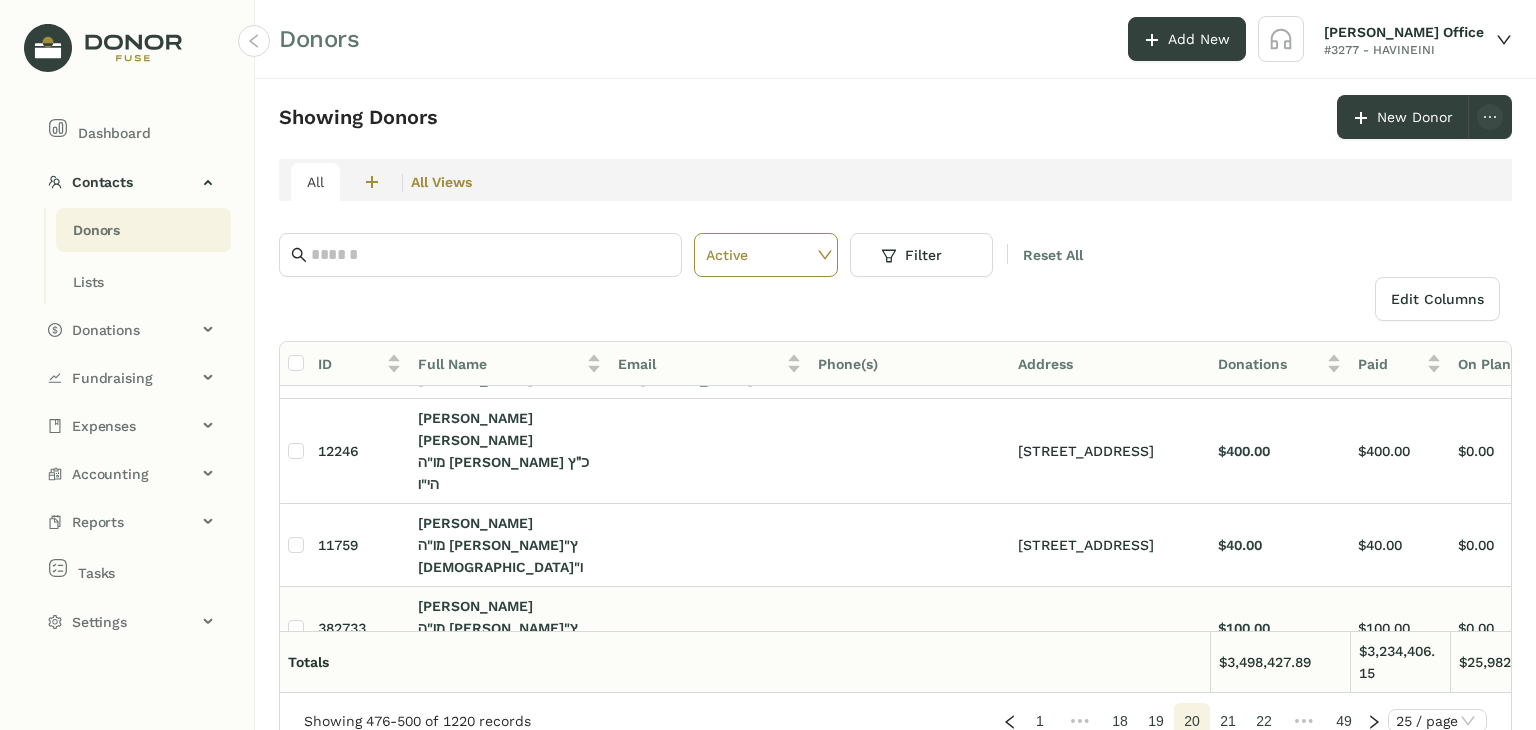 click 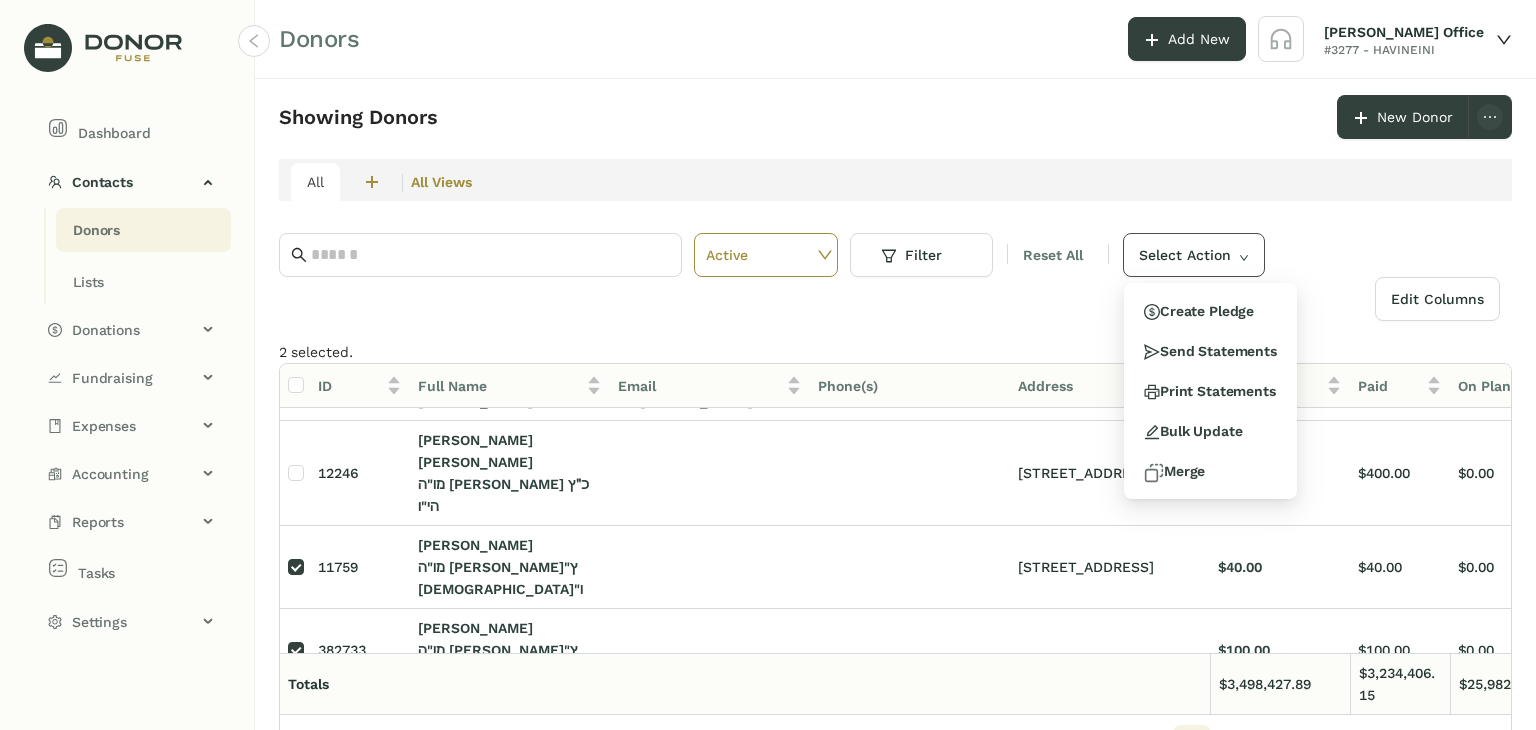 click on "Select Action" 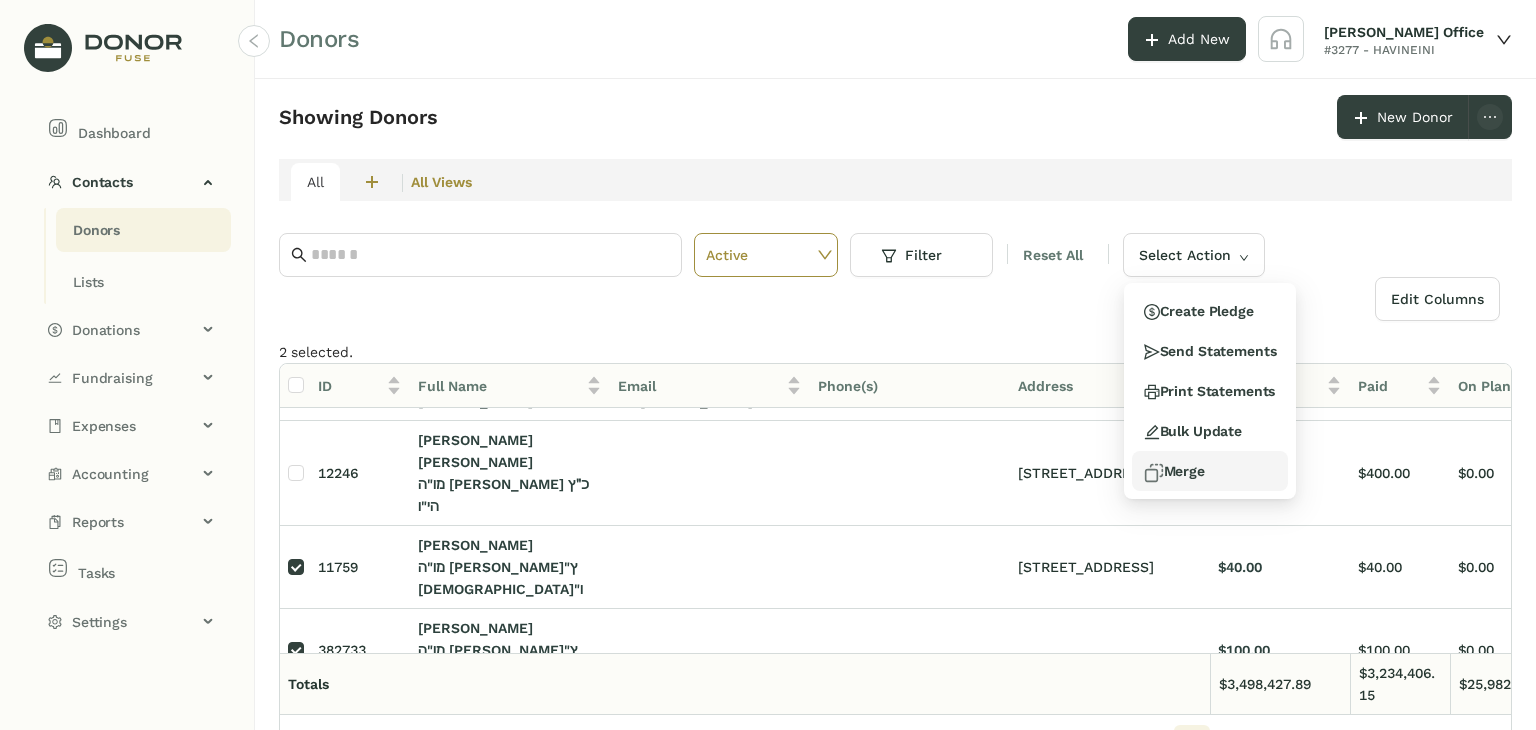 click at bounding box center [1154, 473] 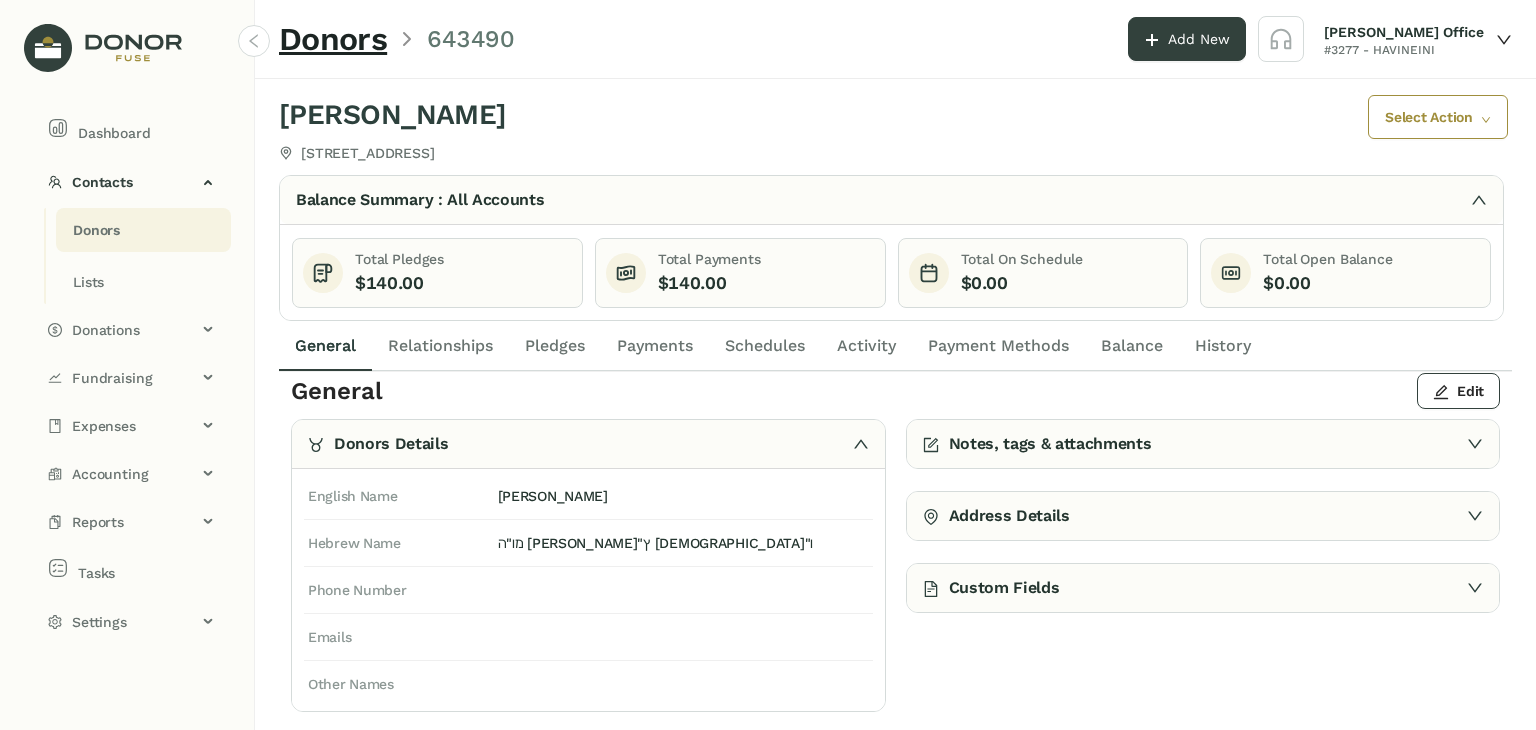 scroll, scrollTop: 0, scrollLeft: 0, axis: both 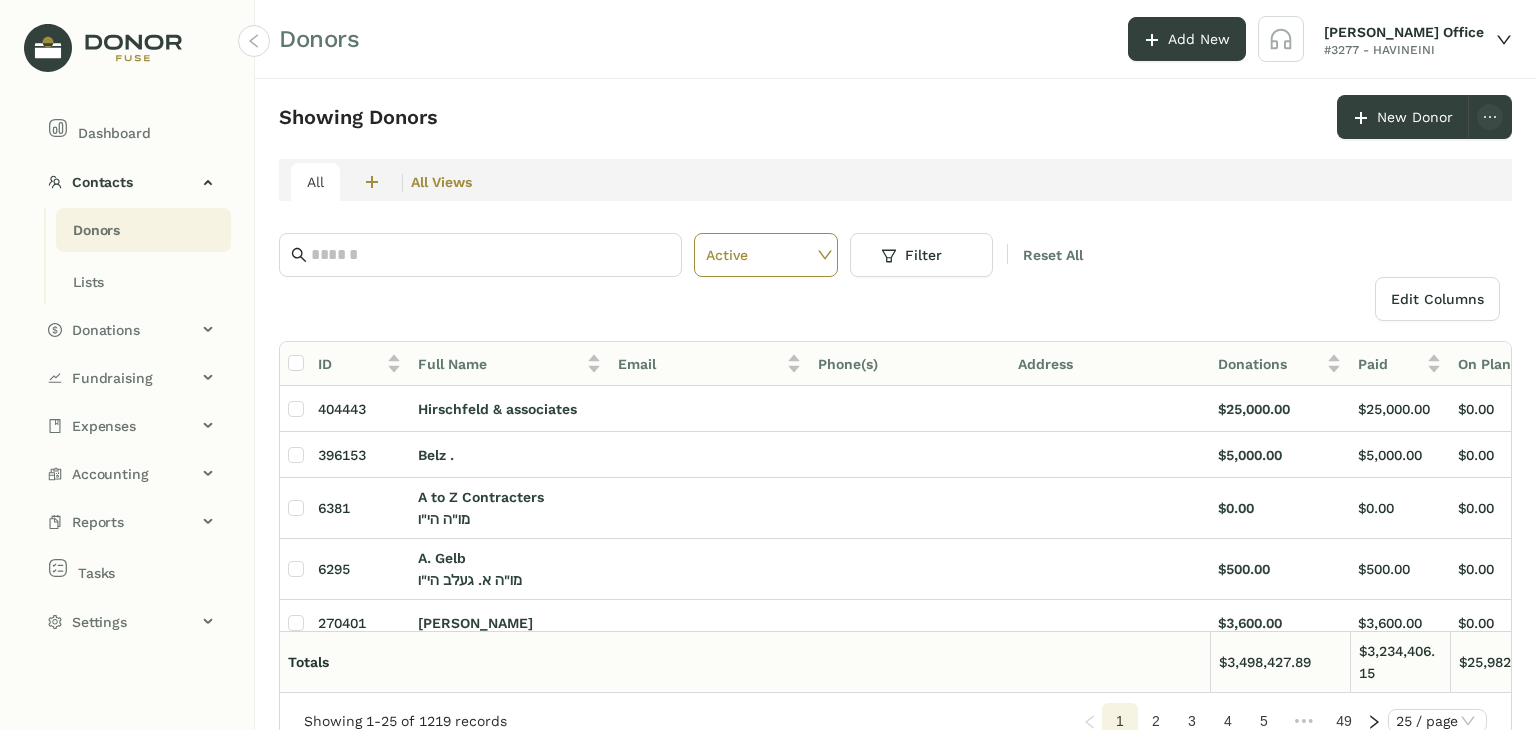 click on "5" 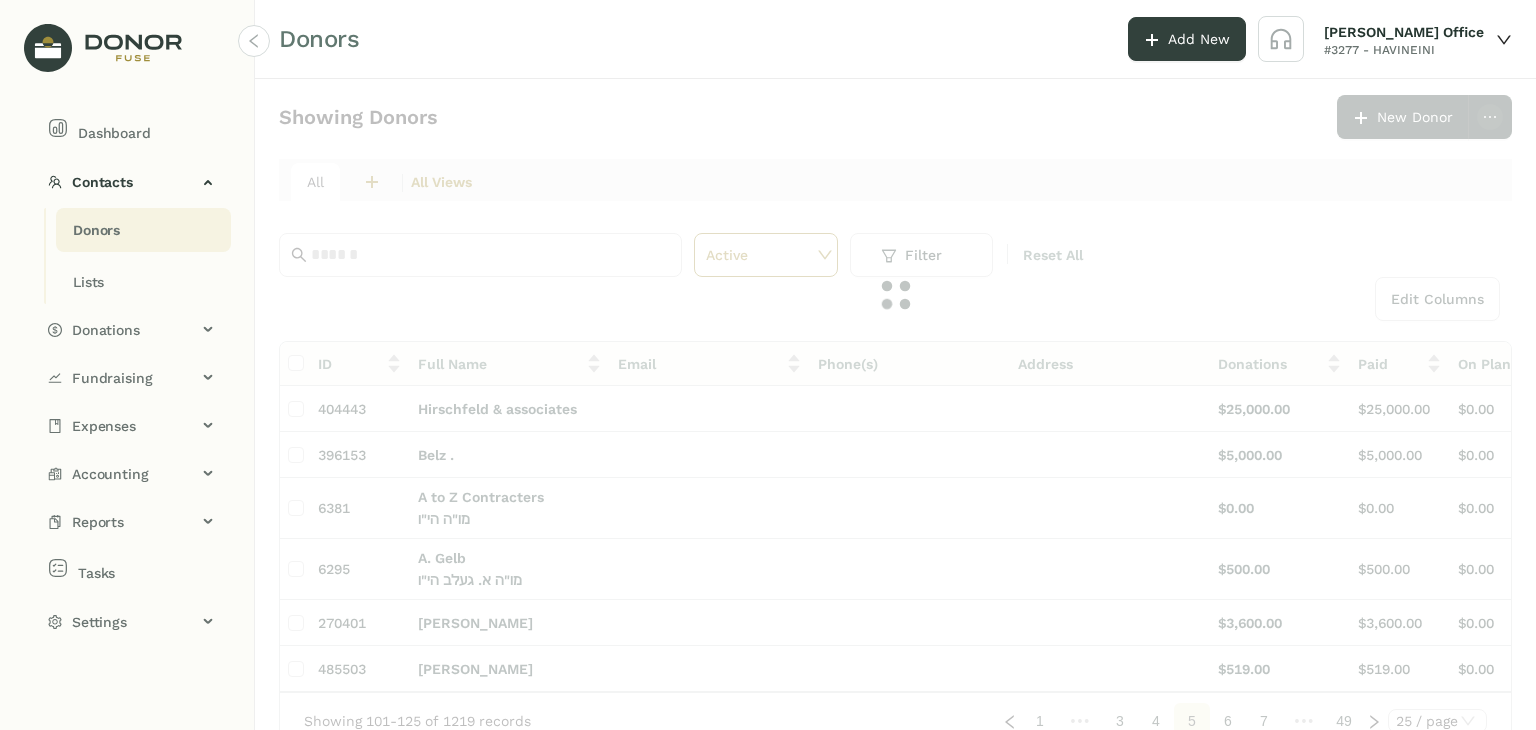 click on "Showing Donors      New Donor   All  2  חברי הבינני  0  מעמדות - חודשי  All Views Active Filter Reset All  Edit Columns
ID  Full Name   Email   Phone(s)   Address   Donations   Paid   On Plan   Open  404443 Hirschfeld &  associates $25,000.00 $25,000.00 $0.00 $0.00 396153 Belz . $5,000.00 $5,000.00 $0.00 $0.00 6381 A to Z Contracters מו"ה   הי"ו $0.00 $0.00 $0.00 $0.00 6295 A. Gelb מו"ה א. [PERSON_NAME] הי"ו $500.00 $500.00 $0.00 $0.00 270401 [PERSON_NAME] $3,600.00 $3,600.00 $0.00 $0.00 485503 [PERSON_NAME] $519.00 $519.00 $0.00 $0.00 135067 [PERSON_NAME] [PERSON_NAME][EMAIL_ADDRESS][DOMAIN_NAME] [PHONE_NUMBER] $8,348.00 $8,348.00 $0.00 $0.00 104321 [PERSON_NAME] $500.00 $500.00 $0.00 $0.00 127585 [PERSON_NAME] $550.00 $550.00 $0.00 $0.00 6328 [PERSON_NAME] מו"ה [PERSON_NAME]'אמי הי"ו [PHONE_NUMBER] [STREET_ADDRESS] $36.00 $36.00 $0.00 $0.00 [STREET_ADDRESS][GEOGRAPHIC_DATA] Yoel Appel מו"ה [PERSON_NAME] הי"ו [PHONE_NUMBER] [STREET_ADDRESS] $100.00 $100.00 $0.00 $0.00 1" 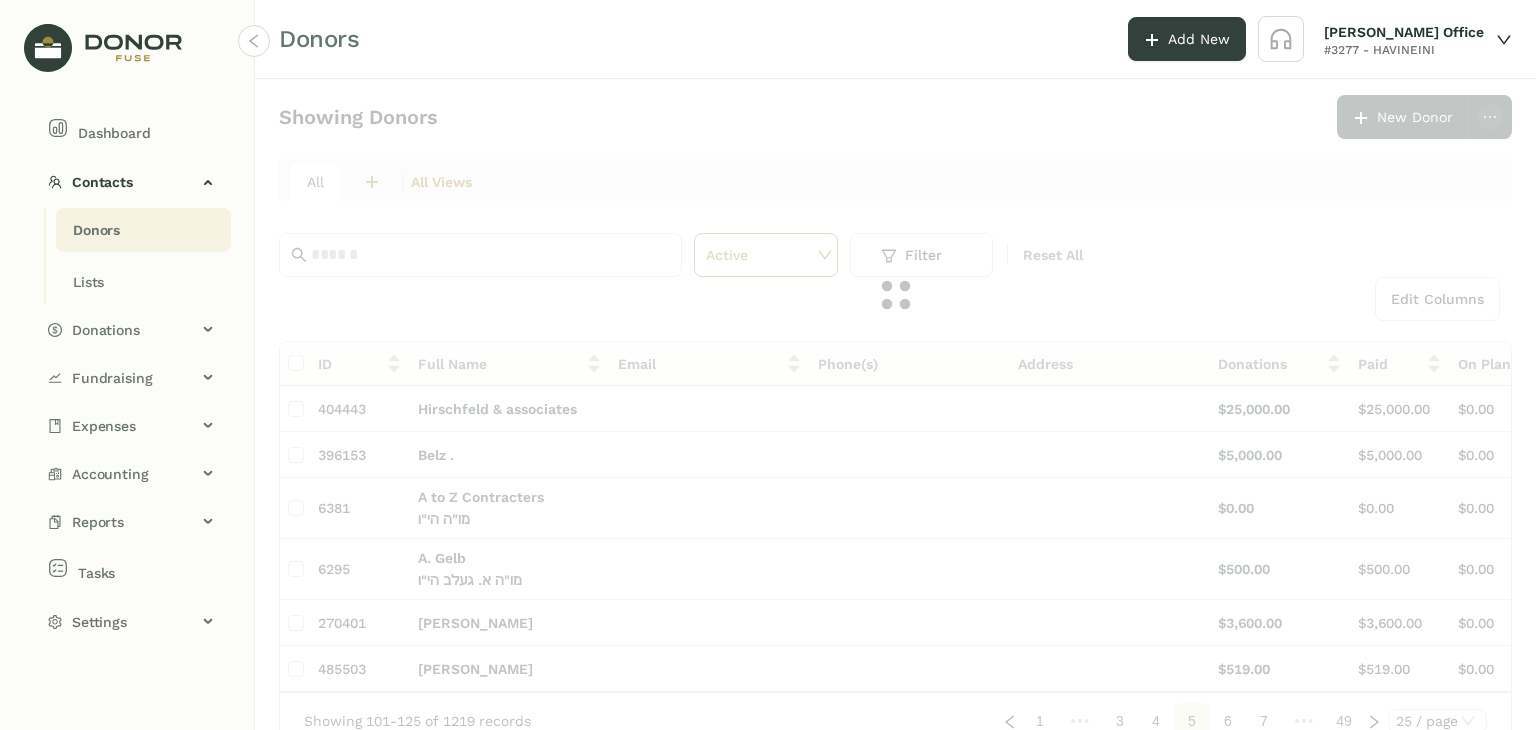 click on "7" 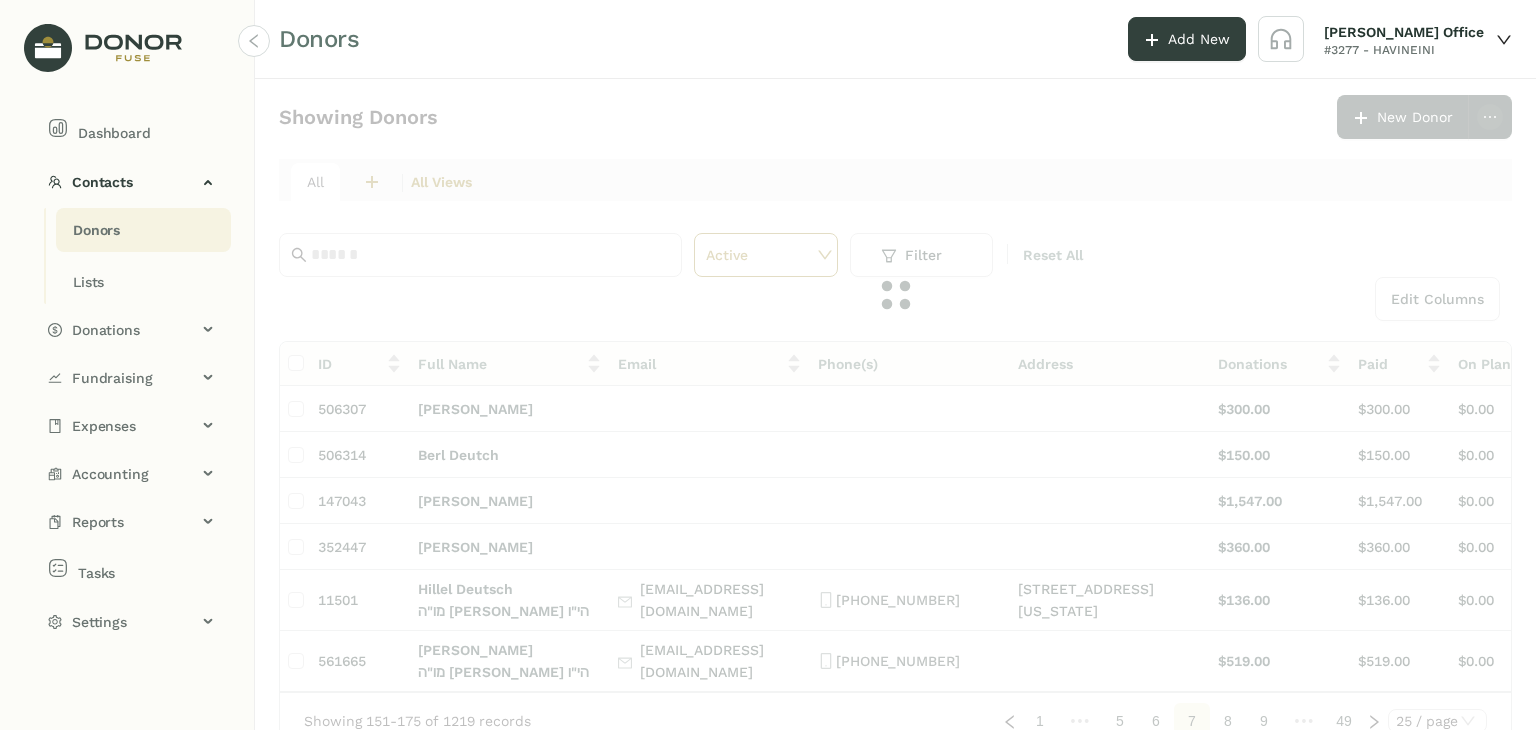 click on "9" 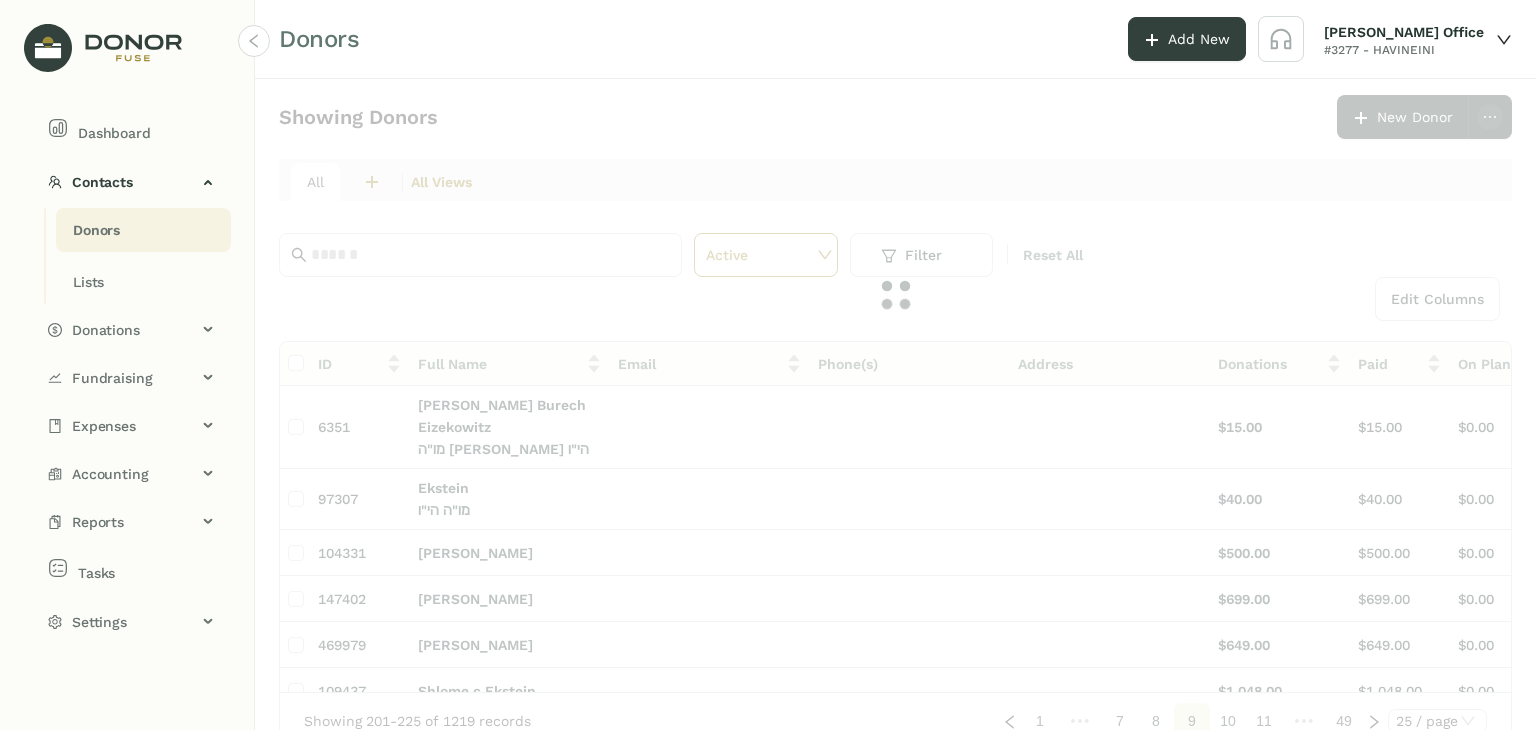 click on "Showing Donors      New Donor   All  2  חברי הבינני  0  מעמדות - חודשי  All Views Active Filter Reset All  Edit Columns
ID  Full Name   Email   Phone(s)   Address   Donations   Paid   On Plan   Open  6351 [PERSON_NAME] Eizekowitz מו"ה [PERSON_NAME] הי"ו $15.00 $15.00 $0.00 $0.00 97307 [PERSON_NAME]"ה   הי"ו $40.00 $40.00 $0.00 $0.00 104331 [PERSON_NAME] $500.00 $500.00 $0.00 $0.00 147402 [PERSON_NAME] $699.00 $699.00 $0.00 $0.00 469979 [PERSON_NAME] $649.00 $649.00 $0.00 $0.00 109437 [PERSON_NAME] $1,048.00 $1,048.00 $0.00 $0.00 104324 [PERSON_NAME] $1,000.00 $1,000.00 $0.00 $0.00 469977 Yoel Ekstein $649.00 $649.00 $0.00 $0.00 506315 Pinchus Elbaum $300.00 $300.00 $0.00 $0.00 508866 Shlomo Elbaum $150.00 $150.00 $0.00 $0.00 542642 Judaica Embroidery $1,000.00 $1,000.00 $0.00 $0.00 152102 Chesky Engel מו"ה [PERSON_NAME] הי"ו [EMAIL_ADDRESS][DOMAIN_NAME] [PHONE_NUMBER] [STREET_ADDRESS][US_STATE] $5,849.00 $5,849.00" 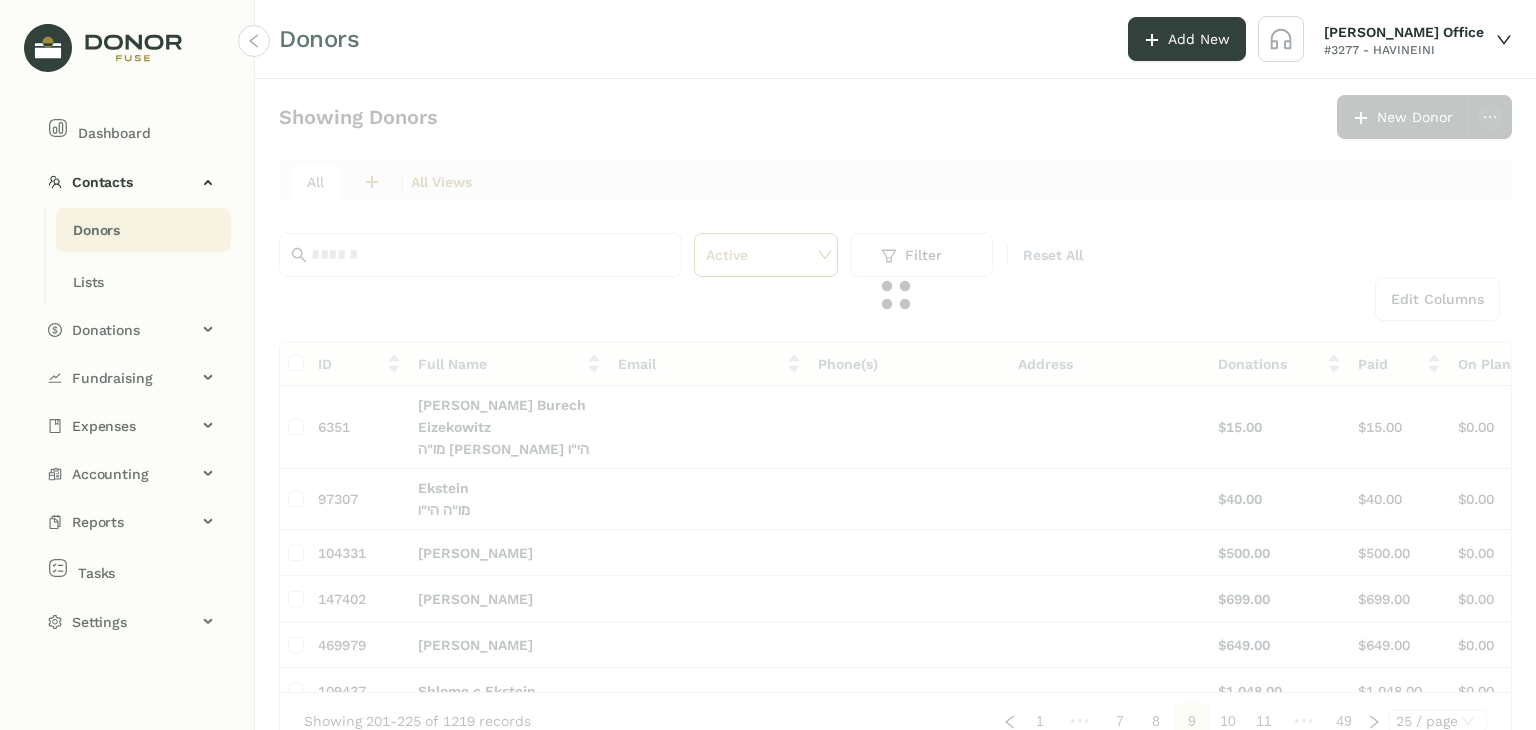 click on "Showing Donors      New Donor   All  2  חברי הבינני  0  מעמדות - חודשי  All Views Active Filter Reset All  Edit Columns
ID  Full Name   Email   Phone(s)   Address   Donations   Paid   On Plan   Open  6351 [PERSON_NAME] Eizekowitz מו"ה [PERSON_NAME] הי"ו $15.00 $15.00 $0.00 $0.00 97307 [PERSON_NAME]"ה   הי"ו $40.00 $40.00 $0.00 $0.00 104331 [PERSON_NAME] $500.00 $500.00 $0.00 $0.00 147402 [PERSON_NAME] $699.00 $699.00 $0.00 $0.00 469979 [PERSON_NAME] $649.00 $649.00 $0.00 $0.00 109437 [PERSON_NAME] $1,048.00 $1,048.00 $0.00 $0.00 104324 [PERSON_NAME] $1,000.00 $1,000.00 $0.00 $0.00 469977 Yoel Ekstein $649.00 $649.00 $0.00 $0.00 506315 Pinchus Elbaum $300.00 $300.00 $0.00 $0.00 508866 Shlomo Elbaum $150.00 $150.00 $0.00 $0.00 542642 Judaica Embroidery $1,000.00 $1,000.00 $0.00 $0.00 152102 Chesky Engel מו"ה [PERSON_NAME] הי"ו [EMAIL_ADDRESS][DOMAIN_NAME] [PHONE_NUMBER] [STREET_ADDRESS][US_STATE] $5,849.00 $5,849.00" 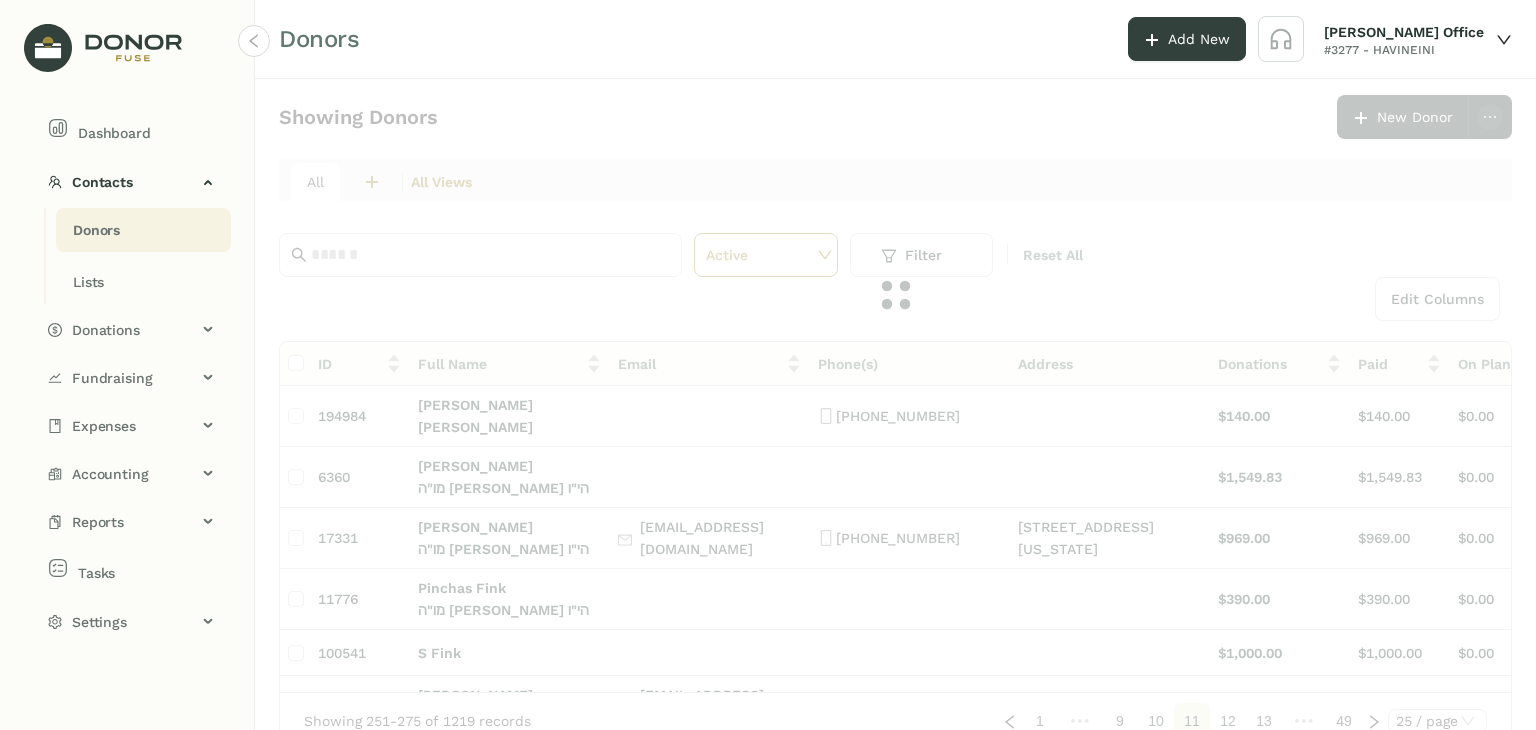click on "Showing Donors      New Donor   All  2  חברי הבינני  0  מעמדות - חודשי  All Views Active Filter Reset All  Edit Columns
ID  Full Name   Email   Phone(s)   Address   Donations   Paid   On Plan   Open  194984 [PERSON_NAME] [PERSON_NAME] [PHONE_NUMBER] $140.00 $140.00 $0.00 $0.00 6360 [PERSON_NAME] מו"ה [PERSON_NAME] הי"ו $1,549.83 $1,549.83 $0.00 $0.00 17331 [PERSON_NAME] מו"ה [PERSON_NAME] הי"ו [EMAIL_ADDRESS][DOMAIN_NAME] [PHONE_NUMBER] [STREET_ADDRESS][US_STATE] $969.00 $969.00 $0.00 $0.00 [STREET_ADDRESS][US_STATE] Pinchas Fink מו"ה [PERSON_NAME] הי"ו $390.00 $390.00 $0.00 $0.00 100541 S Fink $1,000.00 $1,000.00 $0.00 $0.00 584419 [PERSON_NAME] מו"ה [PERSON_NAME] הי"ו [EMAIL_ADDRESS][DOMAIN_NAME] $12,860.00 $5,010.00 $0.00 $7,850.00 104323 Zalmen FInk $500.00 $500.00 $0.00 $0.00 127593 [PERSON_NAME] $0.00 $0.00 $0.00 $0.00 643129 Elya [PERSON_NAME] 6325" 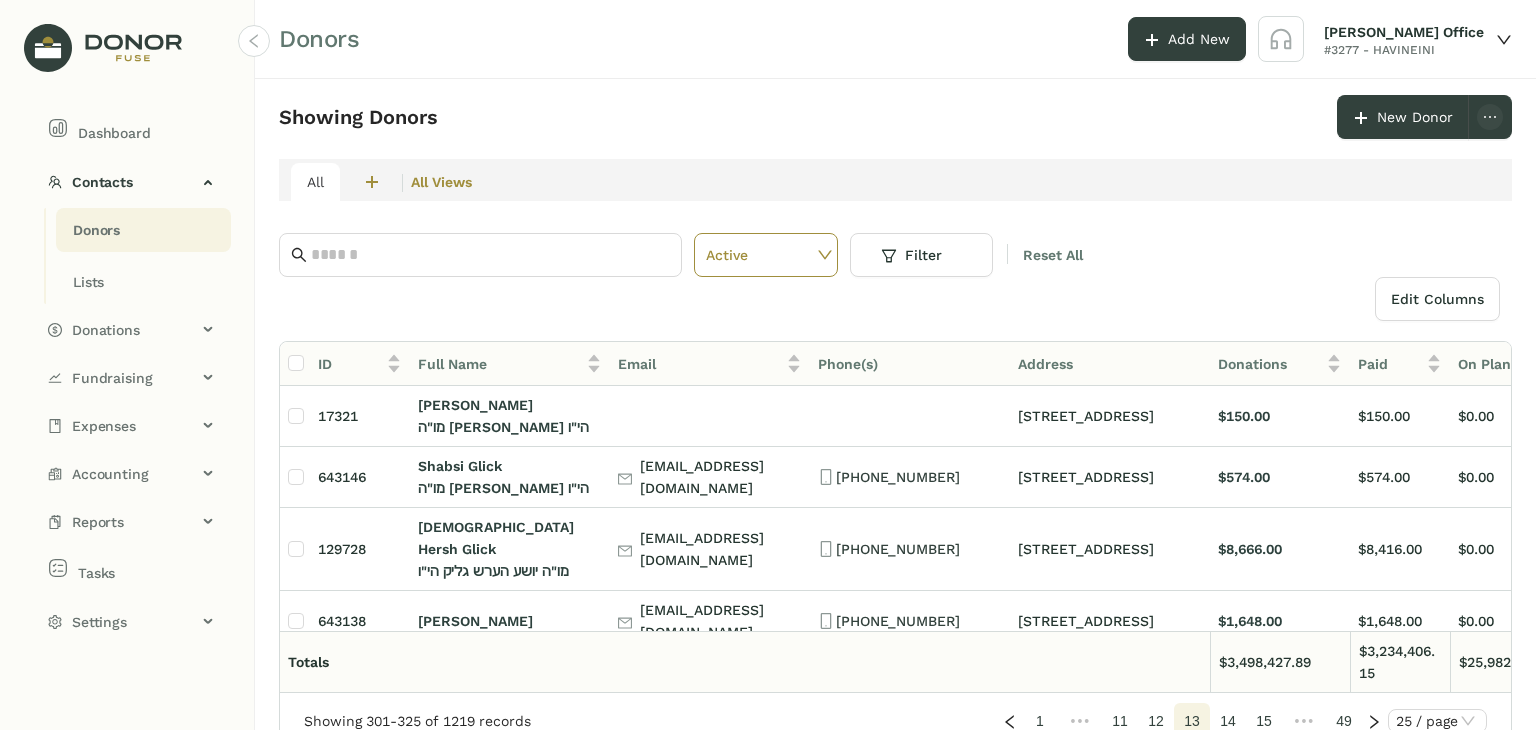 click on "15" 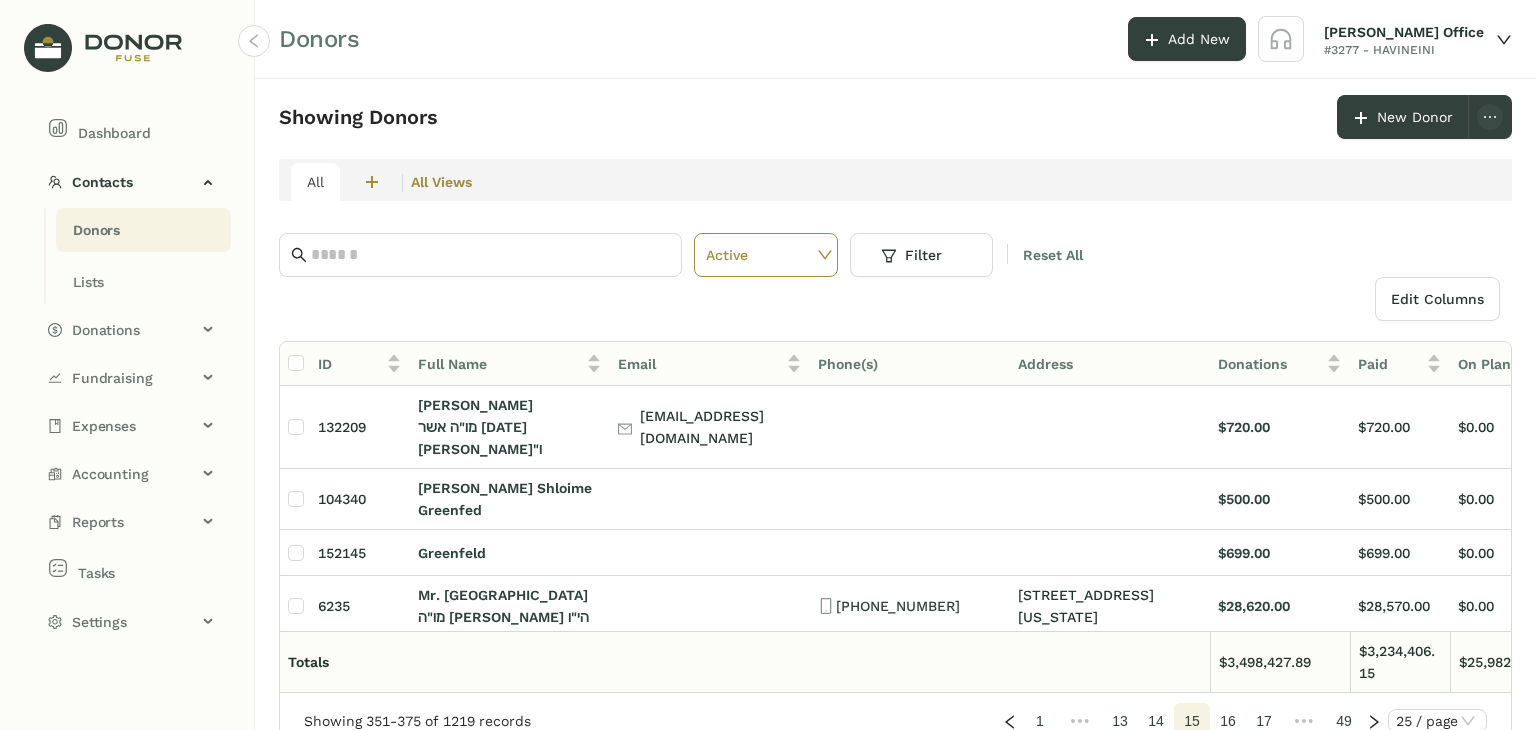 click on "17" 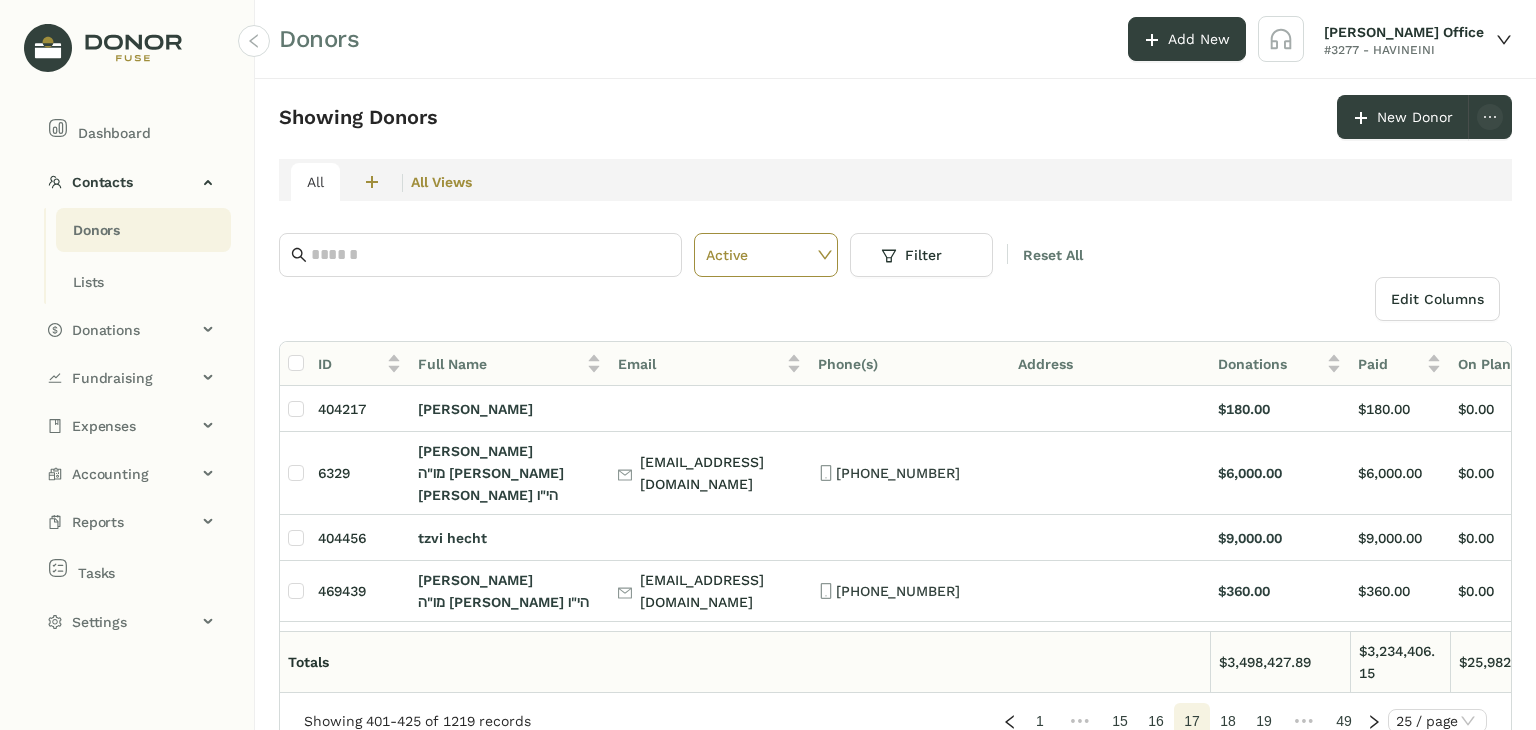 click on "18" 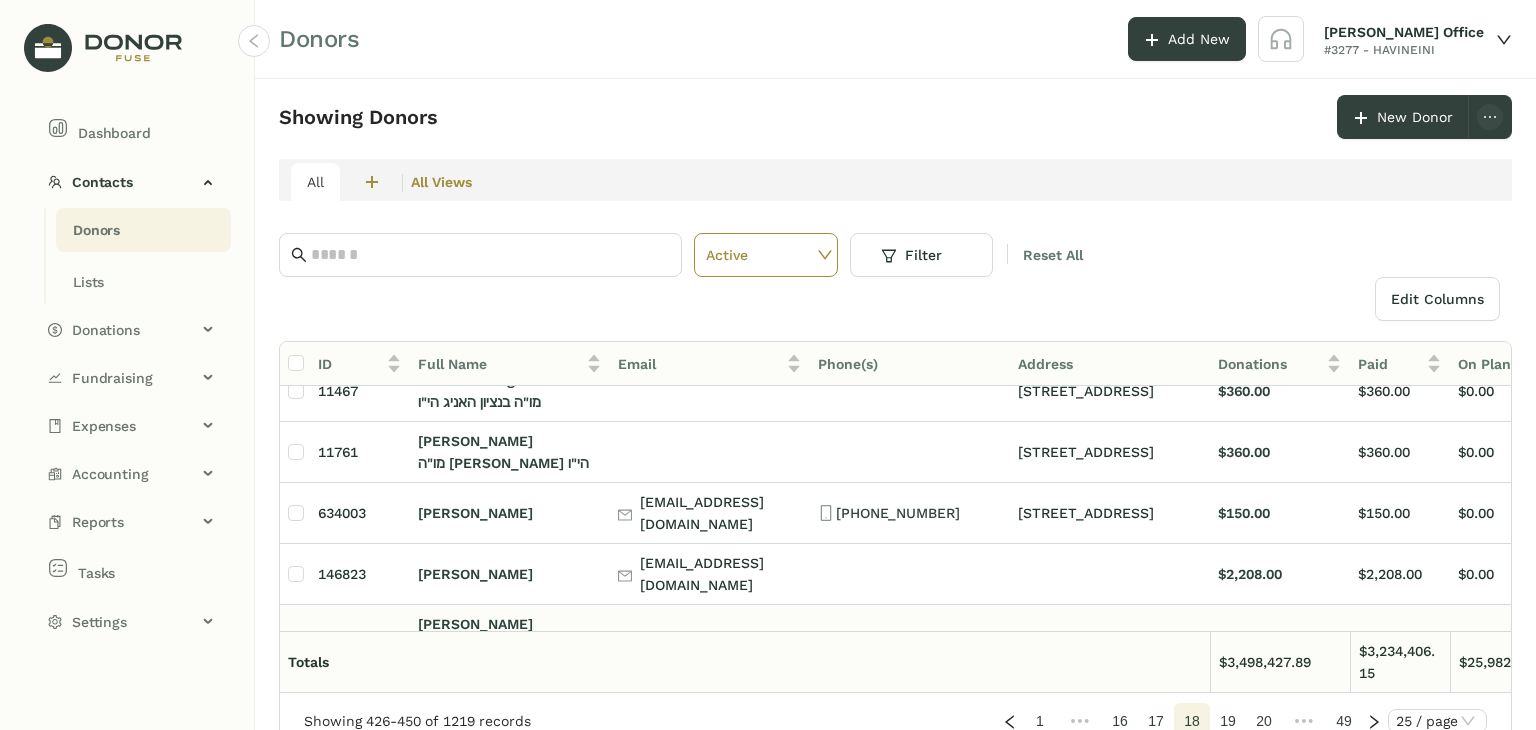 scroll, scrollTop: 1135, scrollLeft: 0, axis: vertical 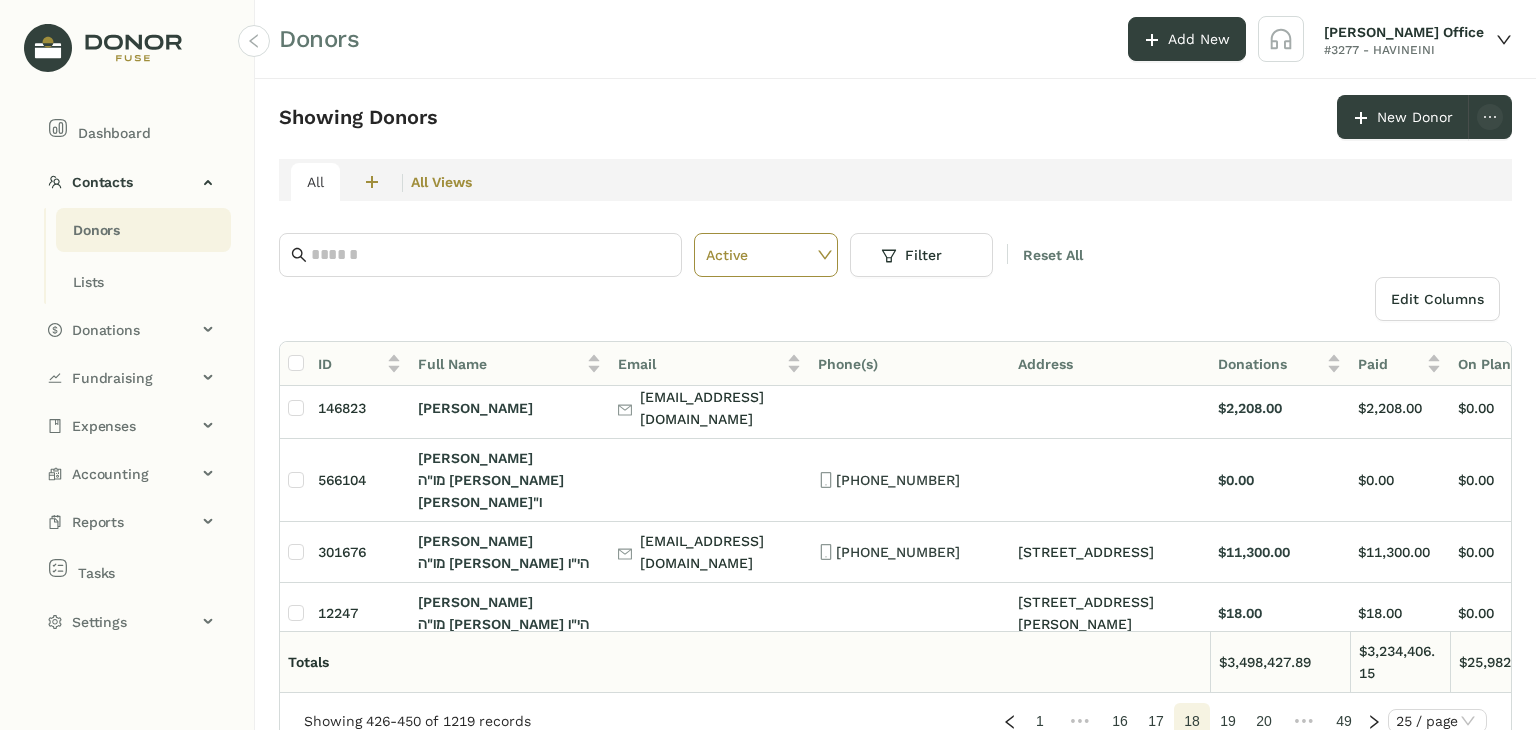 click on "20" 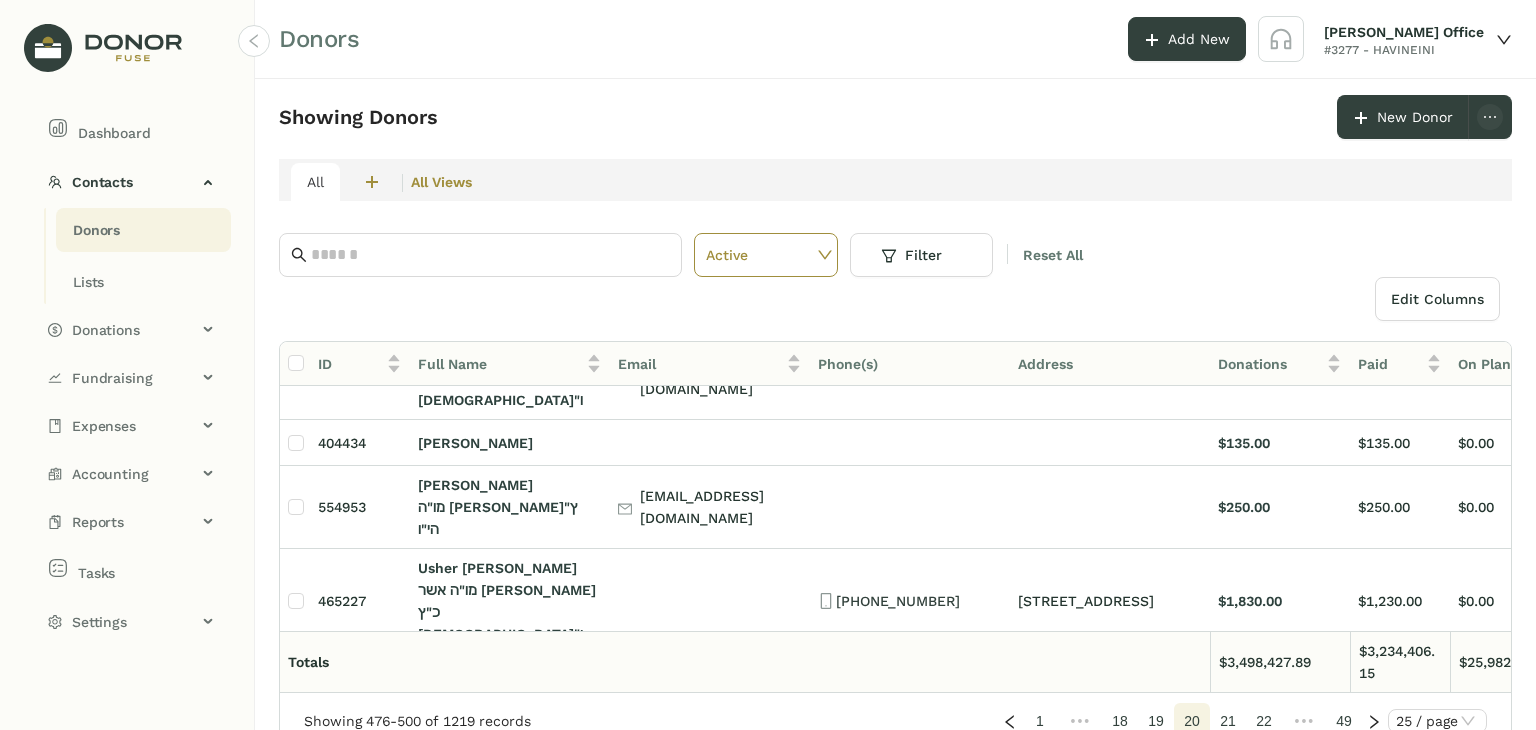 scroll, scrollTop: 1193, scrollLeft: 0, axis: vertical 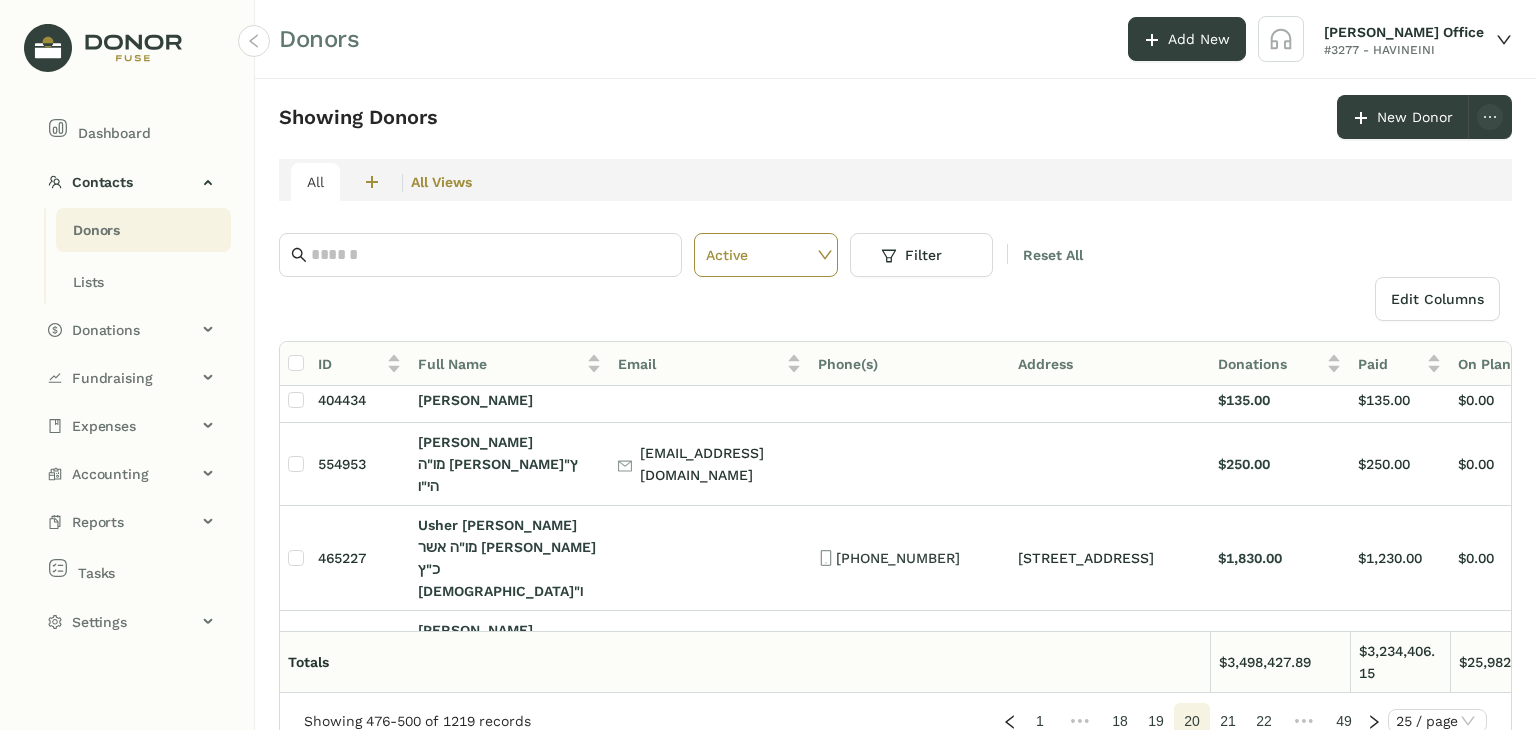 click on "21" 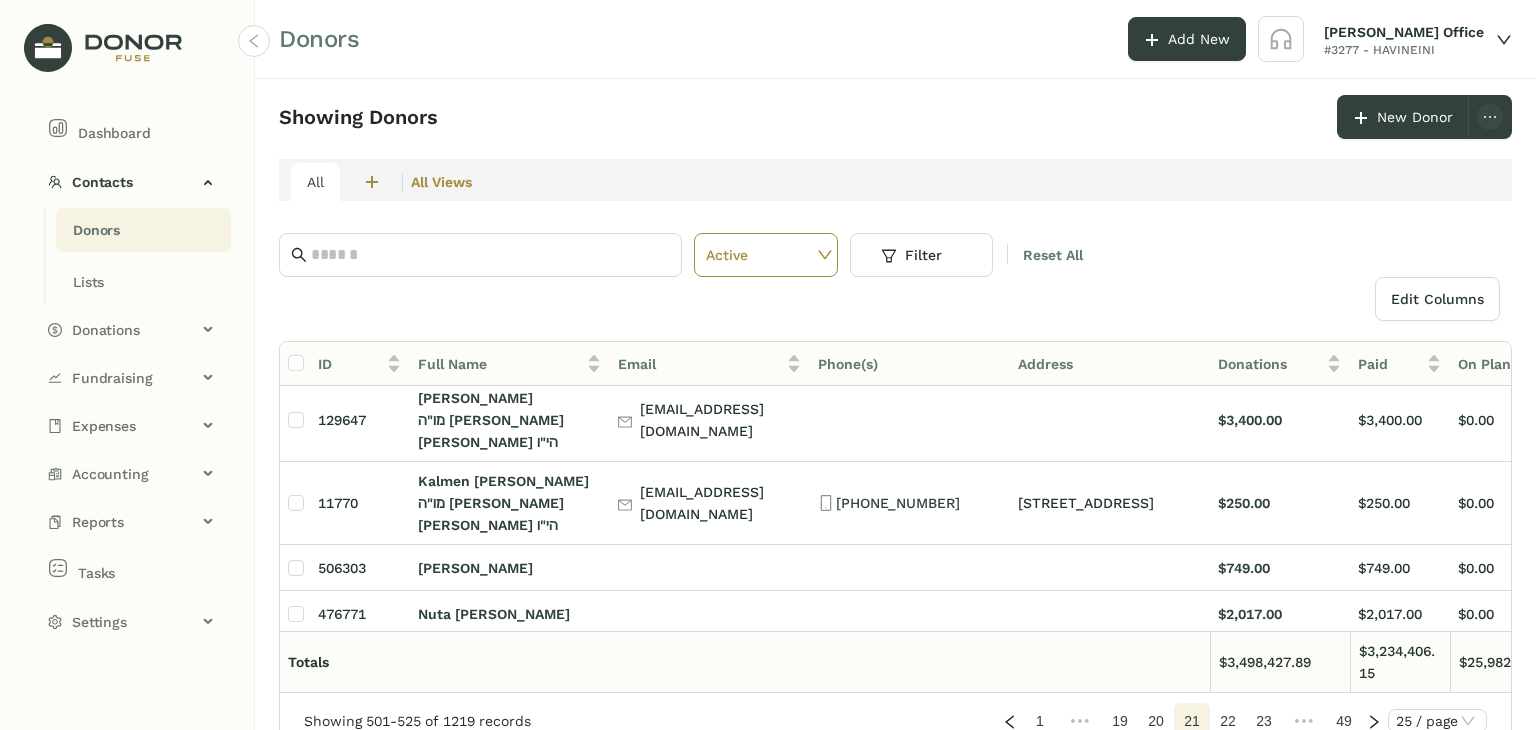 scroll, scrollTop: 0, scrollLeft: 0, axis: both 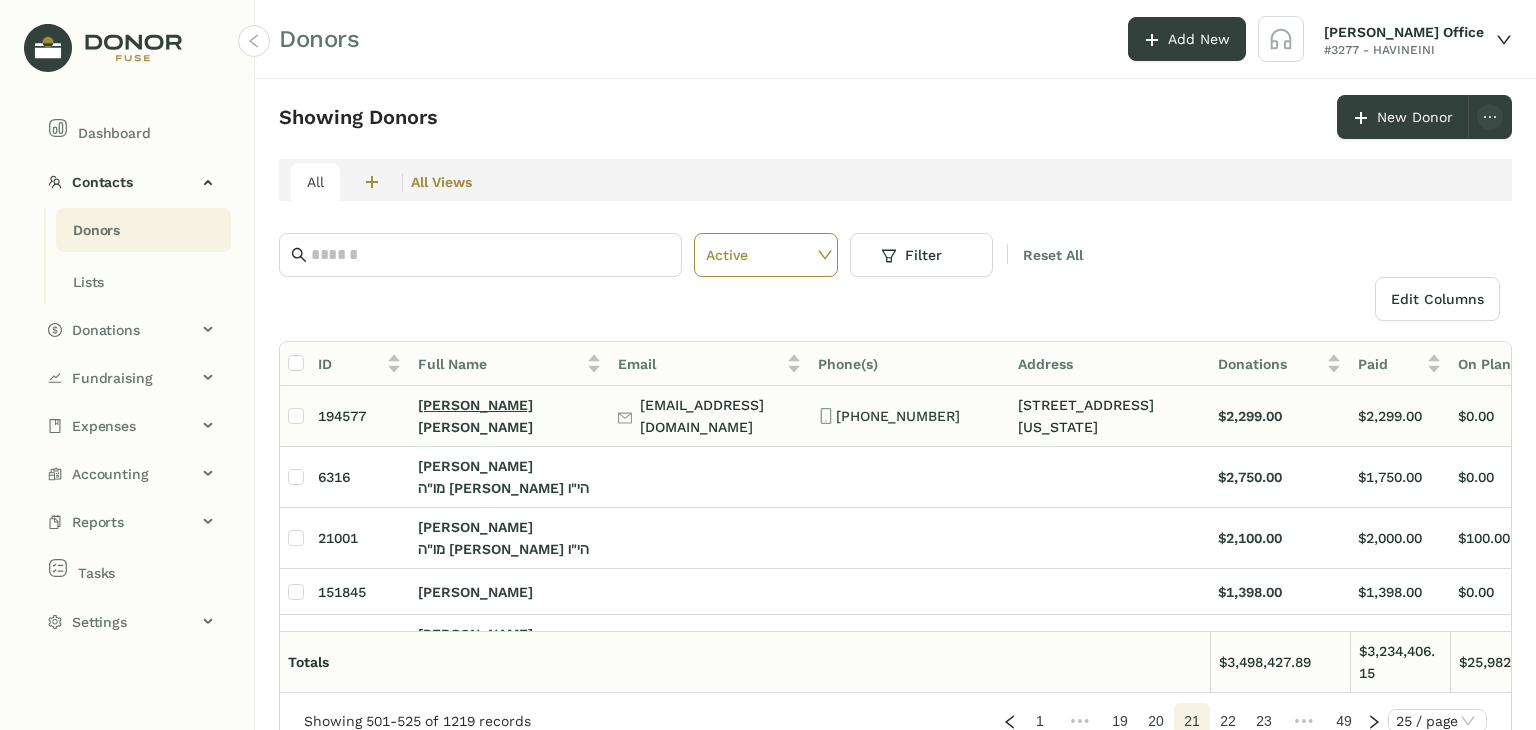 click on "[PERSON_NAME]" 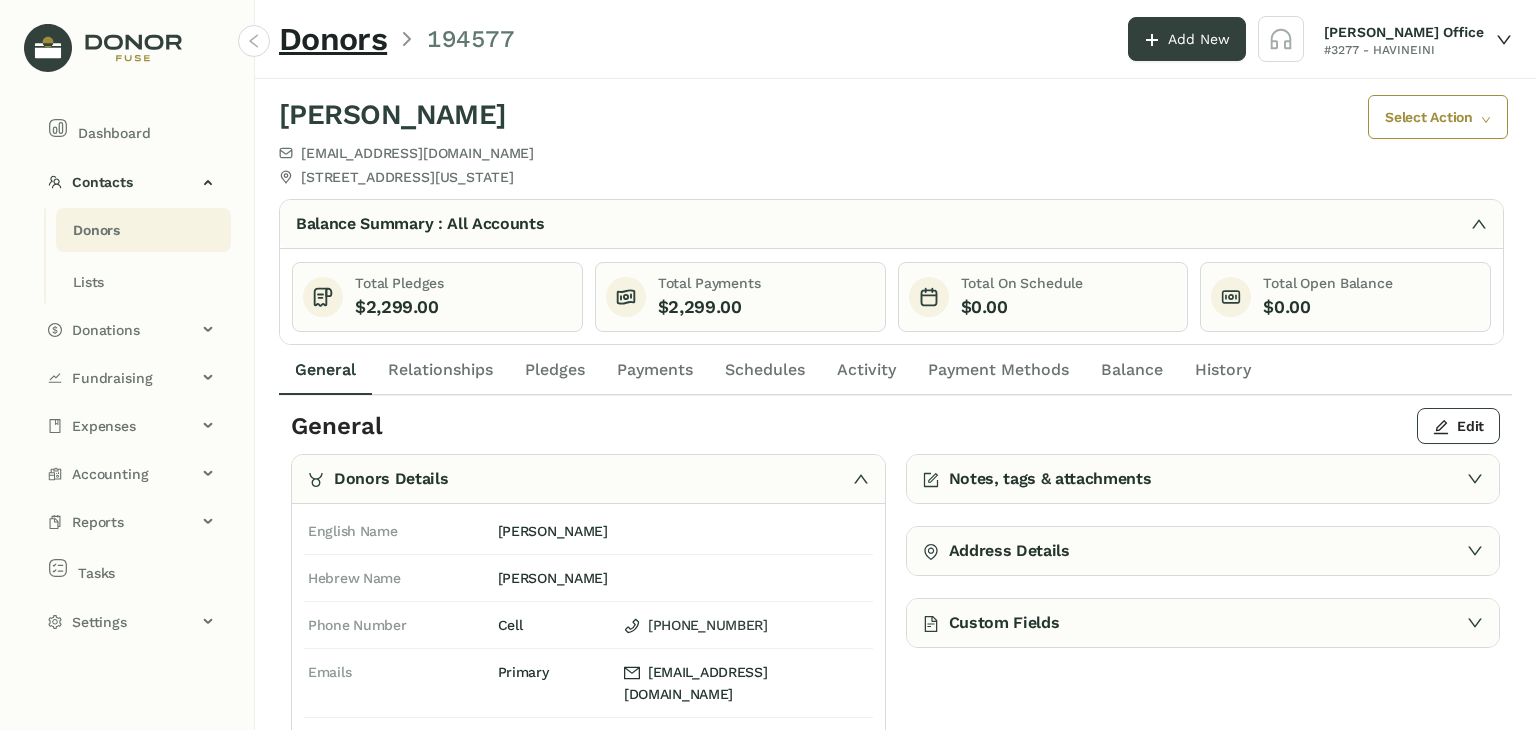 click on "Payments" 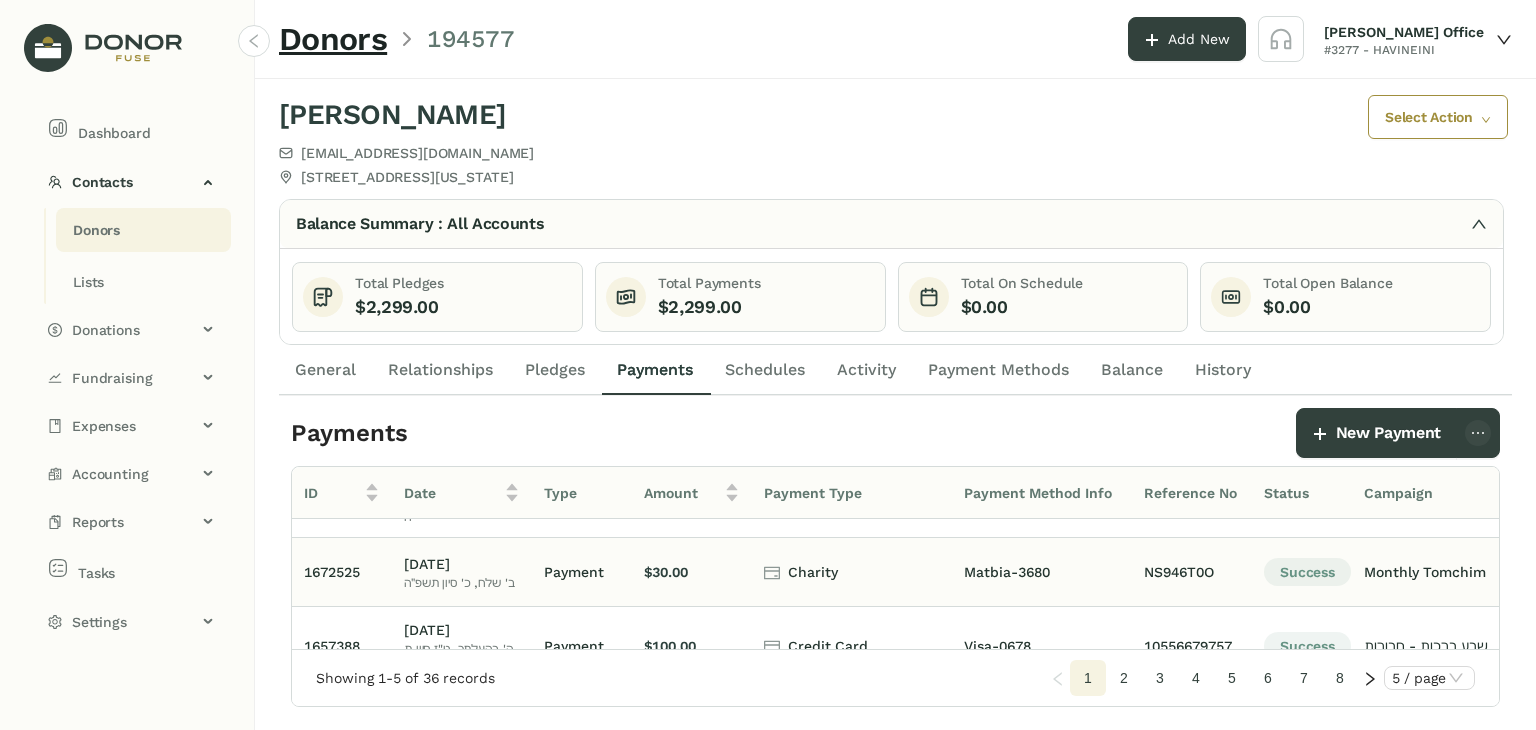 scroll, scrollTop: 224, scrollLeft: 0, axis: vertical 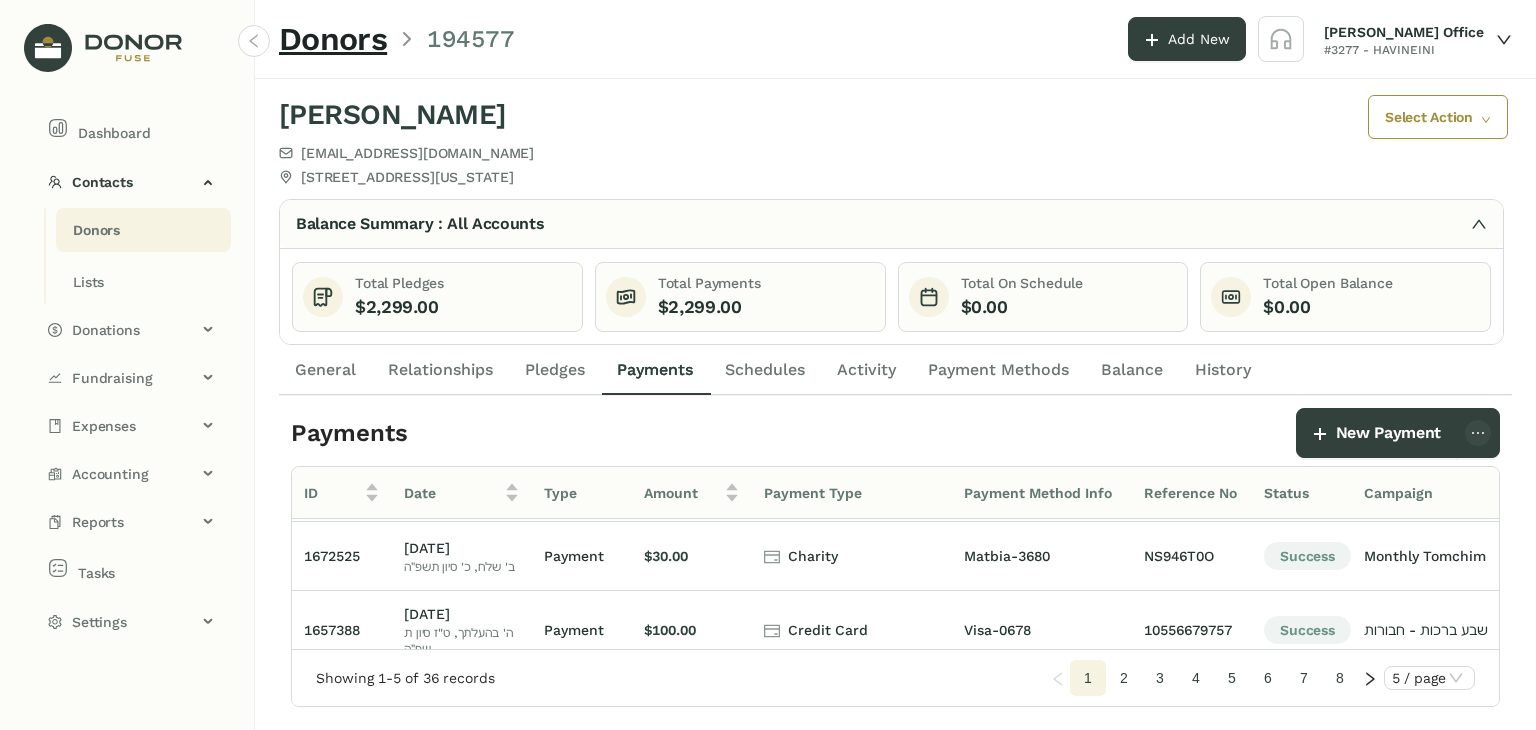 click on "2" 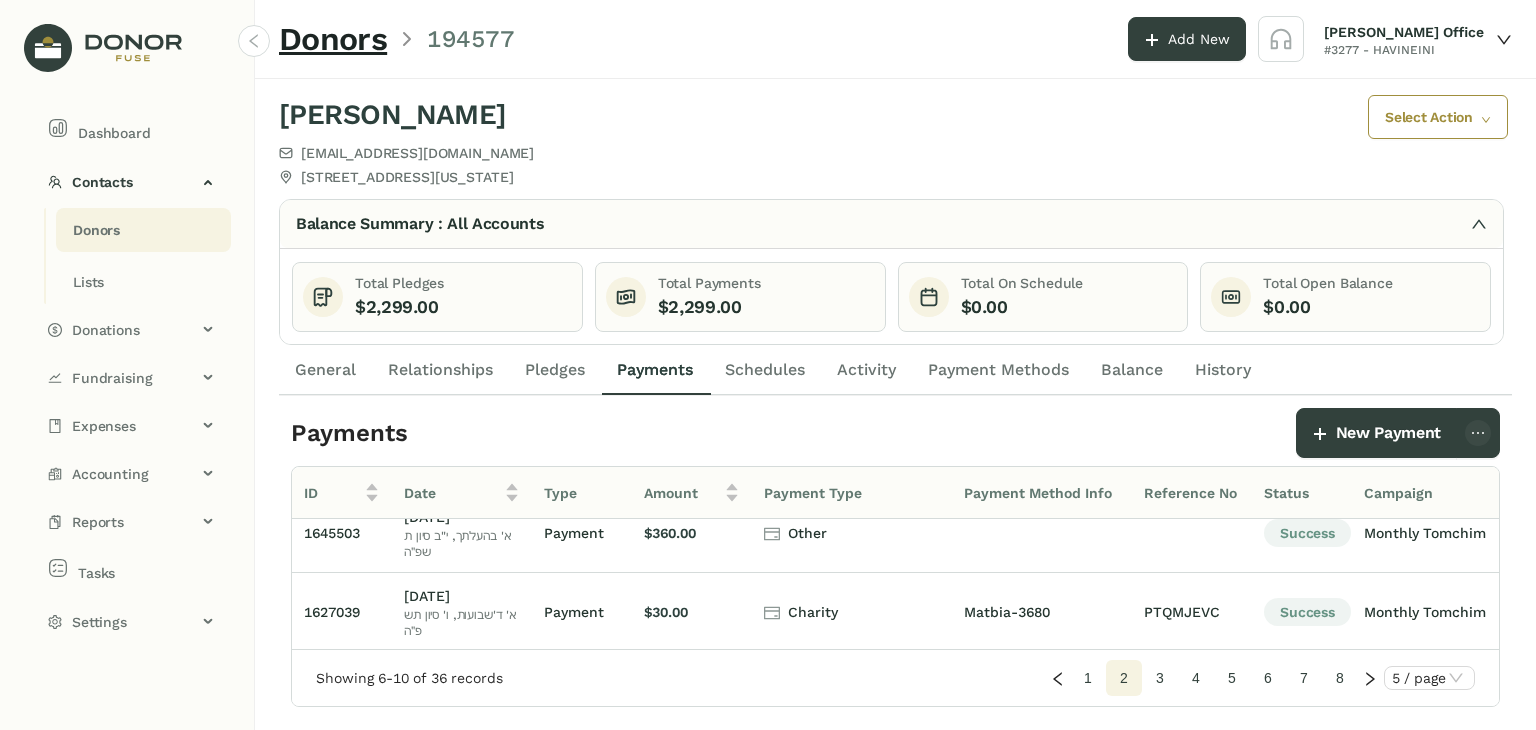 scroll, scrollTop: 224, scrollLeft: 0, axis: vertical 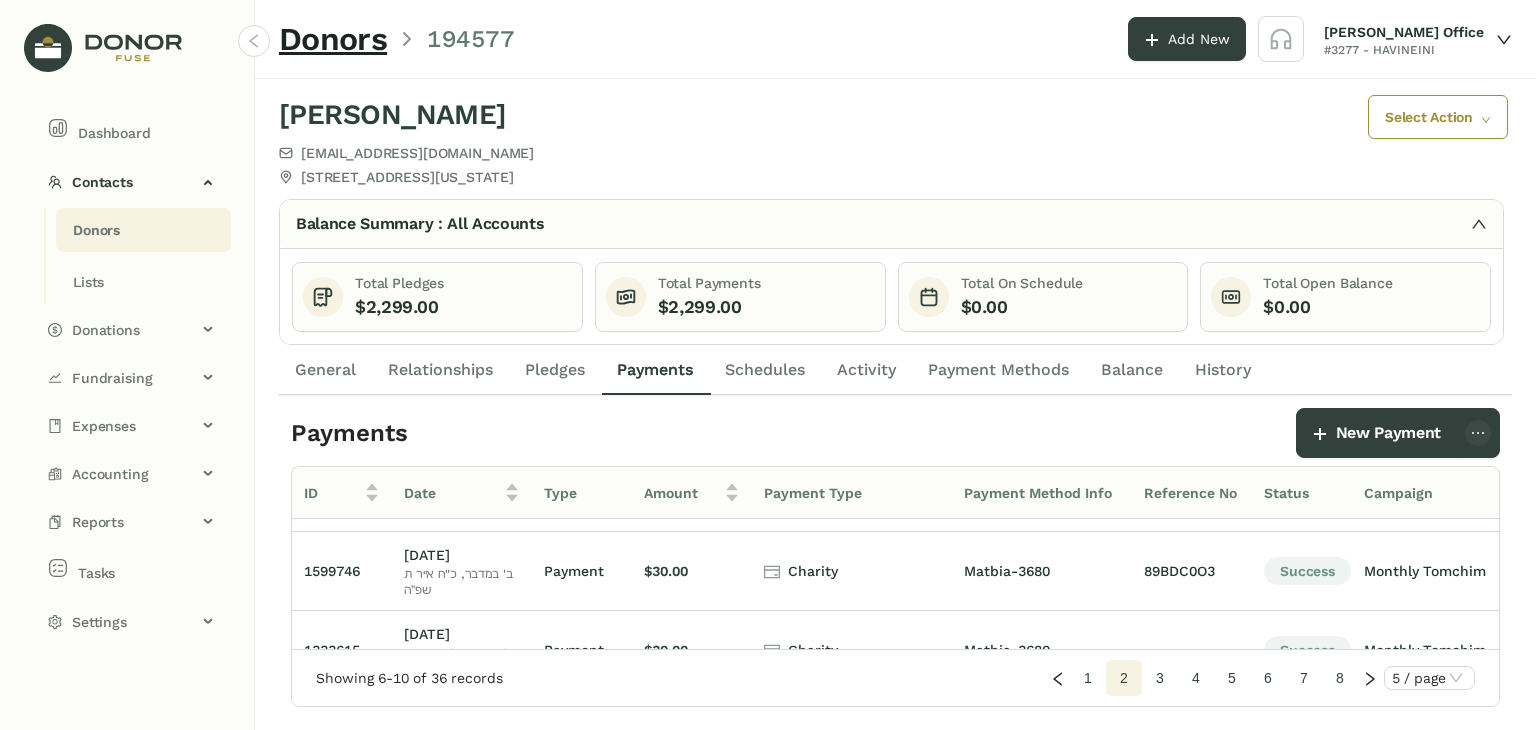 click on "3" 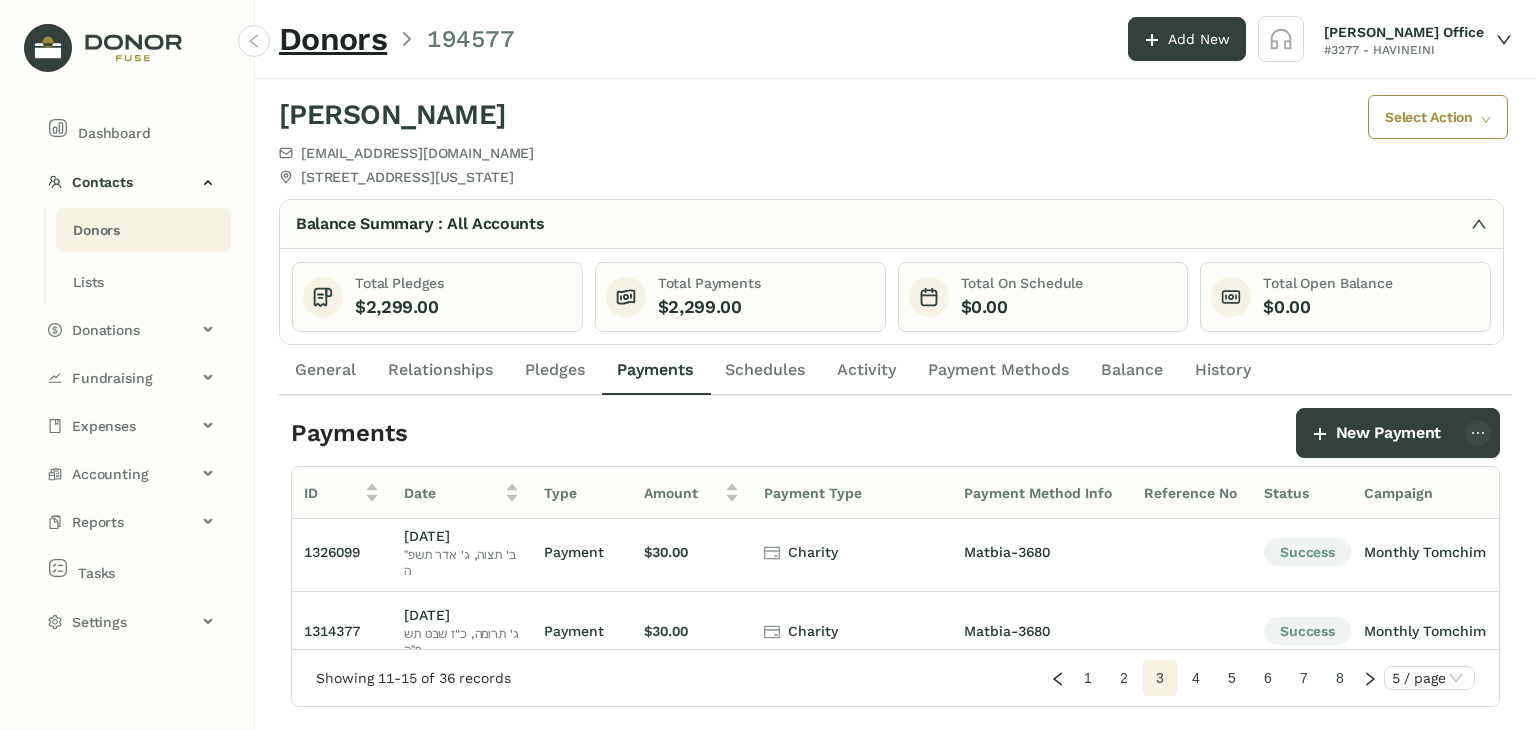 scroll, scrollTop: 0, scrollLeft: 0, axis: both 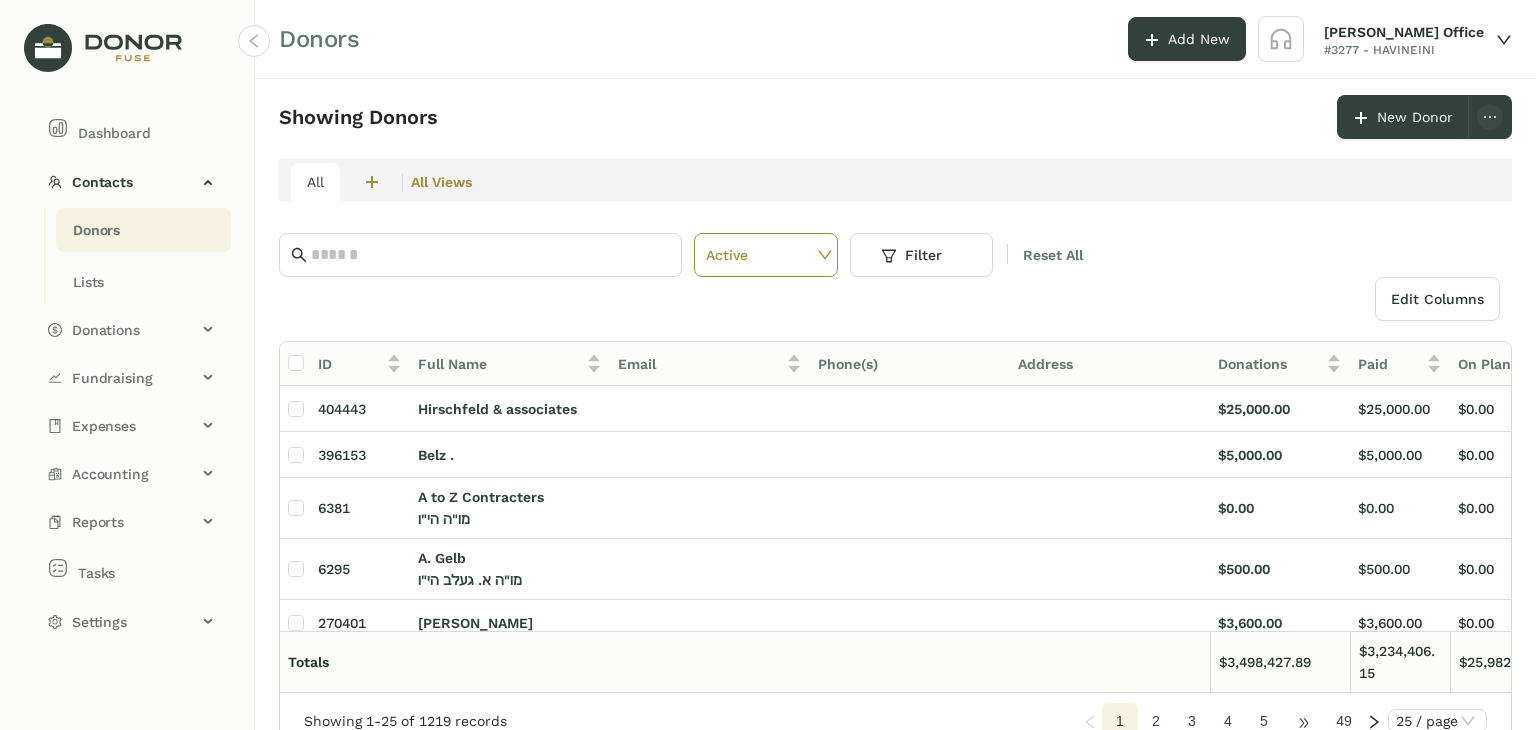 click on "•••" 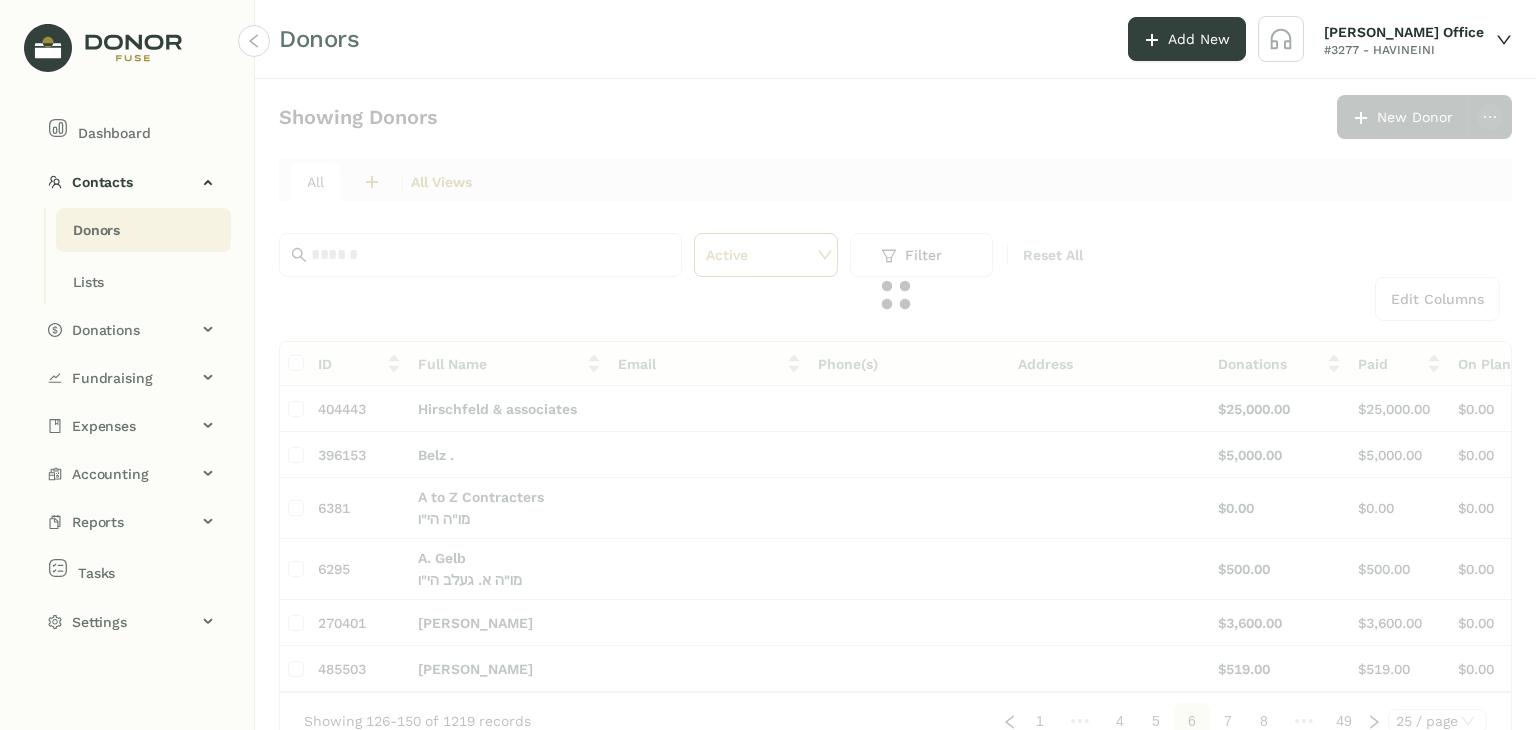 click on "•••" 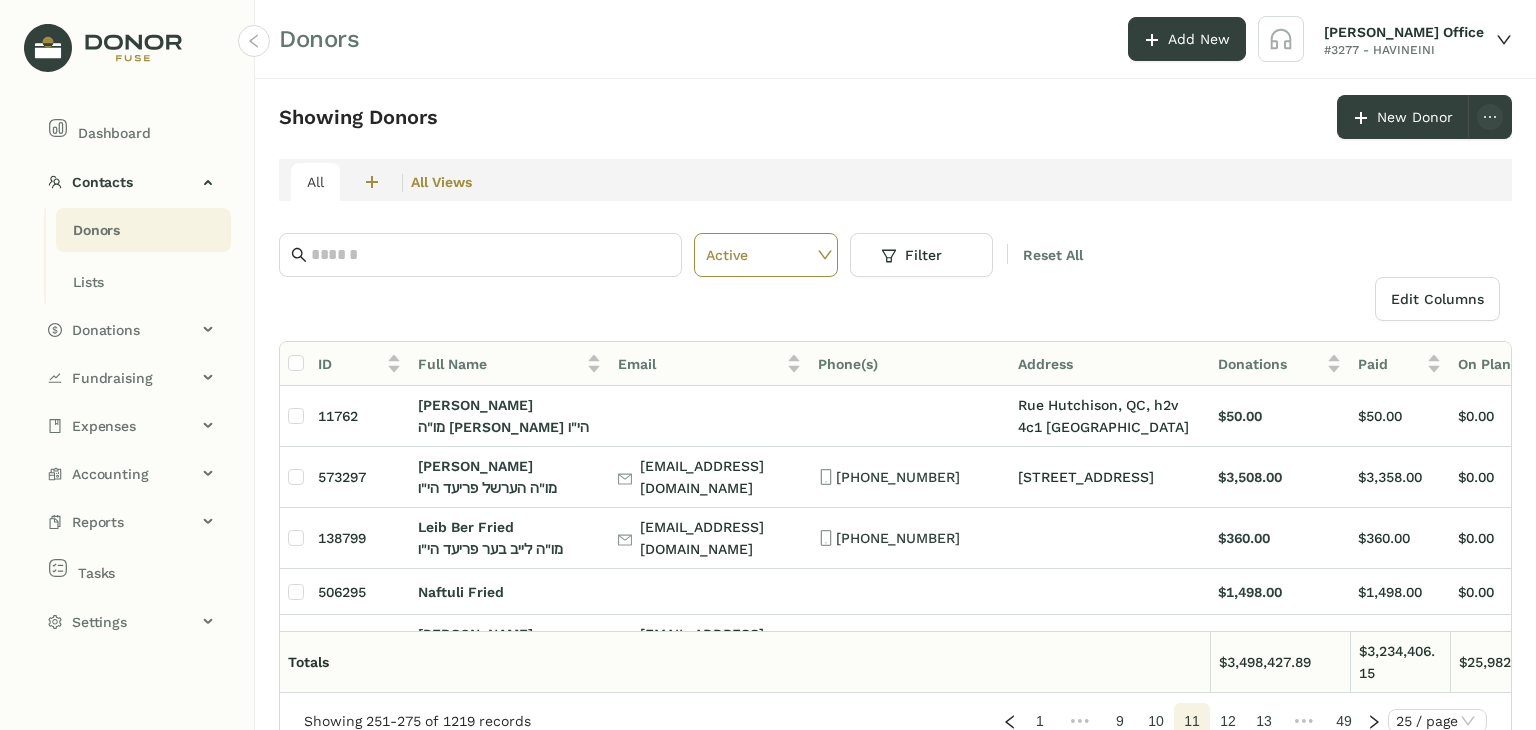 click on "•••" 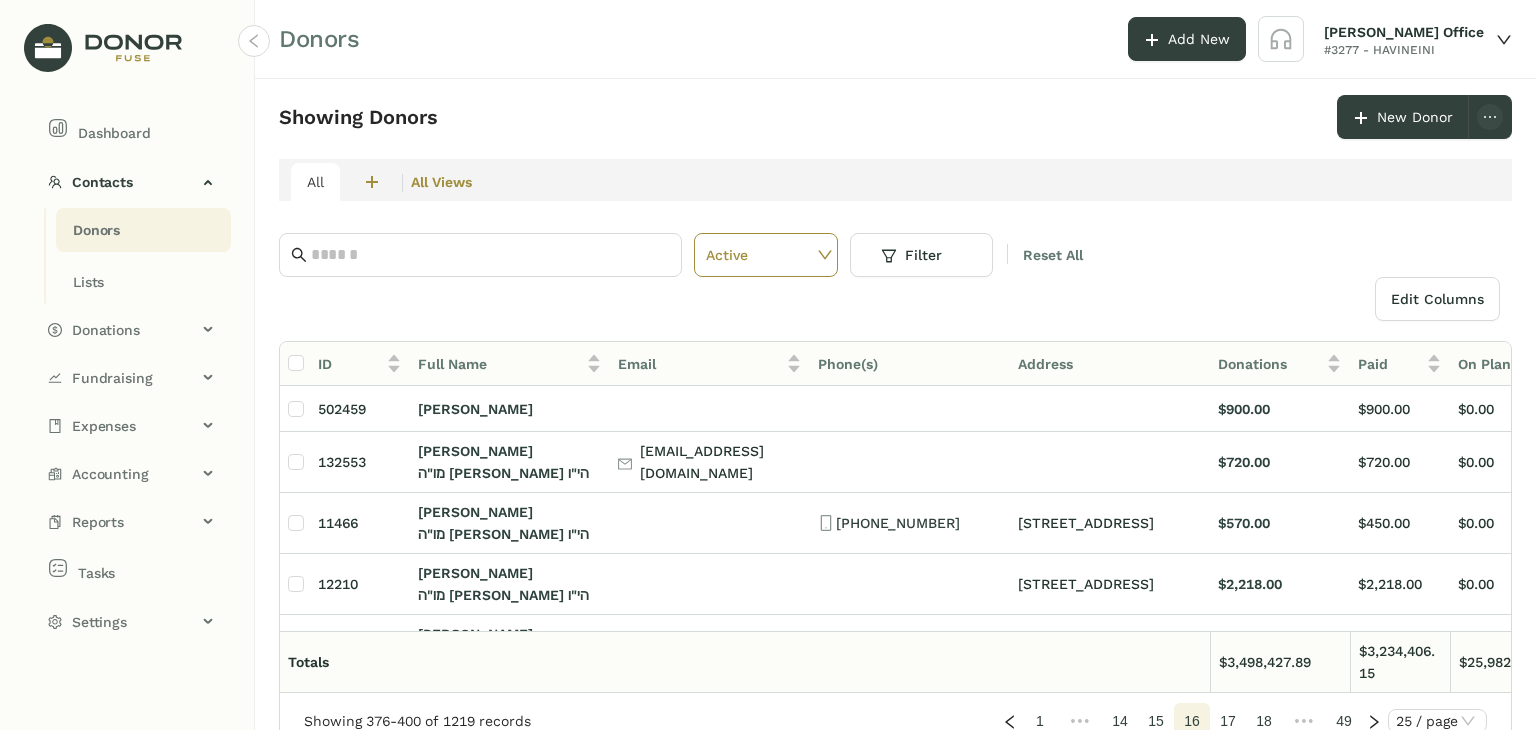 click on "•••" 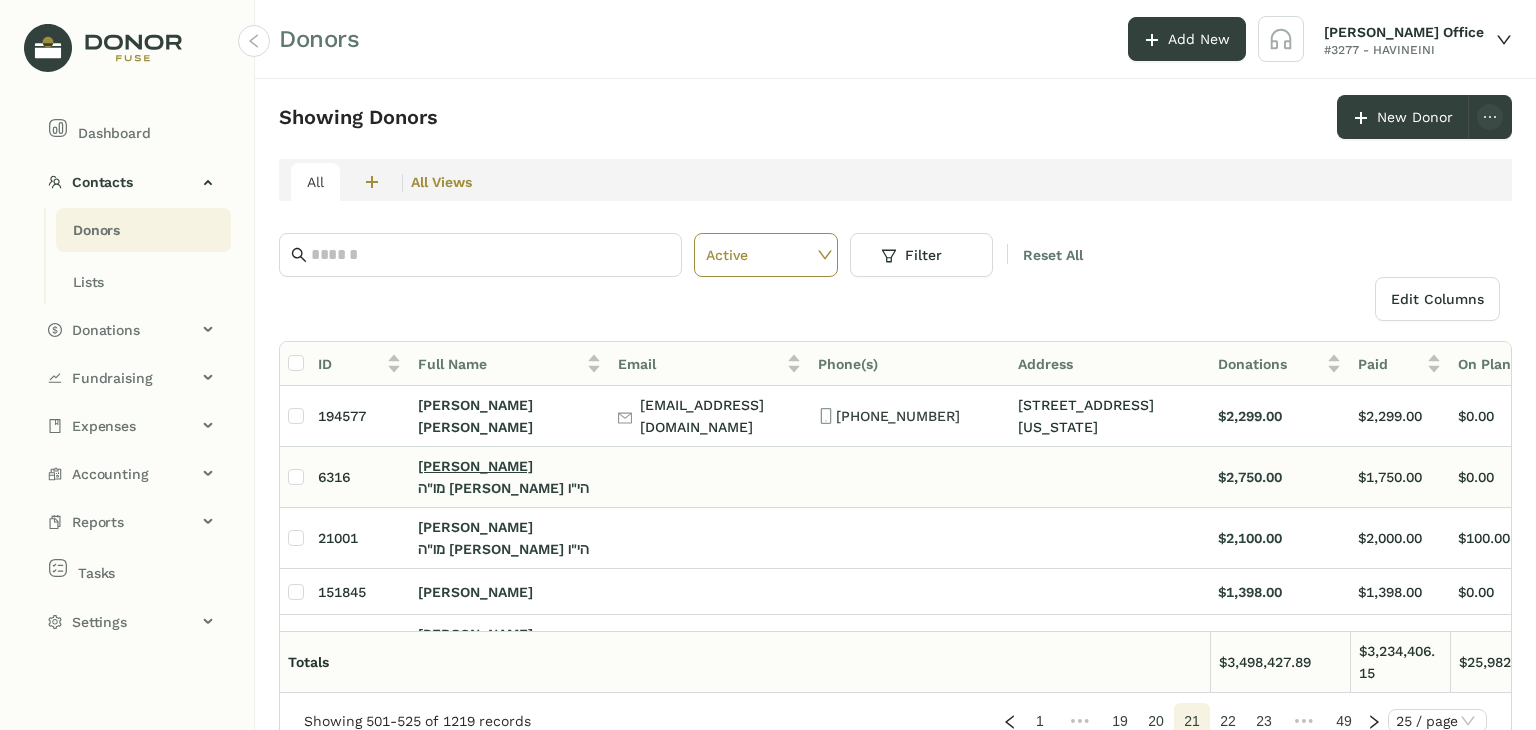 click on "[PERSON_NAME]" 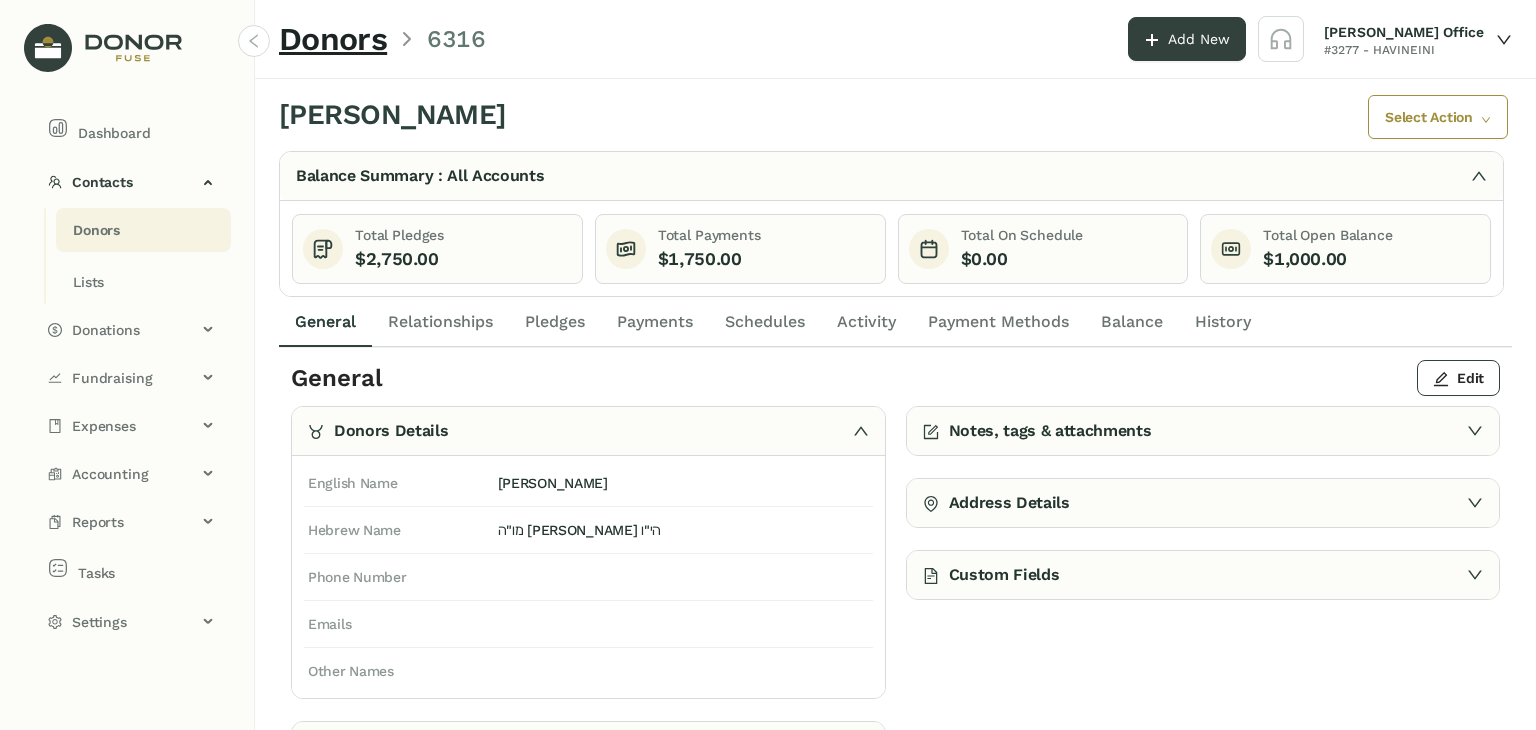 click on "Payments" 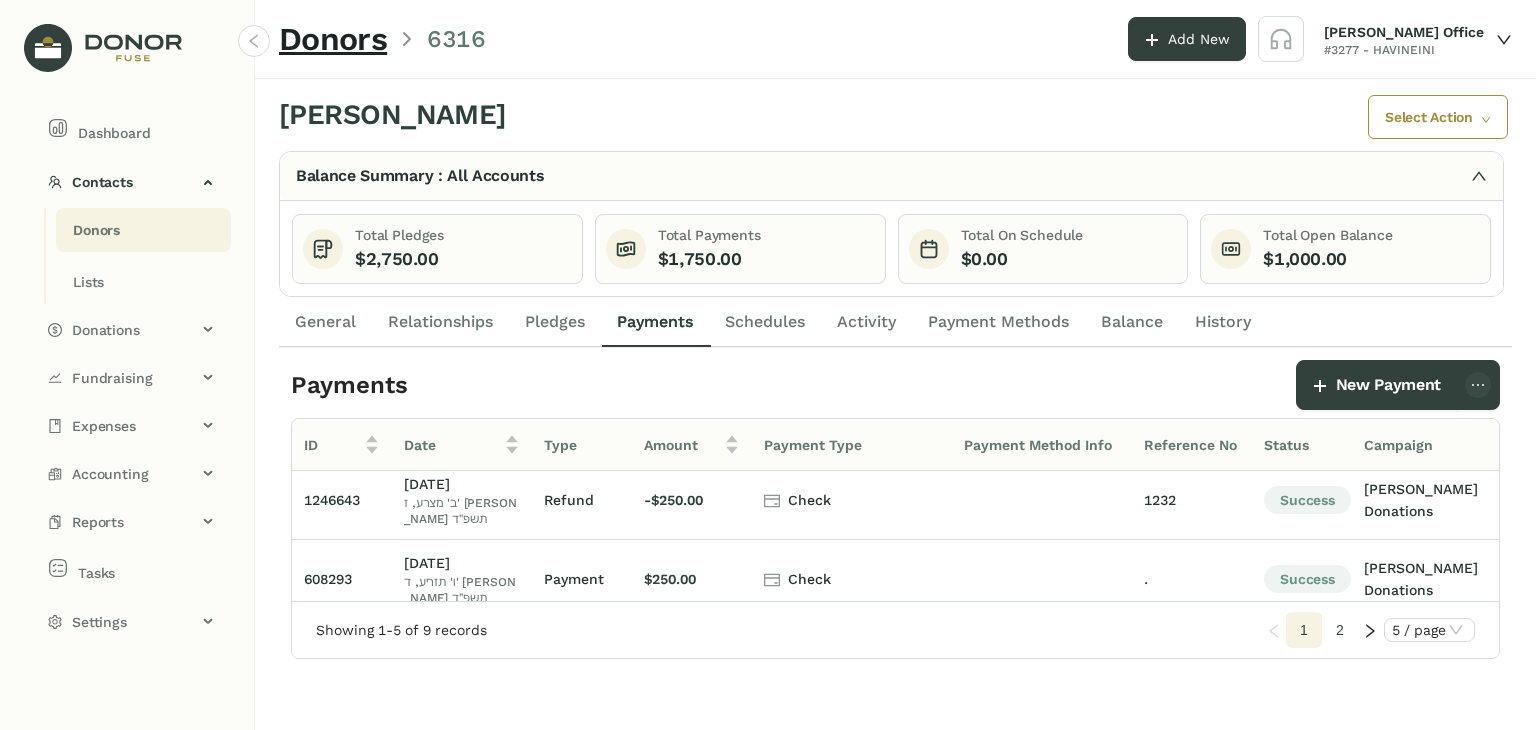 scroll, scrollTop: 0, scrollLeft: 0, axis: both 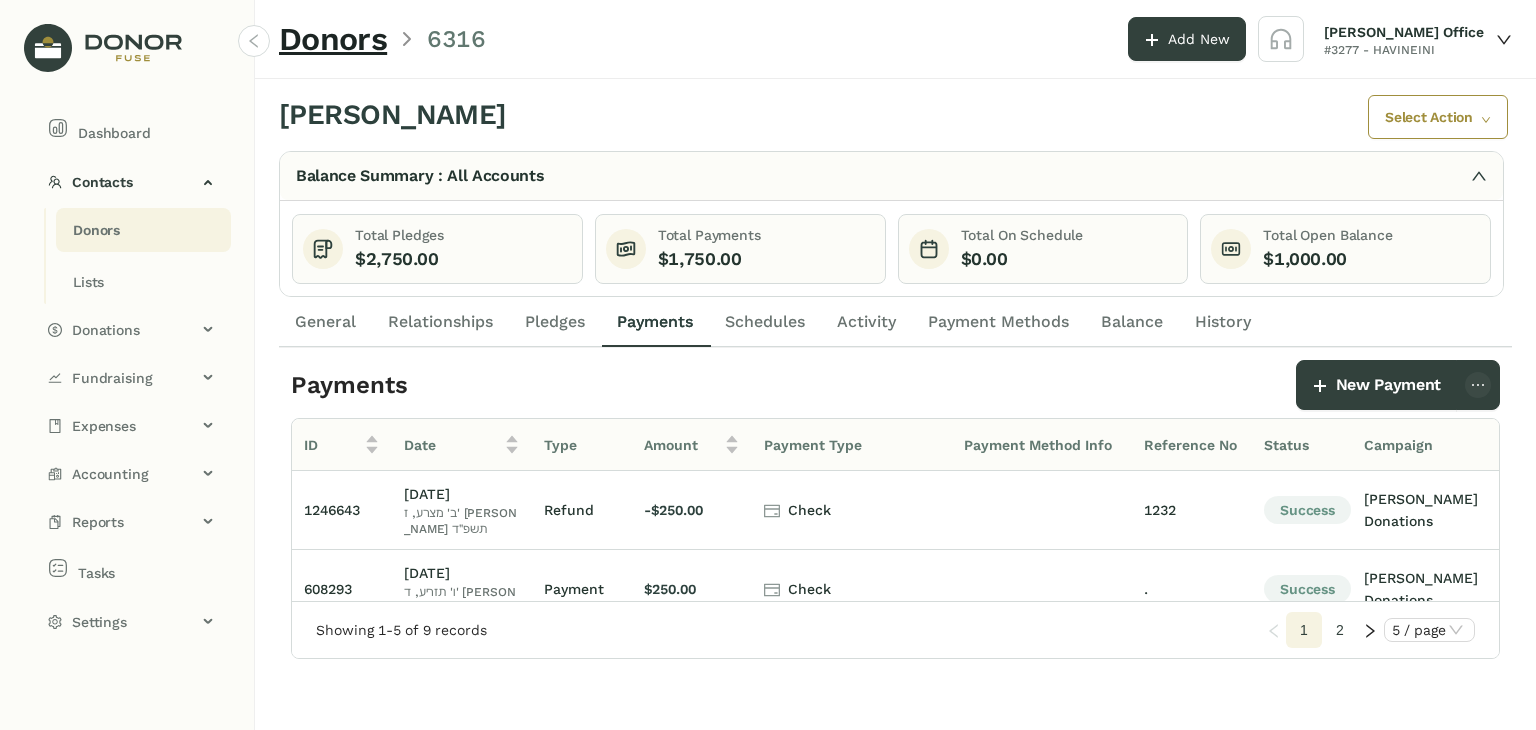 click on "2" 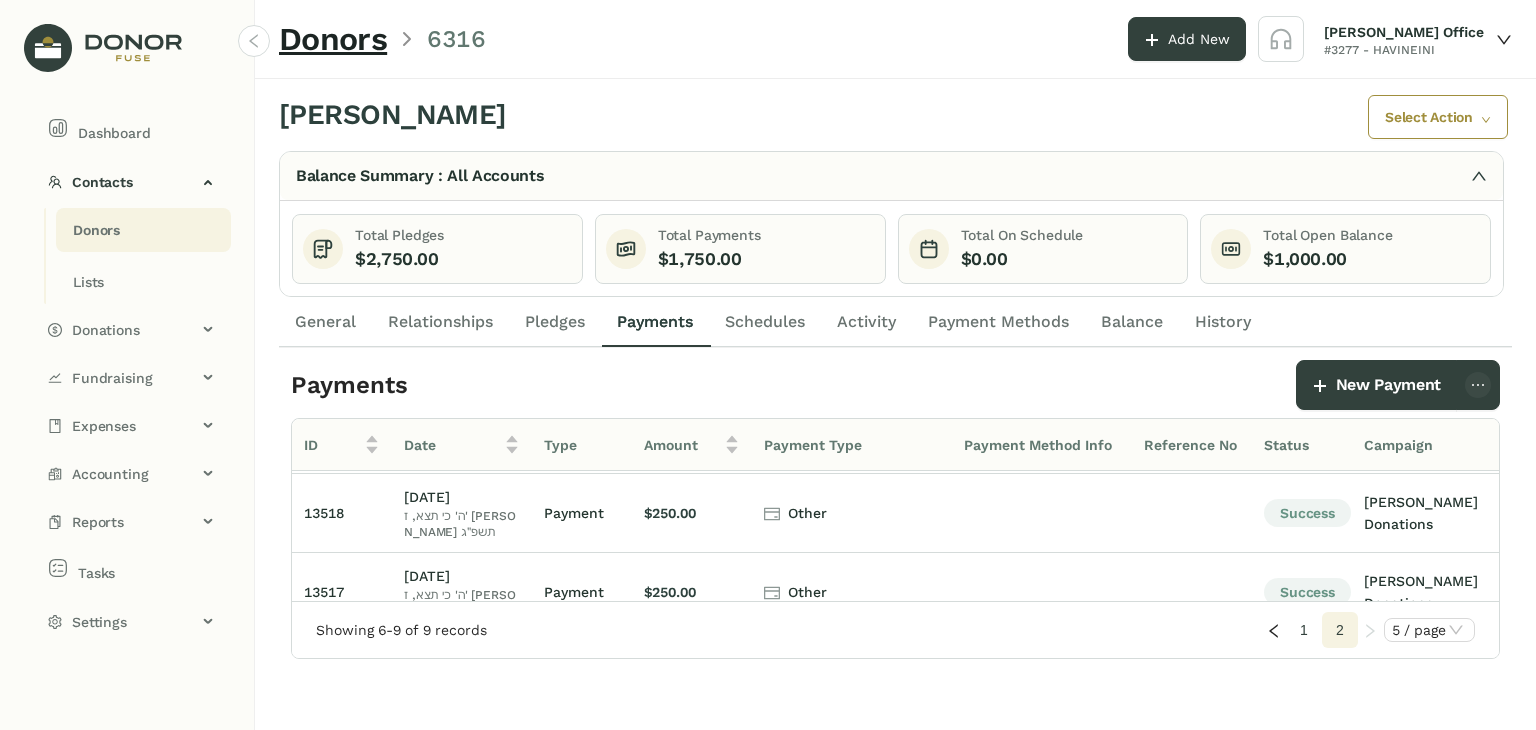 scroll, scrollTop: 0, scrollLeft: 0, axis: both 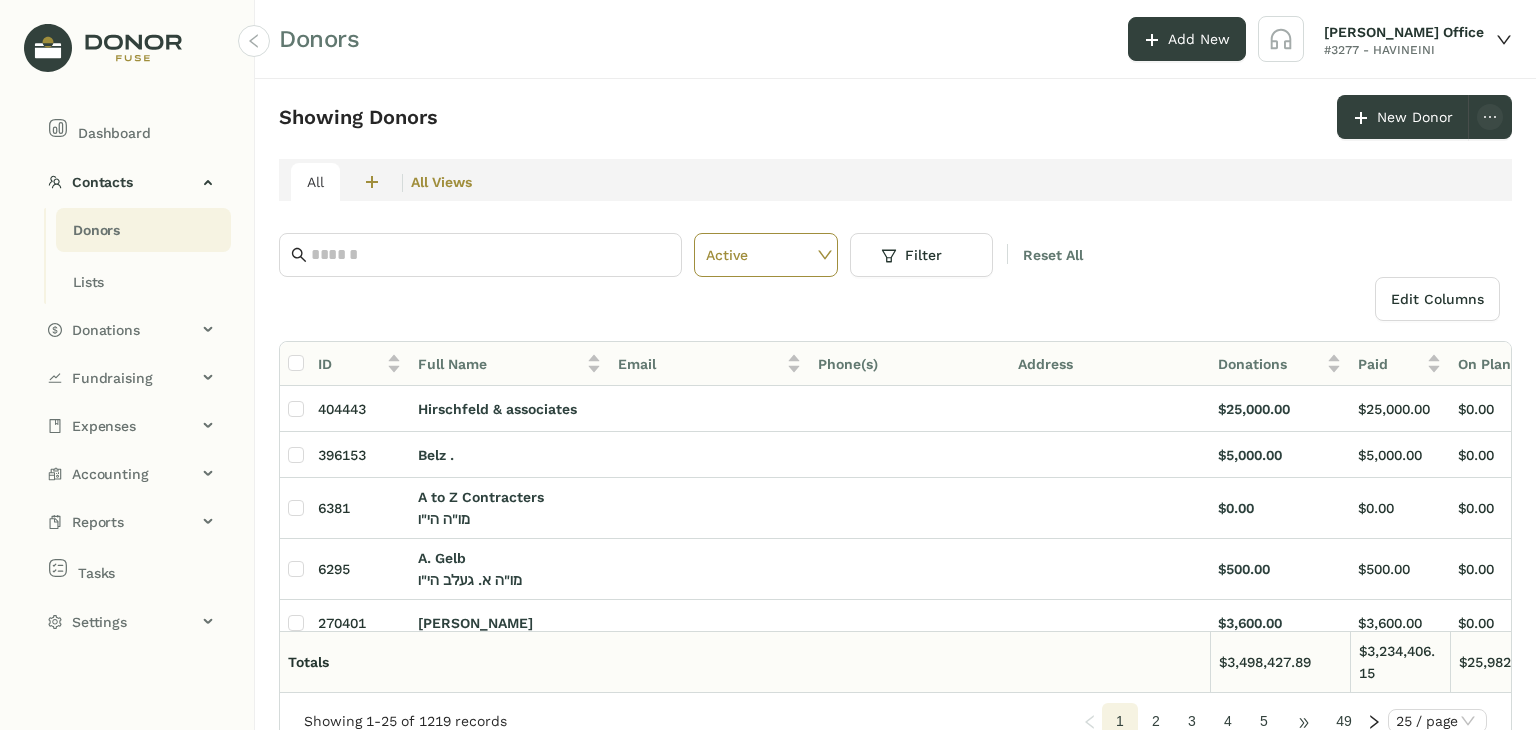 click on "•••" 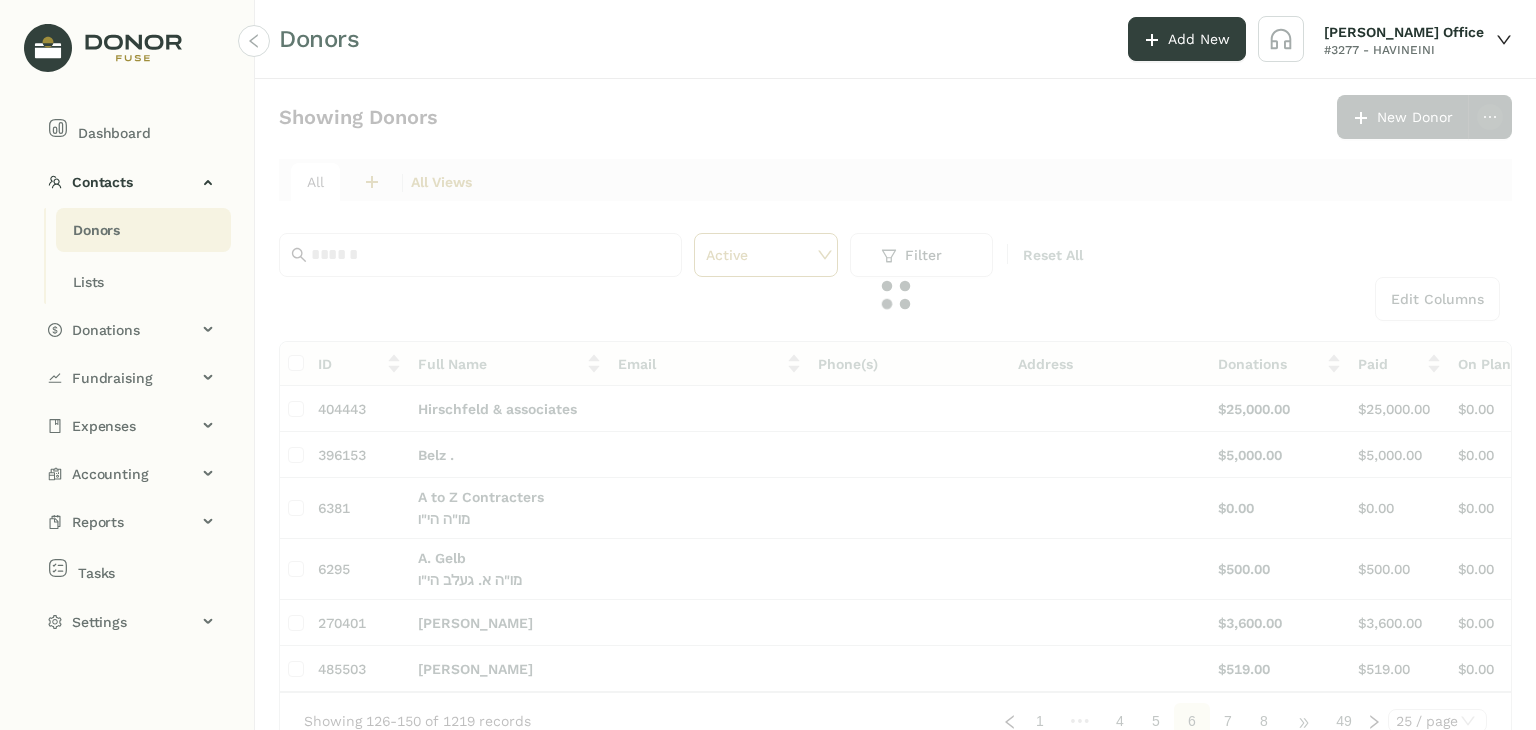 click on "Showing Donors      New Donor   All  2  חברי הבינני  0  מעמדות - חודשי  All Views Active Filter Reset All  Edit Columns
ID  Full Name   Email   Phone(s)   Address   Donations   Paid   On Plan   Open  404443 Hirschfeld &  associates $25,000.00 $25,000.00 $0.00 $0.00 396153 Belz . $5,000.00 $5,000.00 $0.00 $0.00 6381 A to Z Contracters מו"ה   הי"ו $0.00 $0.00 $0.00 $0.00 6295 A. Gelb מו"ה א. [PERSON_NAME] הי"ו $500.00 $500.00 $0.00 $0.00 270401 [PERSON_NAME] $3,600.00 $3,600.00 $0.00 $0.00 485503 [PERSON_NAME] $519.00 $519.00 $0.00 $0.00 135067 [PERSON_NAME] [PERSON_NAME][EMAIL_ADDRESS][DOMAIN_NAME] [PHONE_NUMBER] $8,348.00 $8,348.00 $0.00 $0.00 104321 [PERSON_NAME] $500.00 $500.00 $0.00 $0.00 127585 [PERSON_NAME] $550.00 $550.00 $0.00 $0.00 6328 [PERSON_NAME] מו"ה [PERSON_NAME]'אמי הי"ו [PHONE_NUMBER] [STREET_ADDRESS] $36.00 $36.00 $0.00 $0.00 [STREET_ADDRESS][GEOGRAPHIC_DATA] Yoel Appel מו"ה [PERSON_NAME] הי"ו [PHONE_NUMBER] [STREET_ADDRESS] $100.00 $100.00 $0.00 $0.00 1" 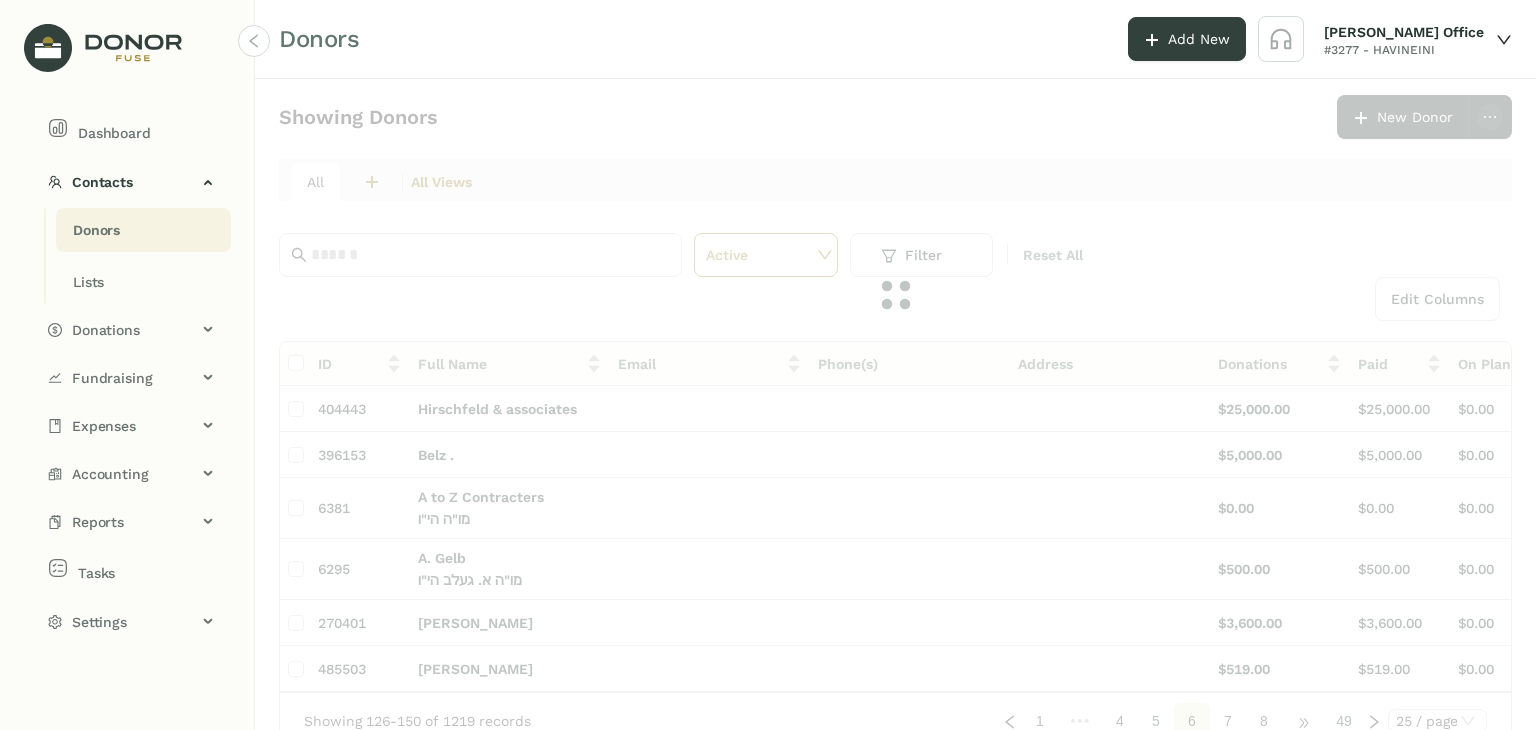 click on "•••" 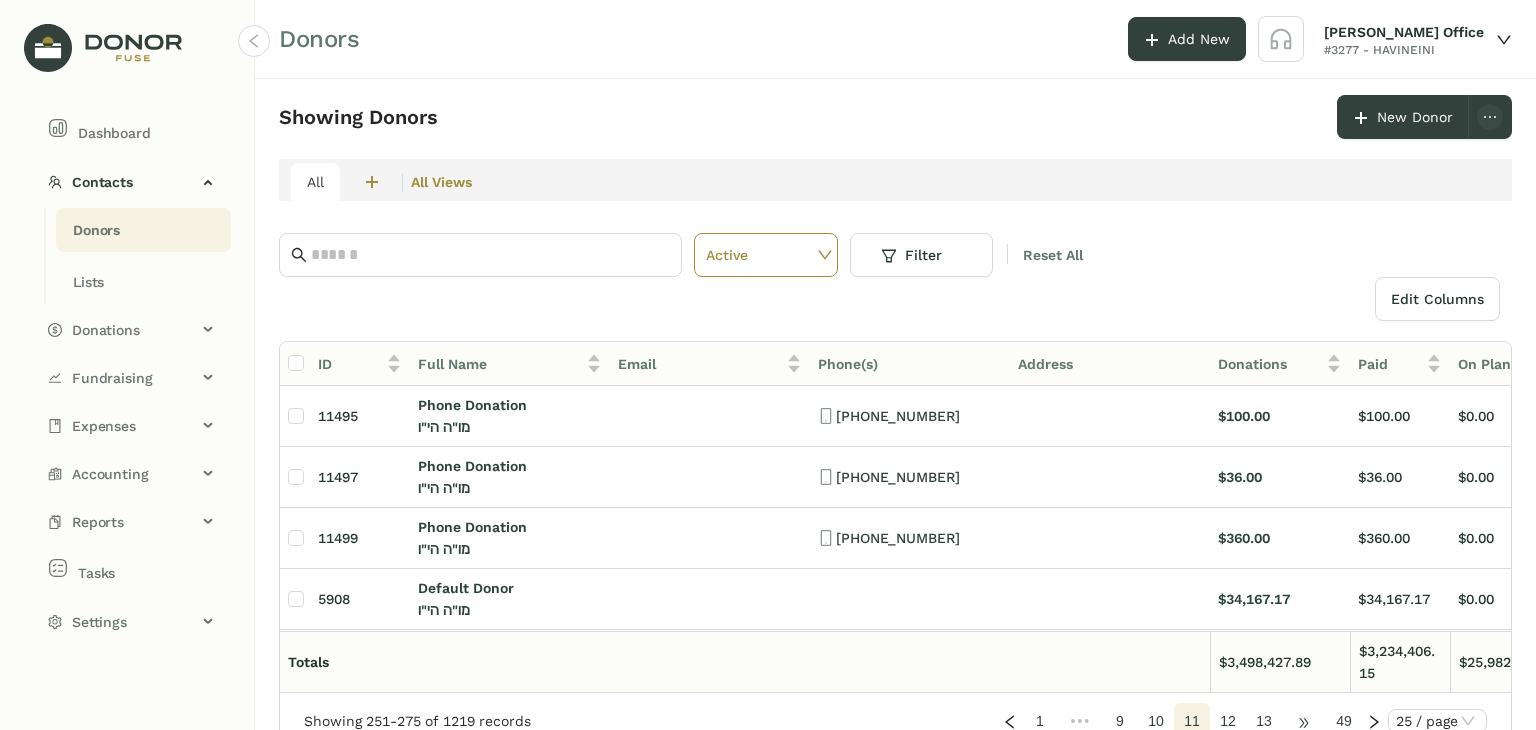click on "•••" 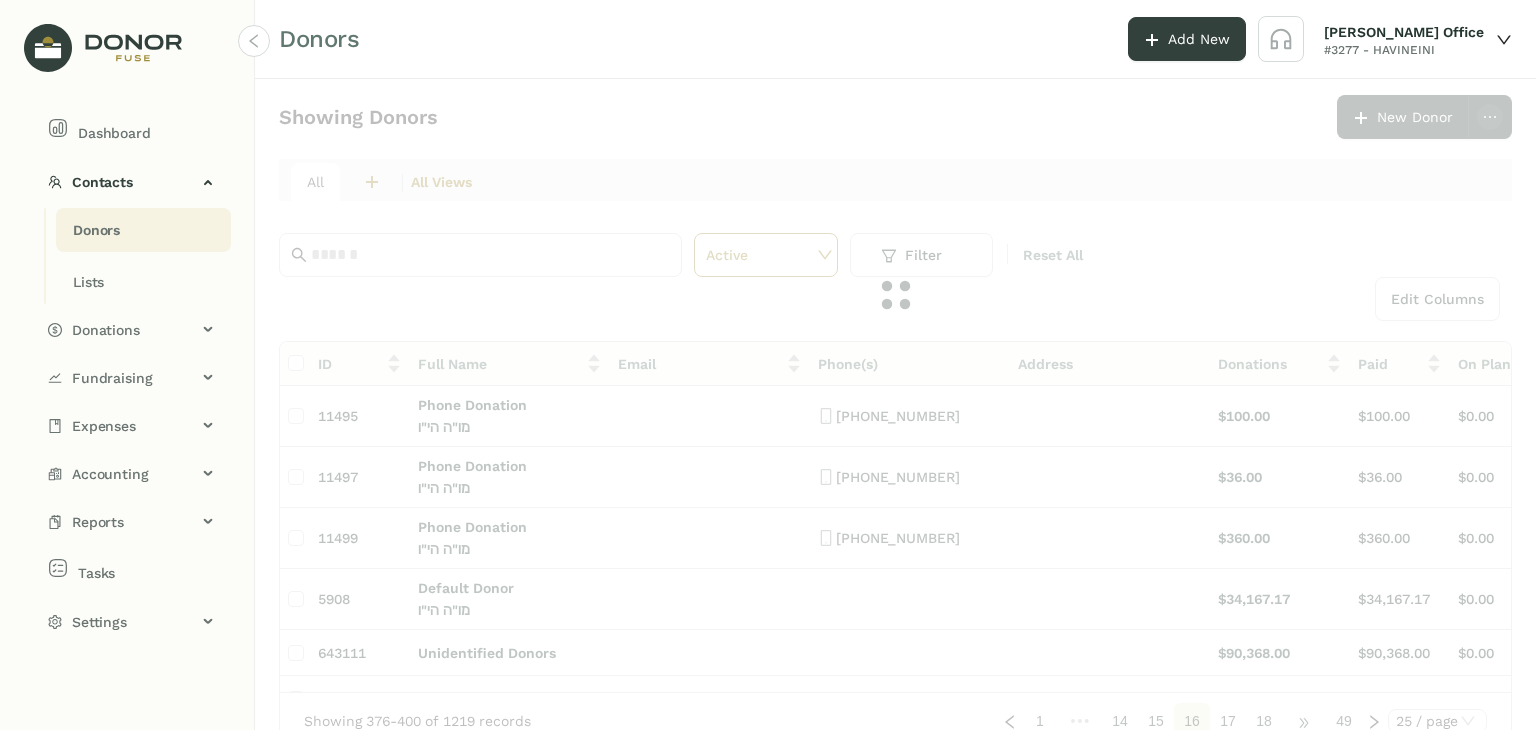 click on "Showing Donors      New Donor   All  2  חברי הבינני  0  מעמדות - חודשי  All Views Active Filter Reset All  Edit Columns
ID  Full Name   Email   Phone(s)   Address   Donations   Paid   On Plan   Open  11495 Phone Donation מו"ה   הי"ו [PHONE_NUMBER] $100.00 $100.00 $0.00 $0.00 11497 Phone Donation מו"ה   הי"ו [PHONE_NUMBER] $36.00 $36.00 $0.00 $0.00 11499 Phone Donation מו"ה   הי"ו [PHONE_NUMBER] $360.00 $360.00 $0.00 $0.00 5908 Default Donor מו"ה   הי"ו $34,167.17 $34,167.17 $0.00 $0.00 643111 Unidentified Donors $90,368.00 $90,368.00 $0.00 $0.00 152113 Lipa Dresdner $1,050.00 $1,050.00 $0.00 $0.00 472580 [PERSON_NAME] $1,000.00 $1,000.00 $0.00 $0.00 639739 [PERSON_NAME] מו"ה [PERSON_NAME] [PERSON_NAME] הי"ו [EMAIL_ADDRESS][DOMAIN_NAME] (347) [STREET_ADDRESS] $1,020.00 $1,020.00 $0.00 $0.00 [STREET_ADDRESS][GEOGRAPHIC_DATA] מו"ה [PERSON_NAME] הי"ו [PHONE_NUMBER] $0.00" 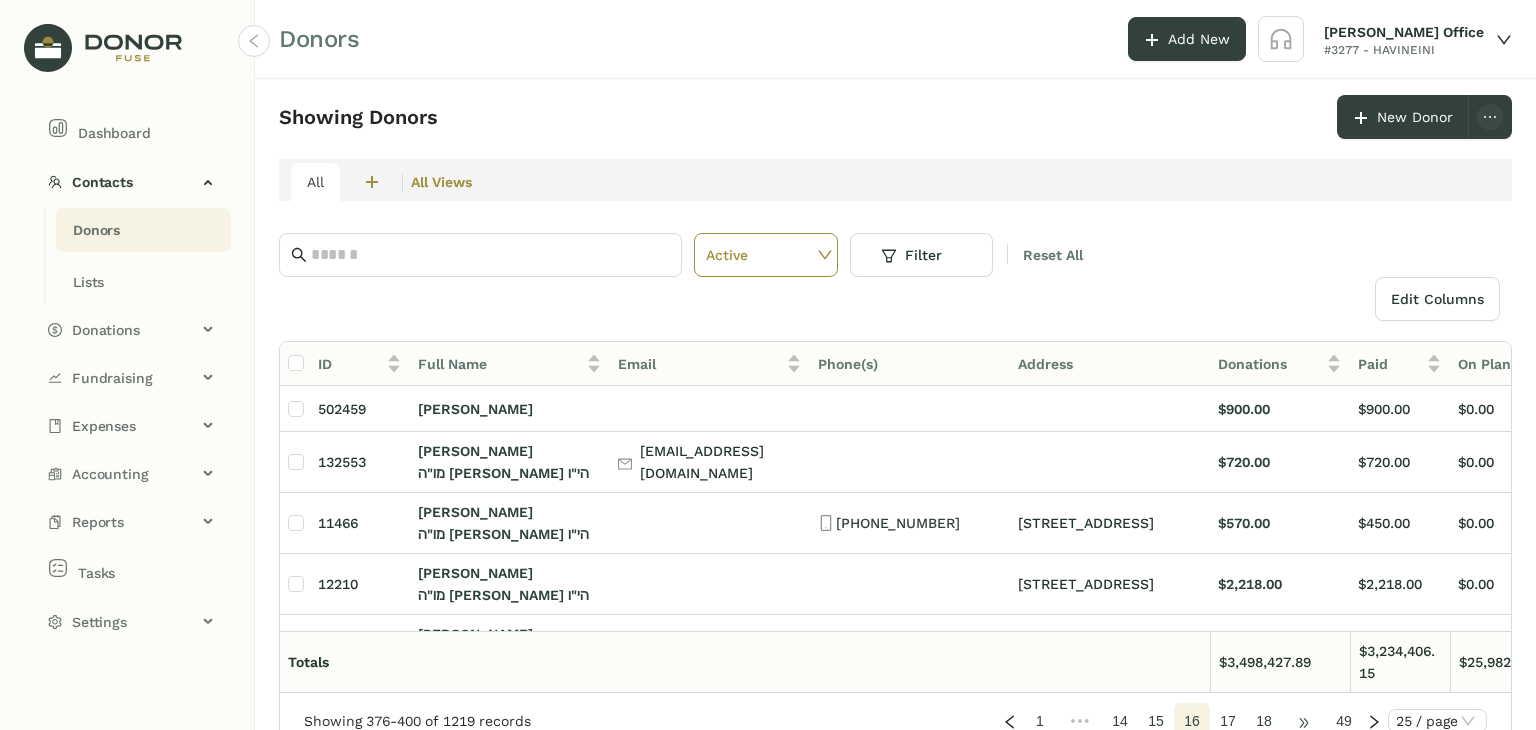 click on "•••" 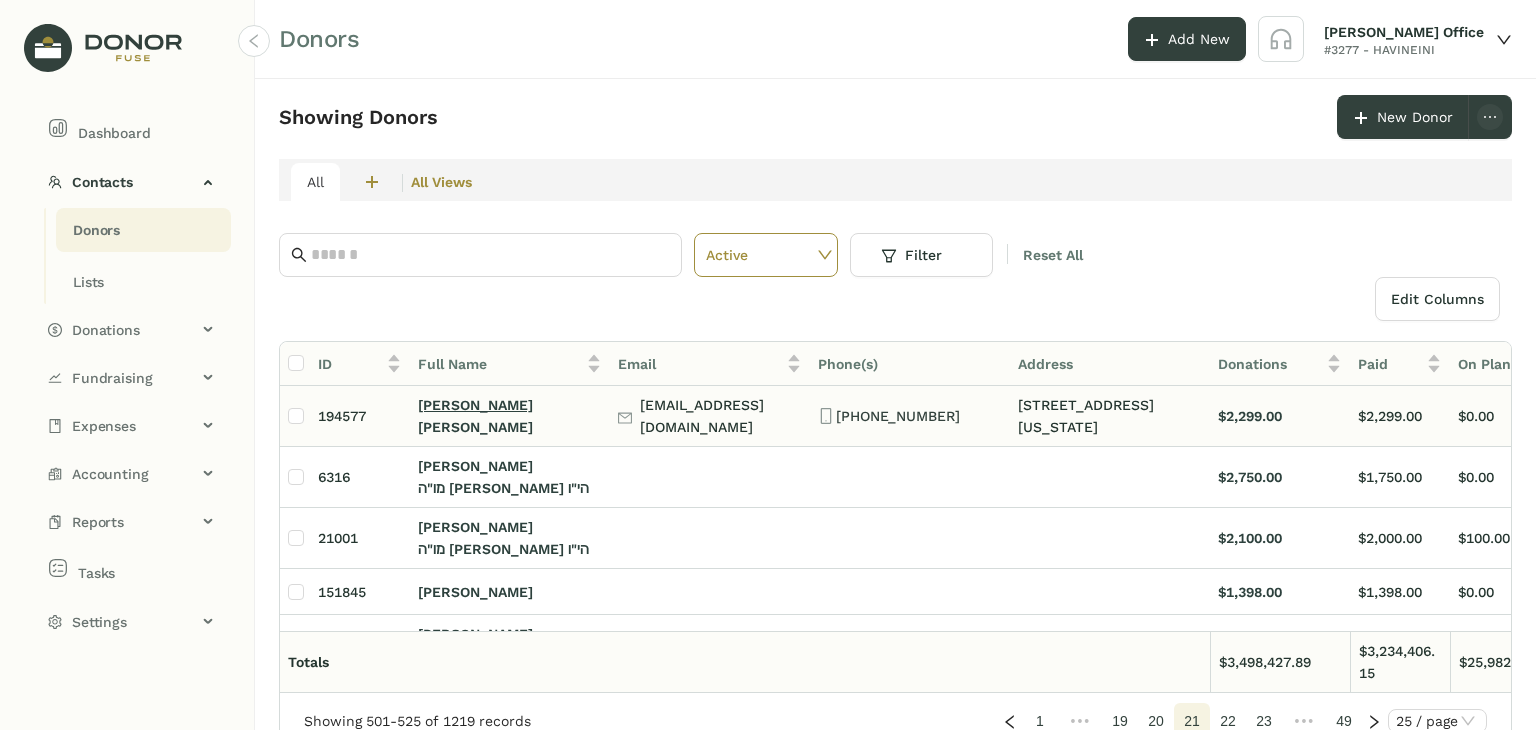 click on "[PERSON_NAME]" 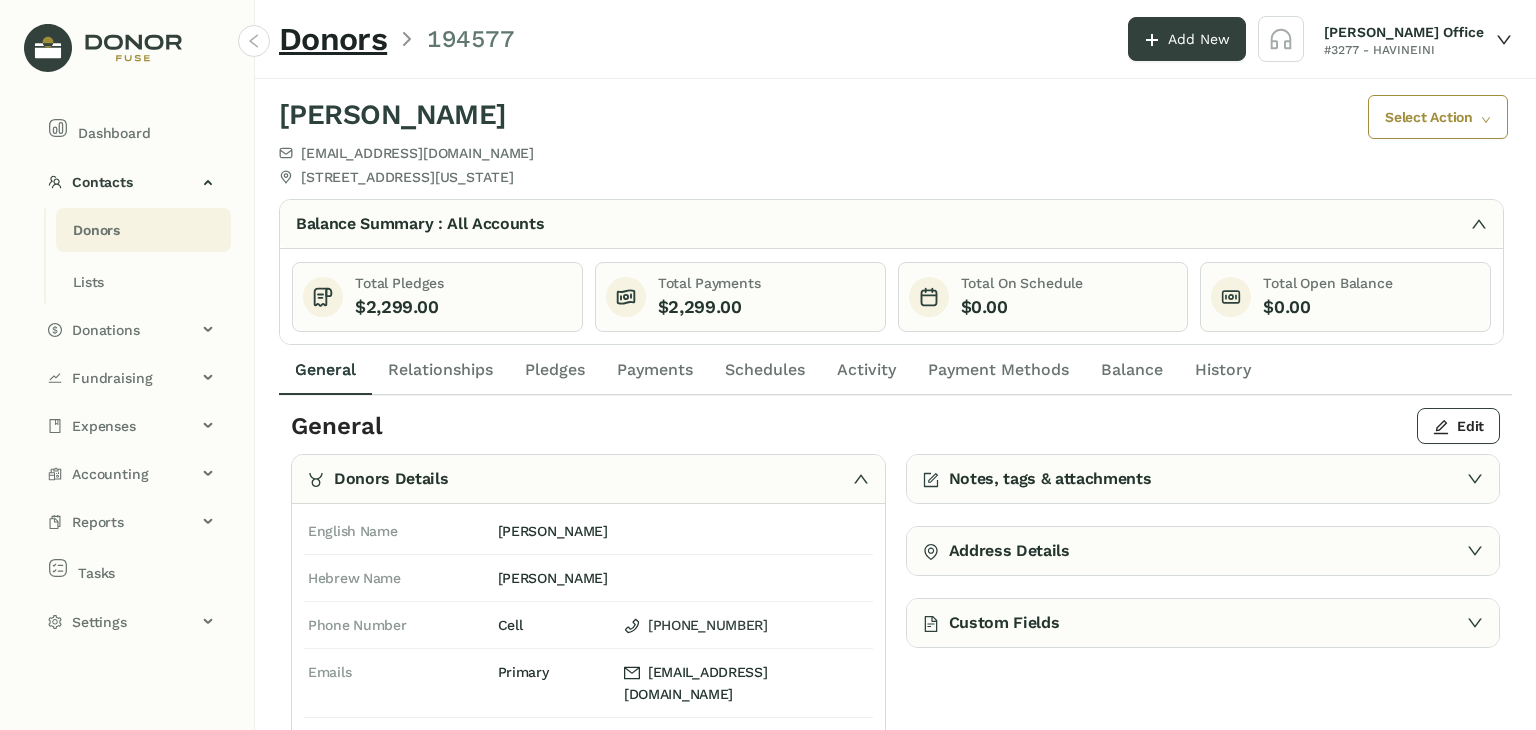 click on "Payments" 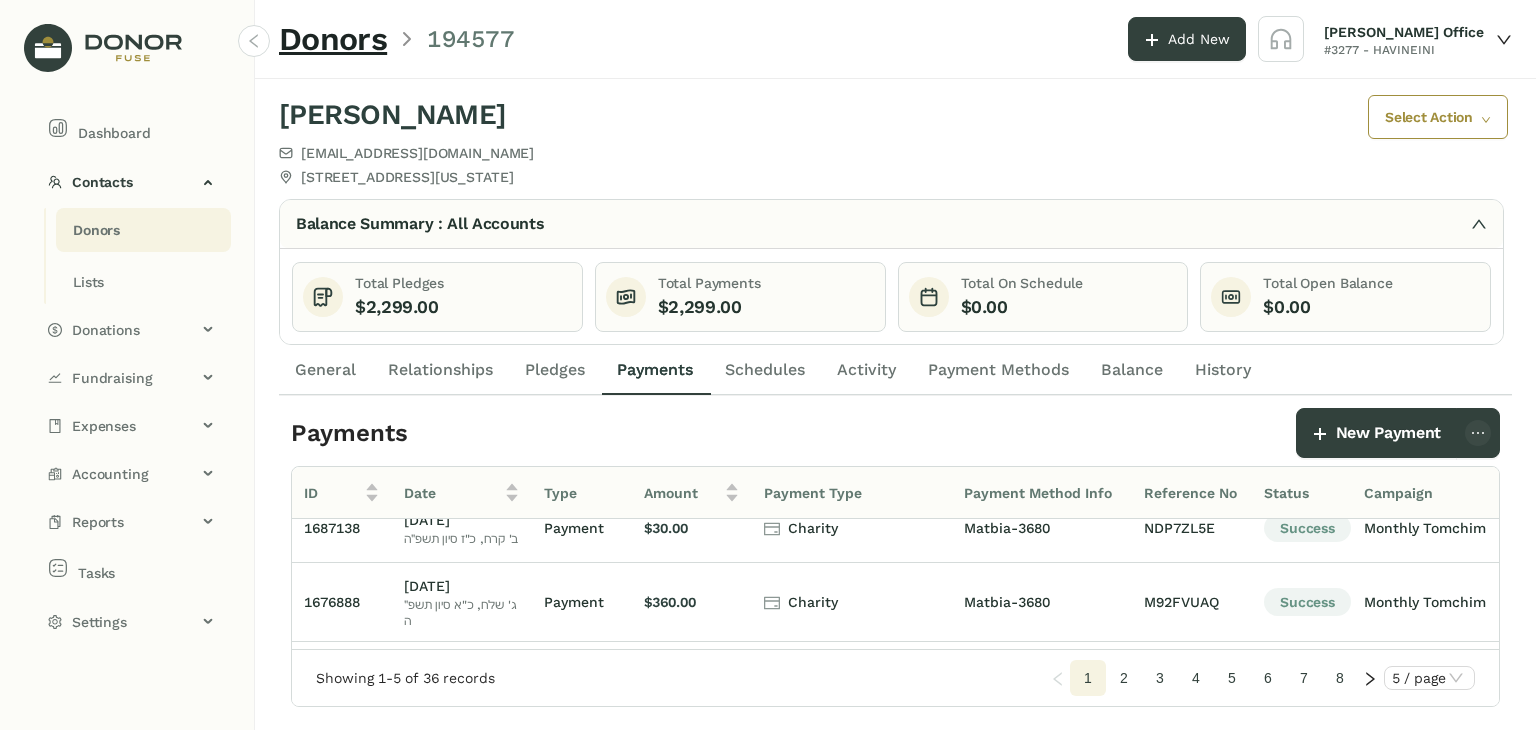 scroll, scrollTop: 224, scrollLeft: 0, axis: vertical 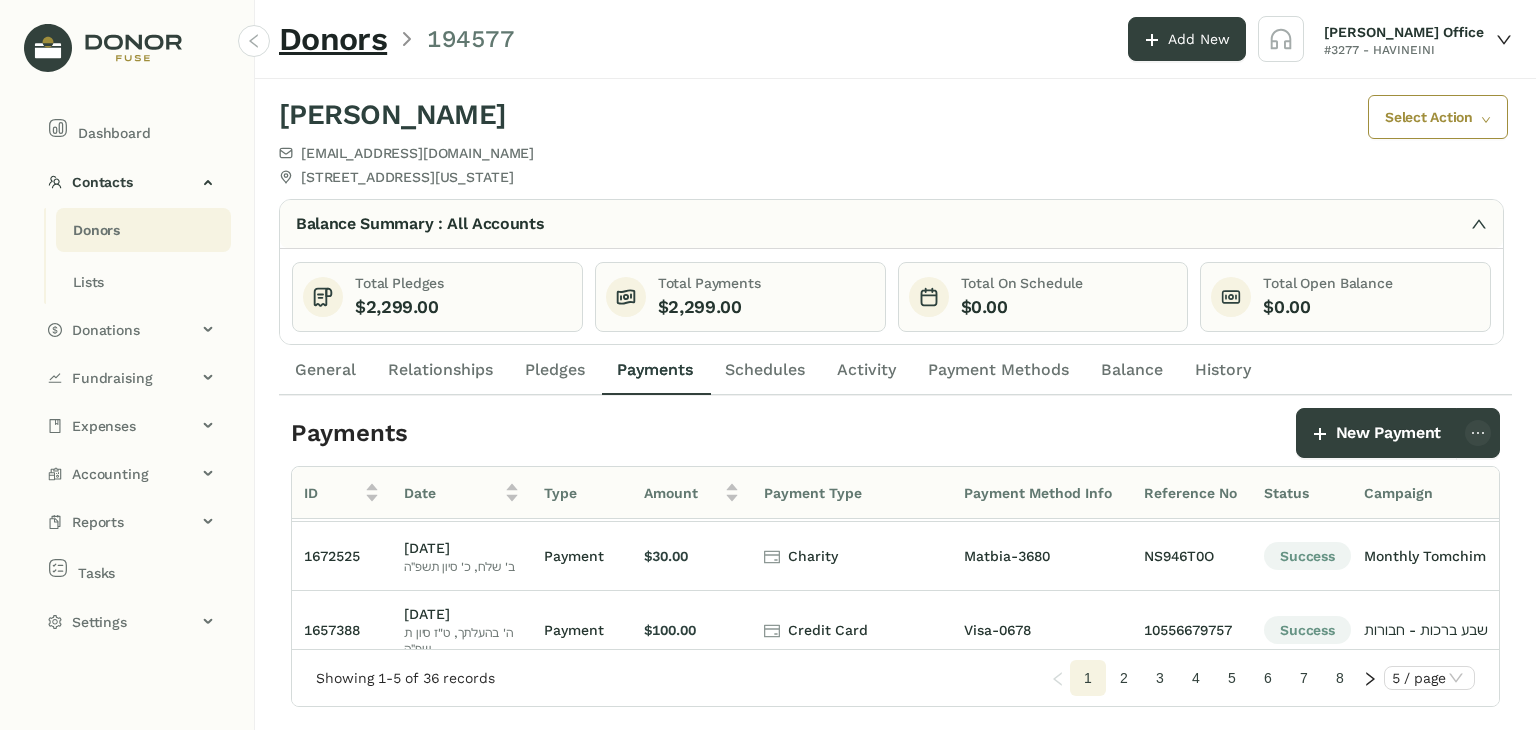 click on "4" 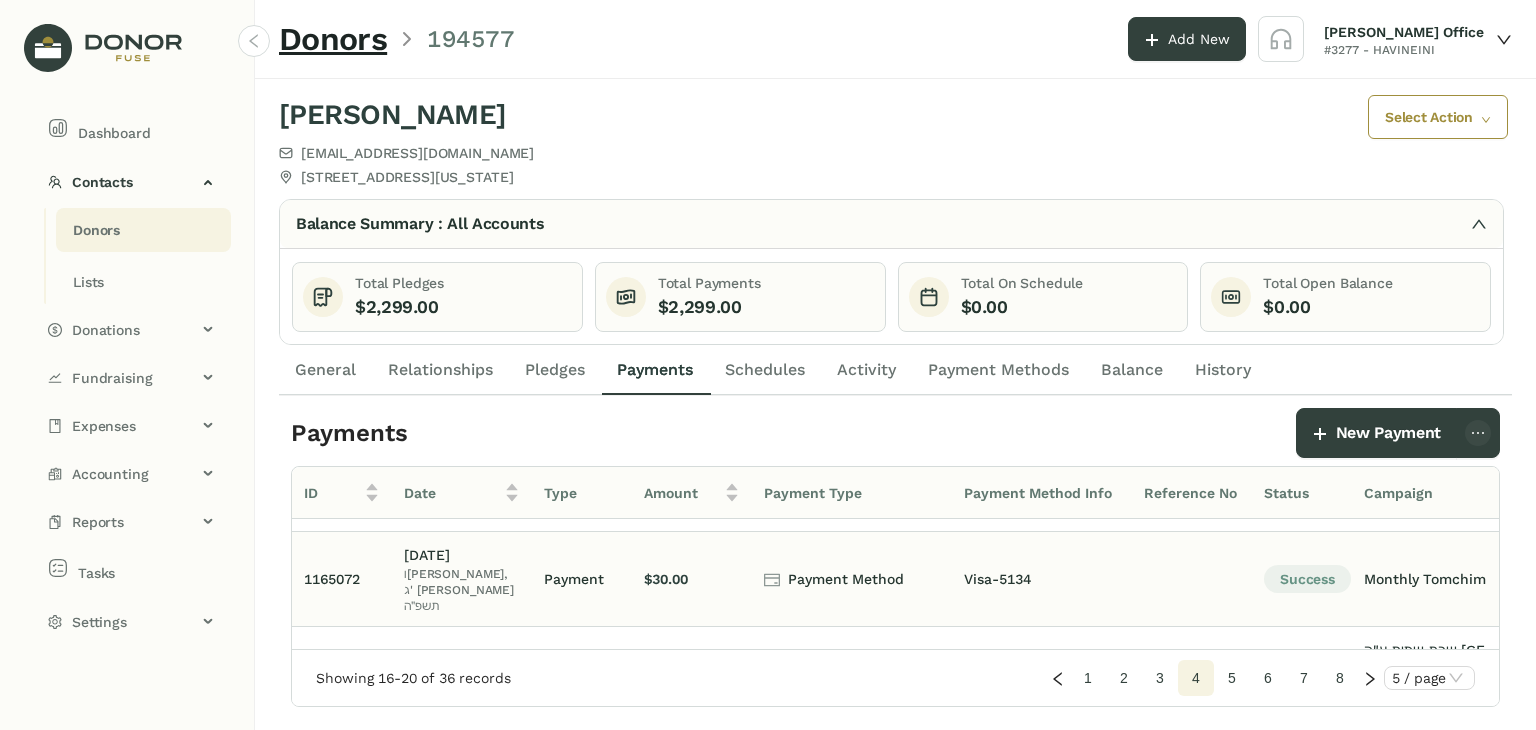 scroll, scrollTop: 245, scrollLeft: 0, axis: vertical 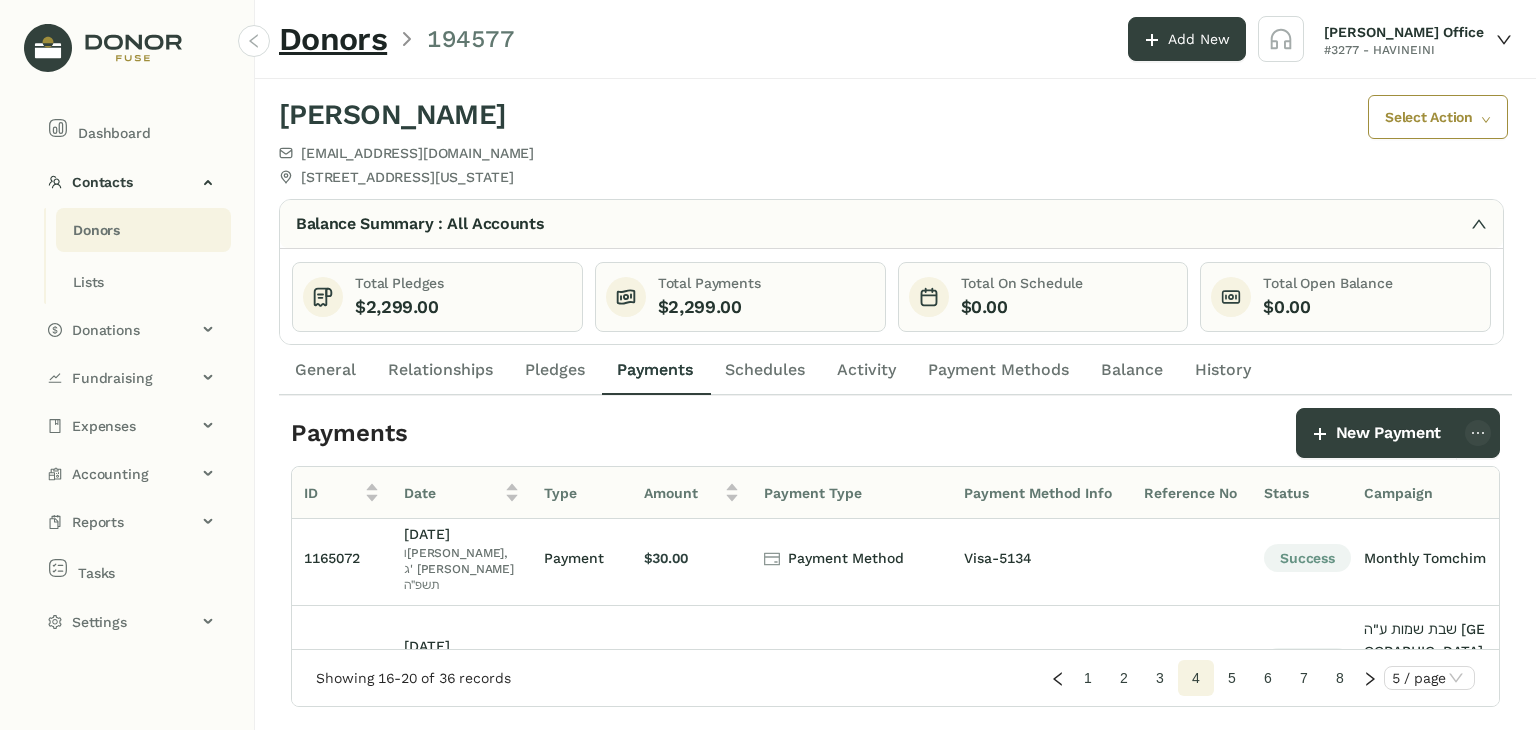 click on "7" 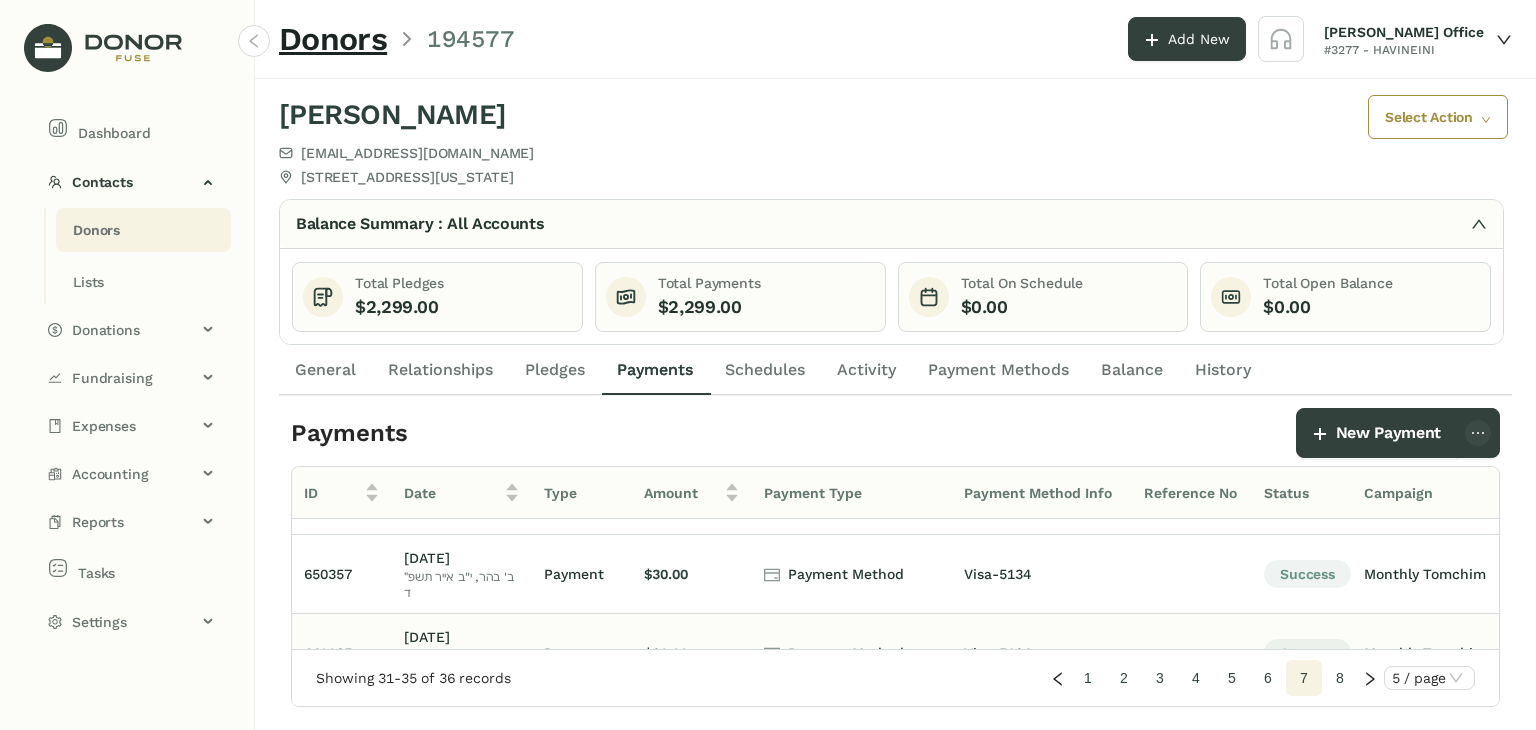 scroll, scrollTop: 224, scrollLeft: 0, axis: vertical 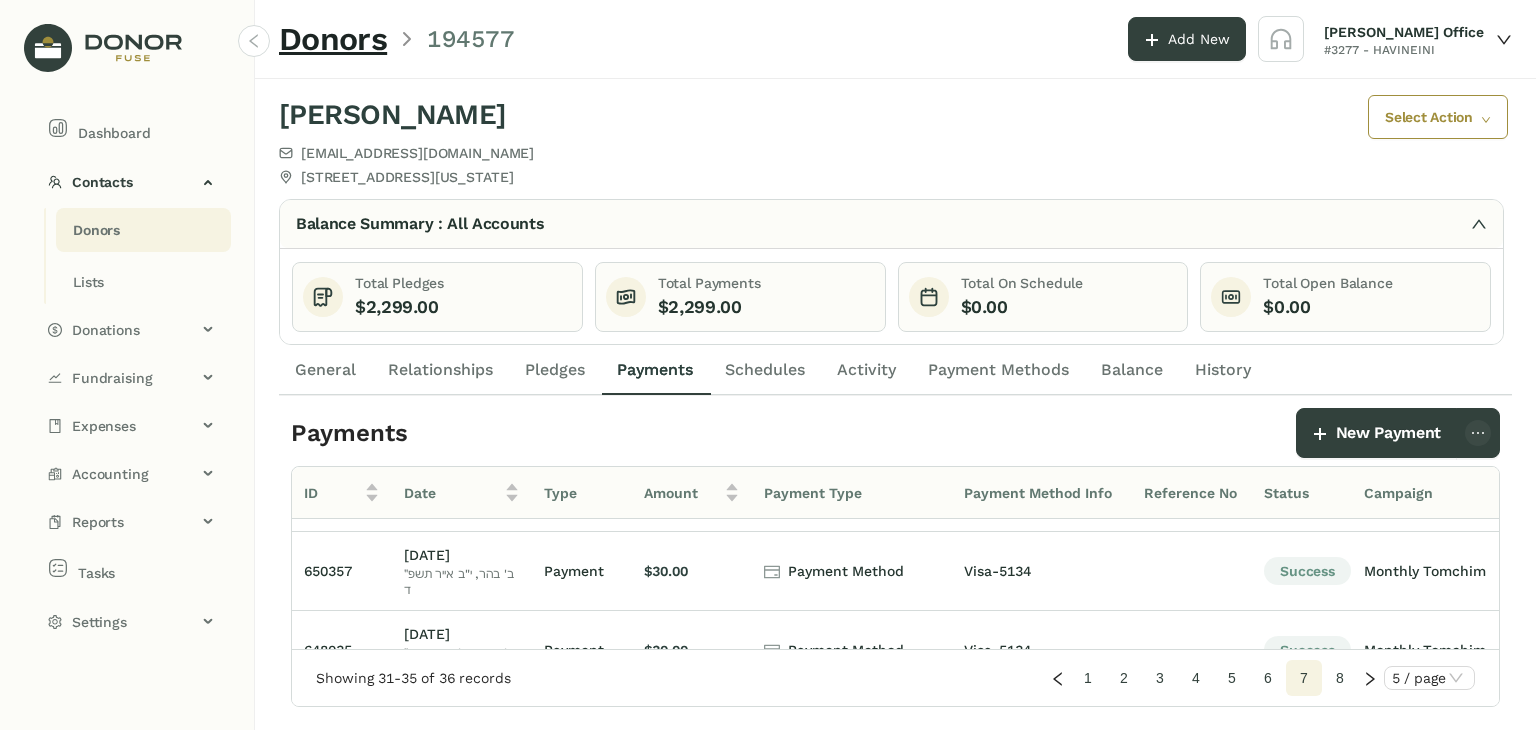 click on "8" 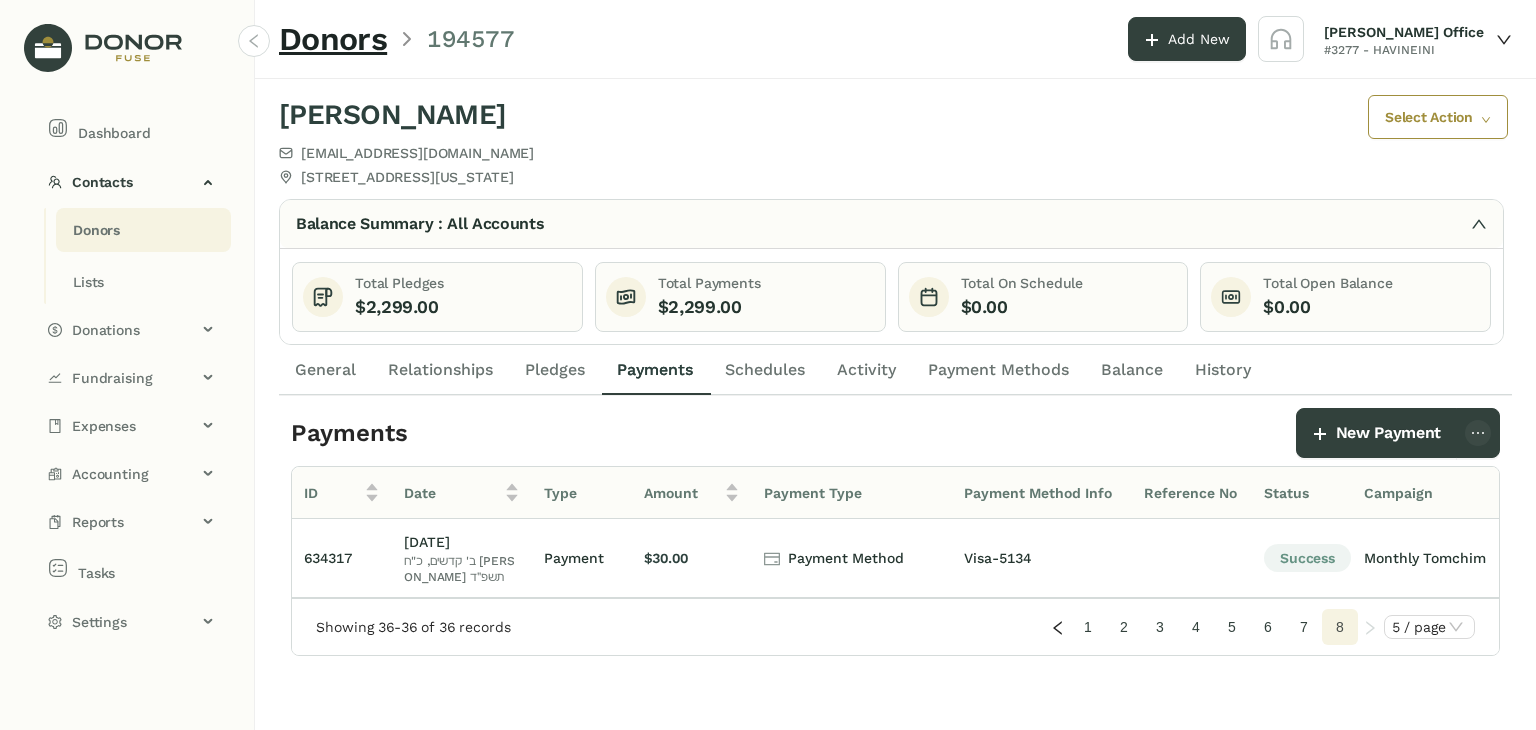 scroll, scrollTop: 0, scrollLeft: 0, axis: both 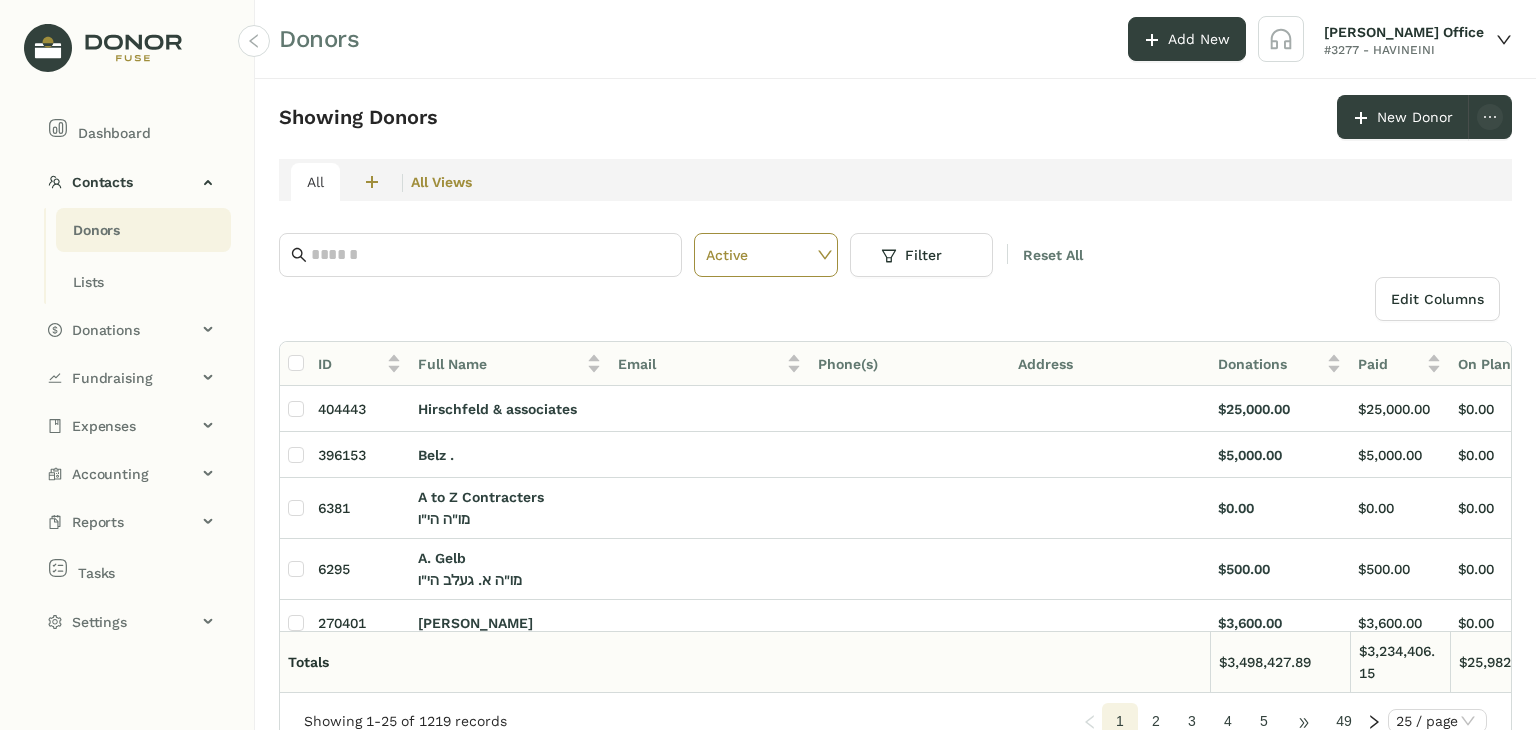 click on "•••" 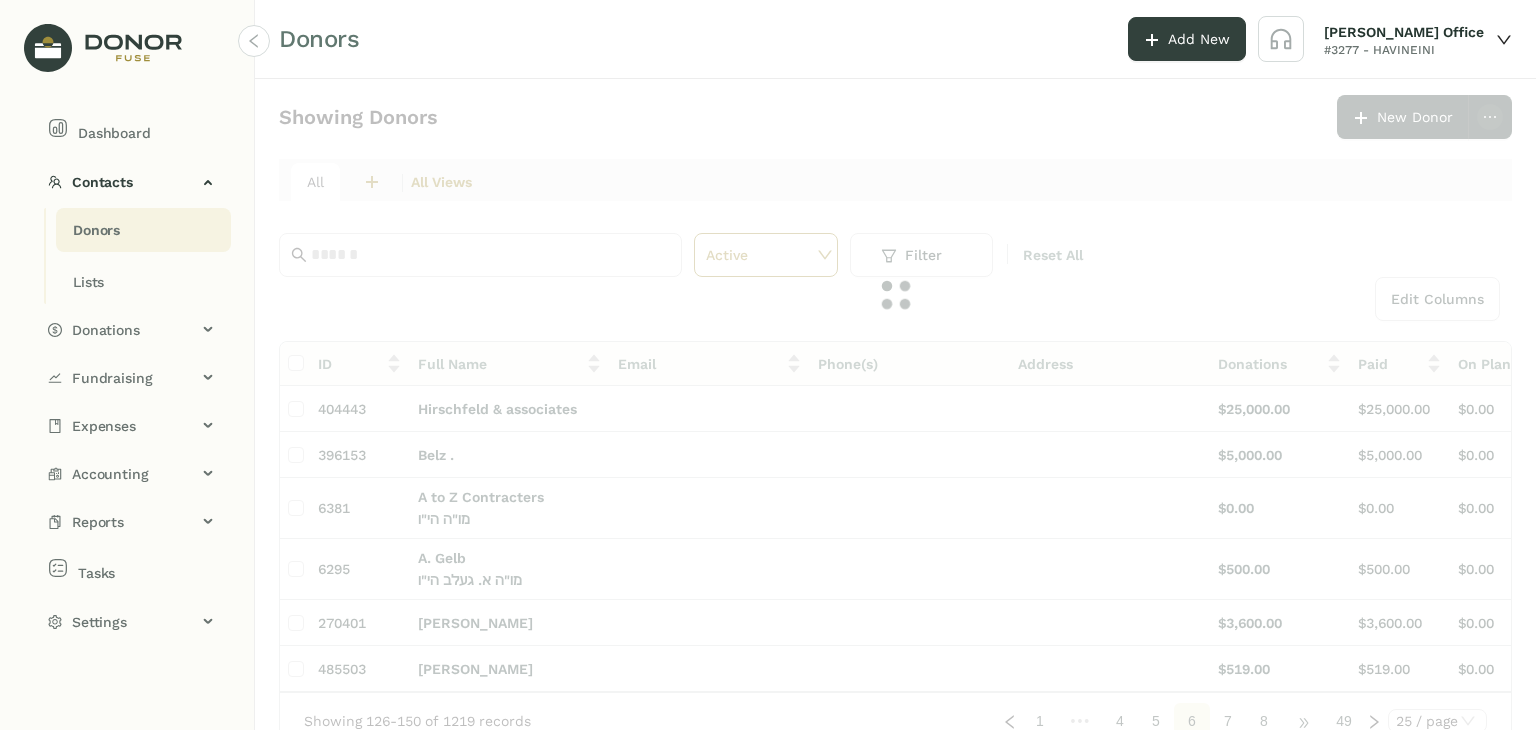click on "Showing Donors      New Donor   All  2  חברי הבינני  0  מעמדות - חודשי  All Views Active Filter Reset All  Edit Columns
ID  Full Name   Email   Phone(s)   Address   Donations   Paid   On Plan   Open  404443 Hirschfeld &  associates $25,000.00 $25,000.00 $0.00 $0.00 396153 Belz . $5,000.00 $5,000.00 $0.00 $0.00 6381 A to Z Contracters מו"ה   הי"ו $0.00 $0.00 $0.00 $0.00 6295 A. Gelb מו"ה א. [PERSON_NAME] הי"ו $500.00 $500.00 $0.00 $0.00 270401 [PERSON_NAME] $3,600.00 $3,600.00 $0.00 $0.00 485503 [PERSON_NAME] $519.00 $519.00 $0.00 $0.00 135067 [PERSON_NAME] [PERSON_NAME][EMAIL_ADDRESS][DOMAIN_NAME] [PHONE_NUMBER] $8,348.00 $8,348.00 $0.00 $0.00 104321 [PERSON_NAME] $500.00 $500.00 $0.00 $0.00 127585 [PERSON_NAME] $550.00 $550.00 $0.00 $0.00 6328 [PERSON_NAME] מו"ה [PERSON_NAME]'אמי הי"ו [PHONE_NUMBER] [STREET_ADDRESS] $36.00 $36.00 $0.00 $0.00 [STREET_ADDRESS][GEOGRAPHIC_DATA] Yoel Appel מו"ה [PERSON_NAME] הי"ו [PHONE_NUMBER] [STREET_ADDRESS] $100.00 $100.00 $0.00 $0.00 1" 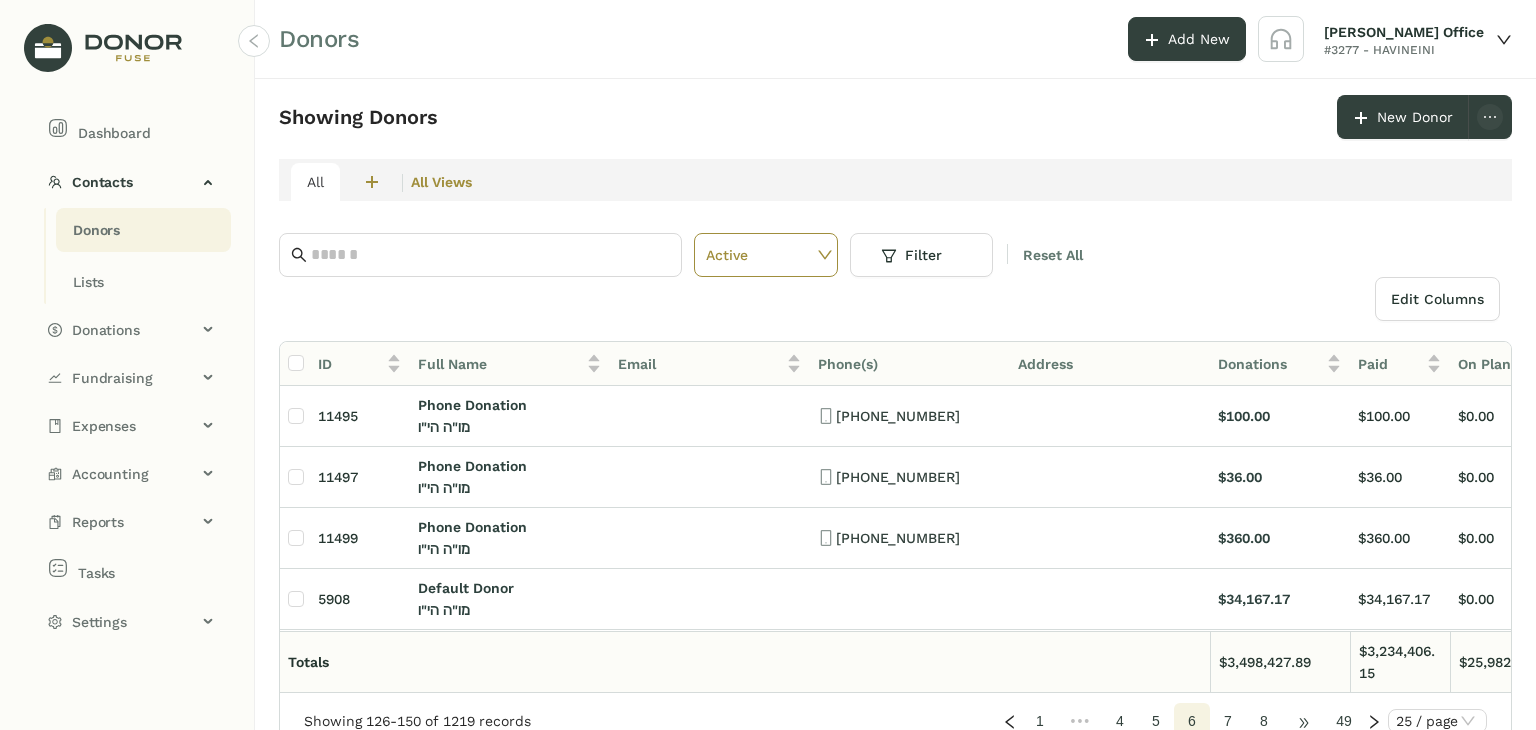 click on "•••" 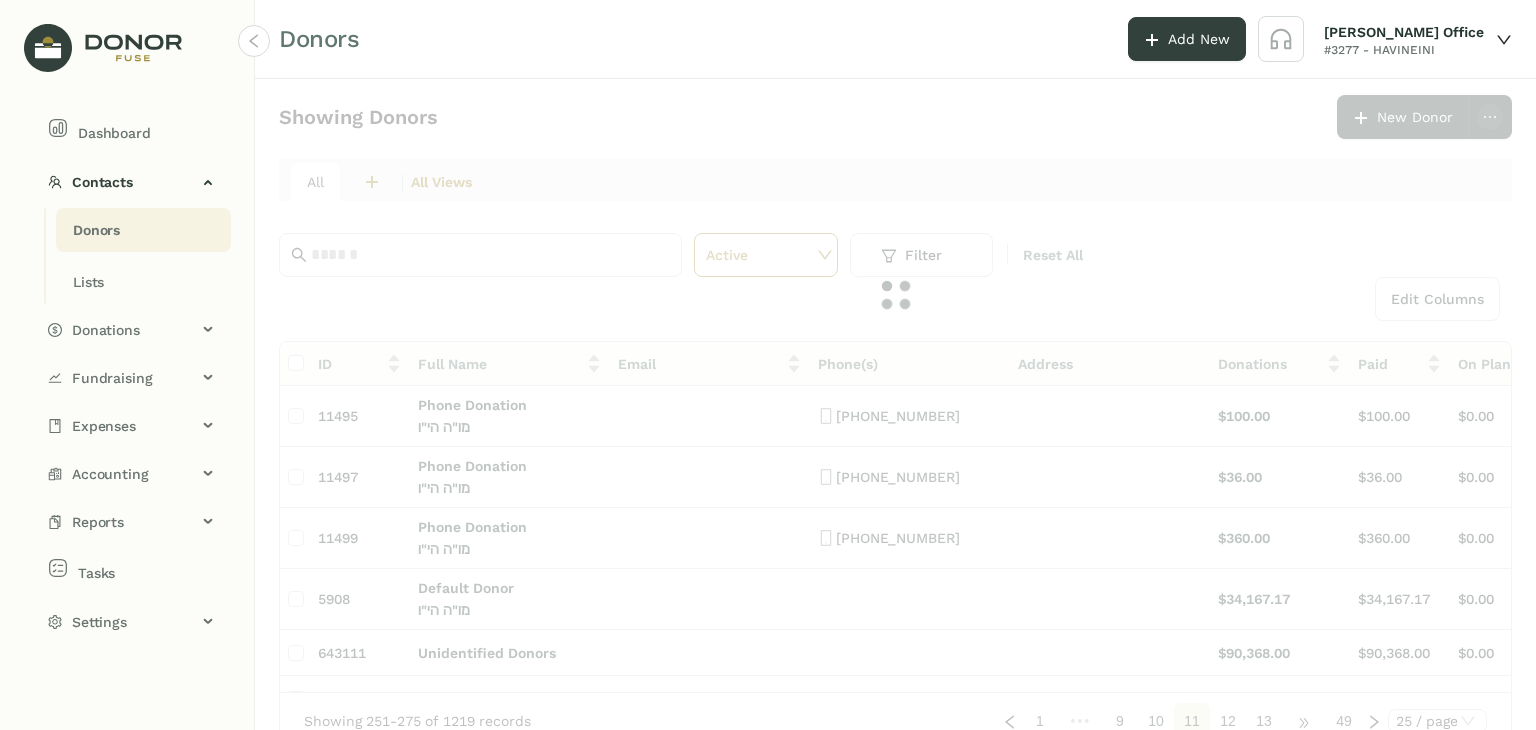 click on "Showing Donors      New Donor   All  2  חברי הבינני  0  מעמדות - חודשי  All Views Active Filter Reset All  Edit Columns
ID  Full Name   Email   Phone(s)   Address   Donations   Paid   On Plan   Open  11495 Phone Donation מו"ה   הי"ו [PHONE_NUMBER] $100.00 $100.00 $0.00 $0.00 11497 Phone Donation מו"ה   הי"ו [PHONE_NUMBER] $36.00 $36.00 $0.00 $0.00 11499 Phone Donation מו"ה   הי"ו [PHONE_NUMBER] $360.00 $360.00 $0.00 $0.00 5908 Default Donor מו"ה   הי"ו $34,167.17 $34,167.17 $0.00 $0.00 643111 Unidentified Donors $90,368.00 $90,368.00 $0.00 $0.00 152113 Lipa Dresdner $1,050.00 $1,050.00 $0.00 $0.00 472580 [PERSON_NAME] $1,000.00 $1,000.00 $0.00 $0.00 639739 [PERSON_NAME] מו"ה [PERSON_NAME] [PERSON_NAME] הי"ו [EMAIL_ADDRESS][DOMAIN_NAME] (347) [STREET_ADDRESS] $1,020.00 $1,020.00 $0.00 $0.00 [STREET_ADDRESS][GEOGRAPHIC_DATA] מו"ה [PERSON_NAME] הי"ו [PHONE_NUMBER] $0.00" 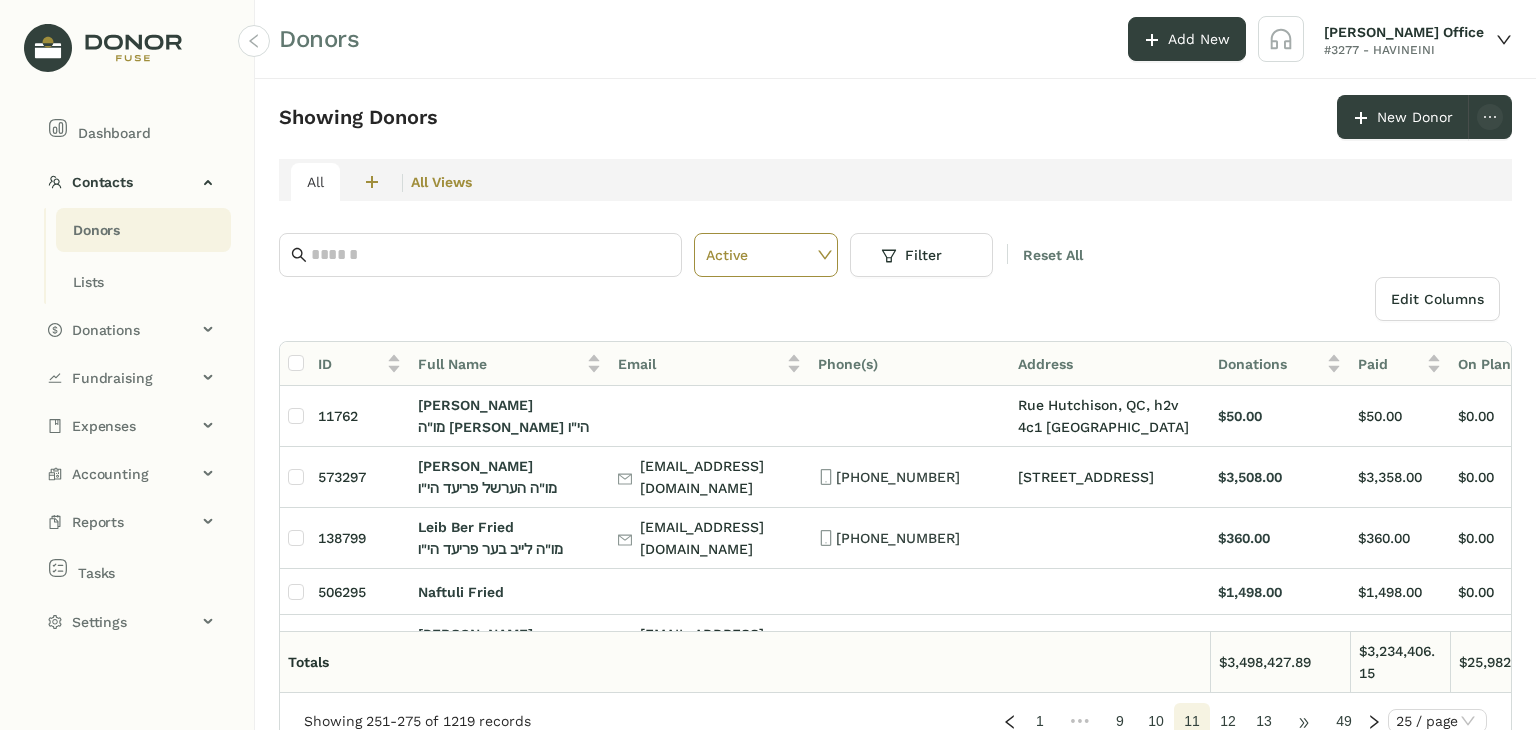 click on "•••" 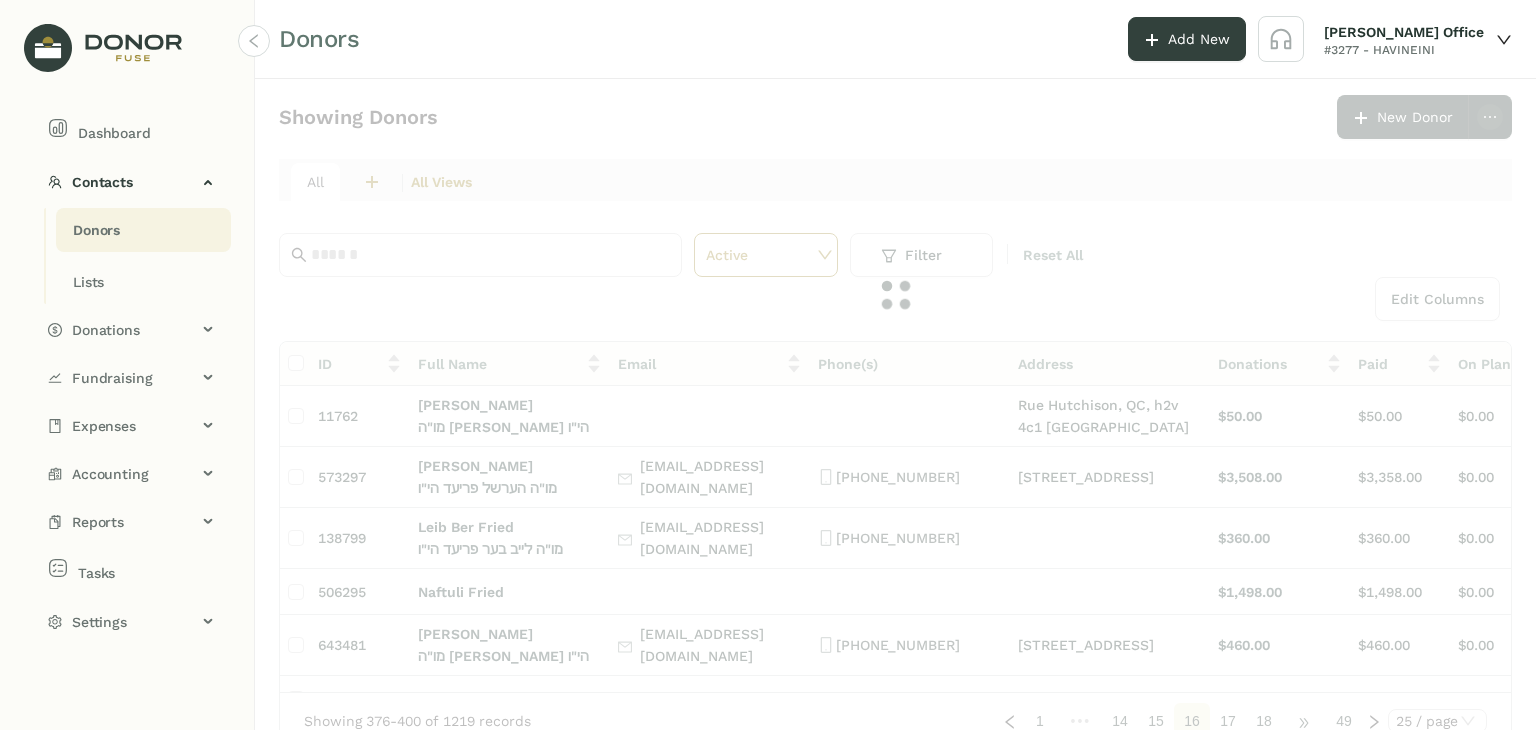 click on "•••" 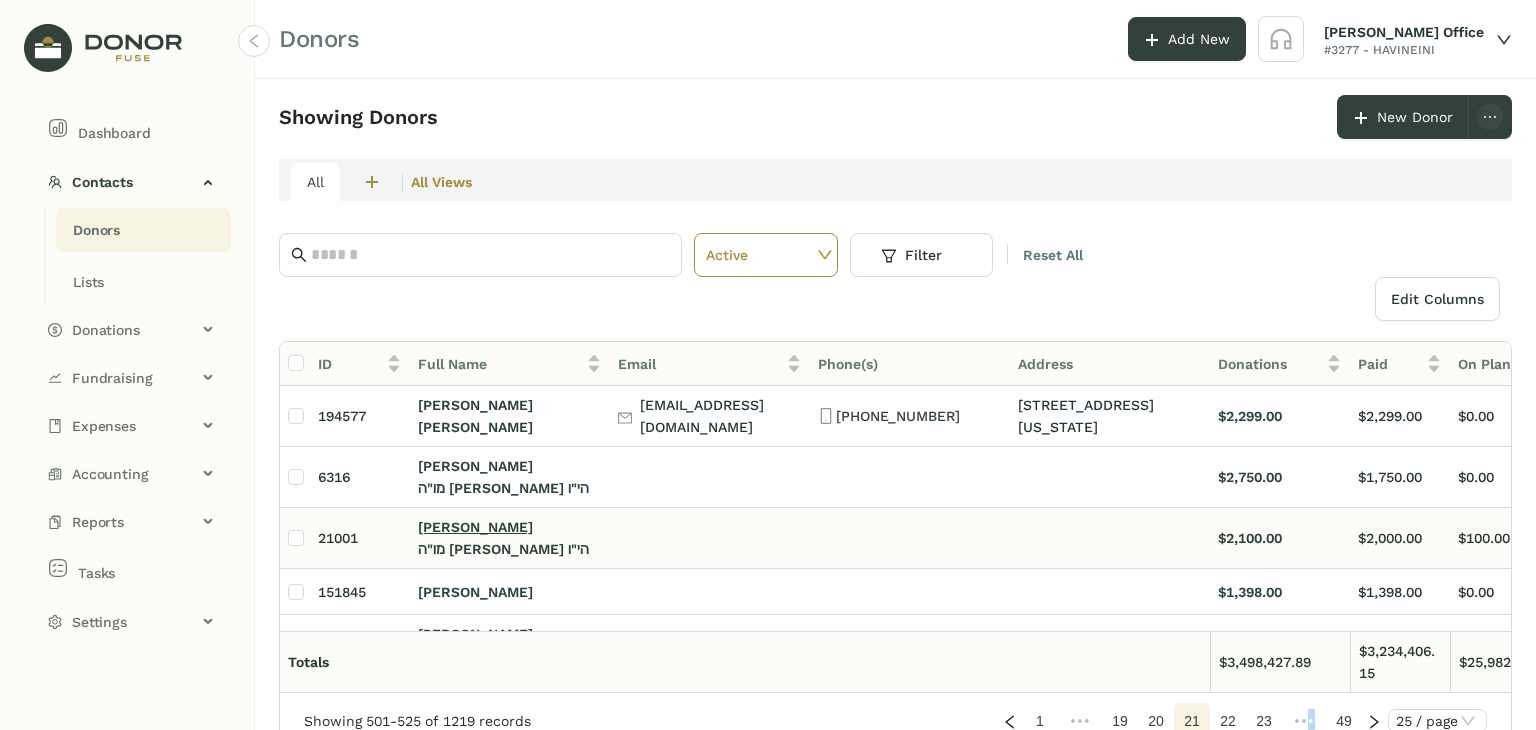 click on "[PERSON_NAME]" 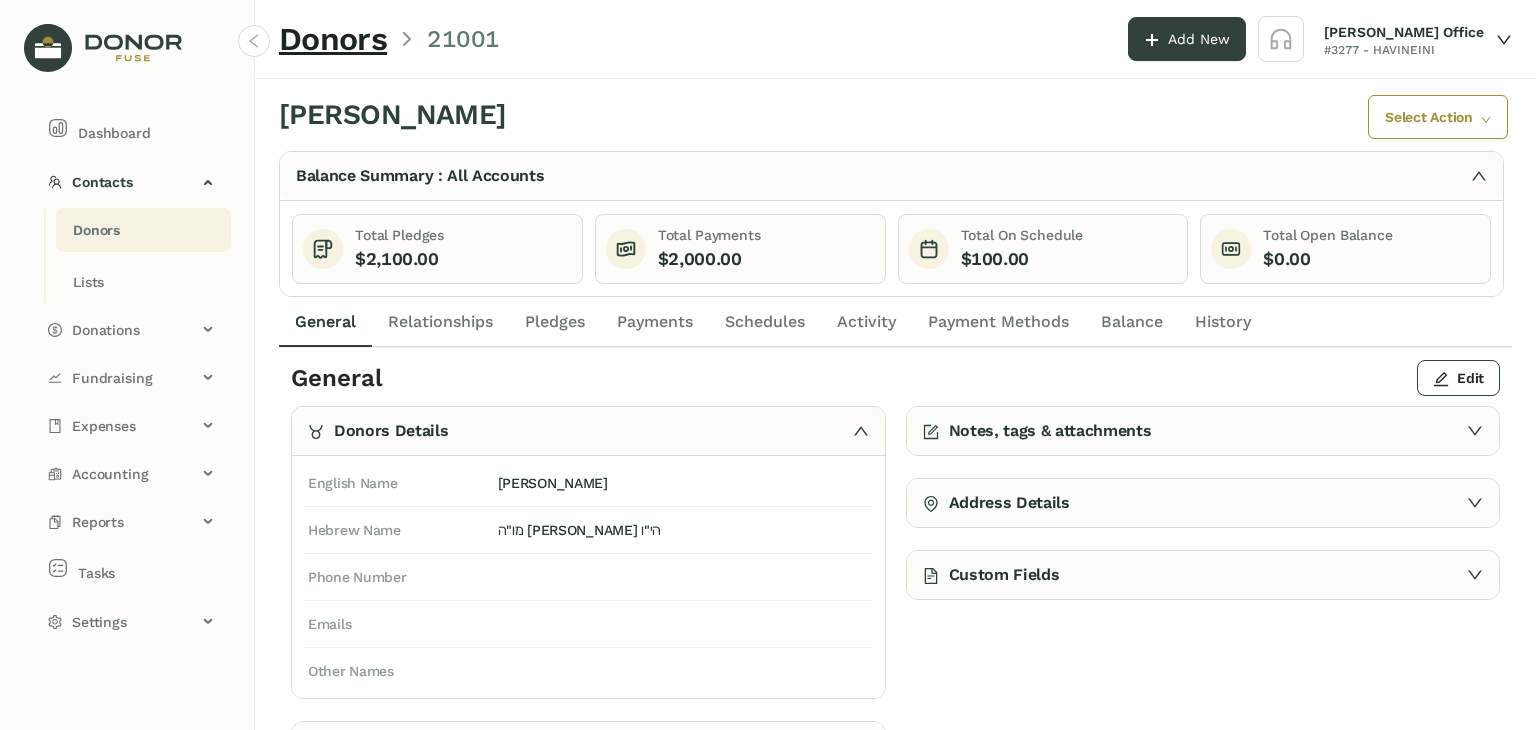 click on "Payments" 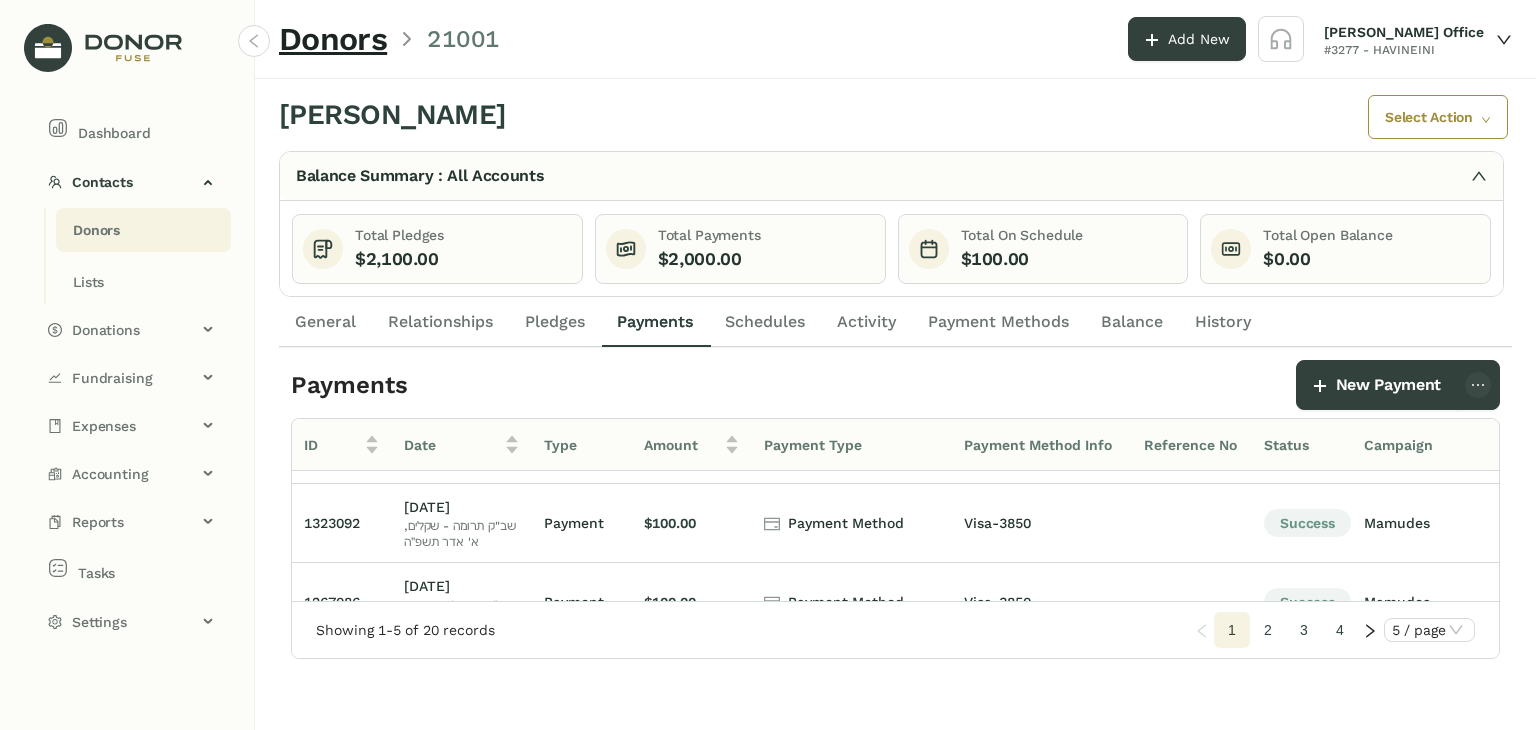 scroll, scrollTop: 225, scrollLeft: 0, axis: vertical 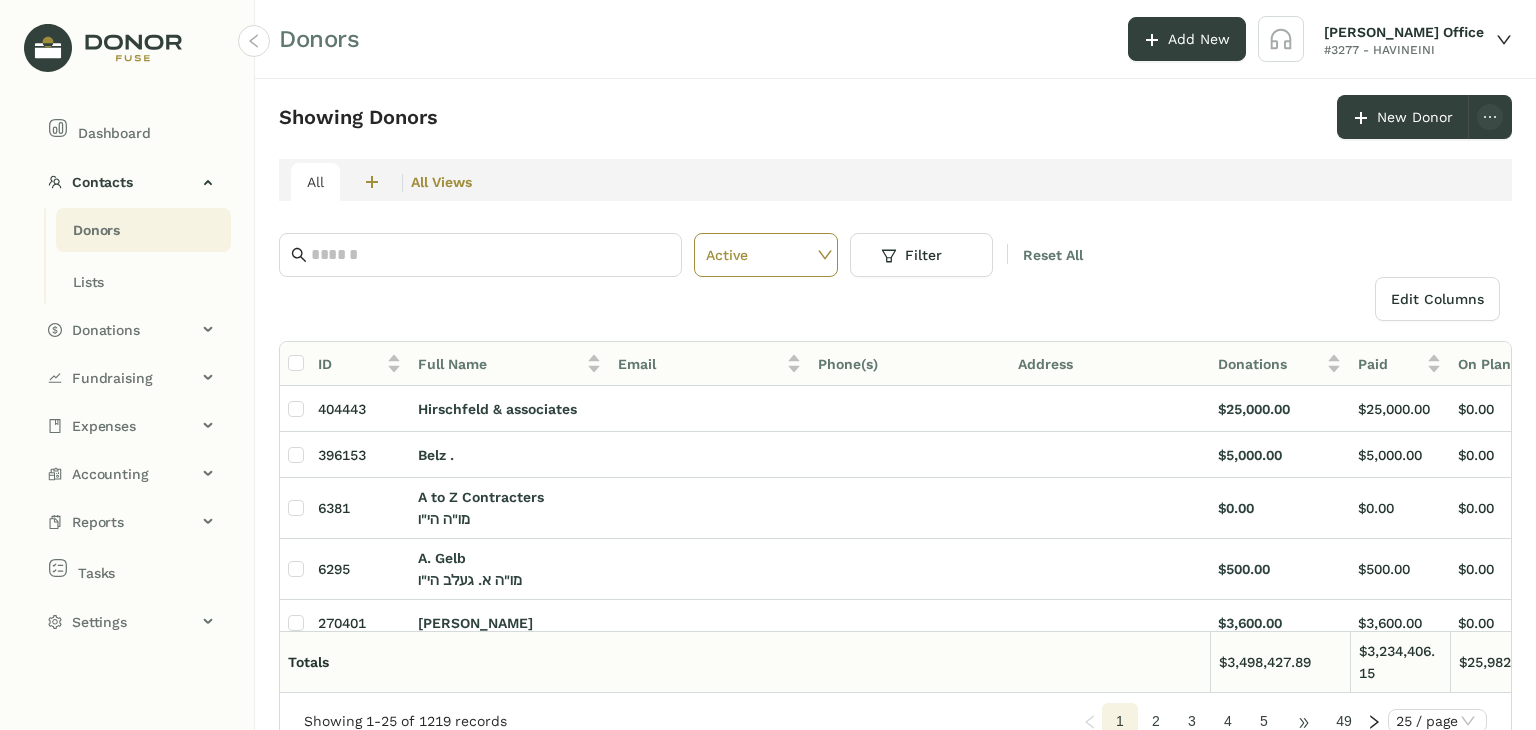 click on "•••" 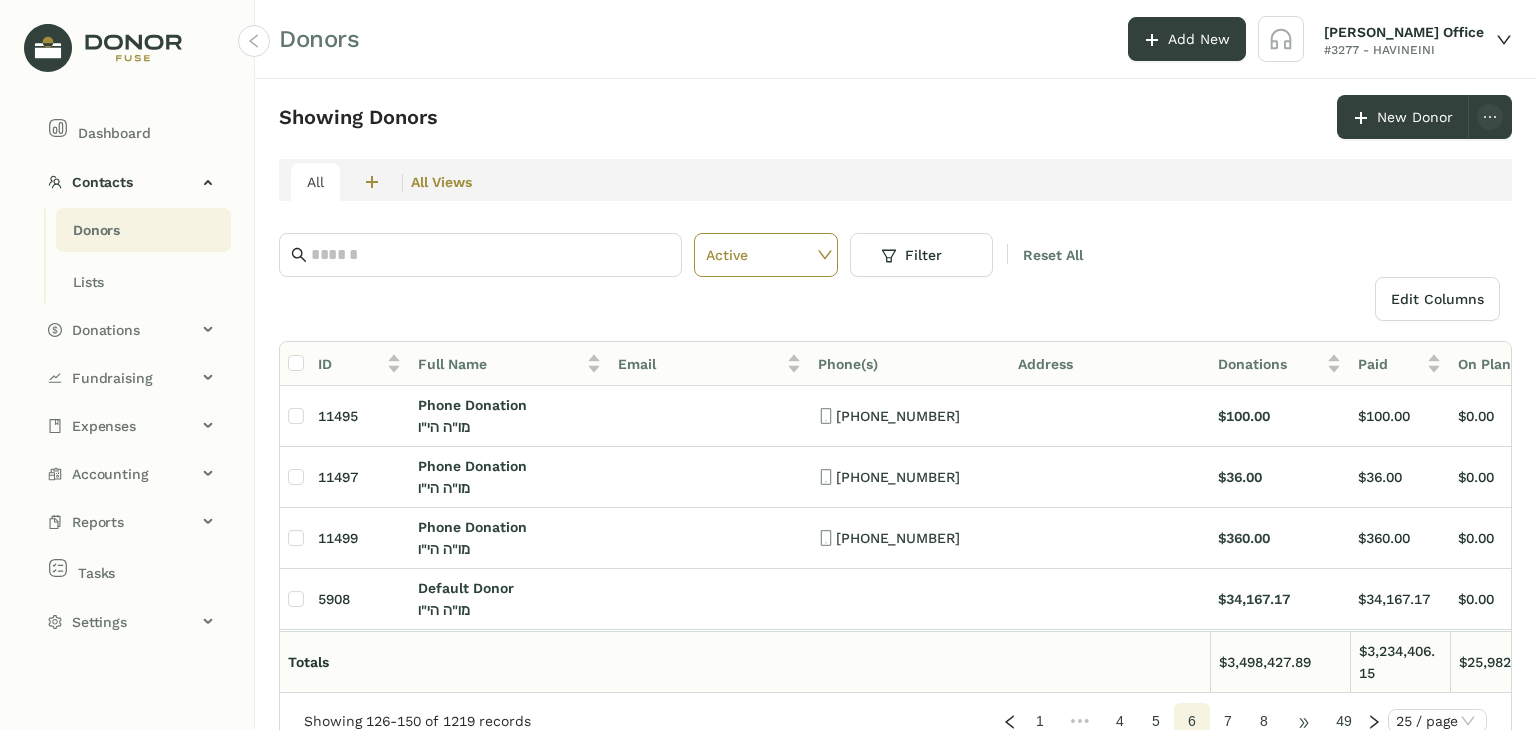 click on "•••" 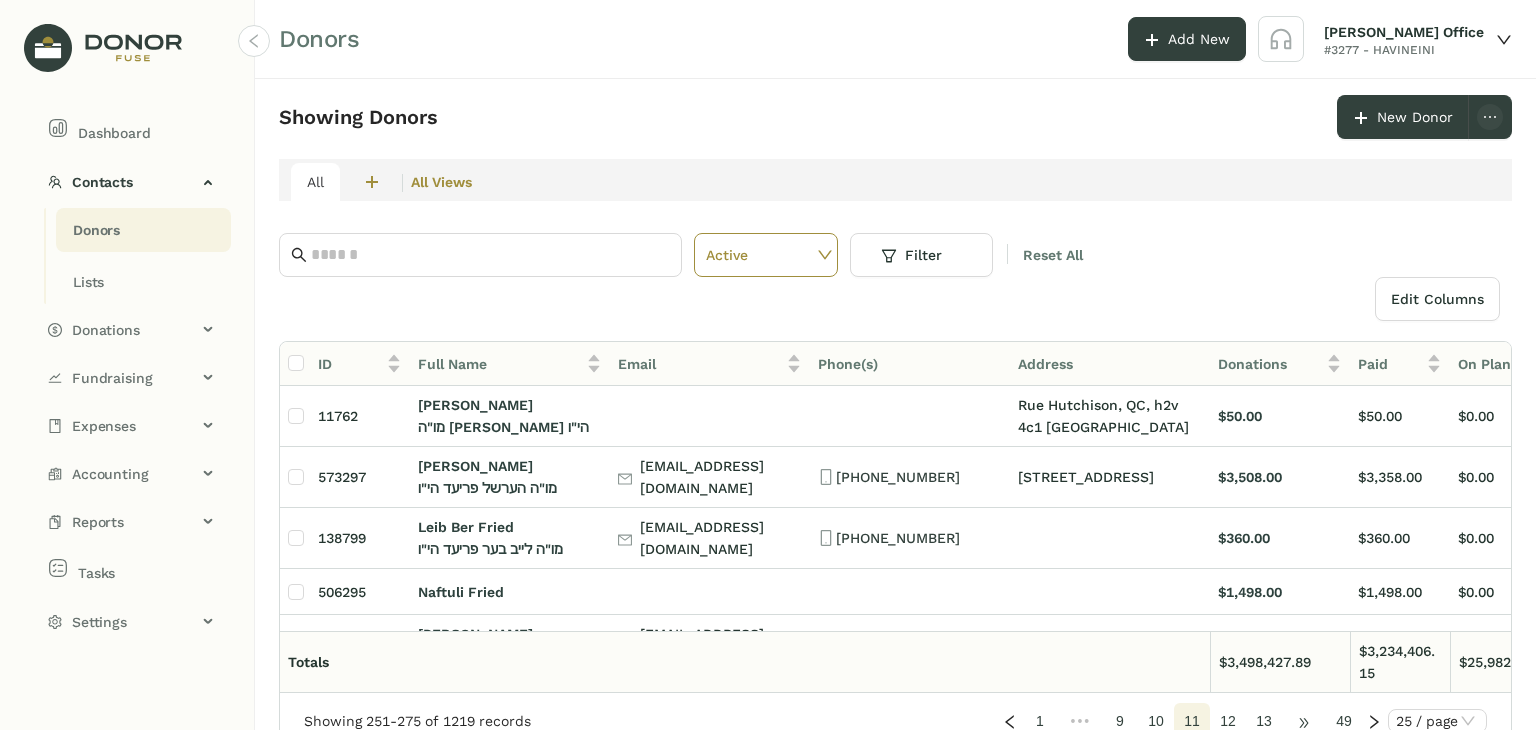 click on "•••" 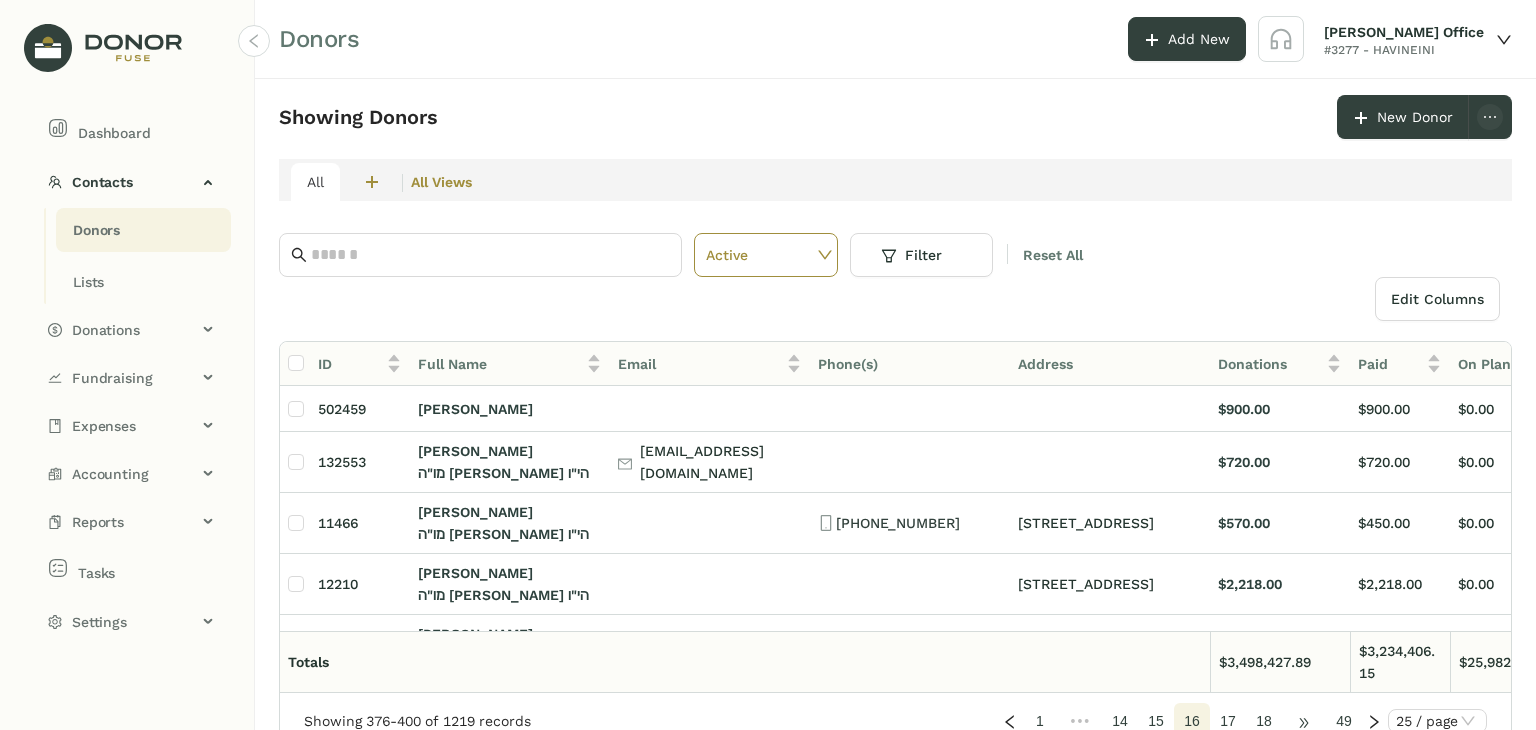 click on "•••" 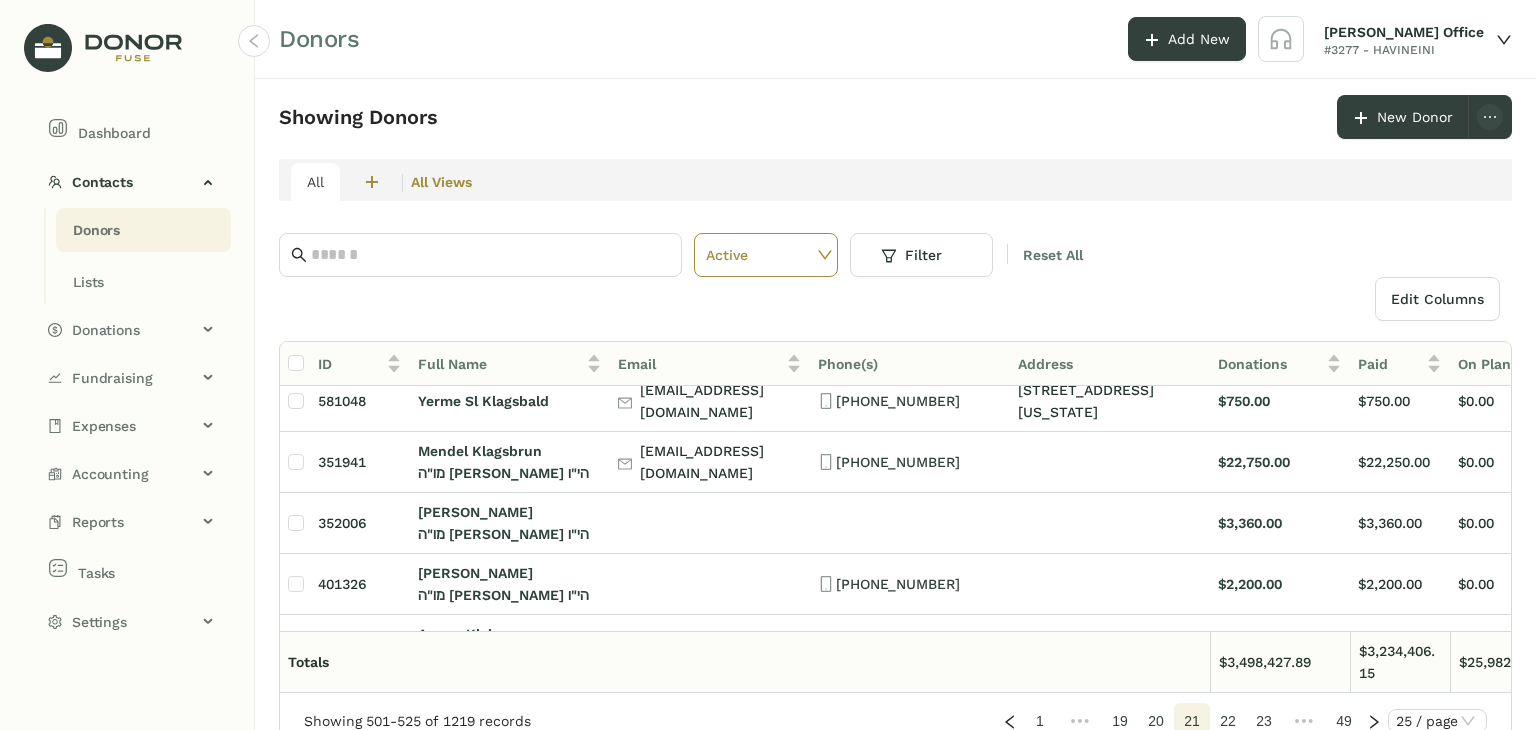 scroll, scrollTop: 1100, scrollLeft: 0, axis: vertical 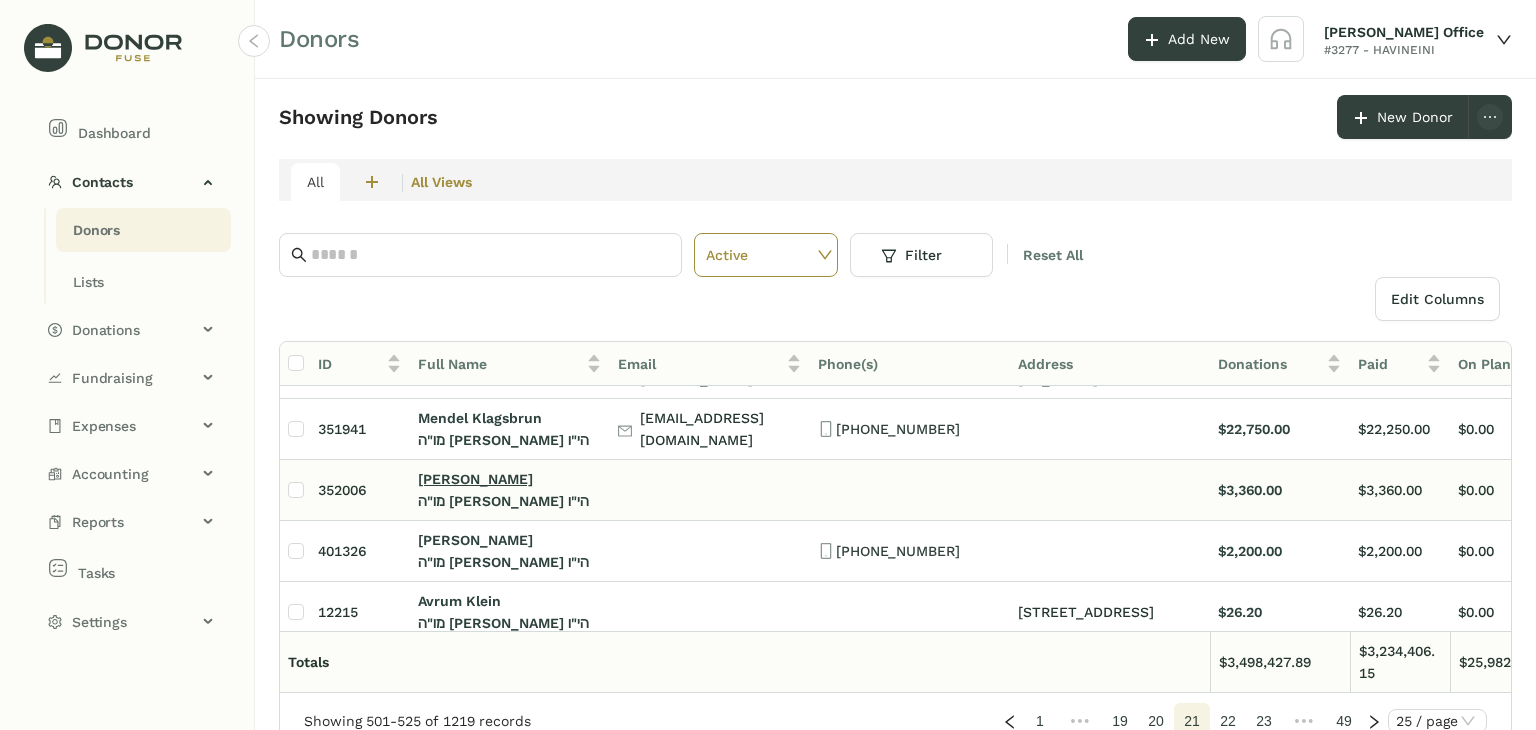 click on "[PERSON_NAME]" 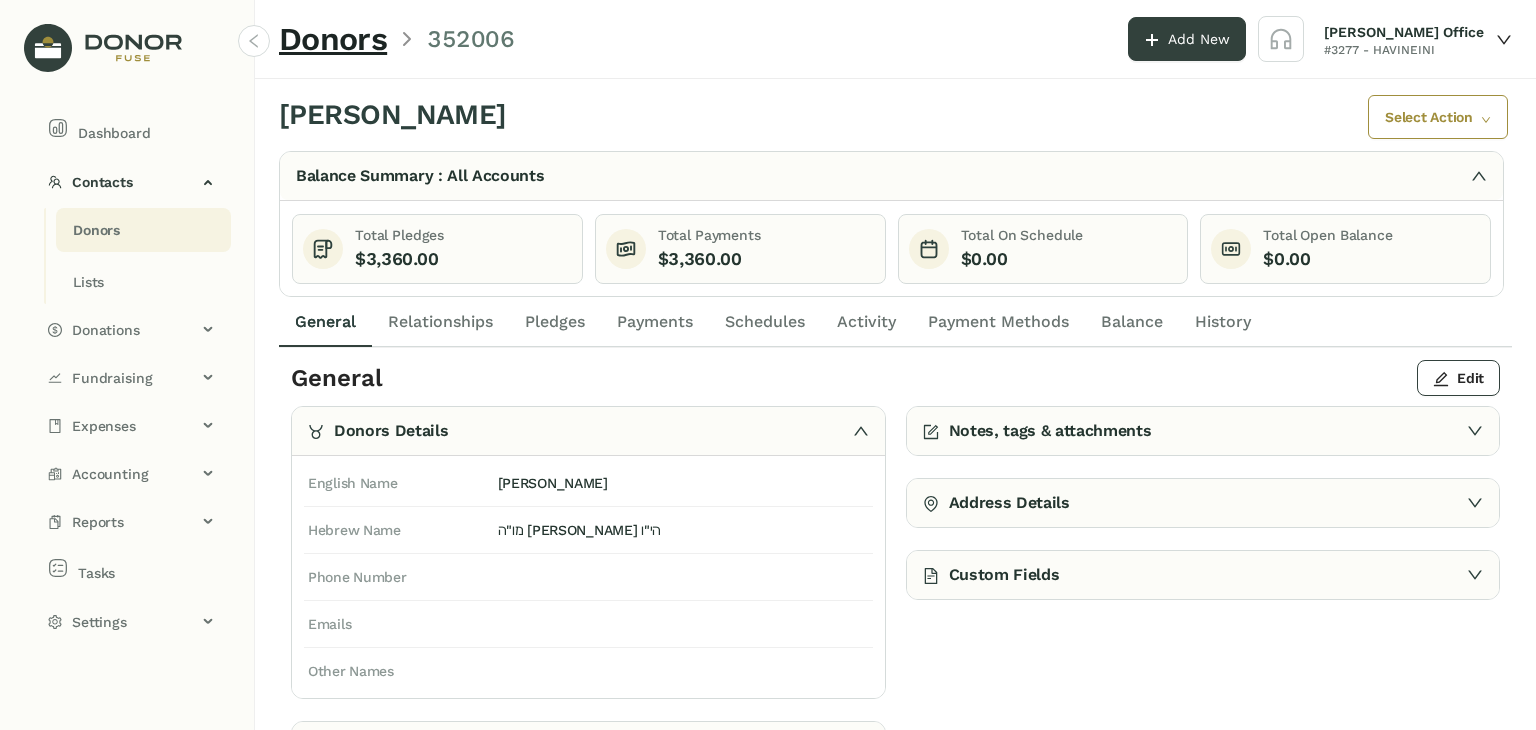 click on "Payments" 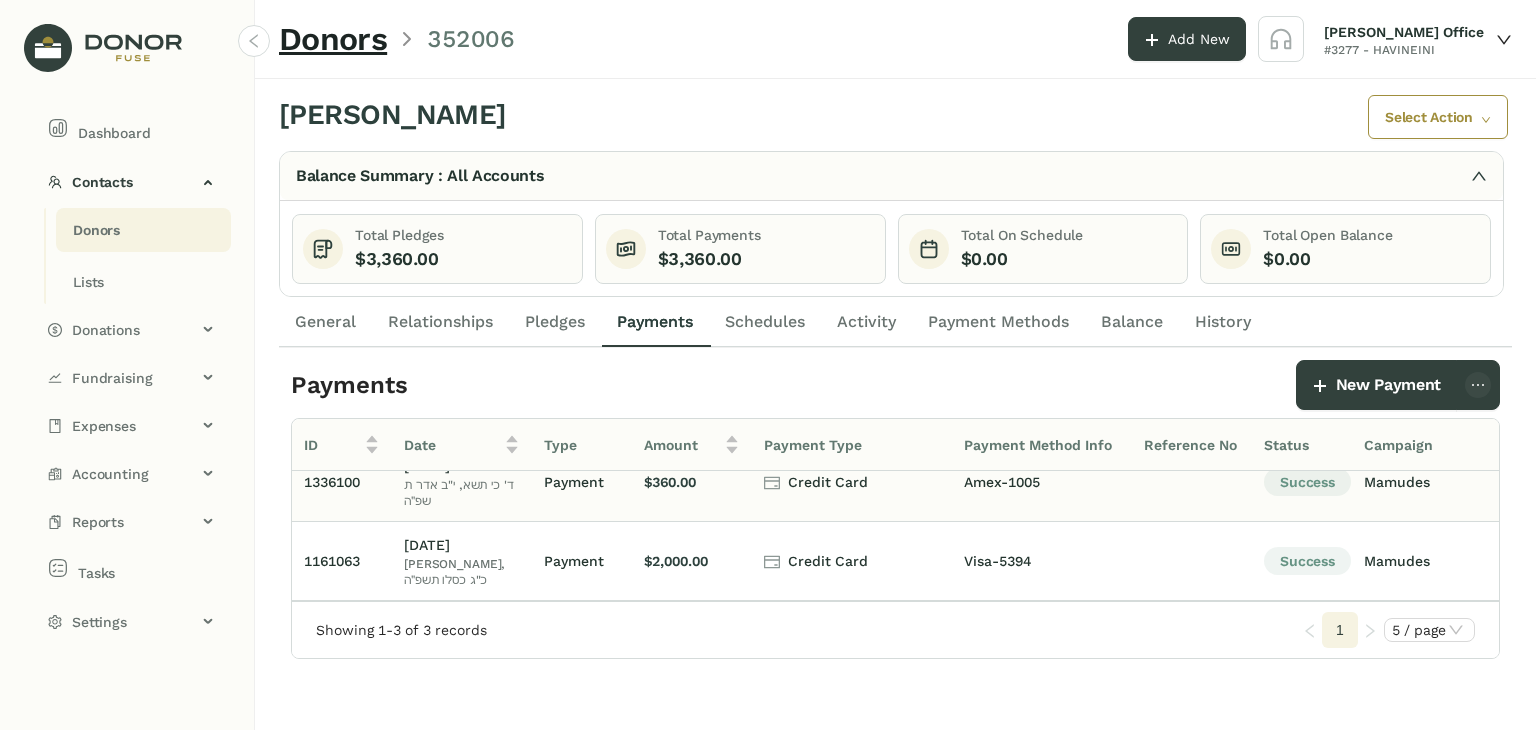 scroll, scrollTop: 0, scrollLeft: 0, axis: both 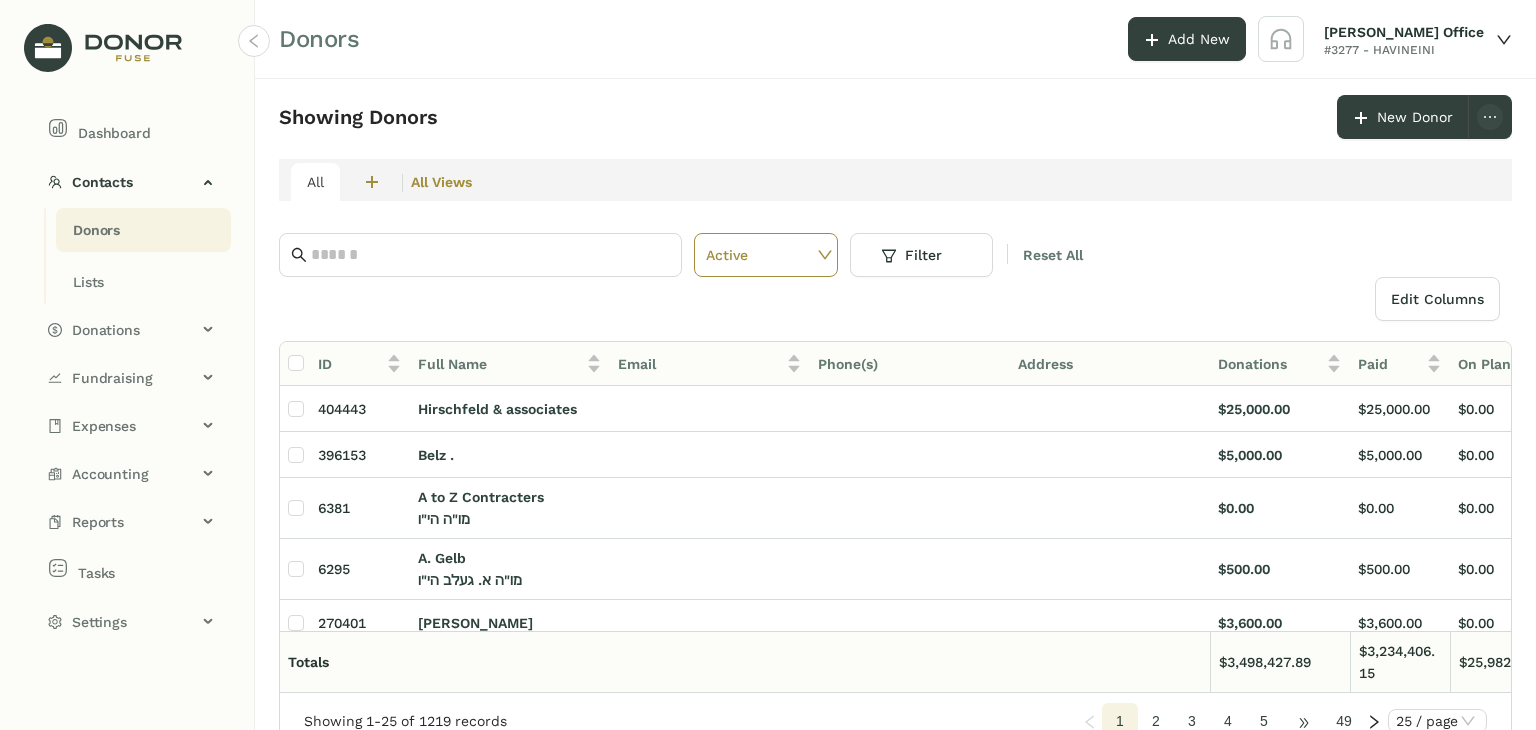 click on "•••" 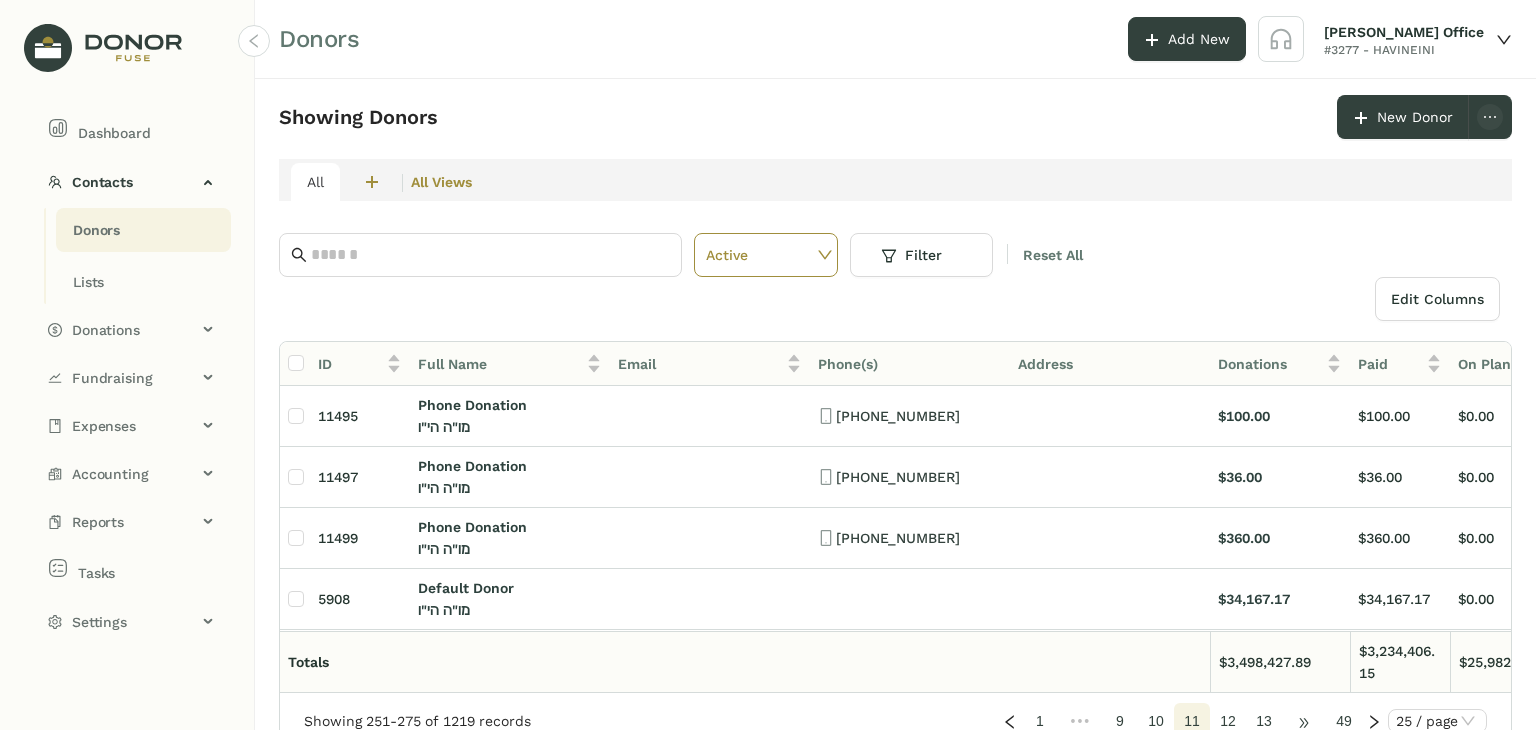 click on "Showing Donors      New Donor   All  2  חברי הבינני  0  מעמדות - חודשי  All Views Active Filter Reset All  Edit Columns
ID  Full Name   Email   Phone(s)   Address   Donations   Paid   On Plan   Open  11495 Phone Donation מו"ה   הי"ו [PHONE_NUMBER] $100.00 $100.00 $0.00 $0.00 11497 Phone Donation מו"ה   הי"ו [PHONE_NUMBER] $36.00 $36.00 $0.00 $0.00 11499 Phone Donation מו"ה   הי"ו [PHONE_NUMBER] $360.00 $360.00 $0.00 $0.00 5908 Default Donor מו"ה   הי"ו $34,167.17 $34,167.17 $0.00 $0.00 643111 Unidentified Donors $90,368.00 $90,368.00 $0.00 $0.00 152113 Lipa Dresdner $1,050.00 $1,050.00 $0.00 $0.00 472580 [PERSON_NAME] $1,000.00 $1,000.00 $0.00 $0.00 639739 [PERSON_NAME] מו"ה [PERSON_NAME] [PERSON_NAME] הי"ו [EMAIL_ADDRESS][DOMAIN_NAME] (347) [STREET_ADDRESS] $1,020.00 $1,020.00 $0.00 $0.00 [STREET_ADDRESS][GEOGRAPHIC_DATA] מו"ה [PERSON_NAME] הי"ו [PHONE_NUMBER] $0.00" 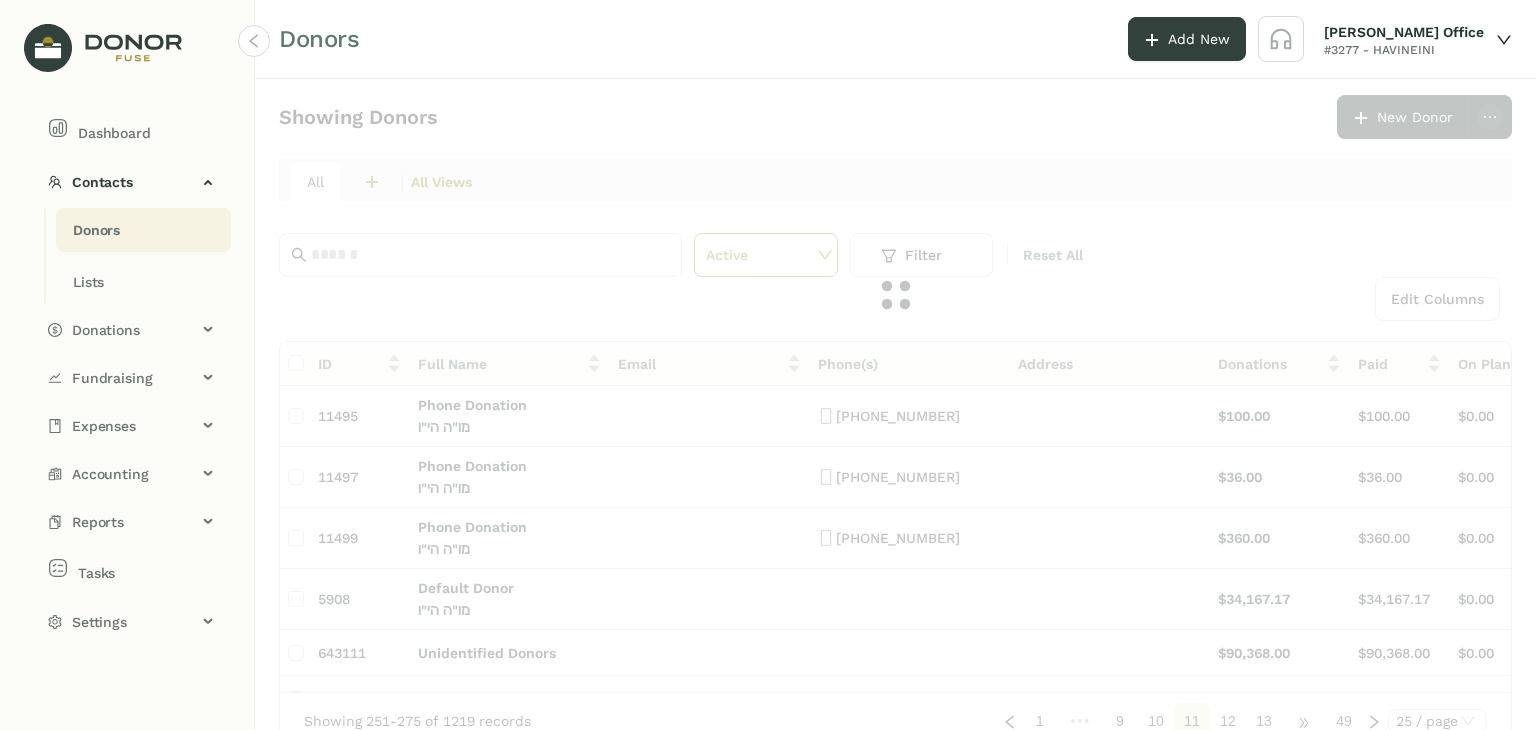 click on "Showing Donors      New Donor   All  2  חברי הבינני  0  מעמדות - חודשי  All Views Active Filter Reset All  Edit Columns
ID  Full Name   Email   Phone(s)   Address   Donations   Paid   On Plan   Open  11495 Phone Donation מו"ה   הי"ו [PHONE_NUMBER] $100.00 $100.00 $0.00 $0.00 11497 Phone Donation מו"ה   הי"ו [PHONE_NUMBER] $36.00 $36.00 $0.00 $0.00 11499 Phone Donation מו"ה   הי"ו [PHONE_NUMBER] $360.00 $360.00 $0.00 $0.00 5908 Default Donor מו"ה   הי"ו $34,167.17 $34,167.17 $0.00 $0.00 643111 Unidentified Donors $90,368.00 $90,368.00 $0.00 $0.00 152113 Lipa Dresdner $1,050.00 $1,050.00 $0.00 $0.00 472580 [PERSON_NAME] $1,000.00 $1,000.00 $0.00 $0.00 639739 [PERSON_NAME] מו"ה [PERSON_NAME] [PERSON_NAME] הי"ו [EMAIL_ADDRESS][DOMAIN_NAME] (347) [STREET_ADDRESS] $1,020.00 $1,020.00 $0.00 $0.00 [STREET_ADDRESS][GEOGRAPHIC_DATA] מו"ה [PERSON_NAME] הי"ו [PHONE_NUMBER] $0.00" 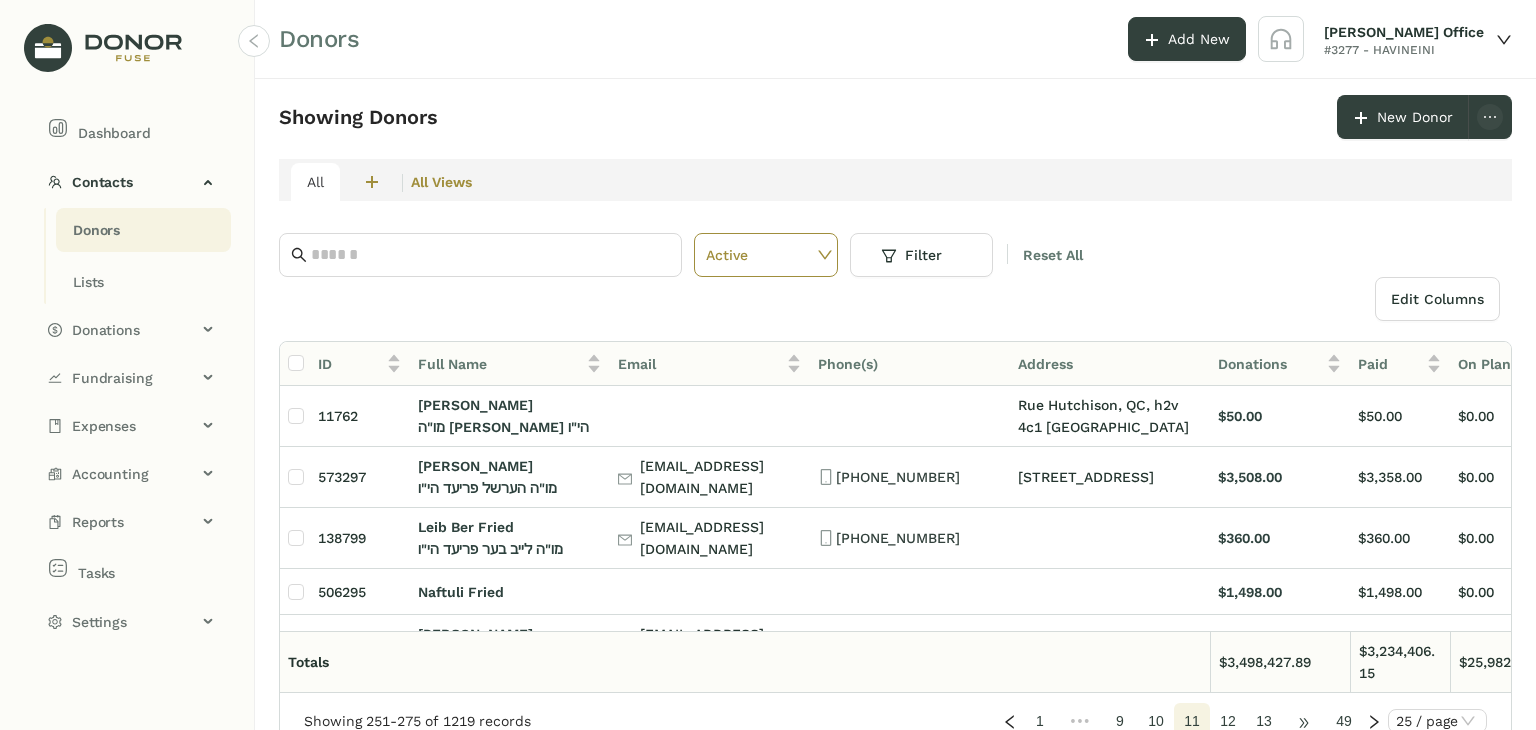 click on "•••" 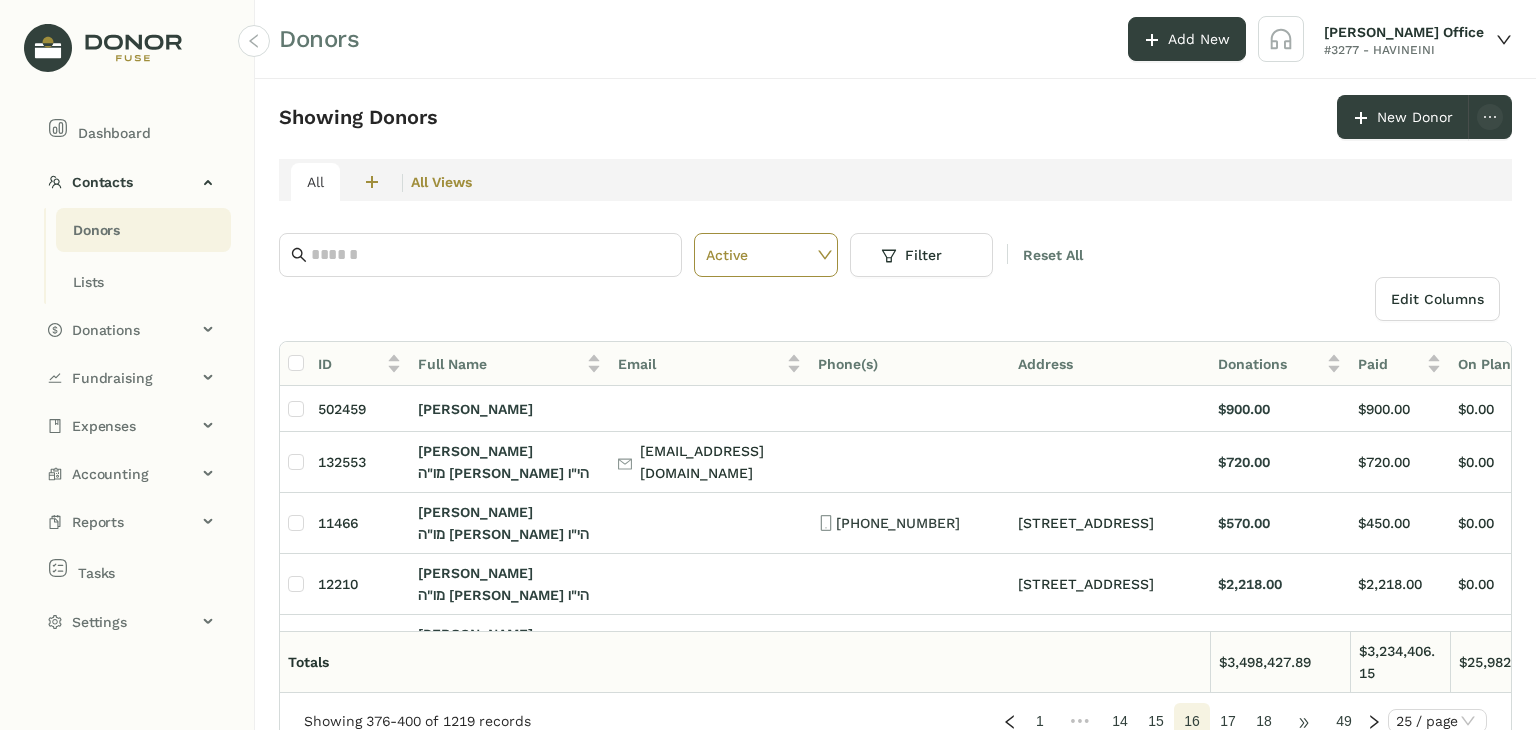 click on "•••" 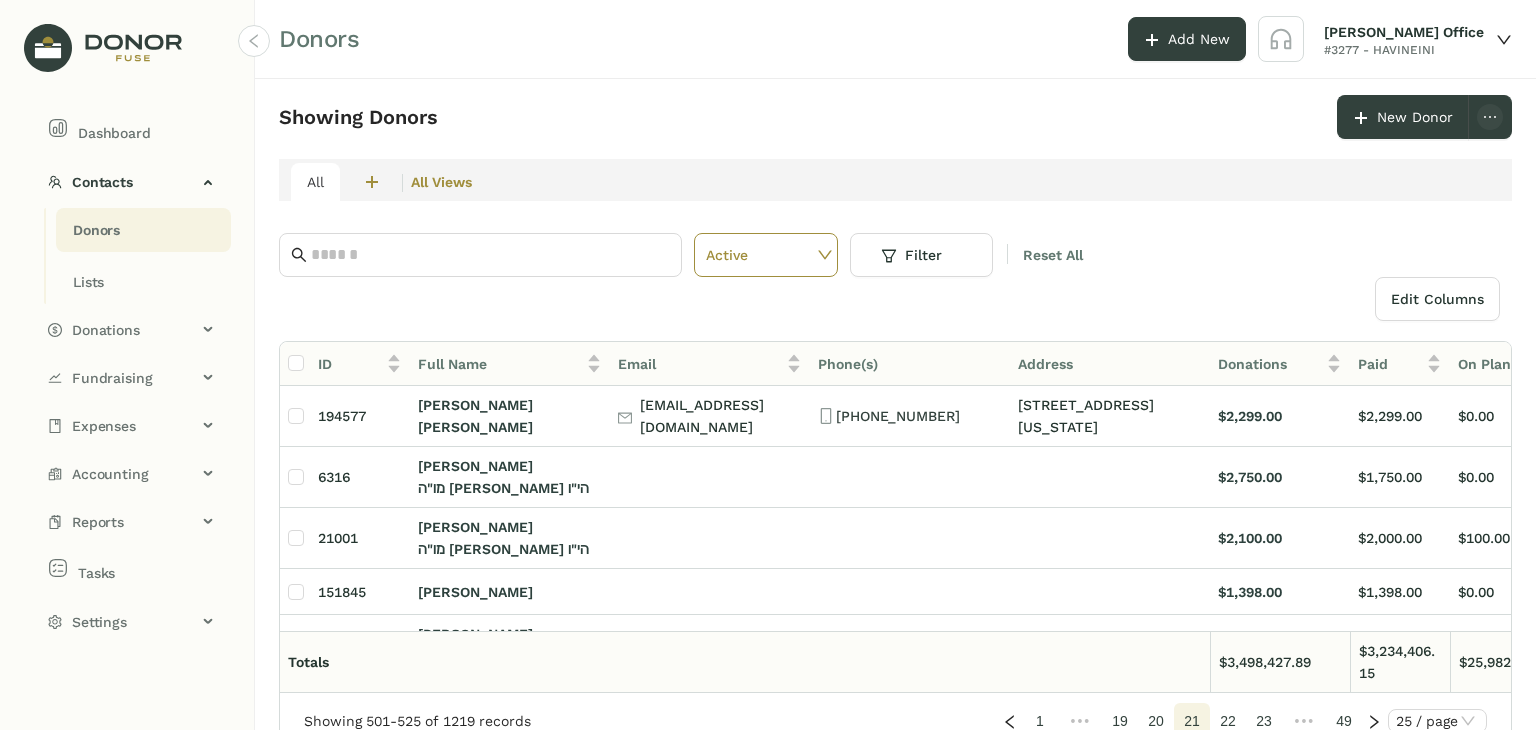 click on "22" 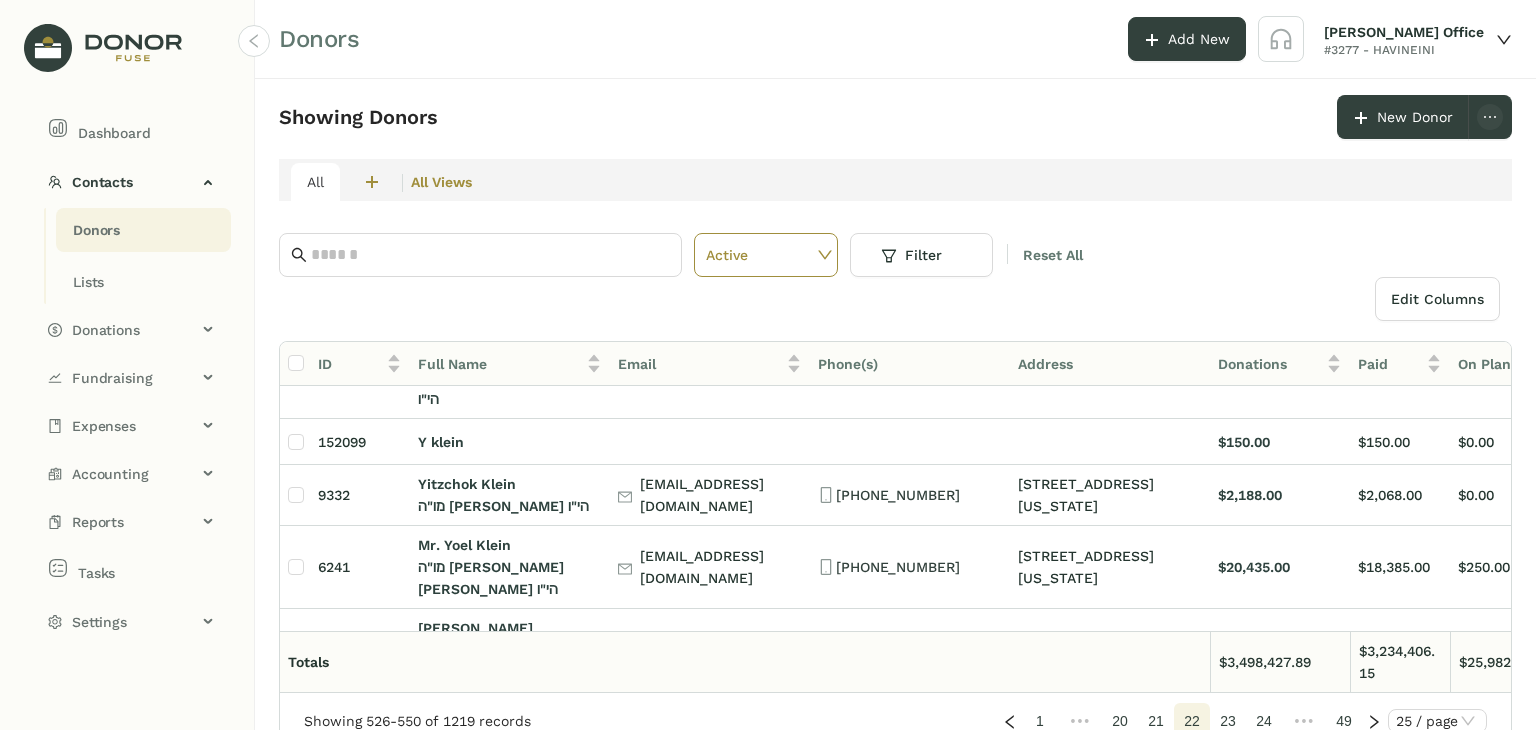 scroll, scrollTop: 800, scrollLeft: 0, axis: vertical 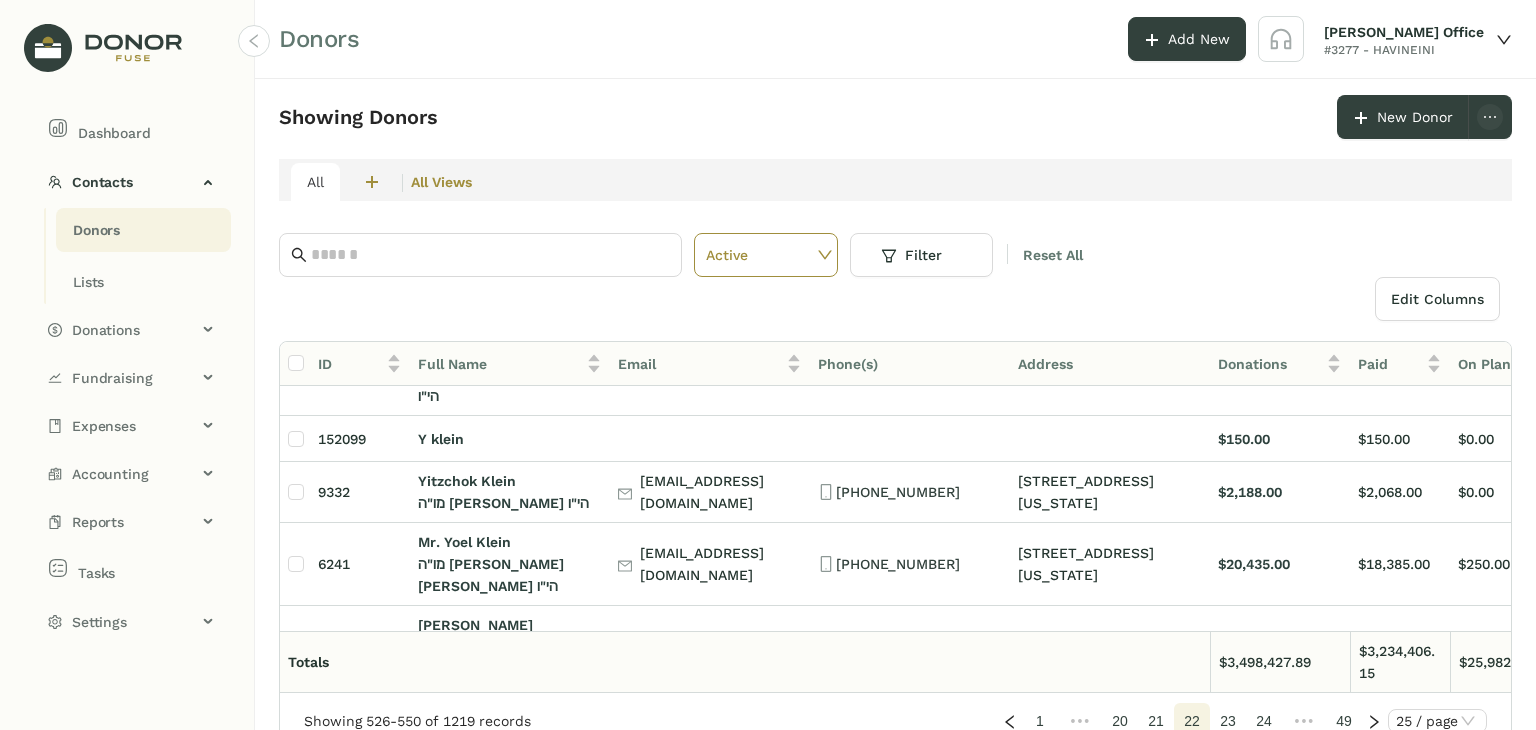 click on "21" 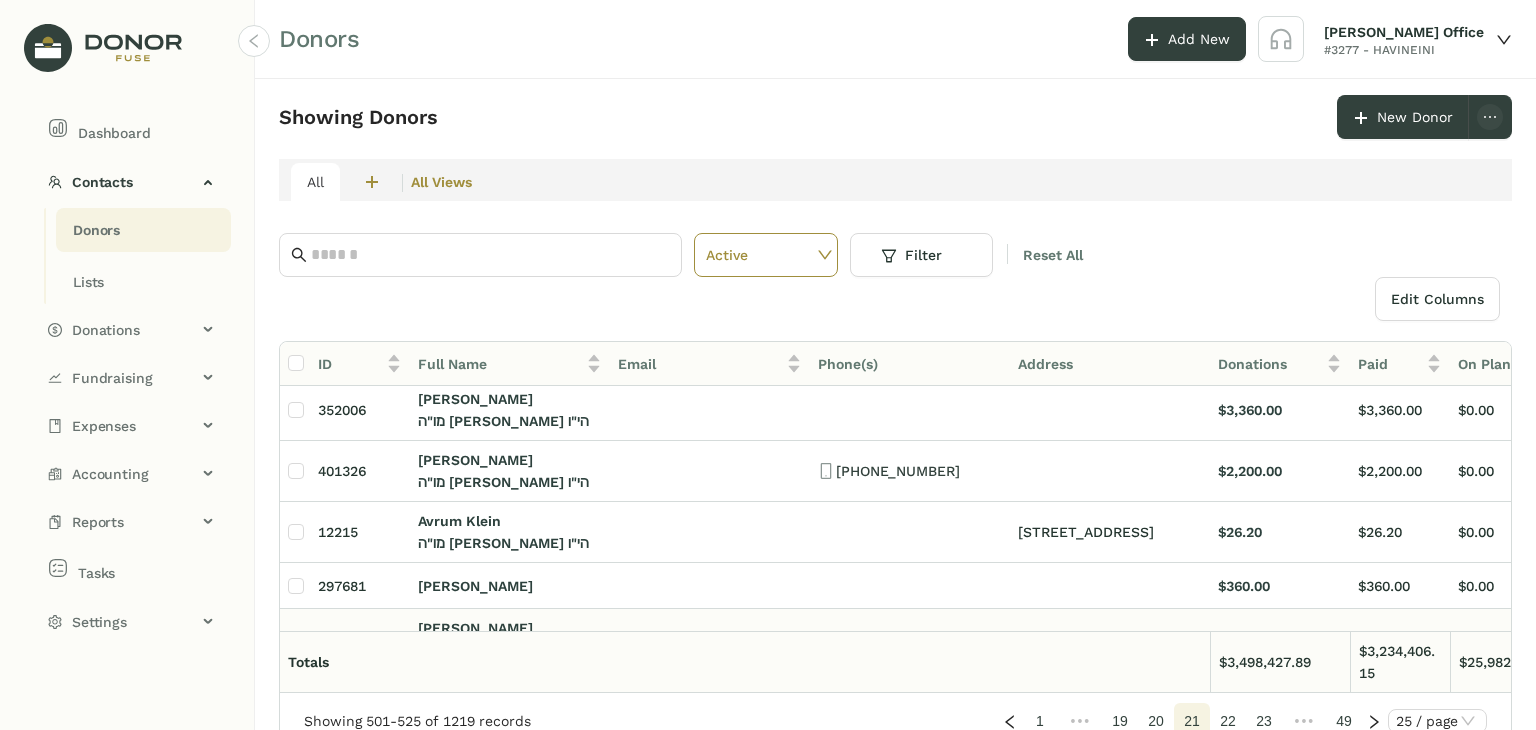 scroll, scrollTop: 1080, scrollLeft: 0, axis: vertical 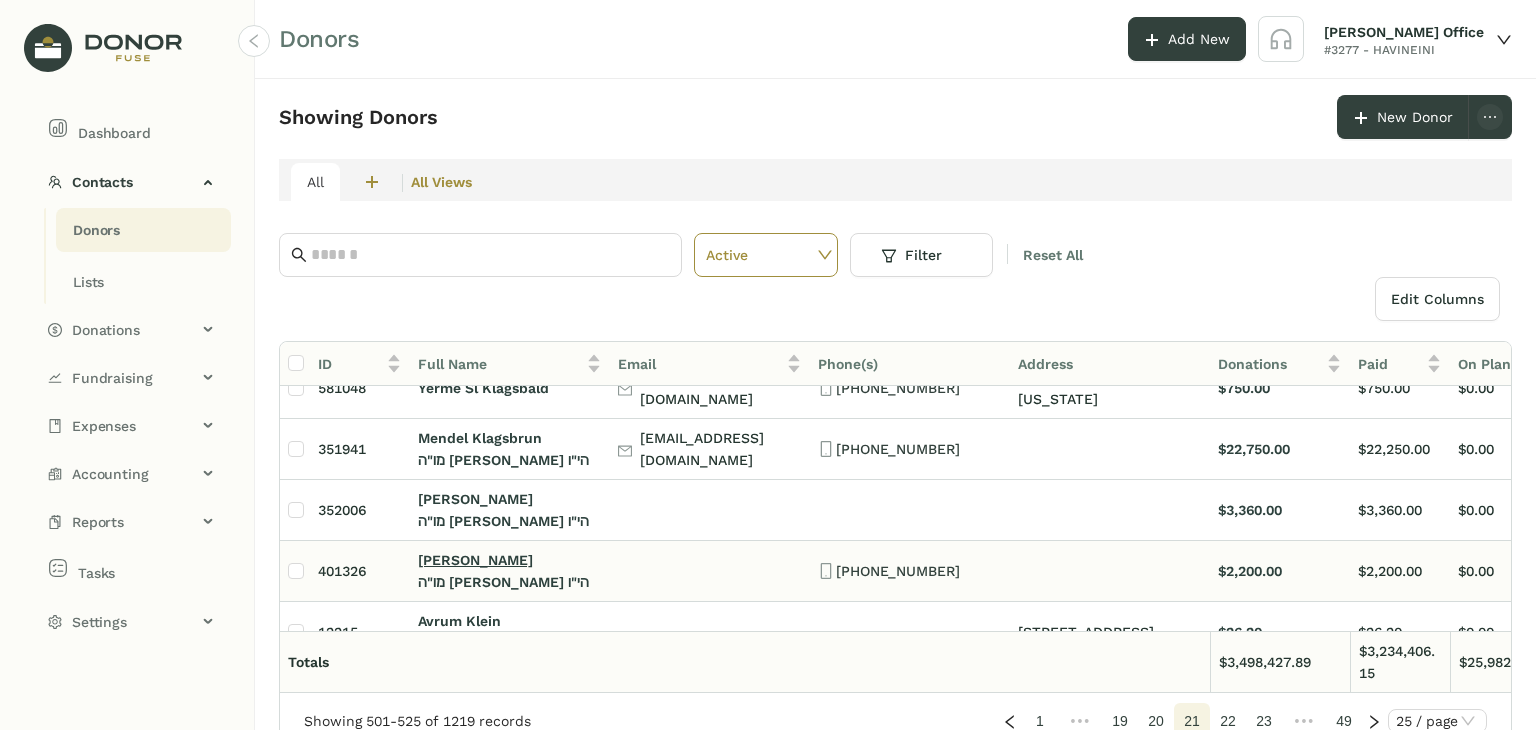 click on "[PERSON_NAME]" 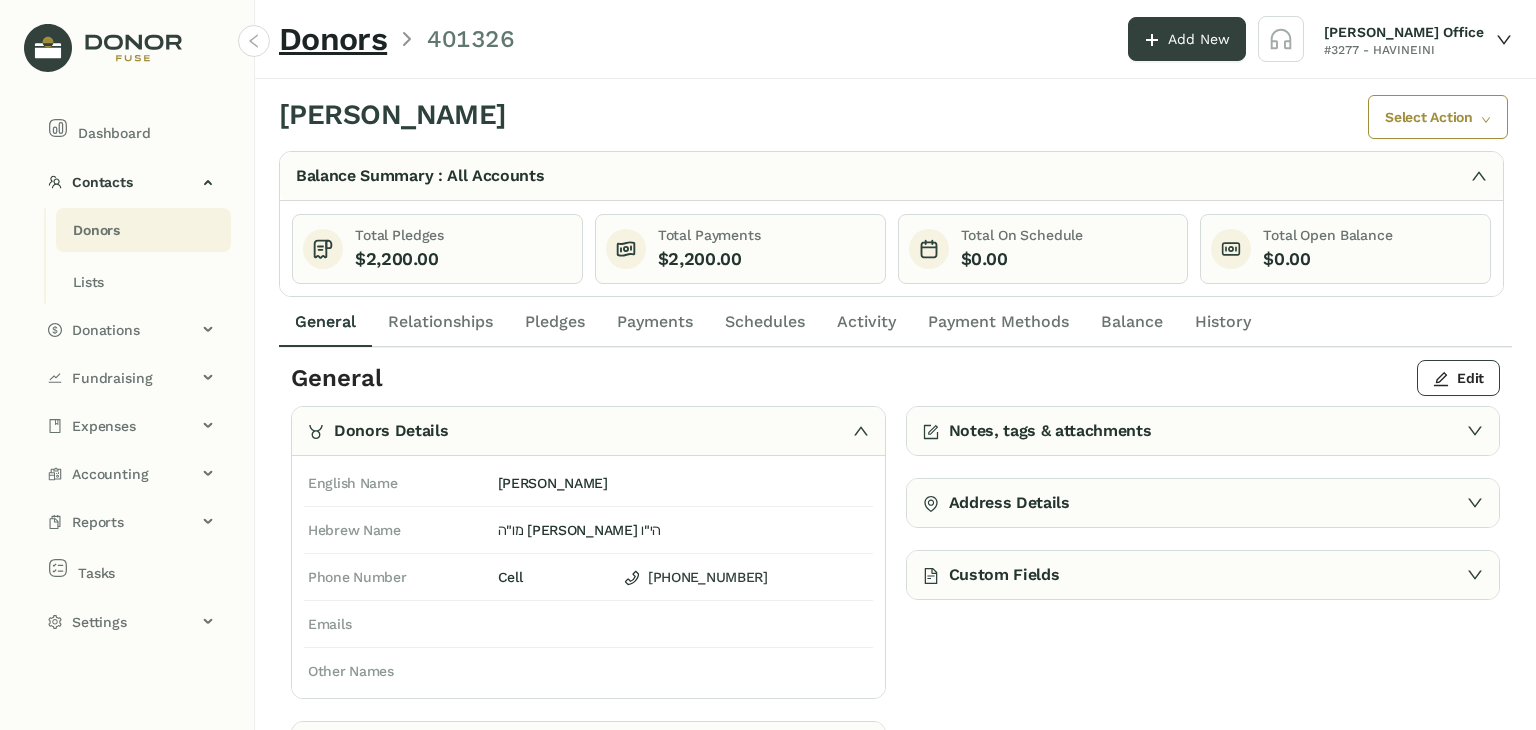 click on "Payments" 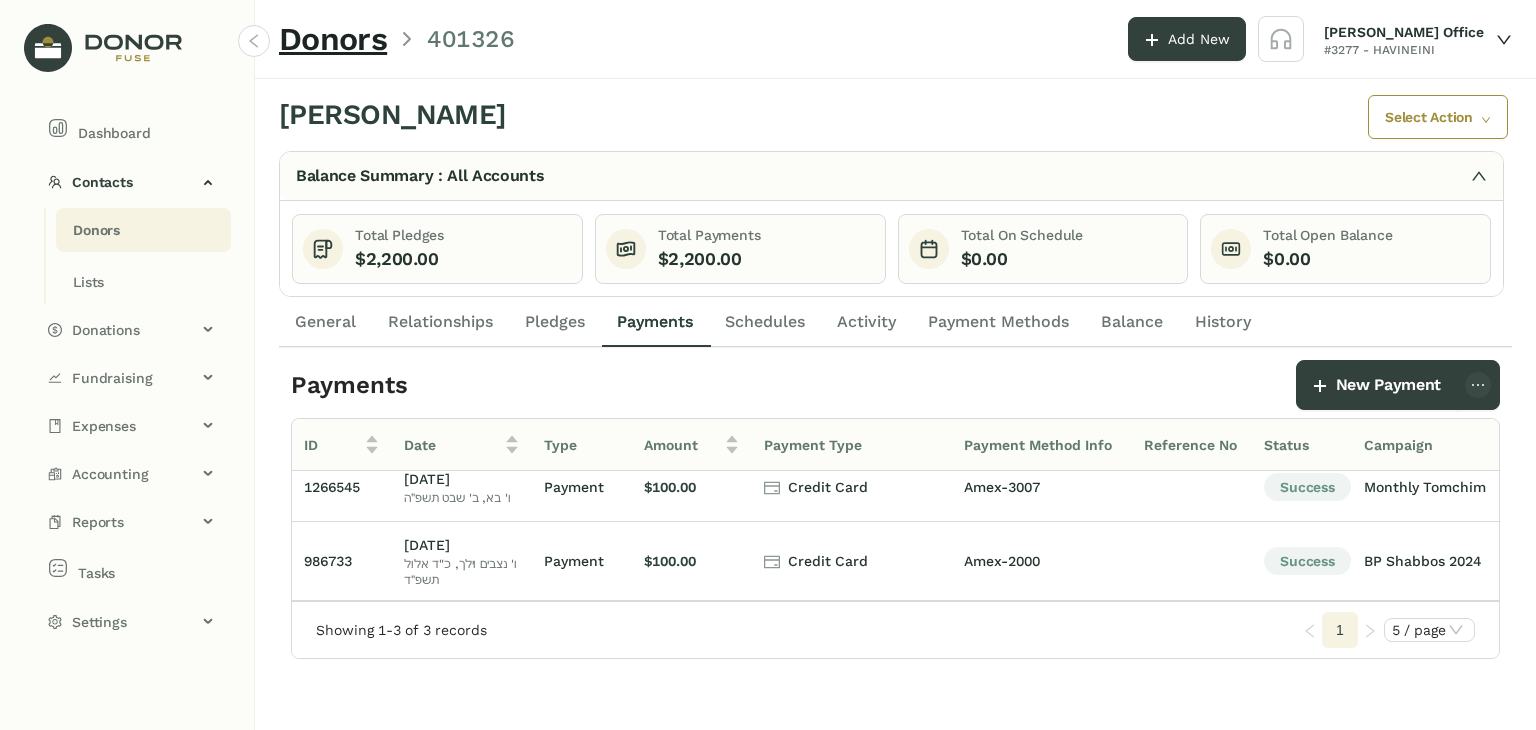 scroll, scrollTop: 0, scrollLeft: 0, axis: both 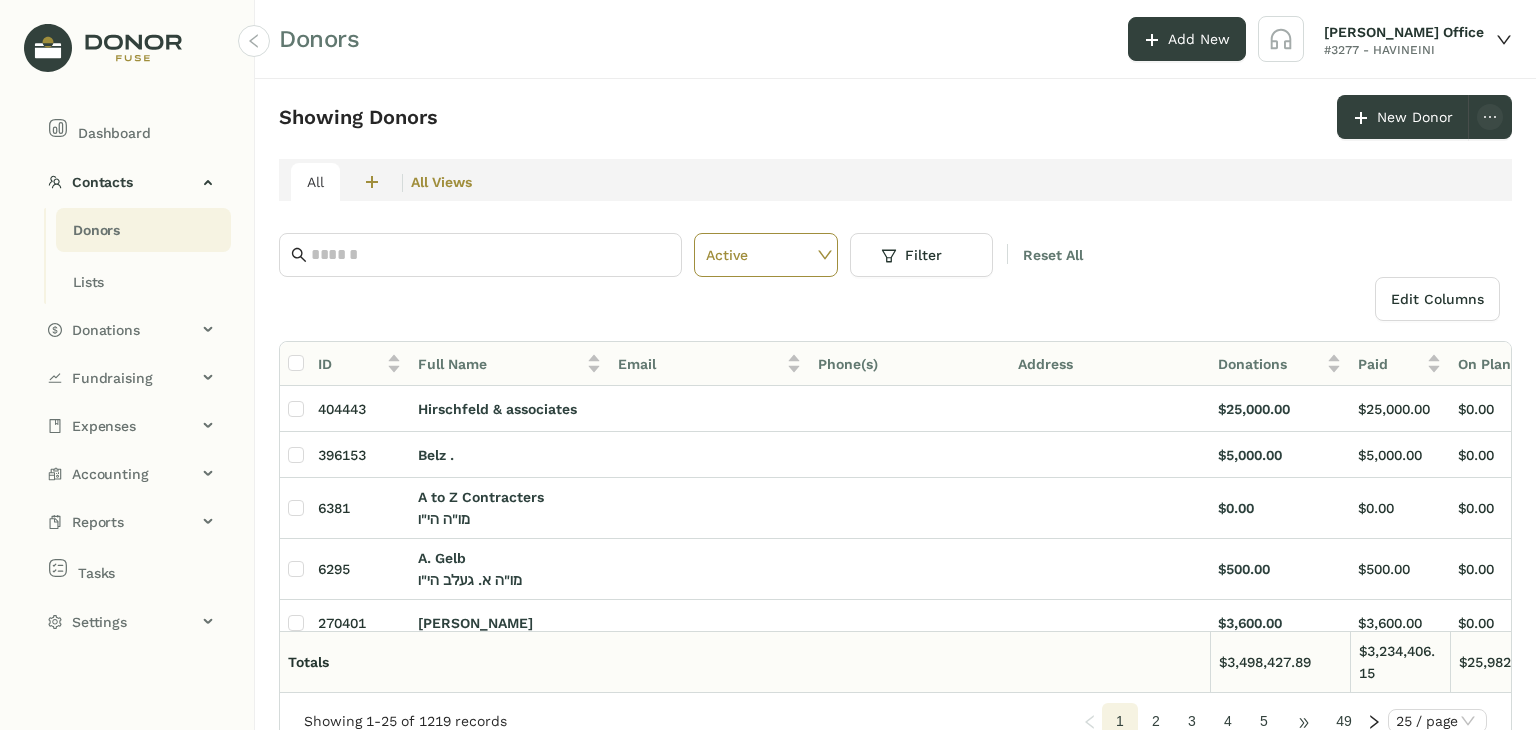 click on "•••" 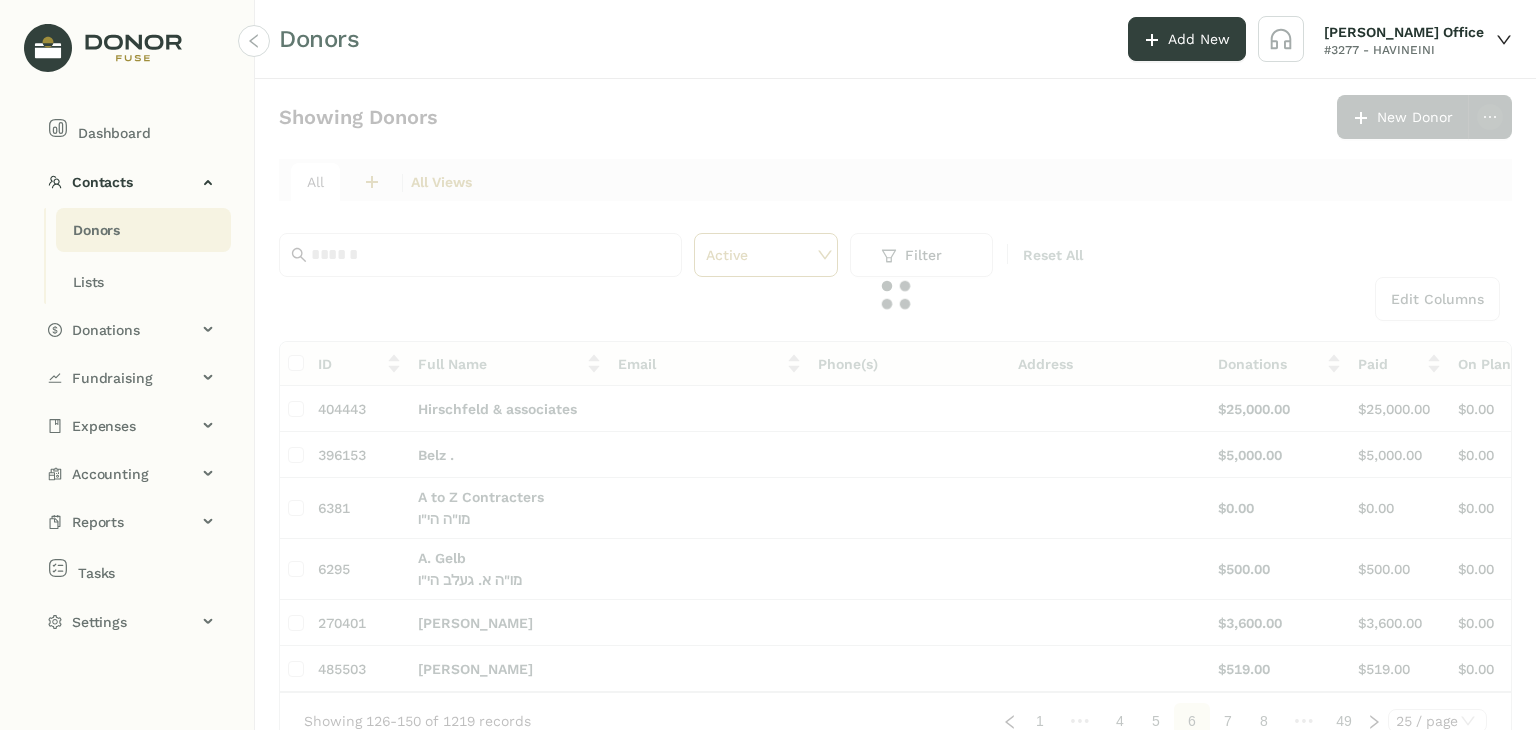 click on "•••" 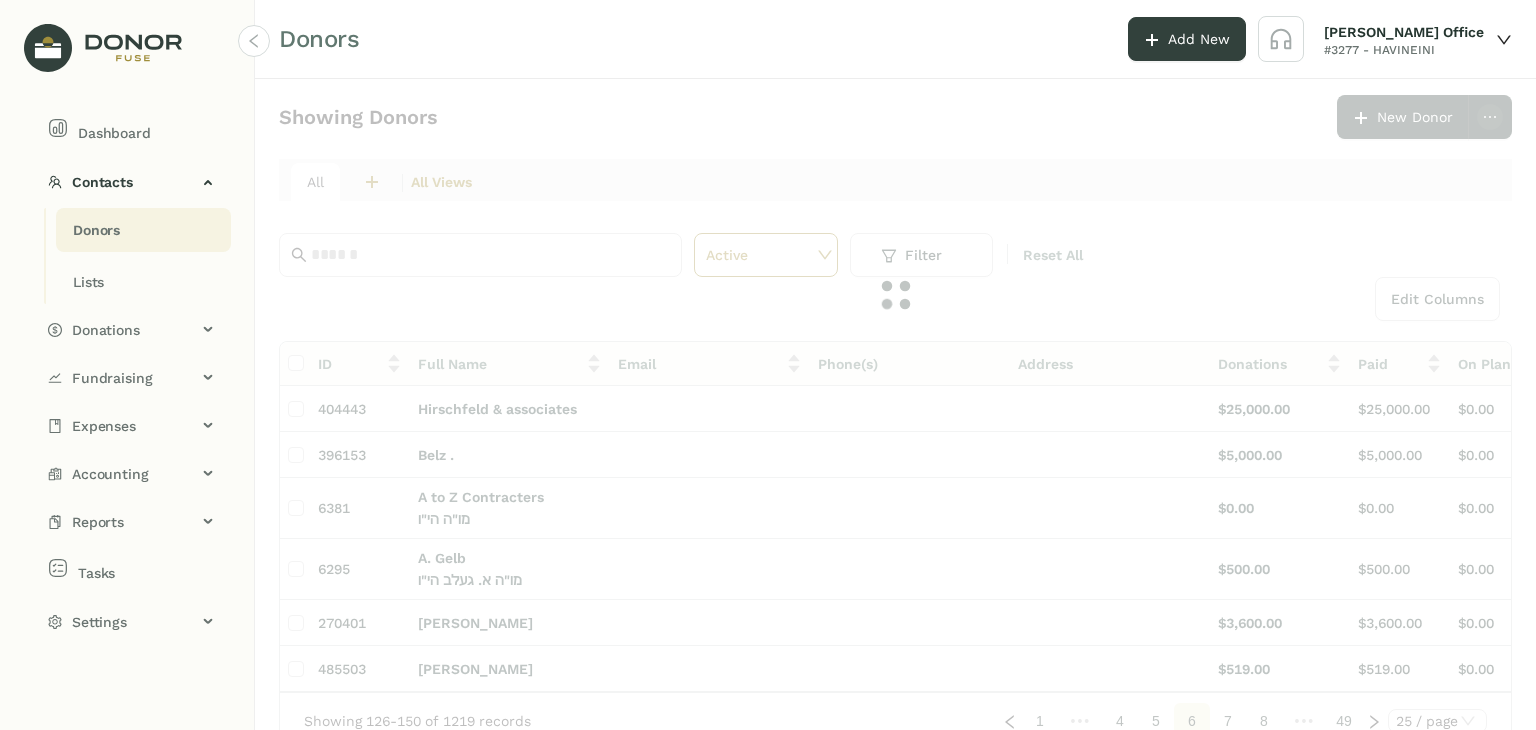 click on "Showing Donors      New Donor   All  2  חברי הבינני  0  מעמדות - חודשי  All Views Active Filter Reset All  Edit Columns
ID  Full Name   Email   Phone(s)   Address   Donations   Paid   On Plan   Open  404443 Hirschfeld &  associates $25,000.00 $25,000.00 $0.00 $0.00 396153 Belz . $5,000.00 $5,000.00 $0.00 $0.00 6381 A to Z Contracters מו"ה   הי"ו $0.00 $0.00 $0.00 $0.00 6295 A. Gelb מו"ה א. [PERSON_NAME] הי"ו $500.00 $500.00 $0.00 $0.00 270401 [PERSON_NAME] $3,600.00 $3,600.00 $0.00 $0.00 485503 [PERSON_NAME] $519.00 $519.00 $0.00 $0.00 135067 [PERSON_NAME] [PERSON_NAME][EMAIL_ADDRESS][DOMAIN_NAME] [PHONE_NUMBER] $8,348.00 $8,348.00 $0.00 $0.00 104321 [PERSON_NAME] $500.00 $500.00 $0.00 $0.00 127585 [PERSON_NAME] $550.00 $550.00 $0.00 $0.00 6328 [PERSON_NAME] מו"ה [PERSON_NAME]'אמי הי"ו [PHONE_NUMBER] [STREET_ADDRESS] $36.00 $36.00 $0.00 $0.00 [STREET_ADDRESS][GEOGRAPHIC_DATA] Yoel Appel מו"ה [PERSON_NAME] הי"ו [PHONE_NUMBER] [STREET_ADDRESS] $100.00 $100.00 $0.00 $0.00 1" 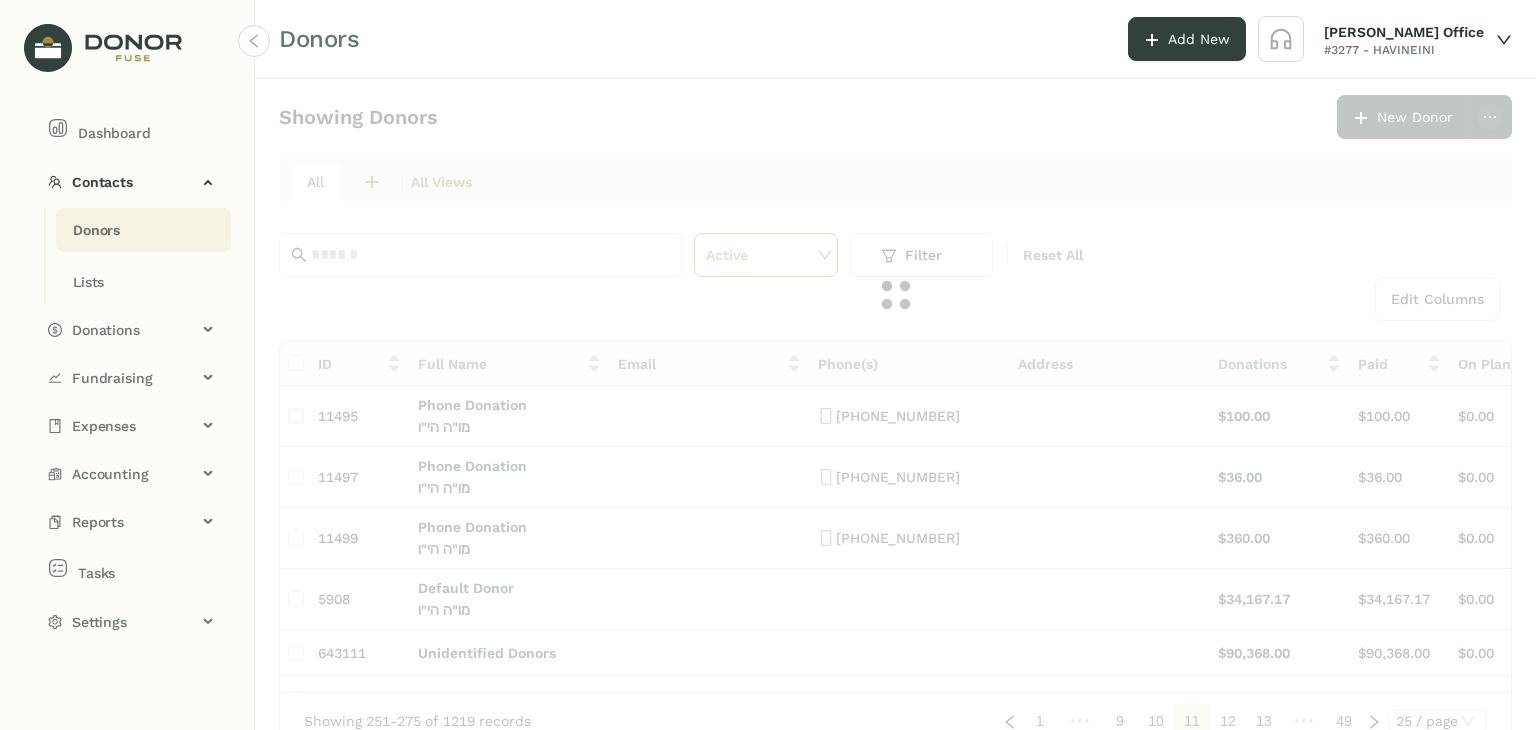 click on "Showing Donors      New Donor   All  2  חברי הבינני  0  מעמדות - חודשי  All Views Active Filter Reset All  Edit Columns
ID  Full Name   Email   Phone(s)   Address   Donations   Paid   On Plan   Open  11495 Phone Donation מו"ה   הי"ו [PHONE_NUMBER] $100.00 $100.00 $0.00 $0.00 11497 Phone Donation מו"ה   הי"ו [PHONE_NUMBER] $36.00 $36.00 $0.00 $0.00 11499 Phone Donation מו"ה   הי"ו [PHONE_NUMBER] $360.00 $360.00 $0.00 $0.00 5908 Default Donor מו"ה   הי"ו $34,167.17 $34,167.17 $0.00 $0.00 643111 Unidentified Donors $90,368.00 $90,368.00 $0.00 $0.00 152113 Lipa Dresdner $1,050.00 $1,050.00 $0.00 $0.00 472580 [PERSON_NAME] $1,000.00 $1,000.00 $0.00 $0.00 639739 [PERSON_NAME] מו"ה [PERSON_NAME] [PERSON_NAME] הי"ו [EMAIL_ADDRESS][DOMAIN_NAME] (347) [STREET_ADDRESS] $1,020.00 $1,020.00 $0.00 $0.00 [STREET_ADDRESS][GEOGRAPHIC_DATA] מו"ה [PERSON_NAME] הי"ו [PHONE_NUMBER] $0.00" 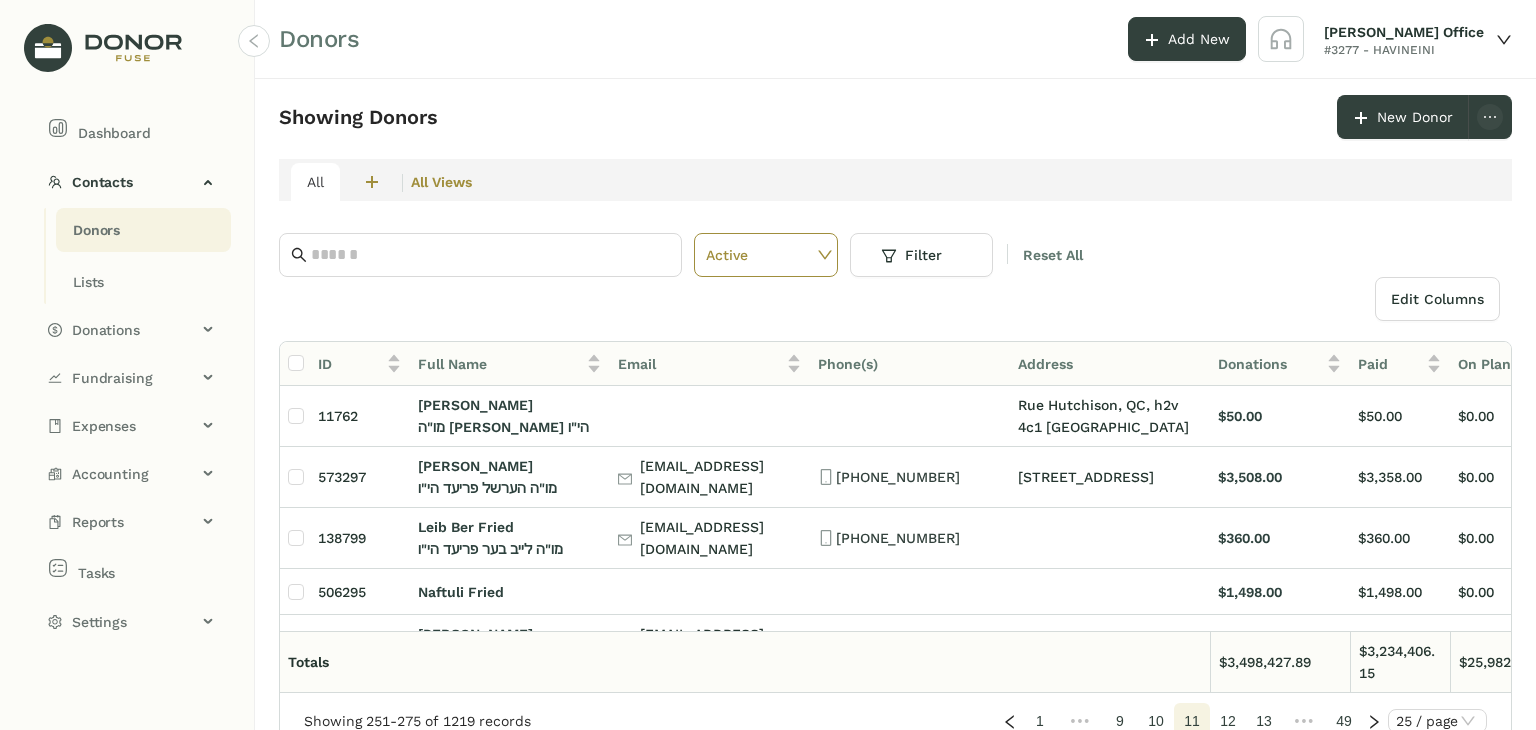 click on "•••" 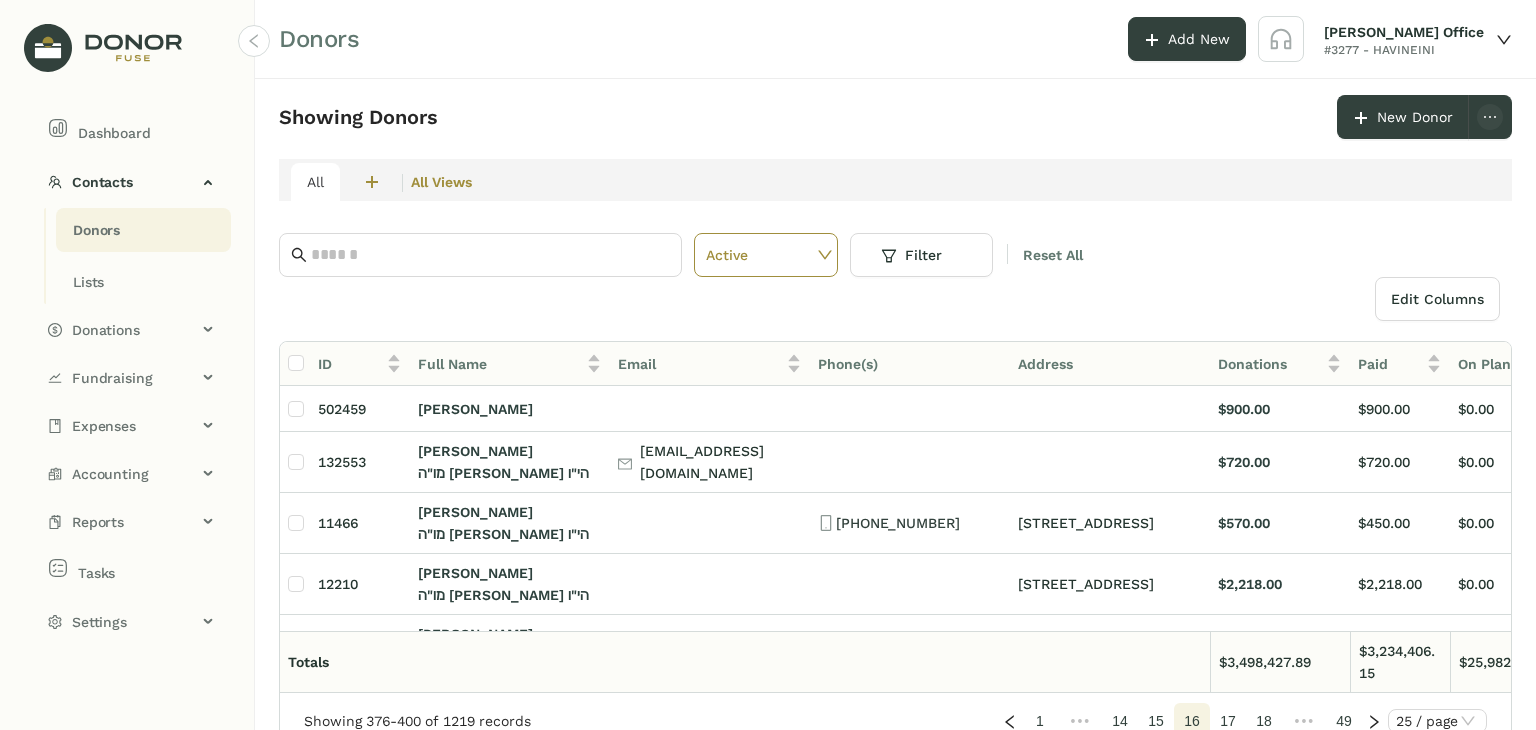 click on "•••" 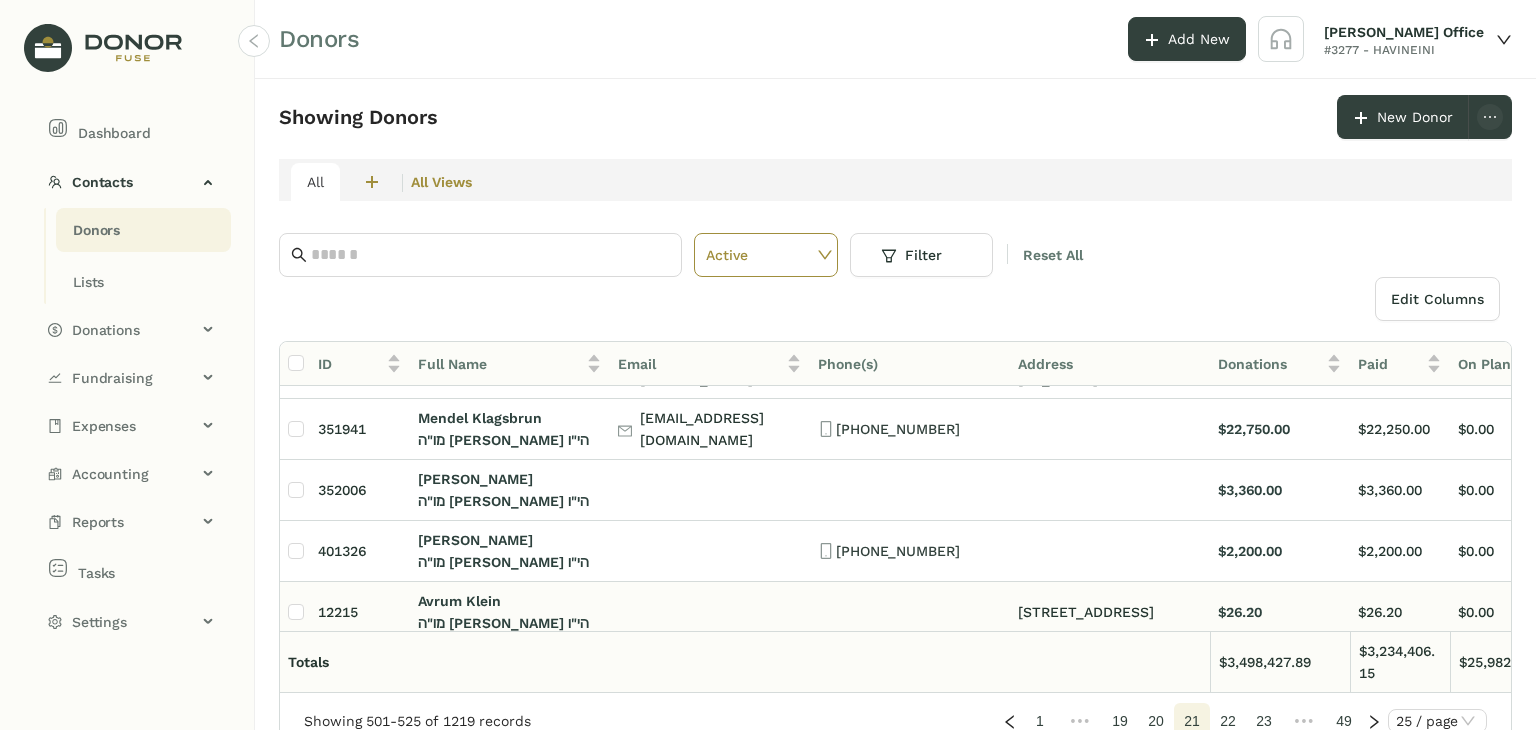 scroll, scrollTop: 1180, scrollLeft: 0, axis: vertical 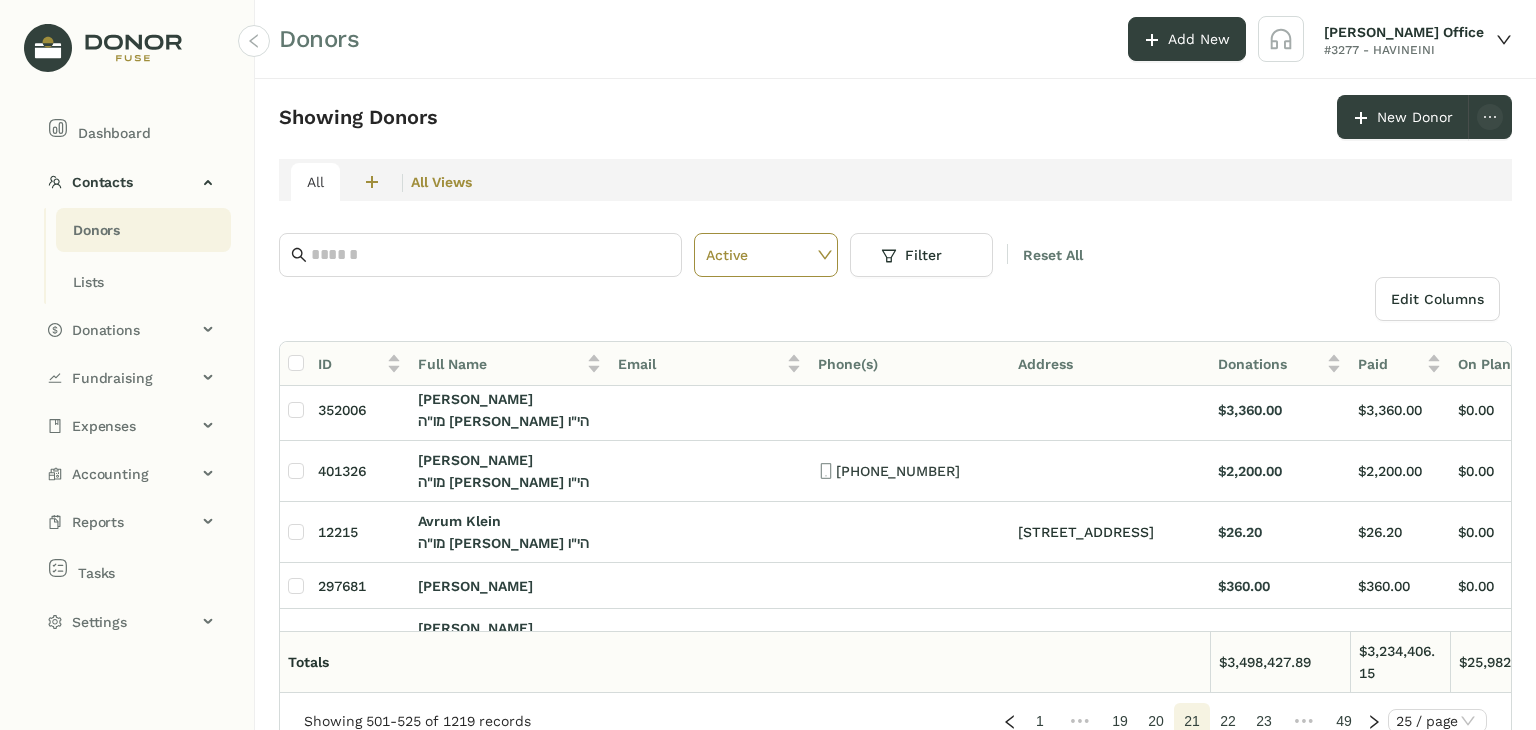 click on "22" 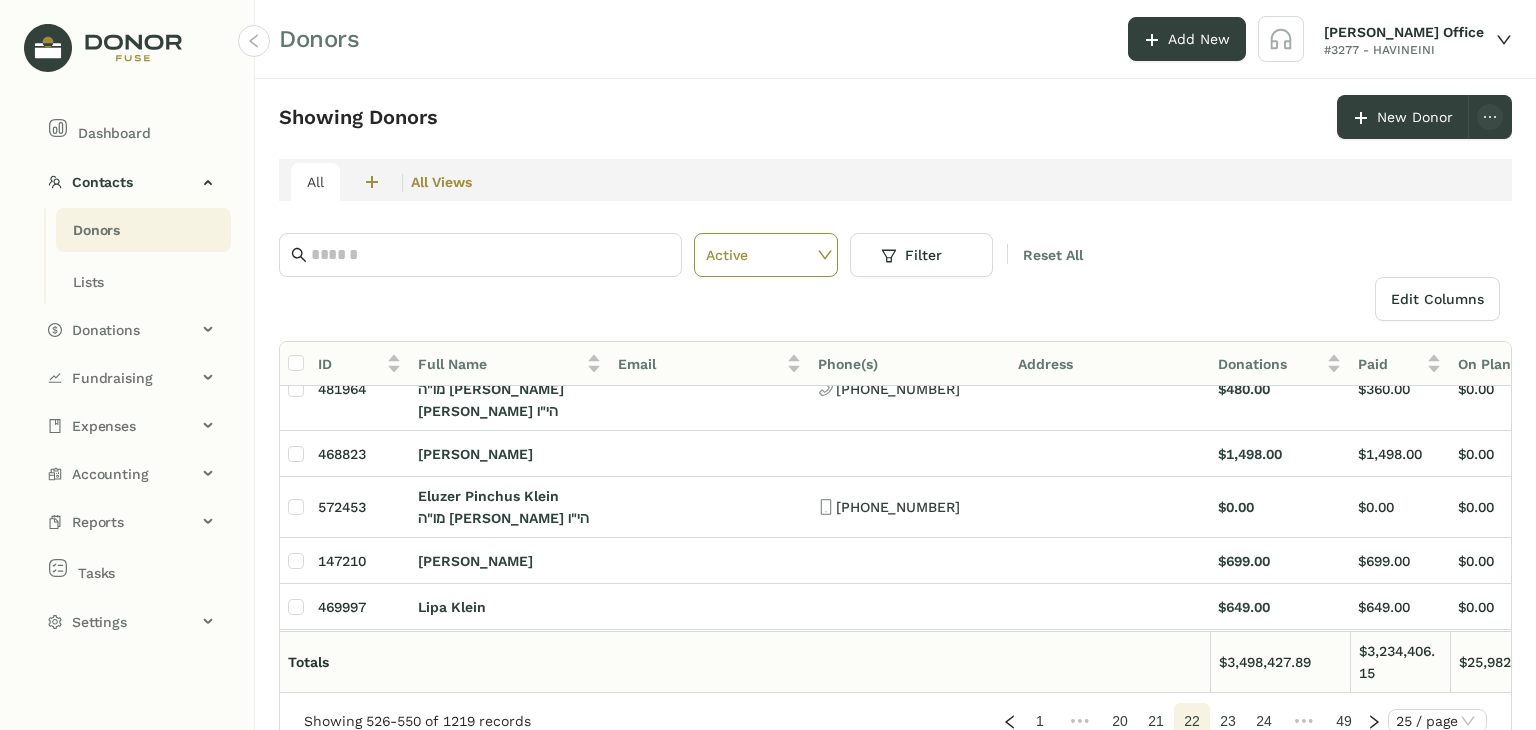 scroll, scrollTop: 0, scrollLeft: 0, axis: both 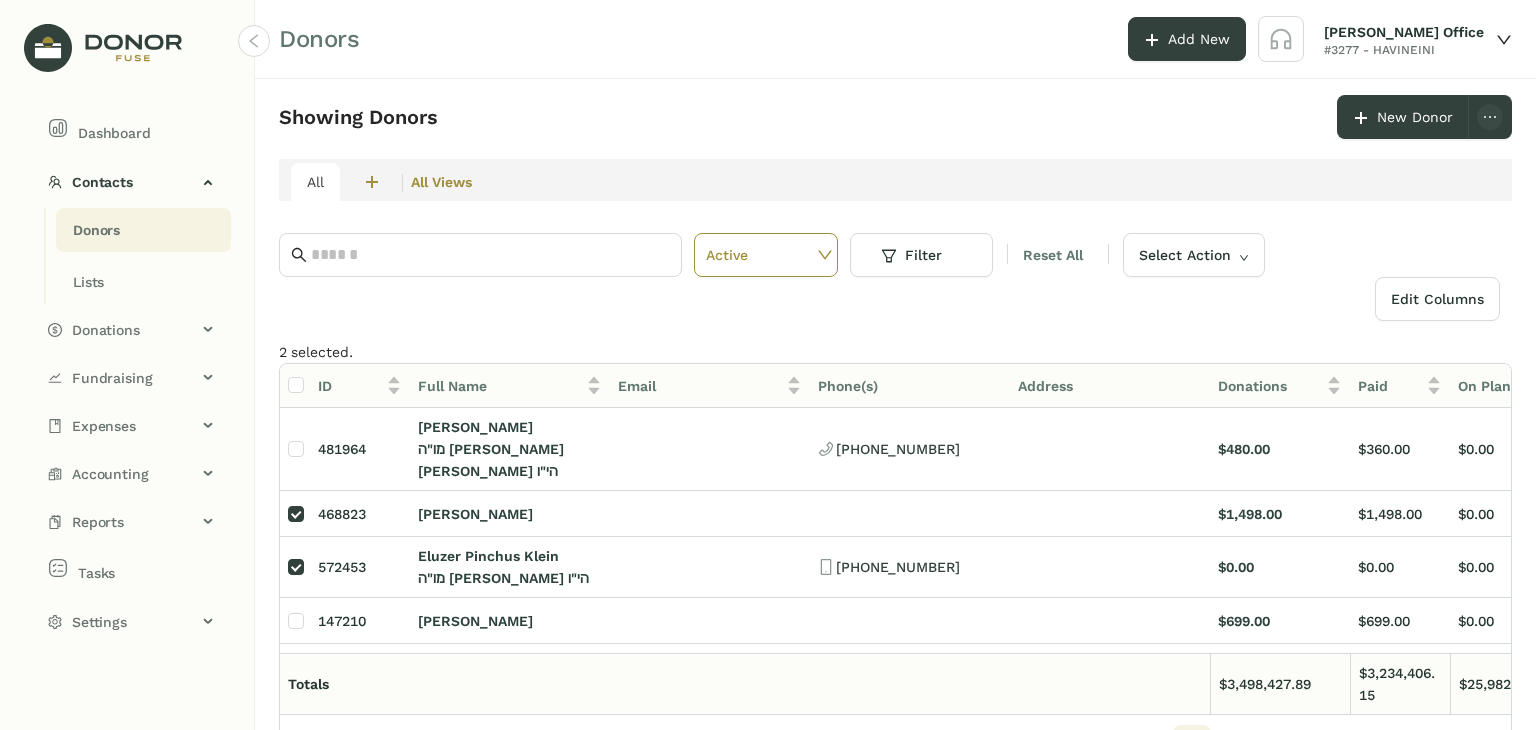click on "Select Action" 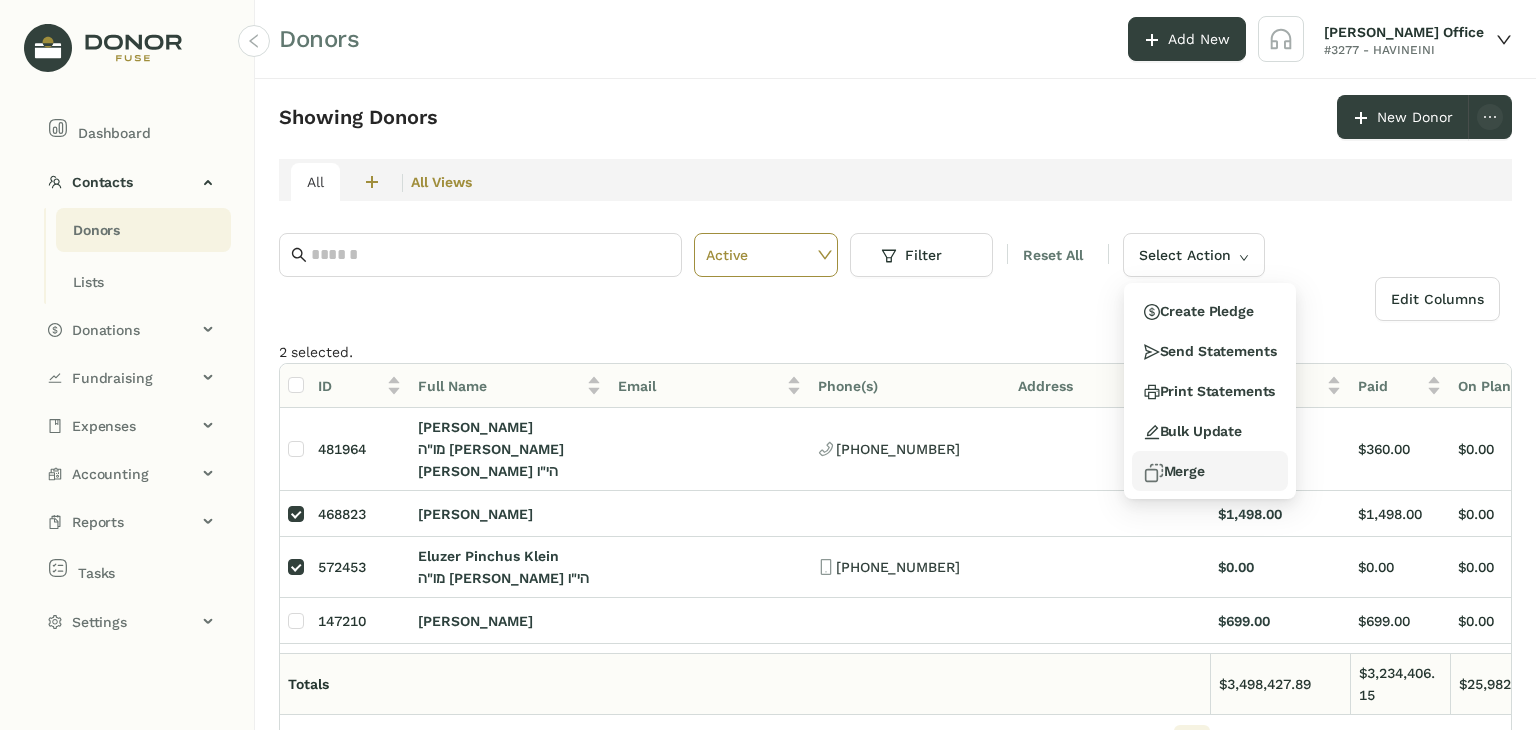 click on "Merge" at bounding box center (1174, 471) 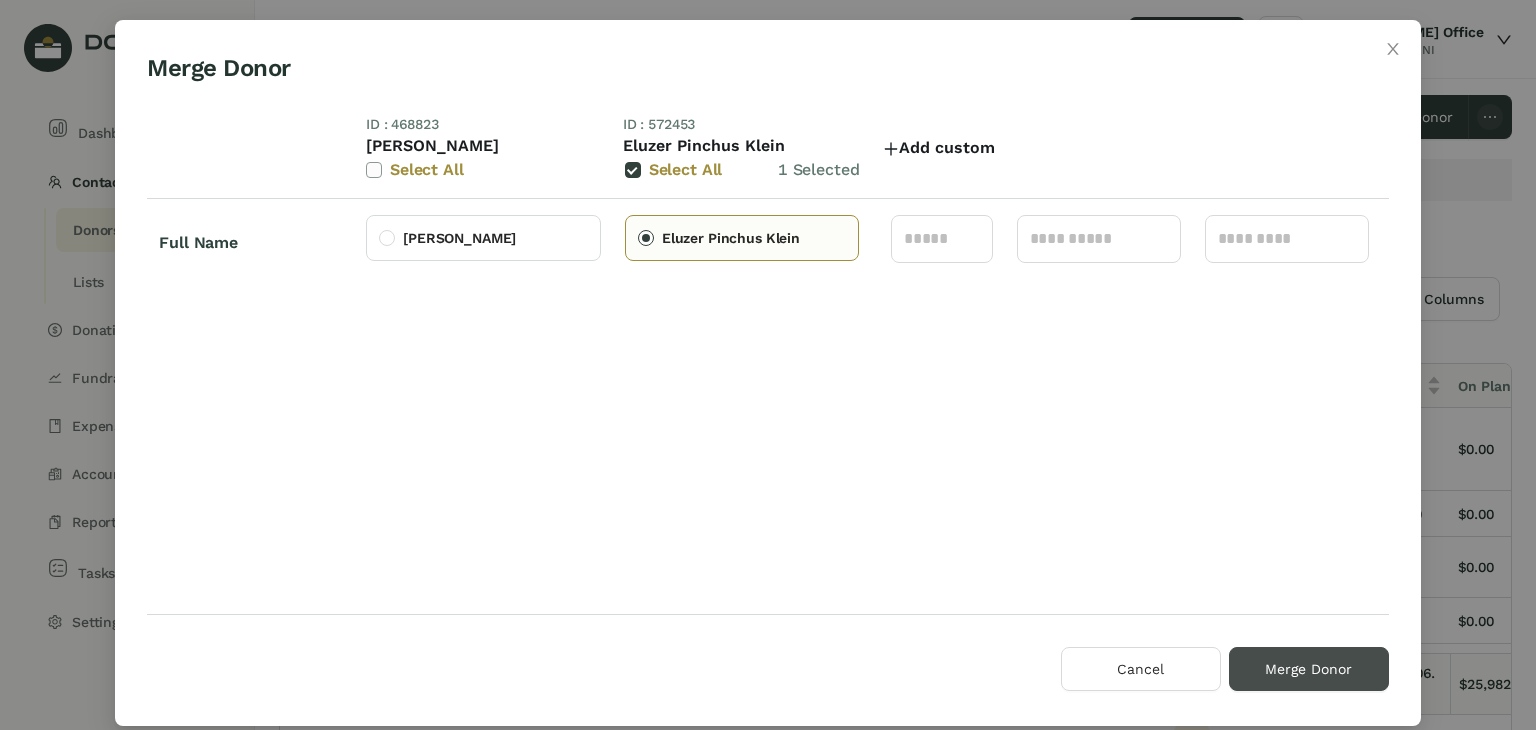 click on "Merge Donor" at bounding box center [1309, 669] 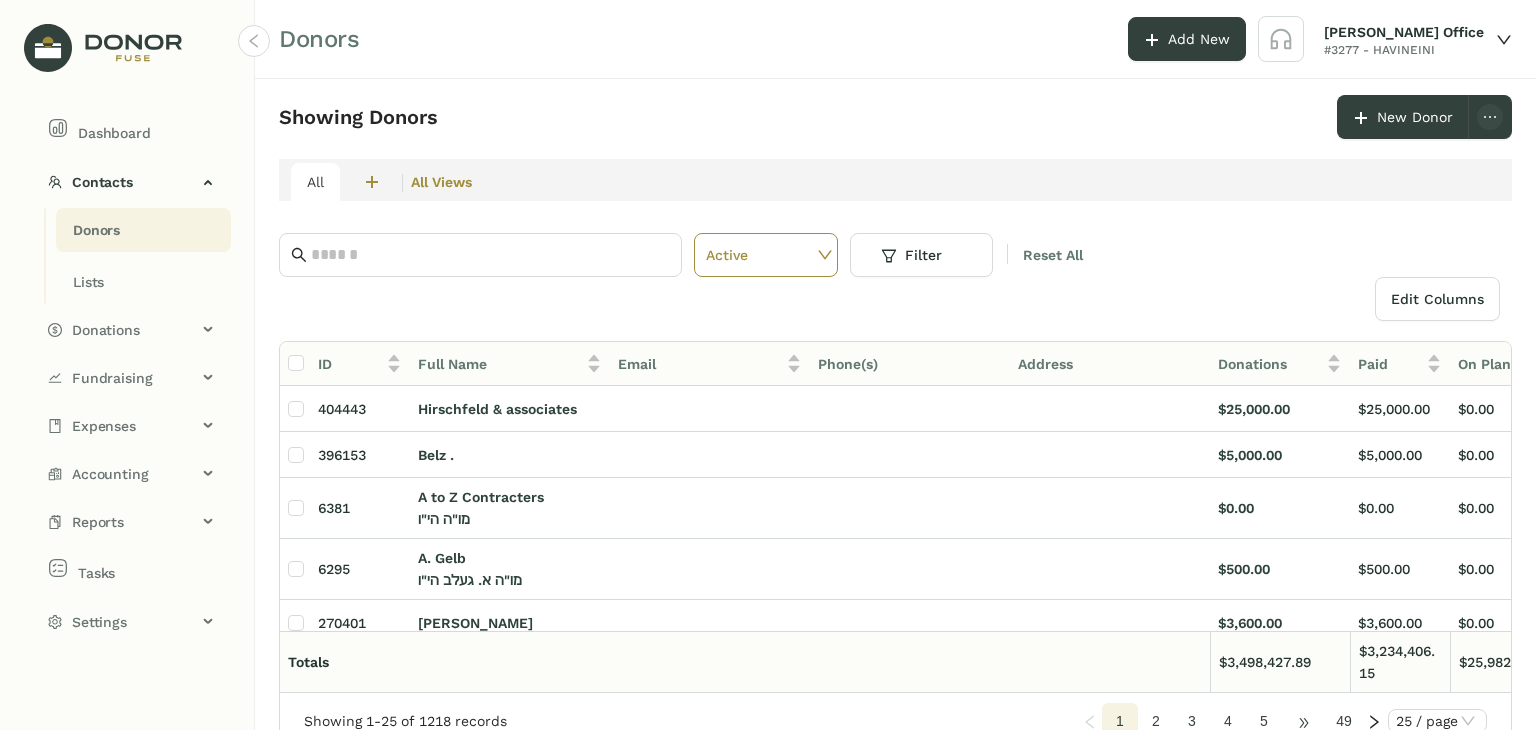 click on "•••" 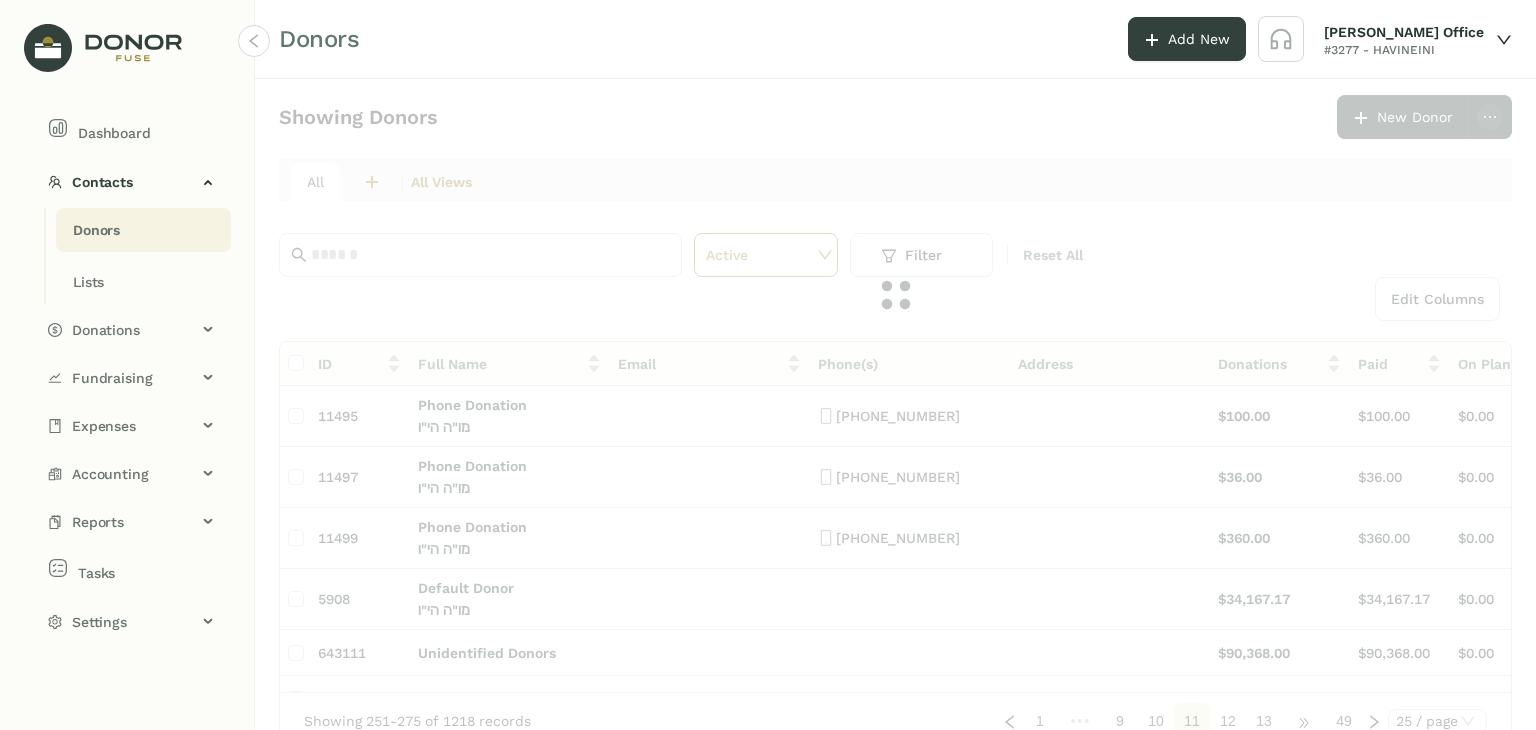 click on "Showing Donors      New Donor   All  2  חברי הבינני  0  מעמדות - חודשי  All Views Active Filter Reset All  Edit Columns
ID  Full Name   Email   Phone(s)   Address   Donations   Paid   On Plan   Open  11495 Phone Donation מו"ה   הי"ו [PHONE_NUMBER] $100.00 $100.00 $0.00 $0.00 11497 Phone Donation מו"ה   הי"ו [PHONE_NUMBER] $36.00 $36.00 $0.00 $0.00 11499 Phone Donation מו"ה   הי"ו [PHONE_NUMBER] $360.00 $360.00 $0.00 $0.00 5908 Default Donor מו"ה   הי"ו $34,167.17 $34,167.17 $0.00 $0.00 643111 Unidentified Donors $90,368.00 $90,368.00 $0.00 $0.00 152113 Lipa Dresdner $1,050.00 $1,050.00 $0.00 $0.00 472580 [PERSON_NAME] $1,000.00 $1,000.00 $0.00 $0.00 639739 [PERSON_NAME] מו"ה [PERSON_NAME] [PERSON_NAME] הי"ו [EMAIL_ADDRESS][DOMAIN_NAME] (347) [STREET_ADDRESS] $1,020.00 $1,020.00 $0.00 $0.00 [STREET_ADDRESS][GEOGRAPHIC_DATA] מו"ה [PERSON_NAME] הי"ו [PHONE_NUMBER] $0.00" 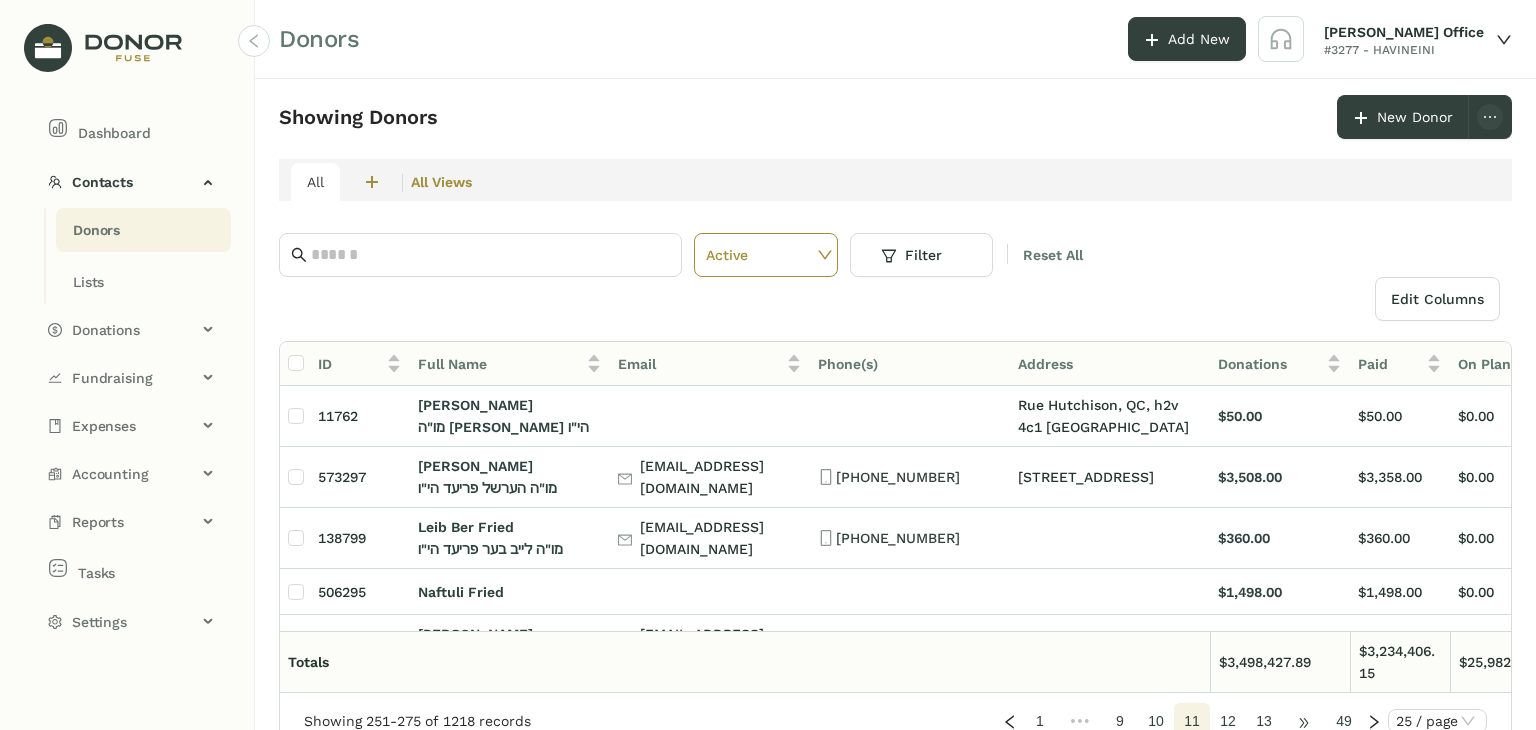 click on "•••" 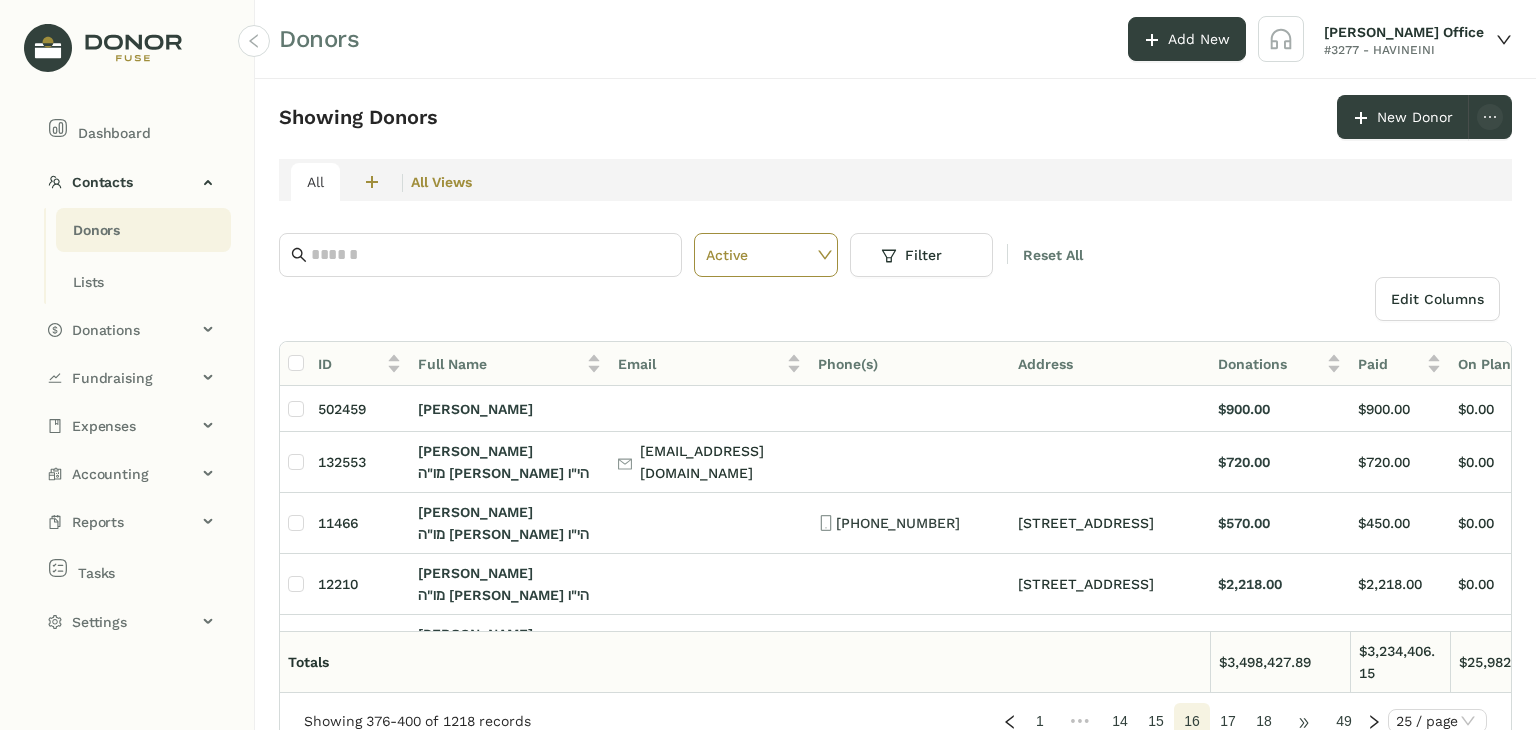 click on "•••" 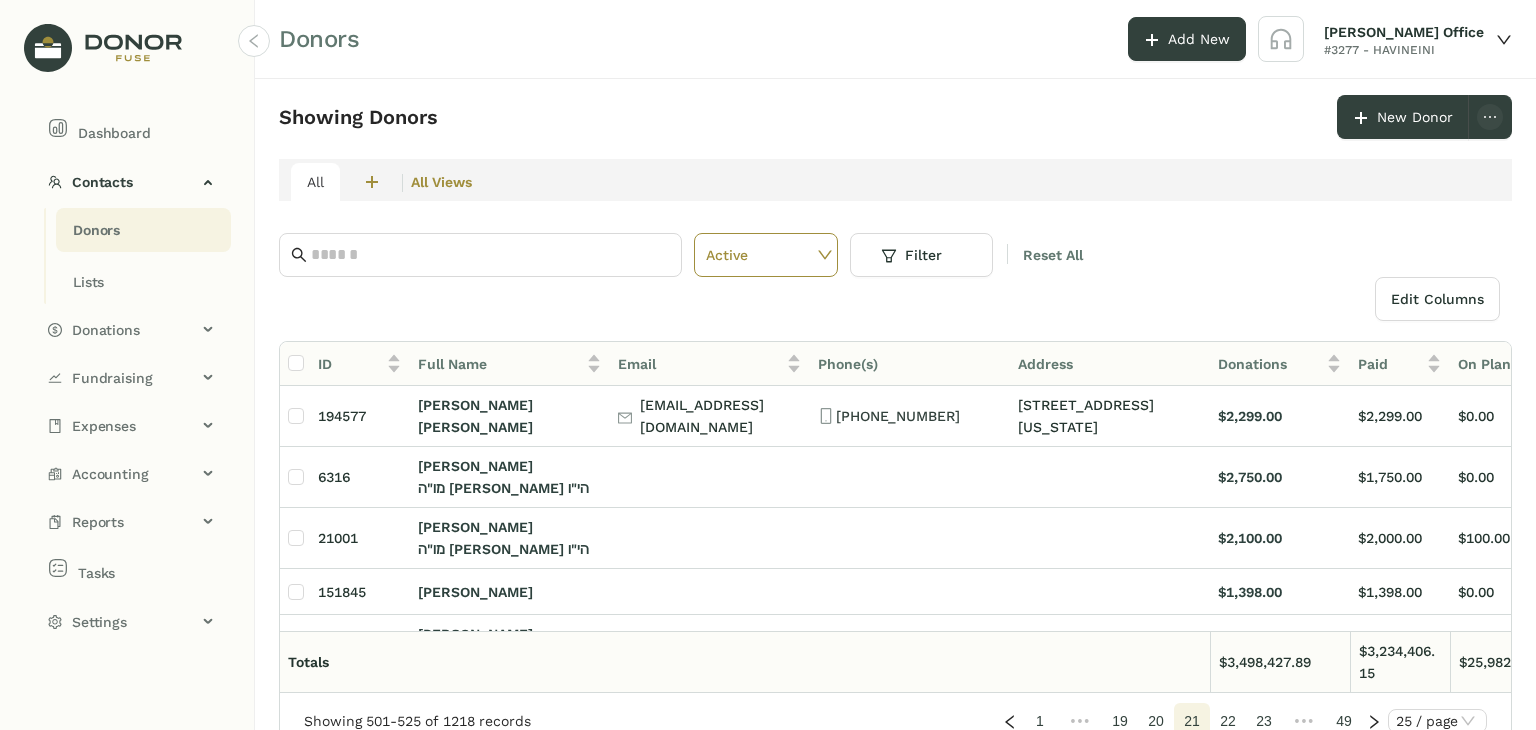 click on "22" 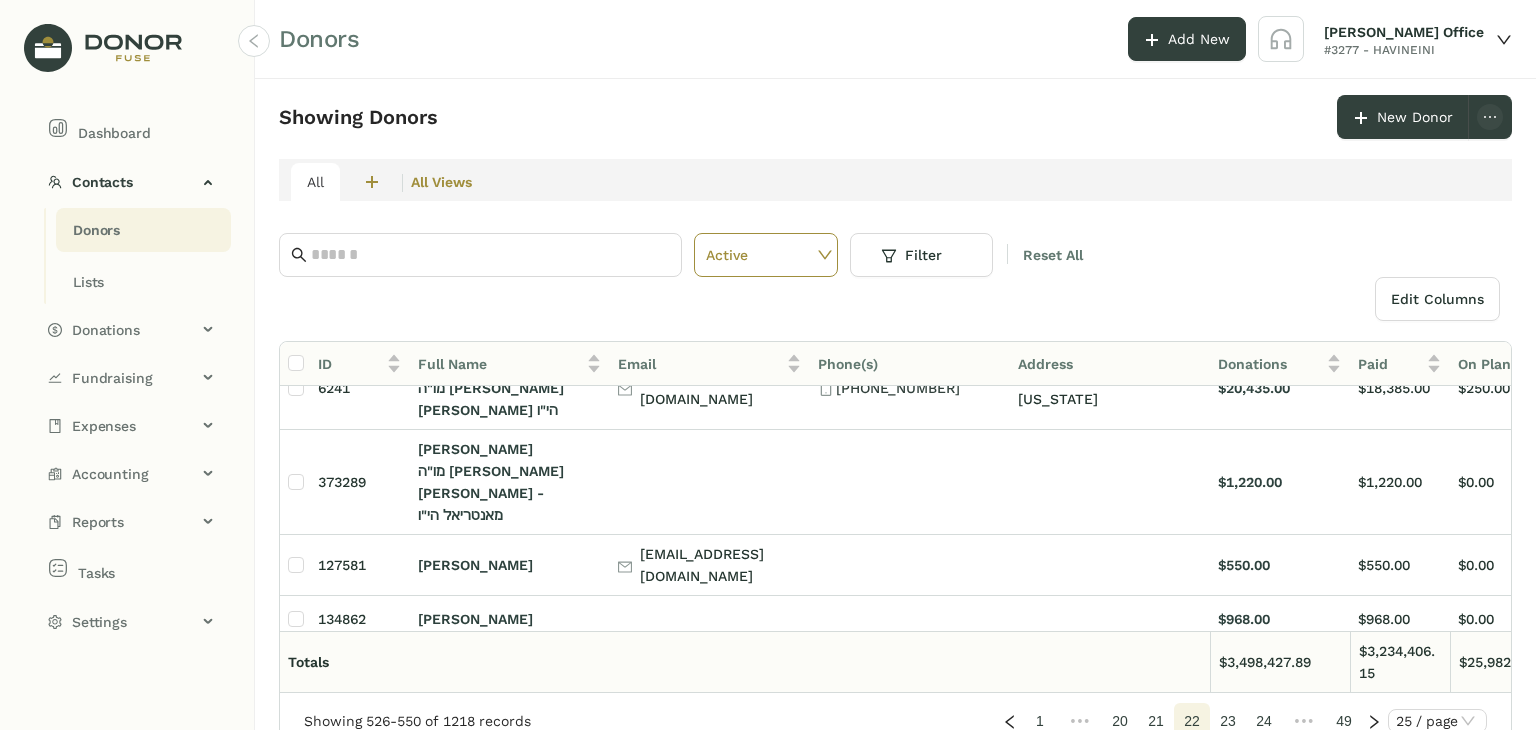 scroll, scrollTop: 1149, scrollLeft: 0, axis: vertical 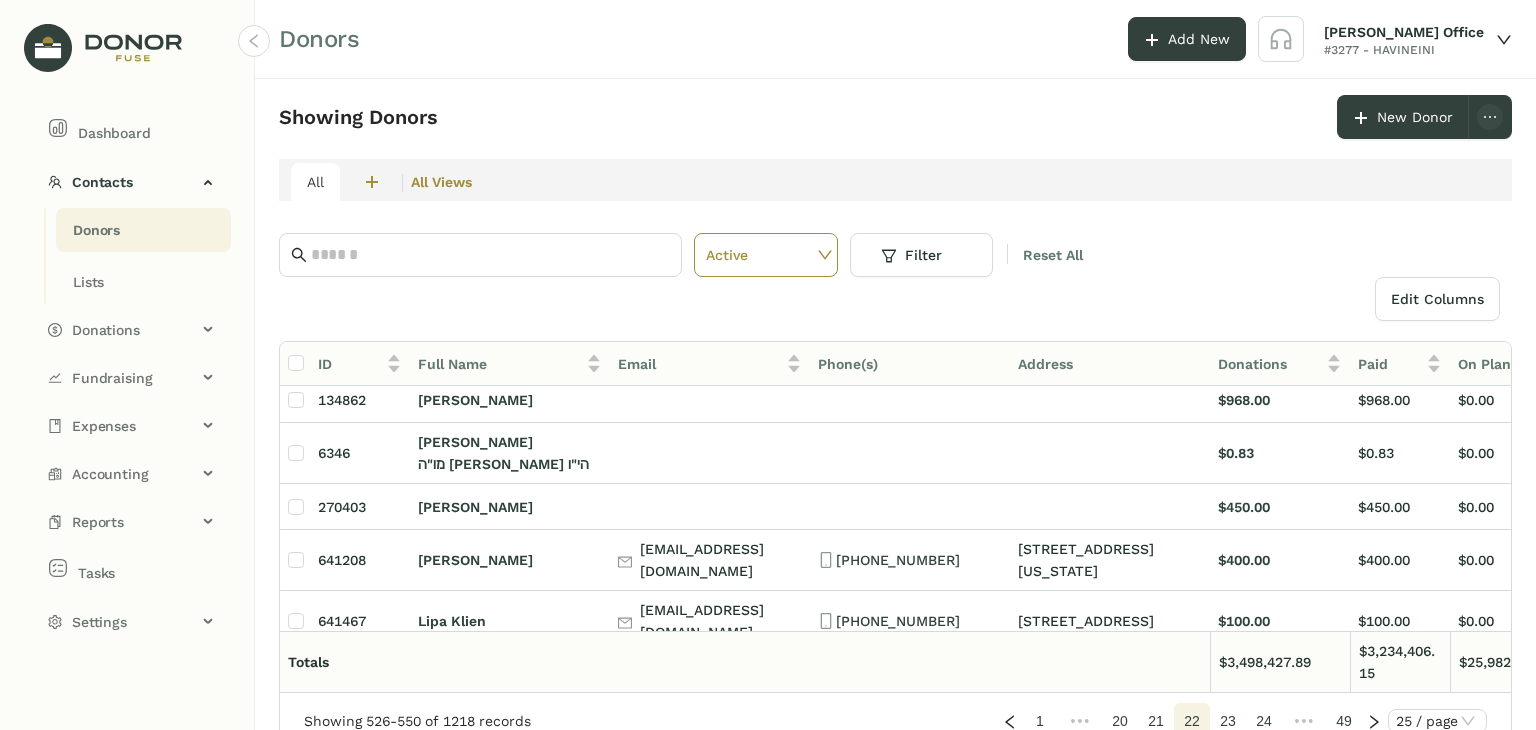 click on "23" 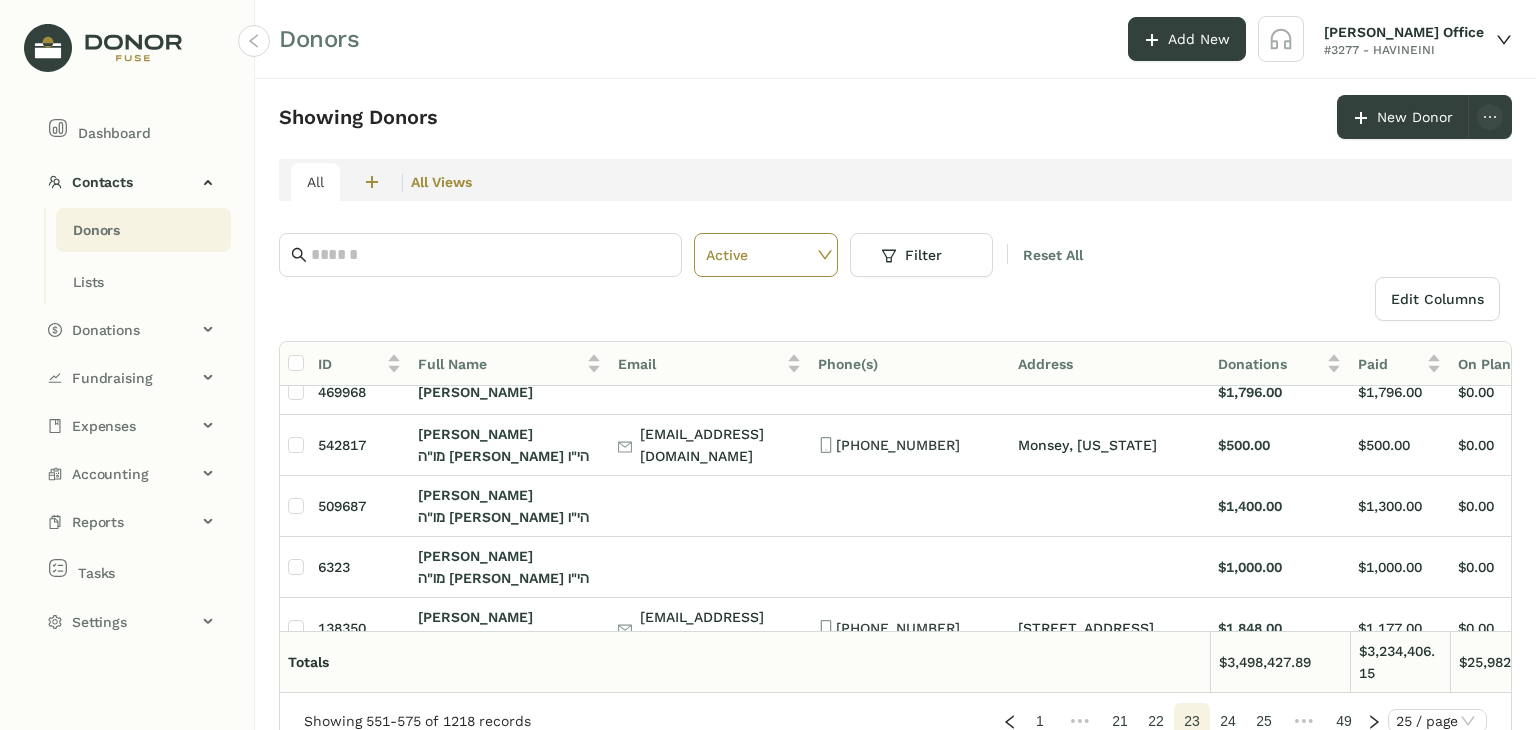 scroll, scrollTop: 0, scrollLeft: 0, axis: both 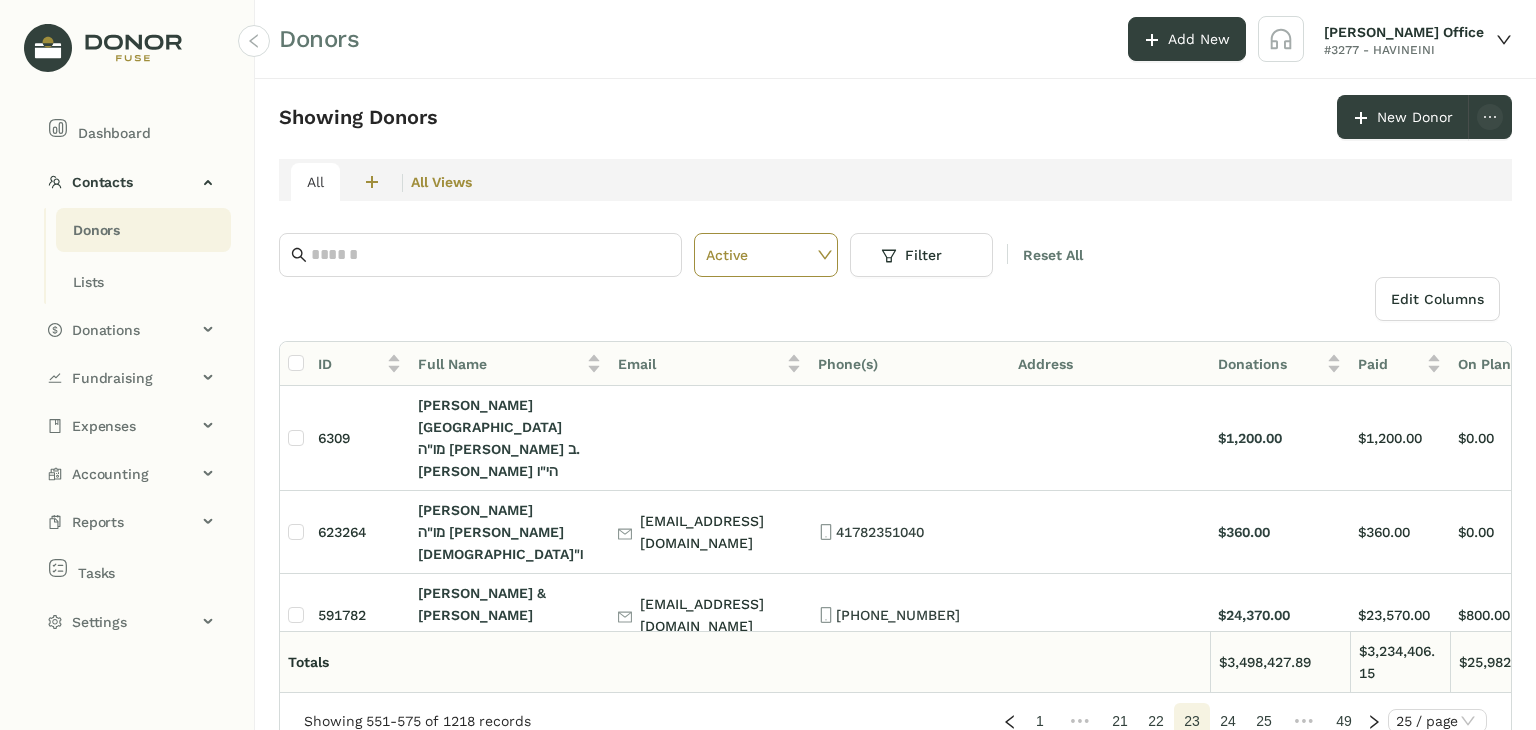 click on "22" 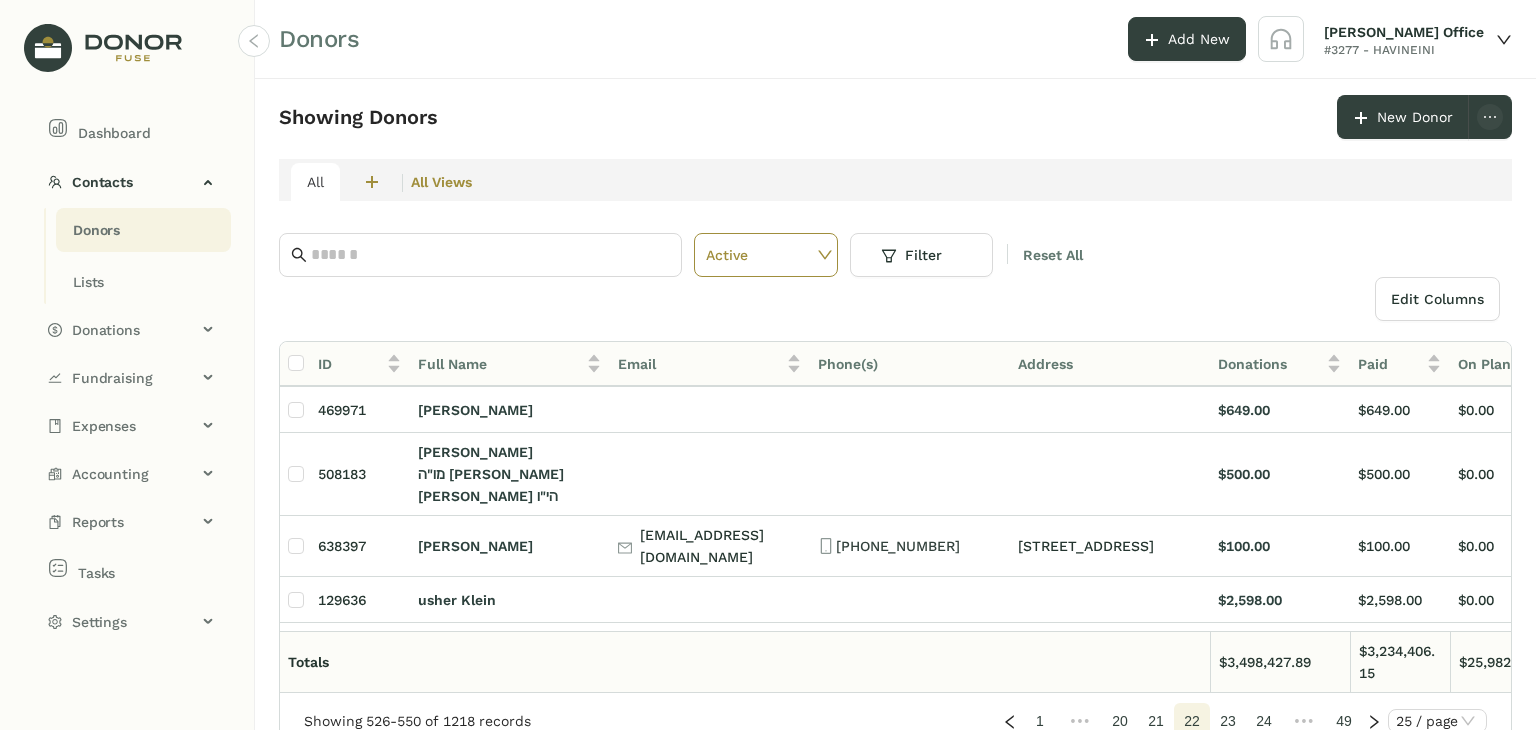 scroll, scrollTop: 500, scrollLeft: 0, axis: vertical 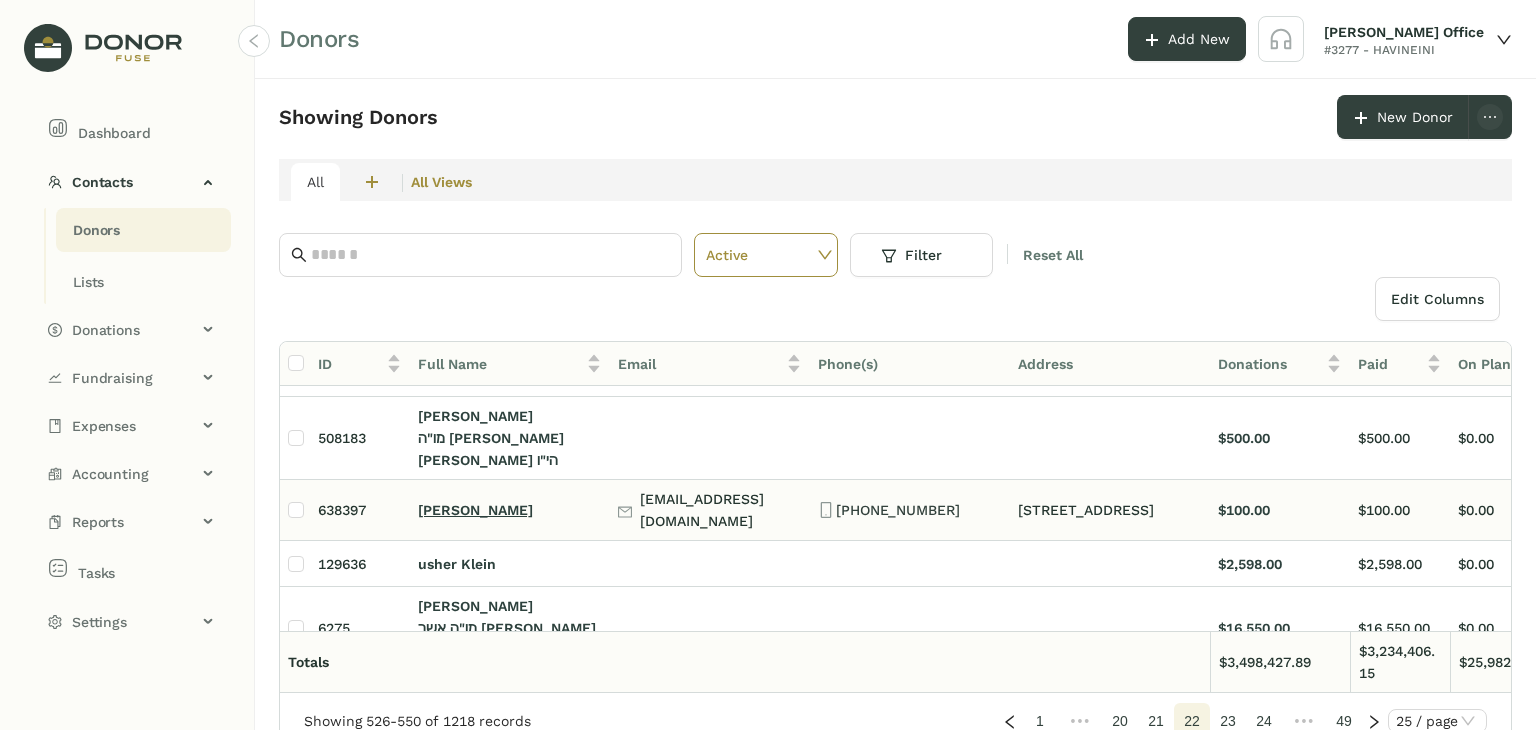 click on "[PERSON_NAME]" 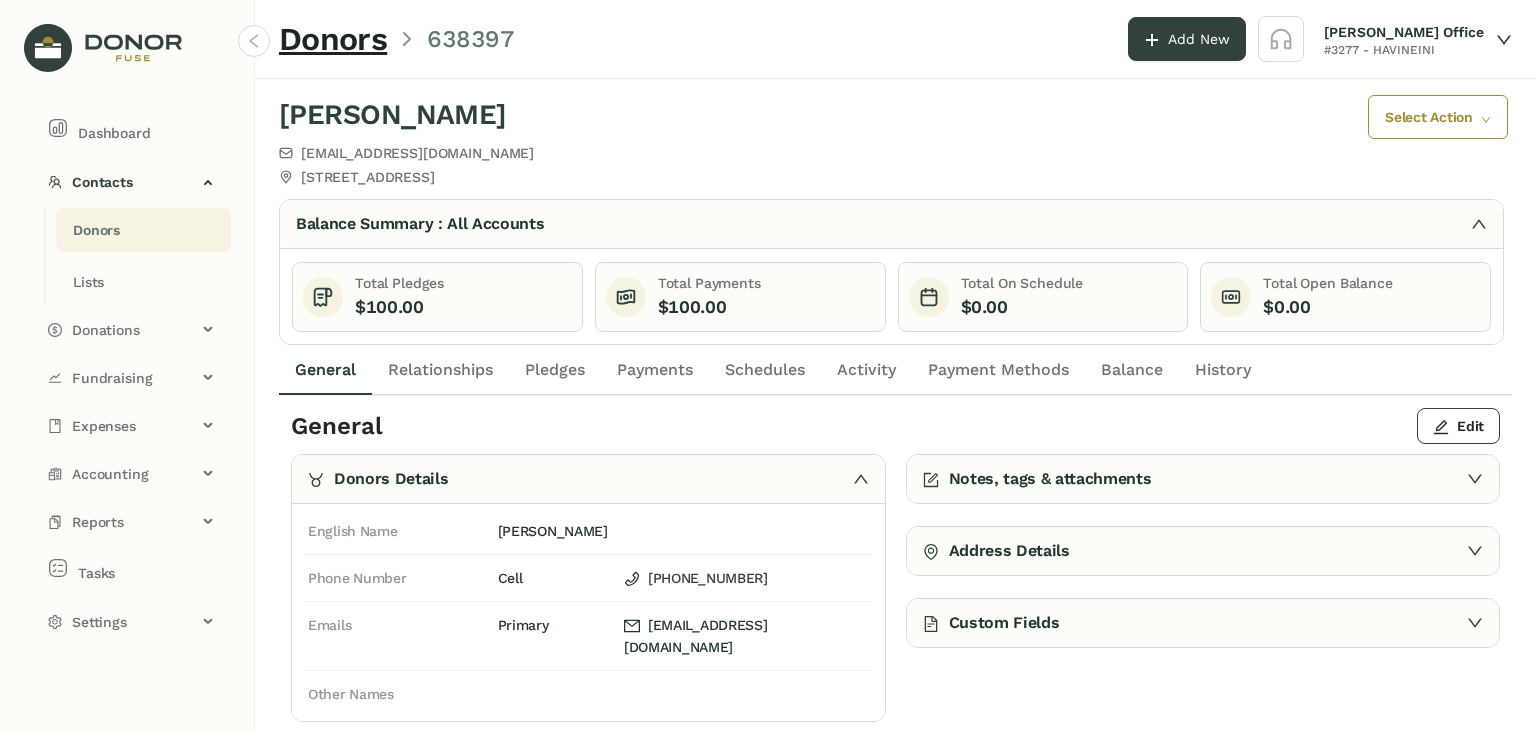 click on "Payments" 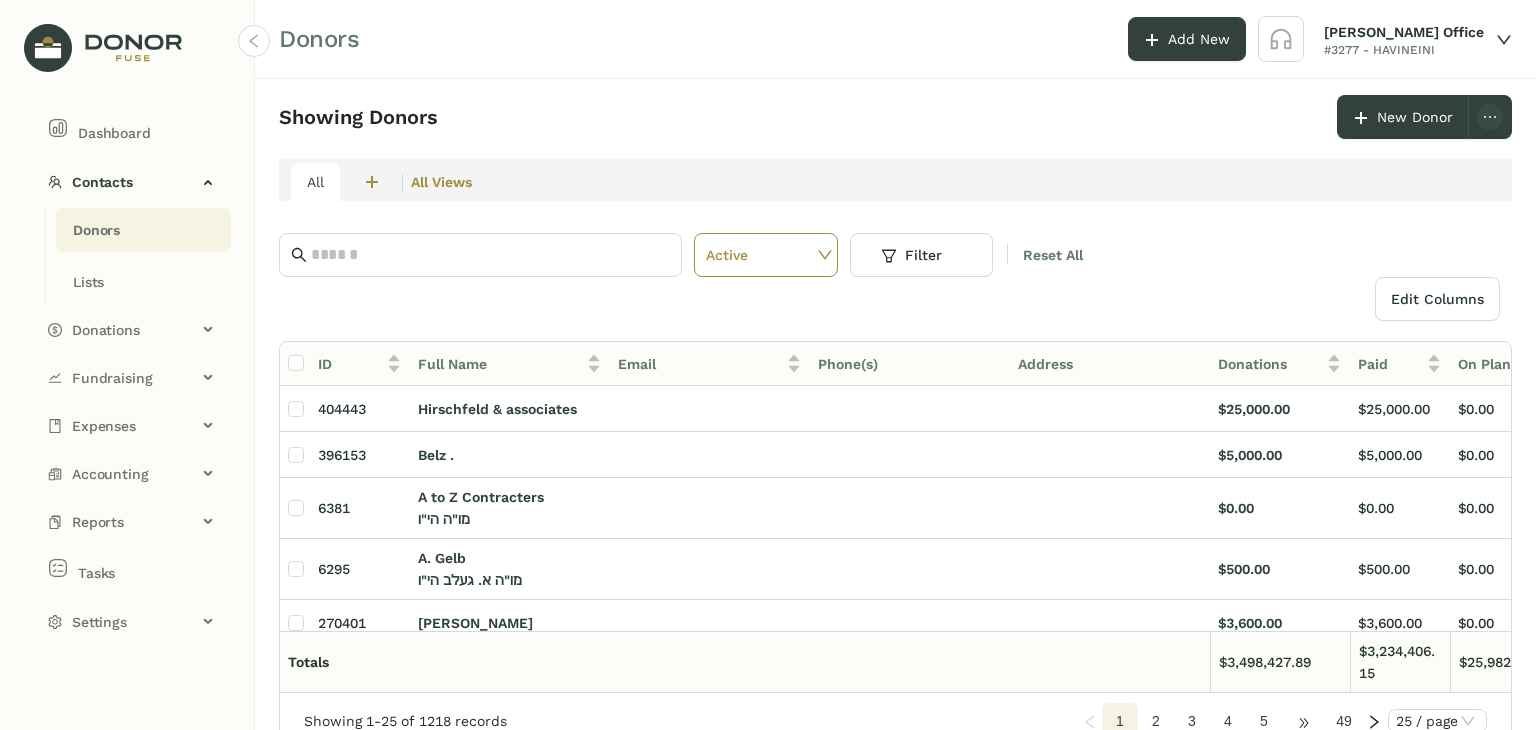click on "•••" 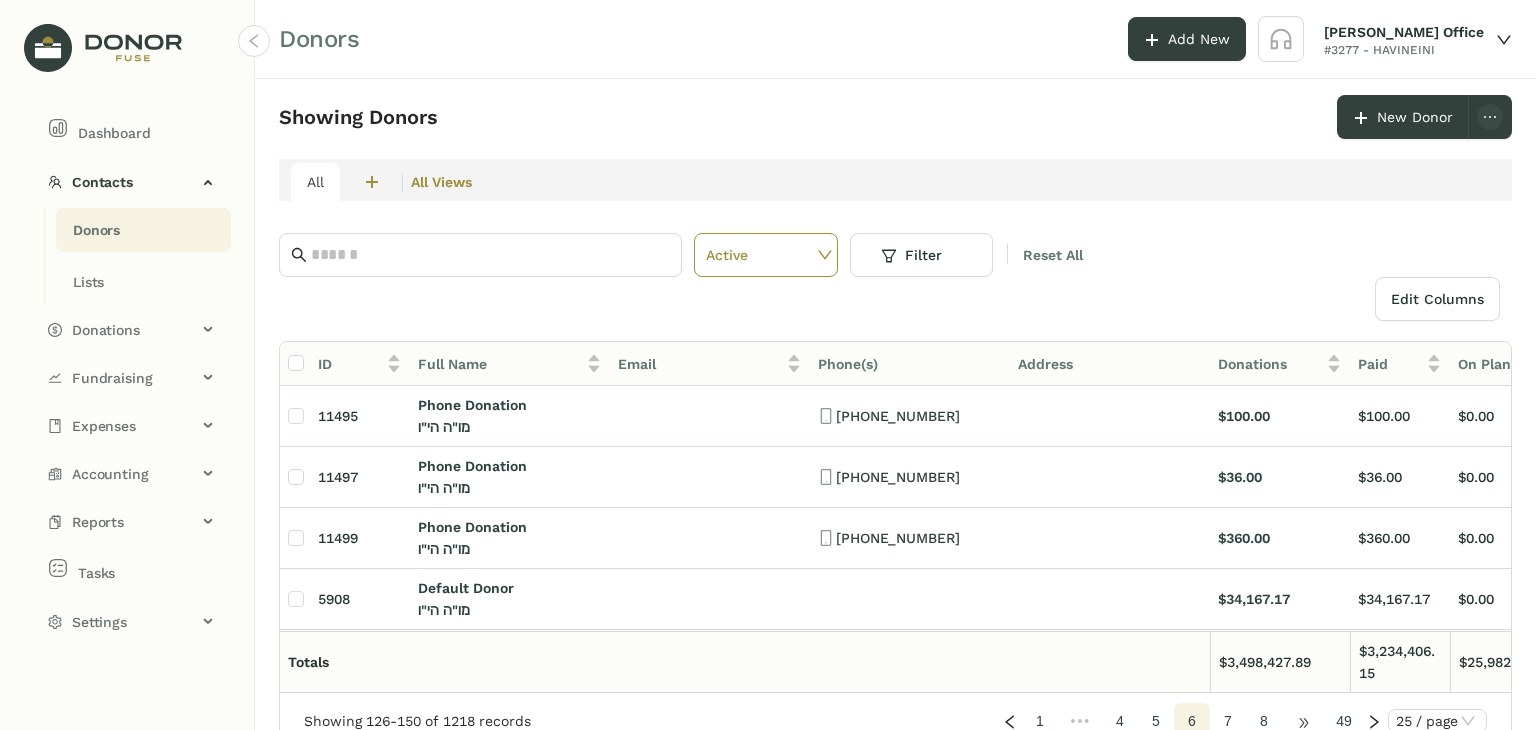 click on "•••" 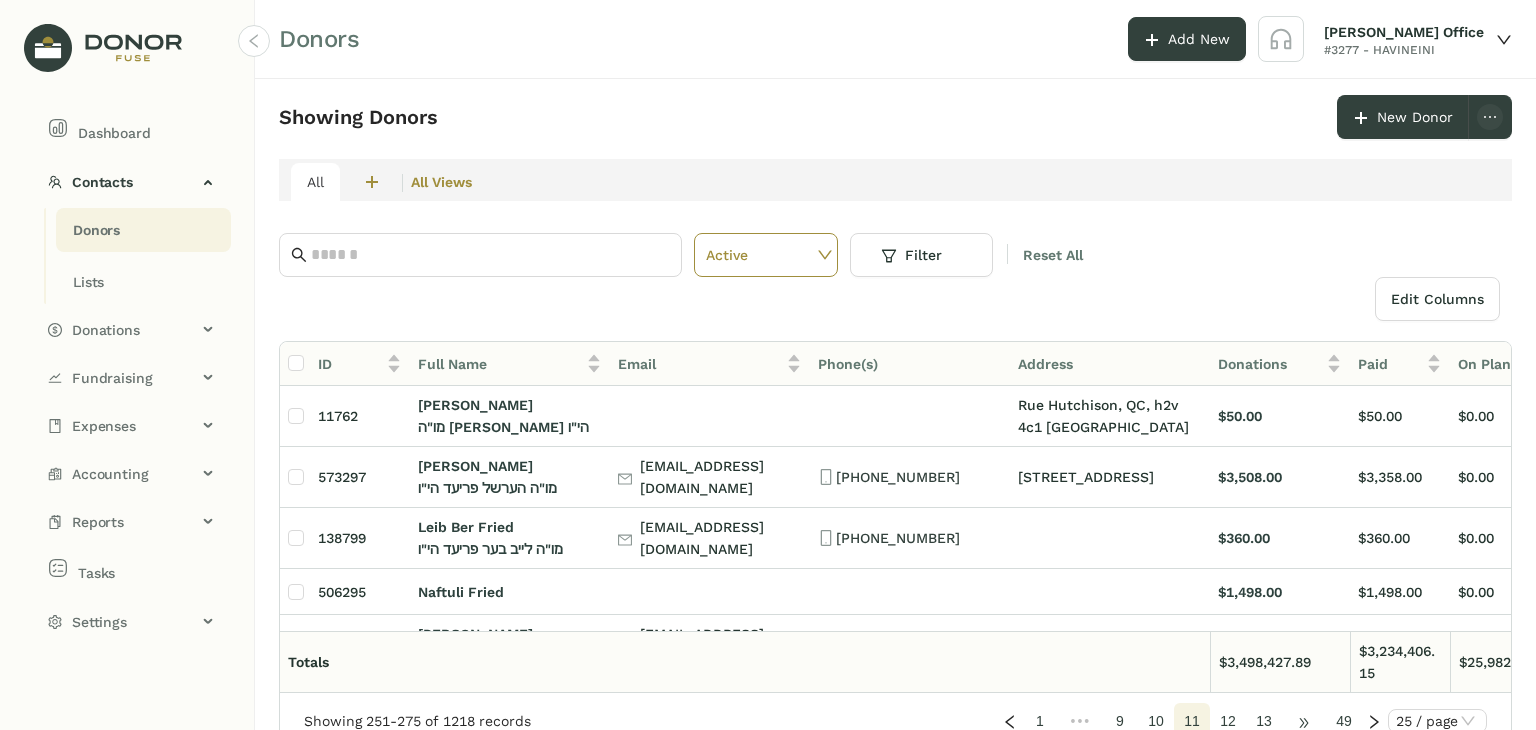 click on "•••" 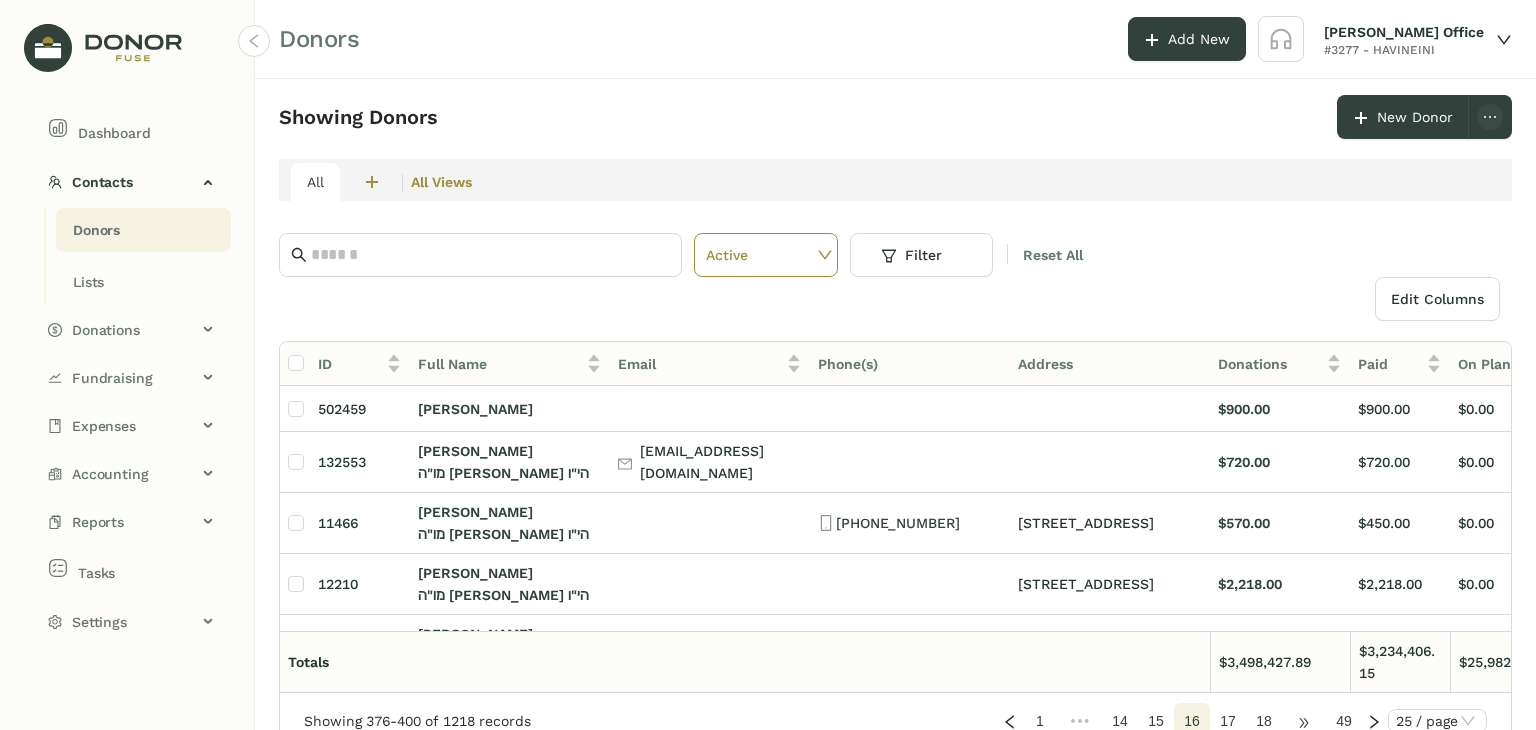 click on "•••" 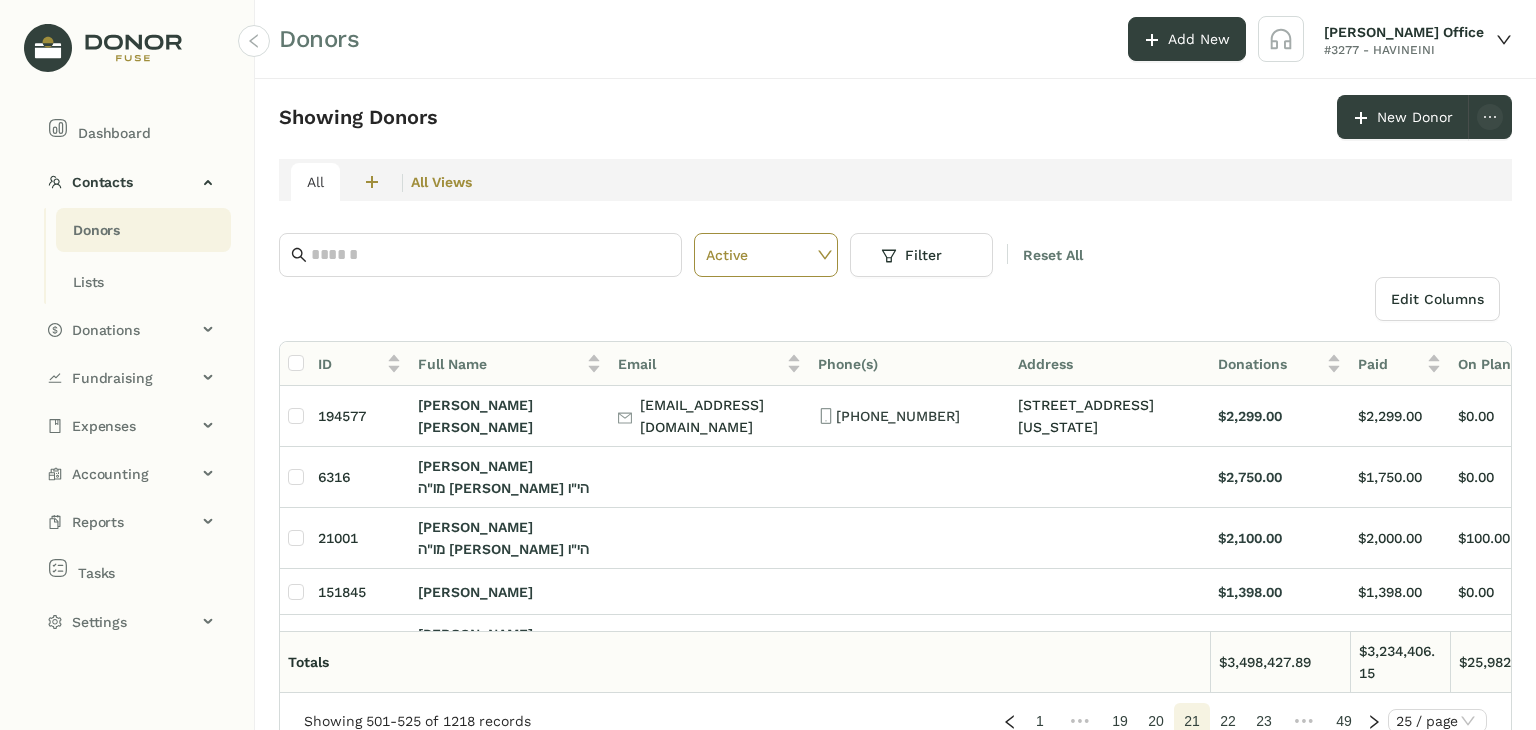 click on "22" 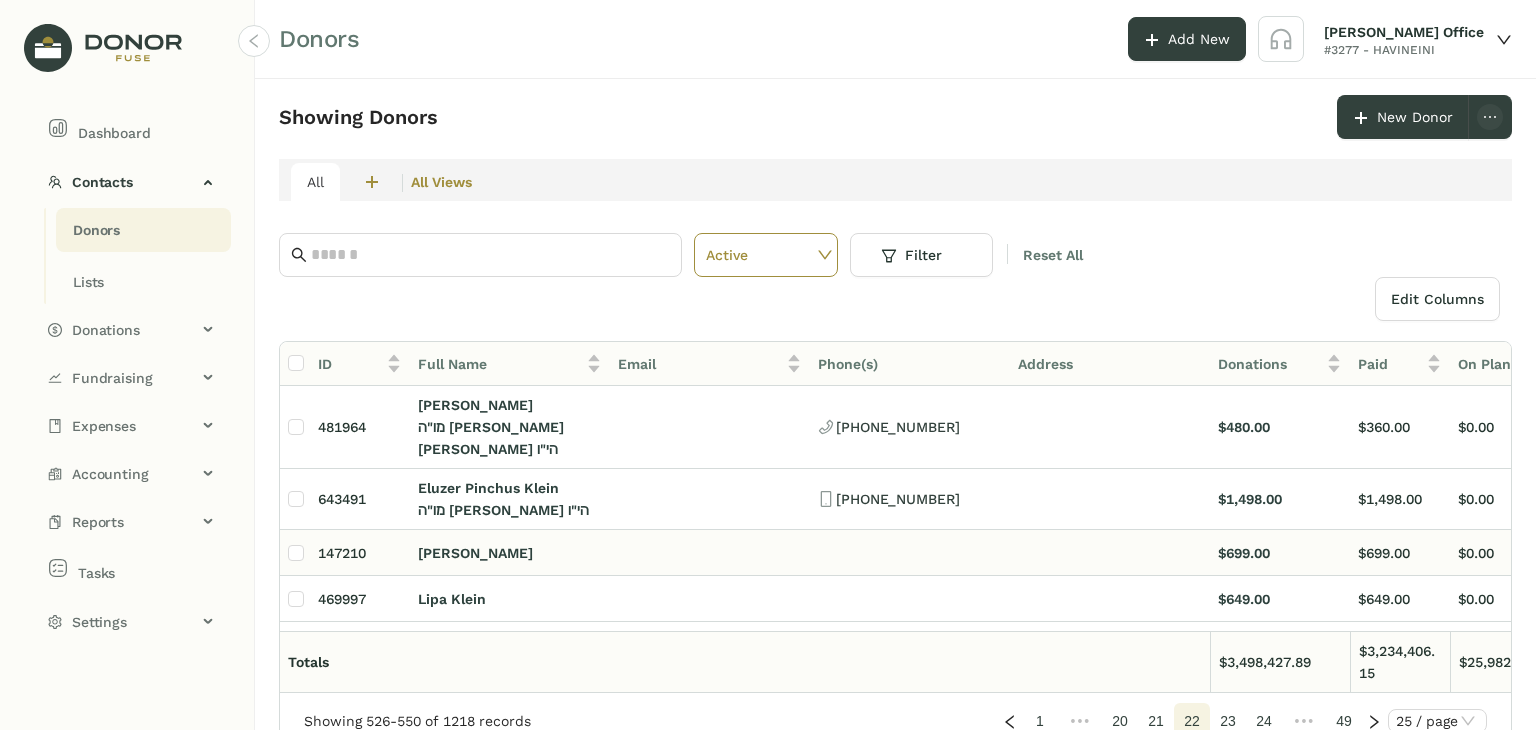 scroll, scrollTop: 500, scrollLeft: 0, axis: vertical 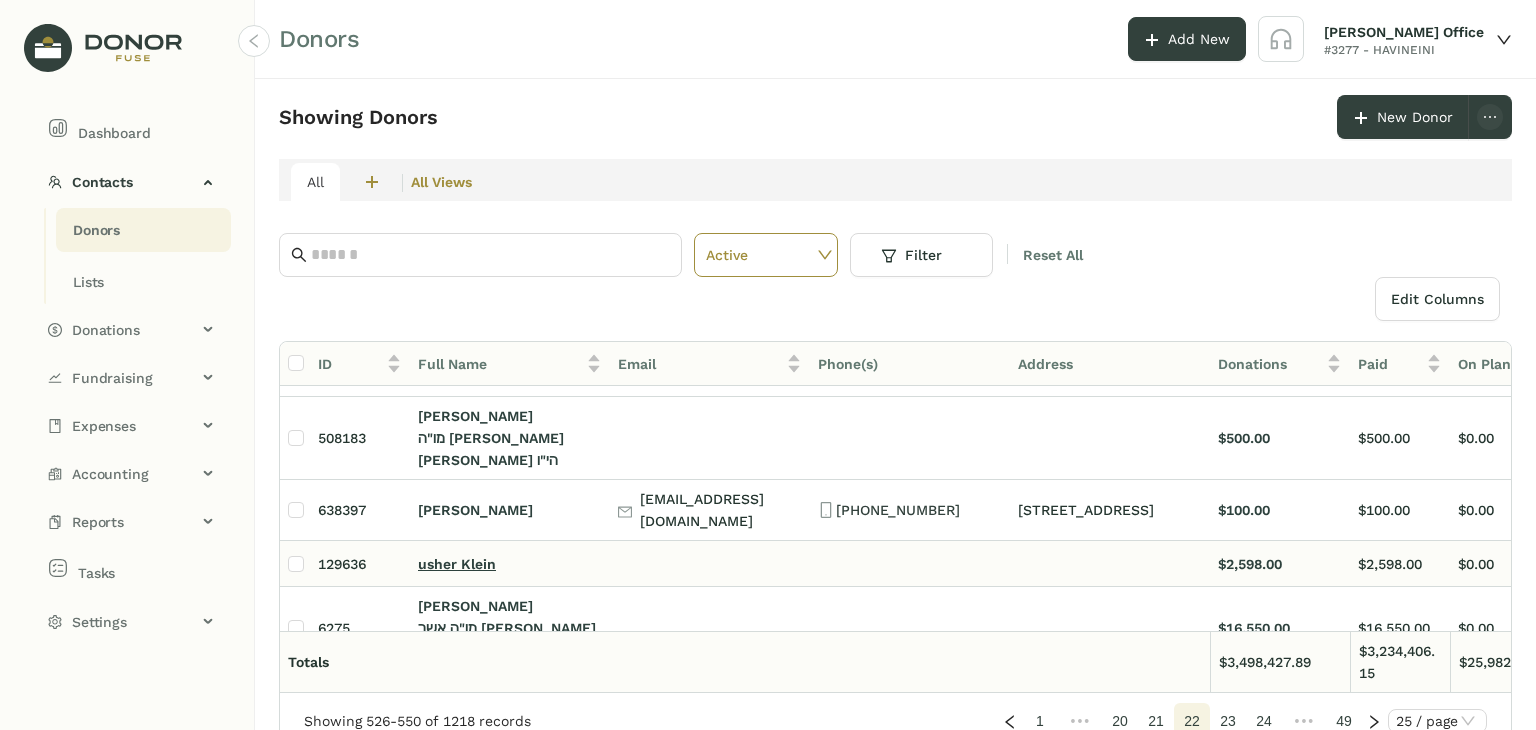 click on "usher Klein" 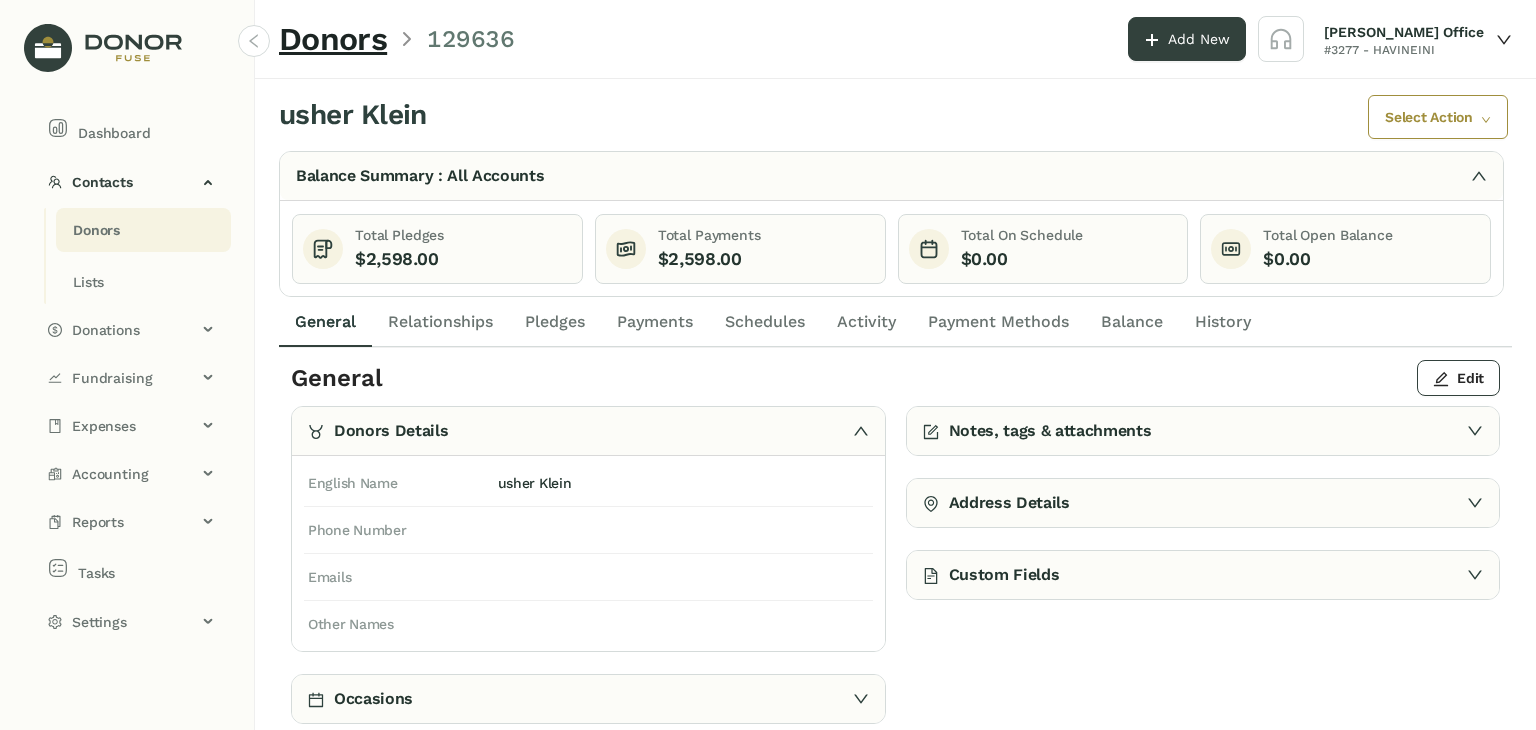 click on "Payments" 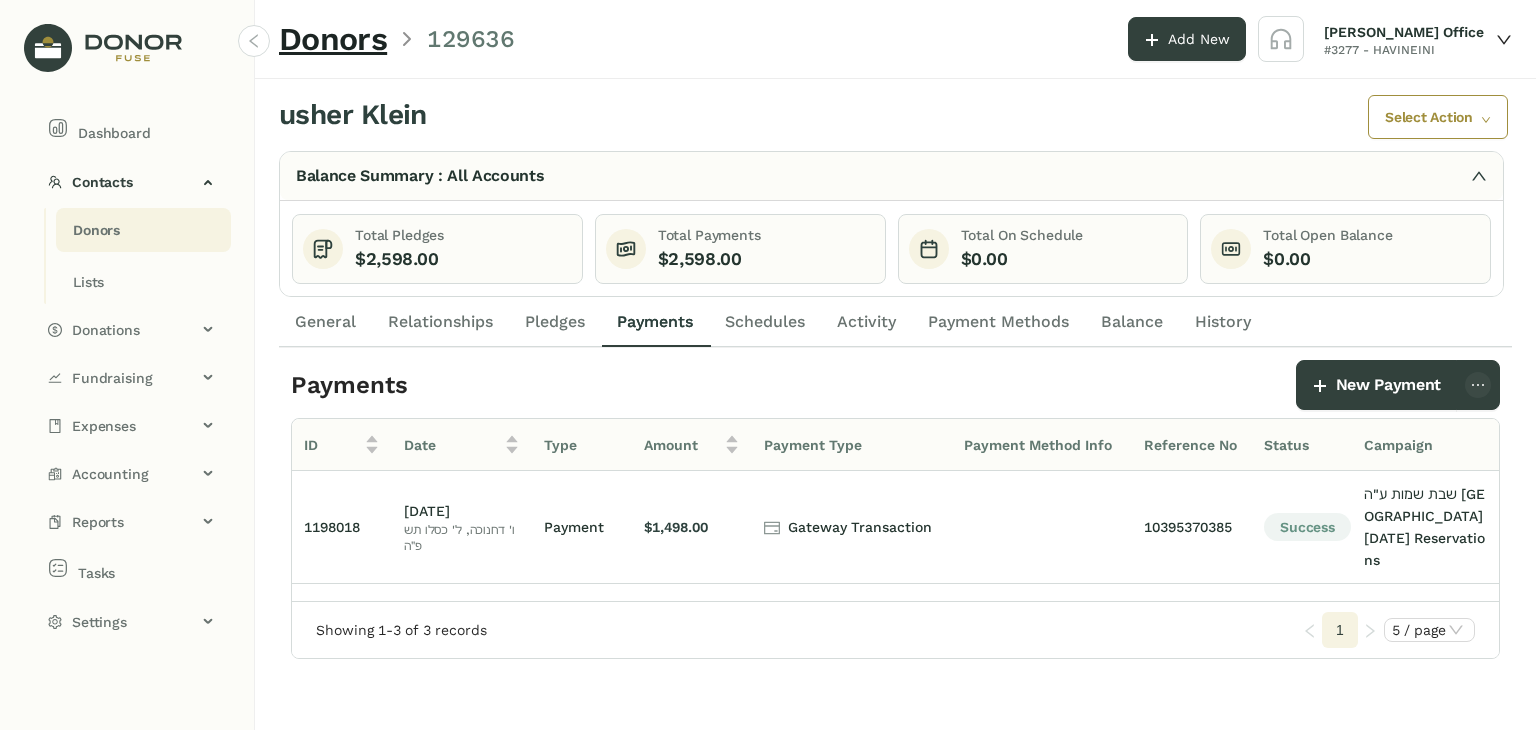 scroll, scrollTop: 0, scrollLeft: 0, axis: both 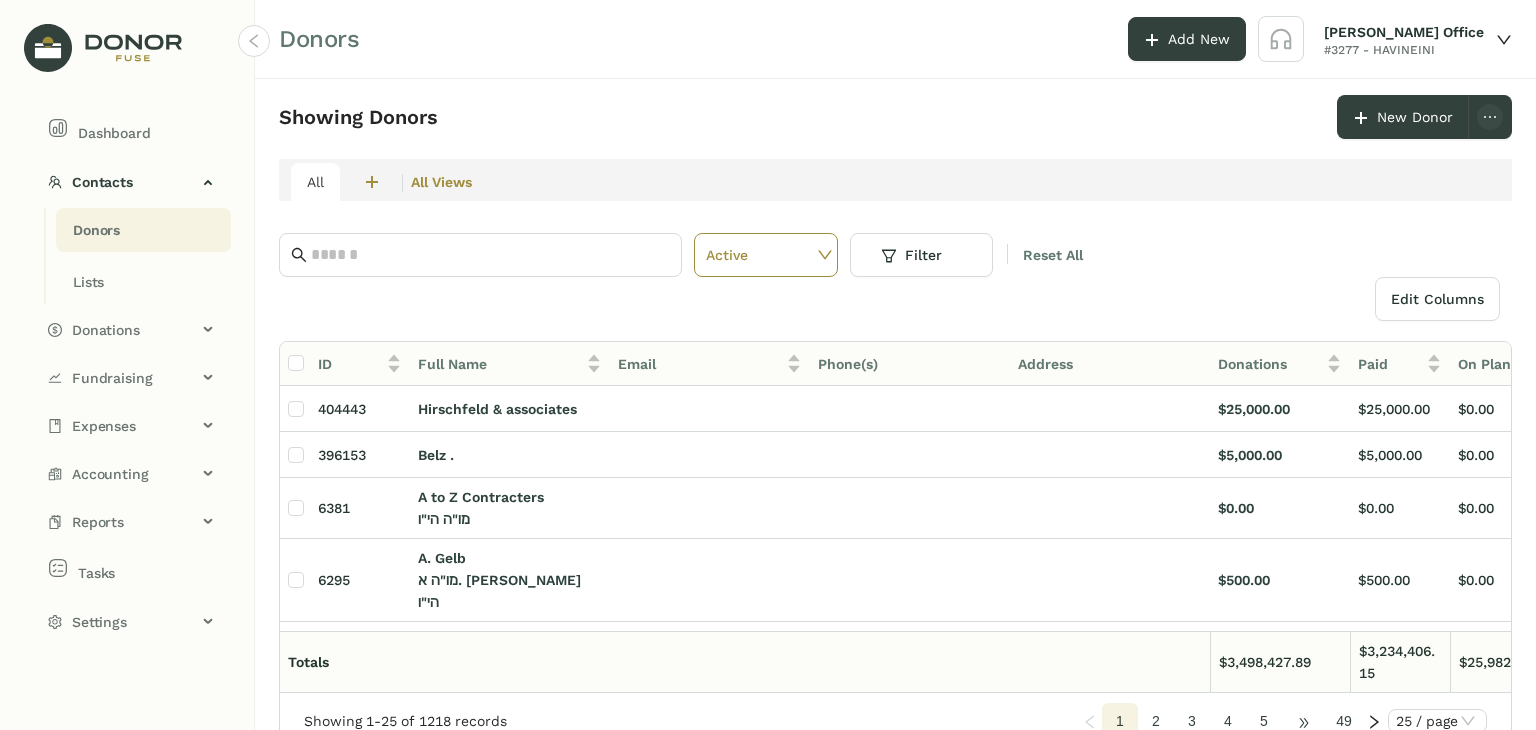 click on "•••" 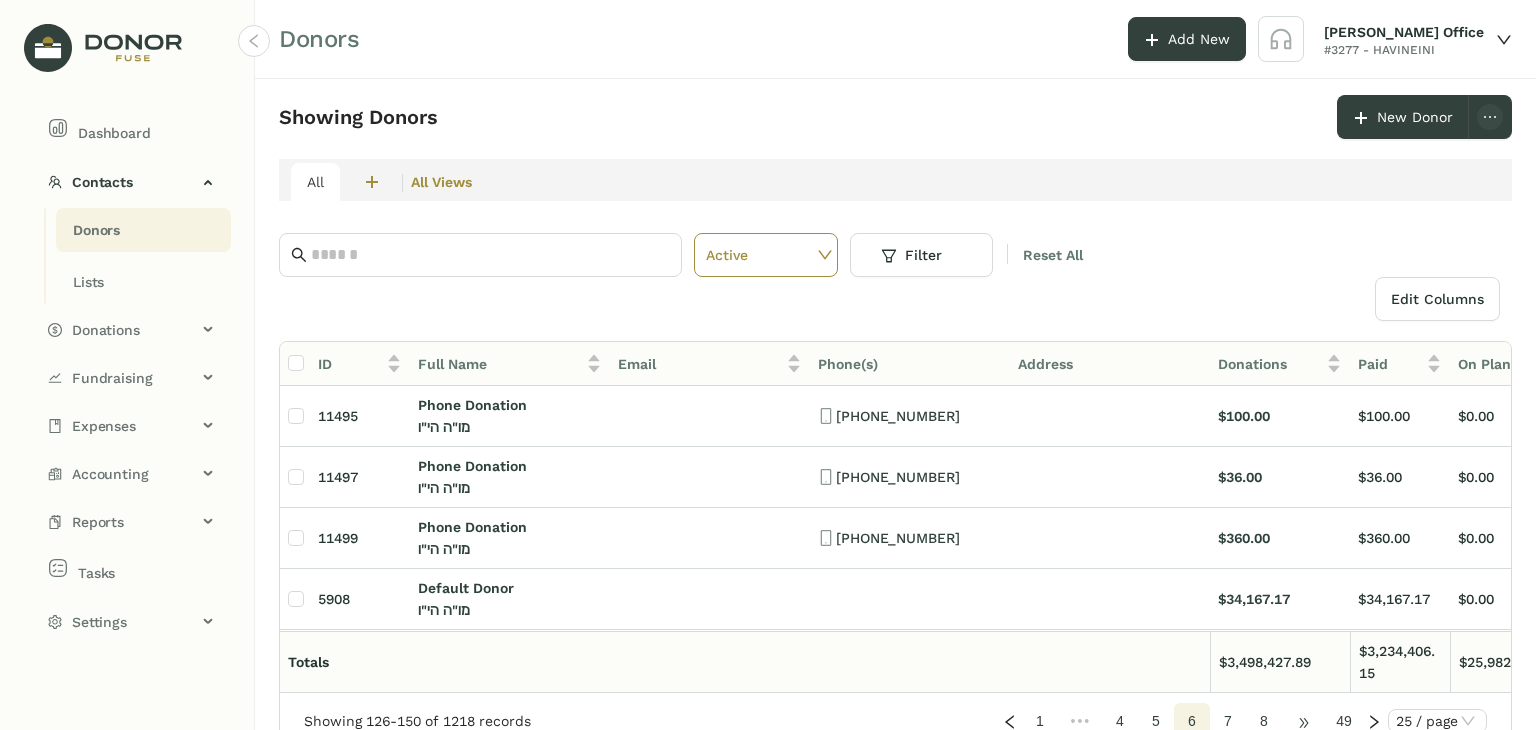 click on "•••" 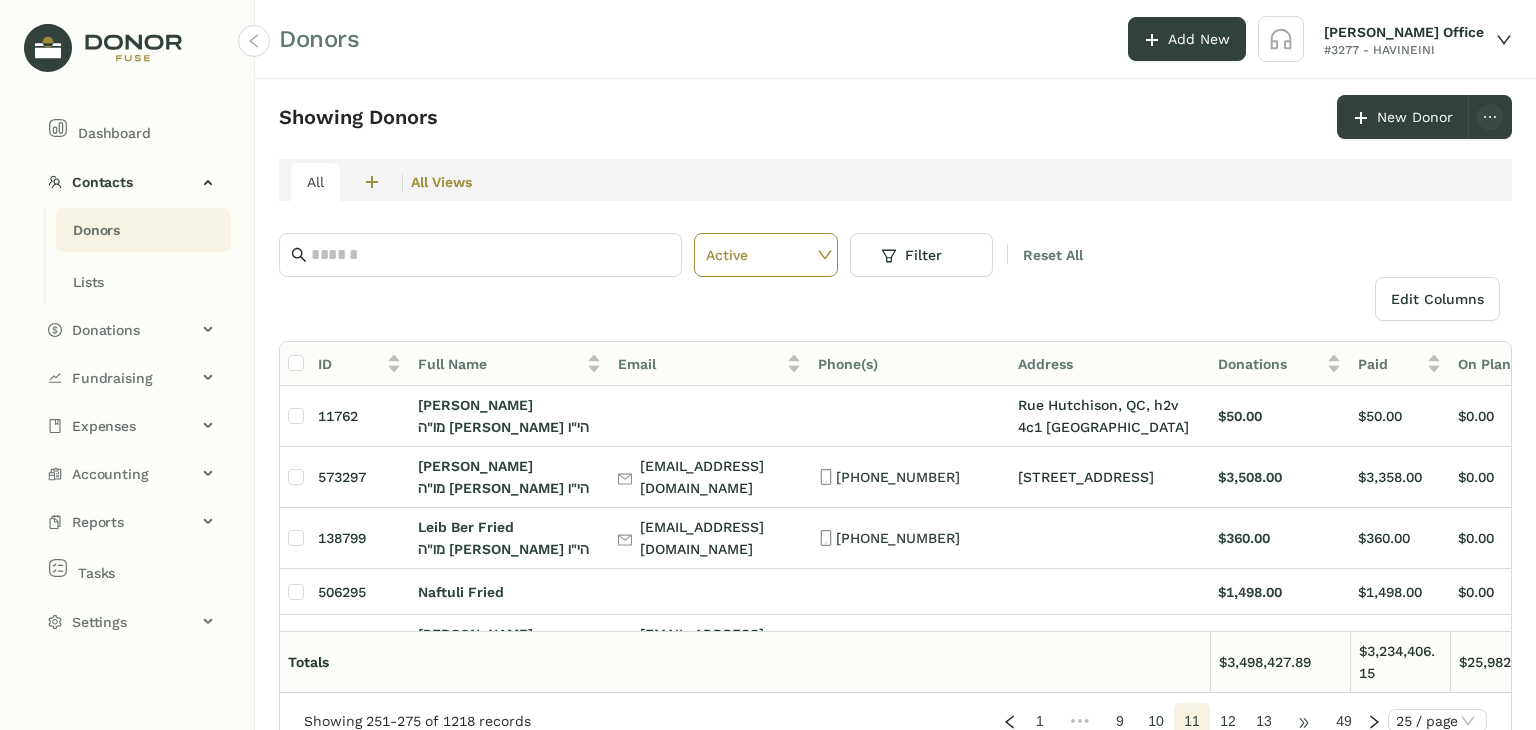 click on "•••" 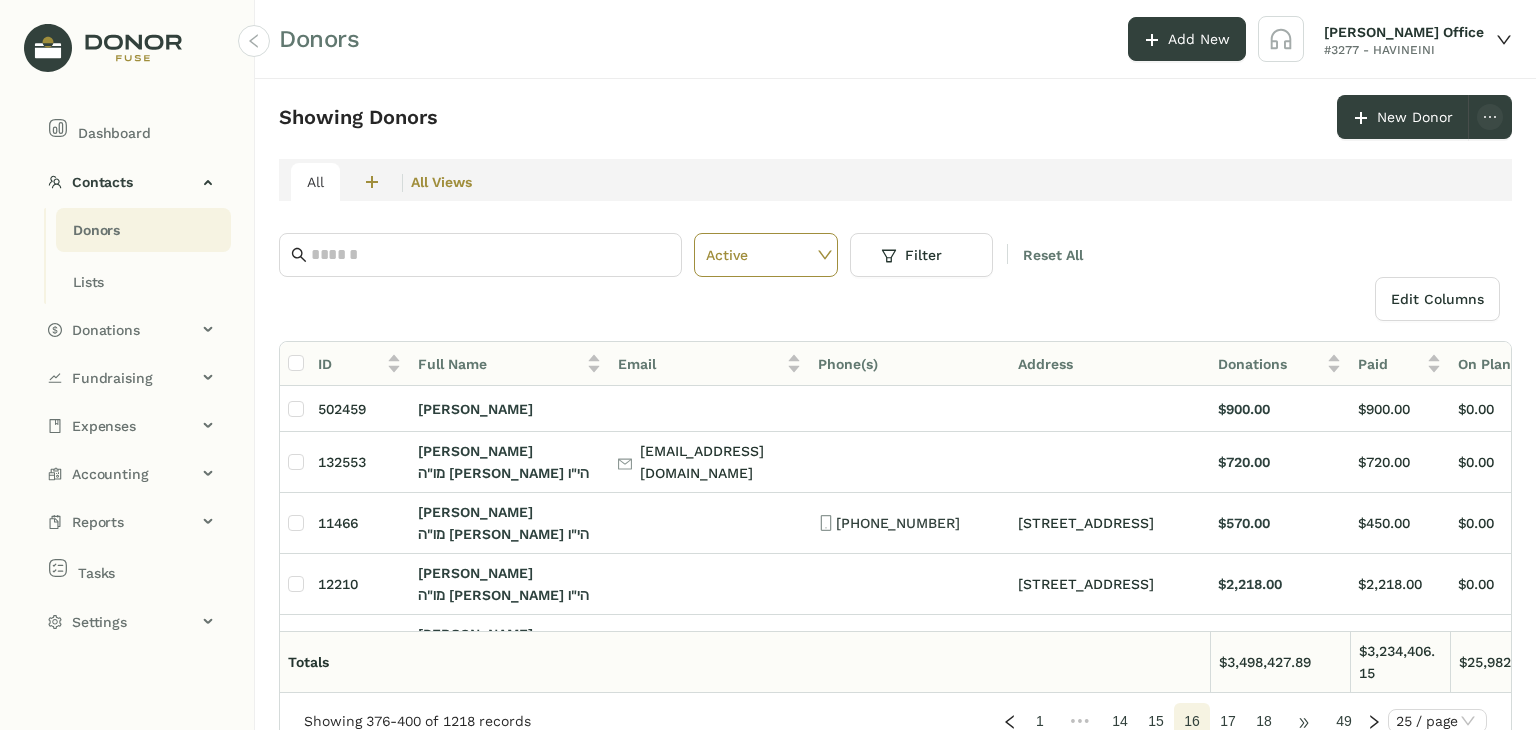 click on "•••" 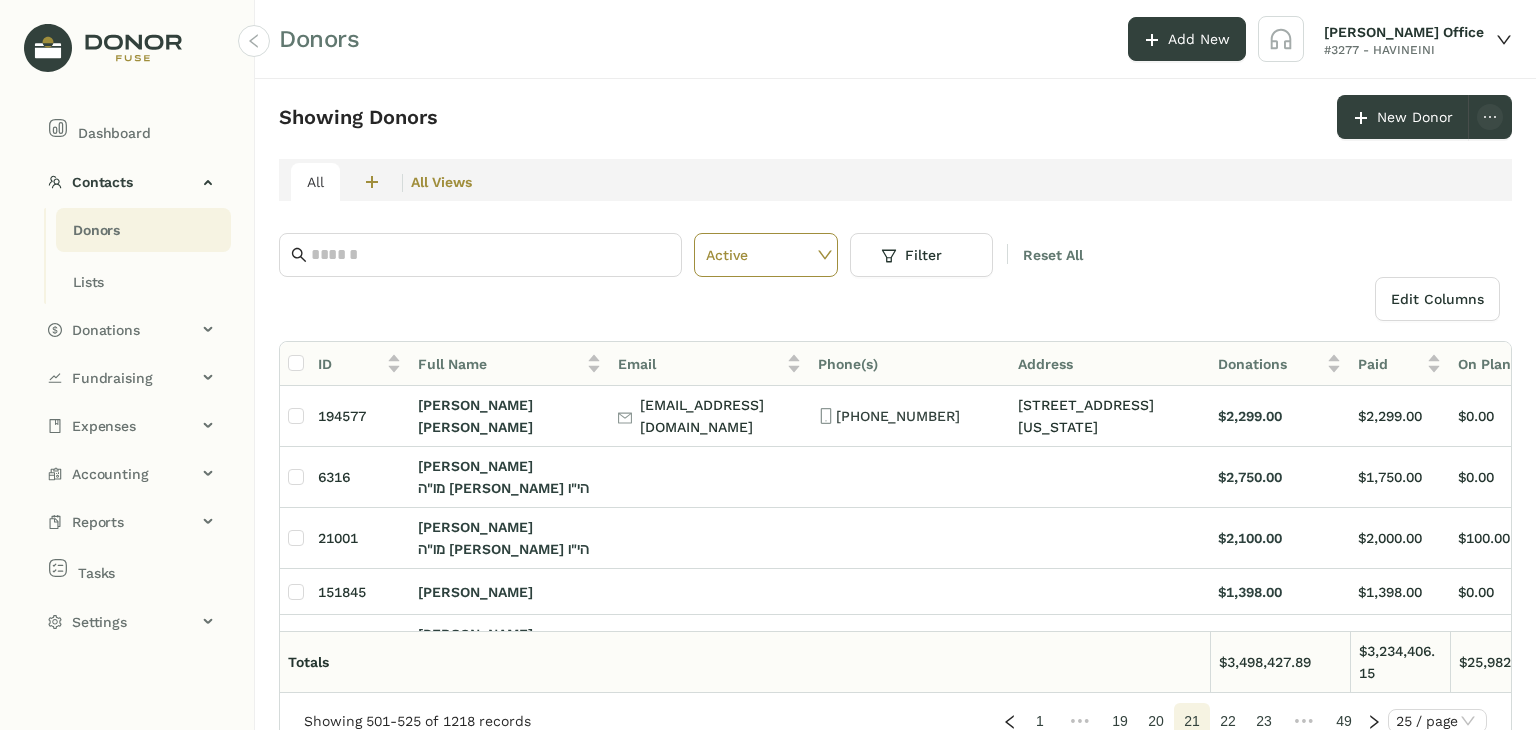 click on "22" 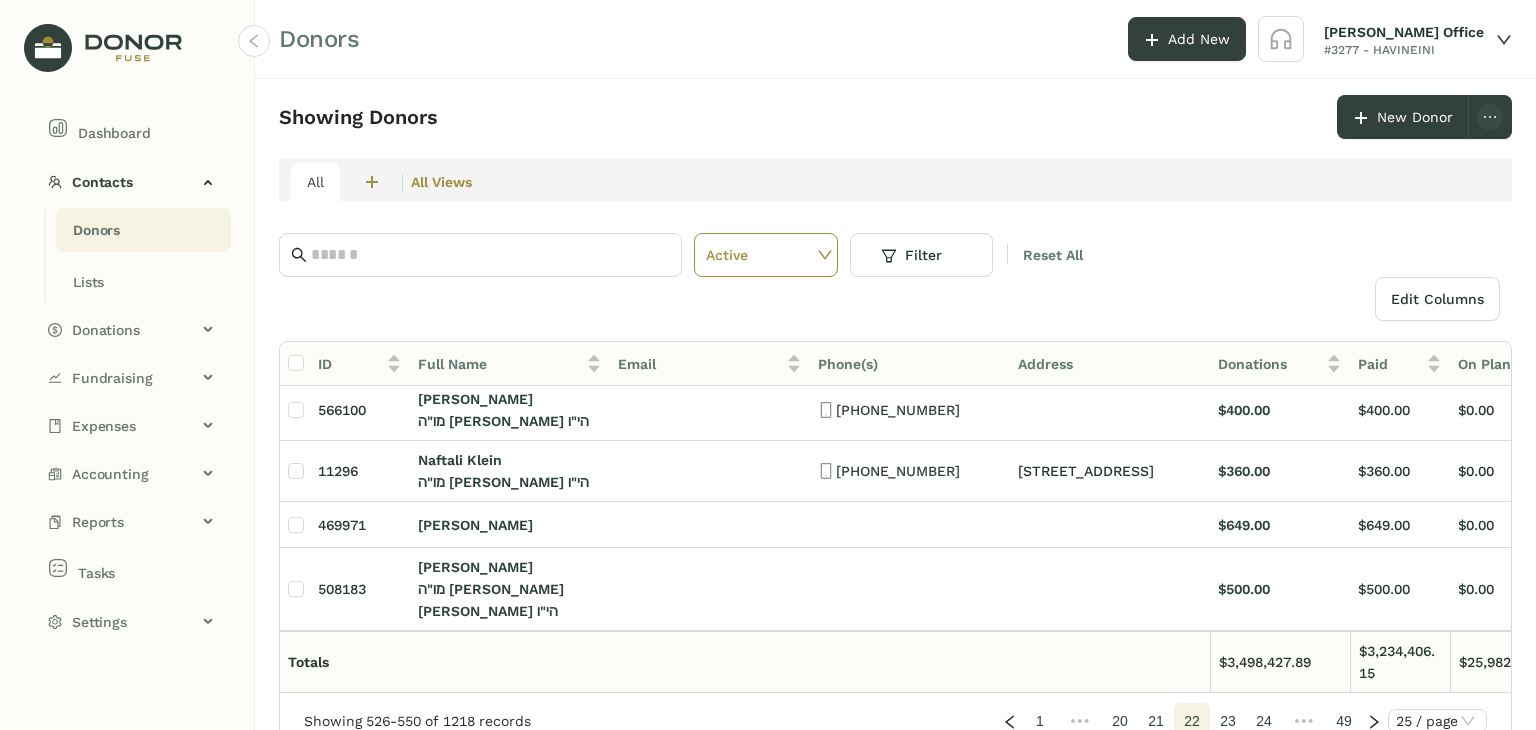 scroll, scrollTop: 449, scrollLeft: 0, axis: vertical 